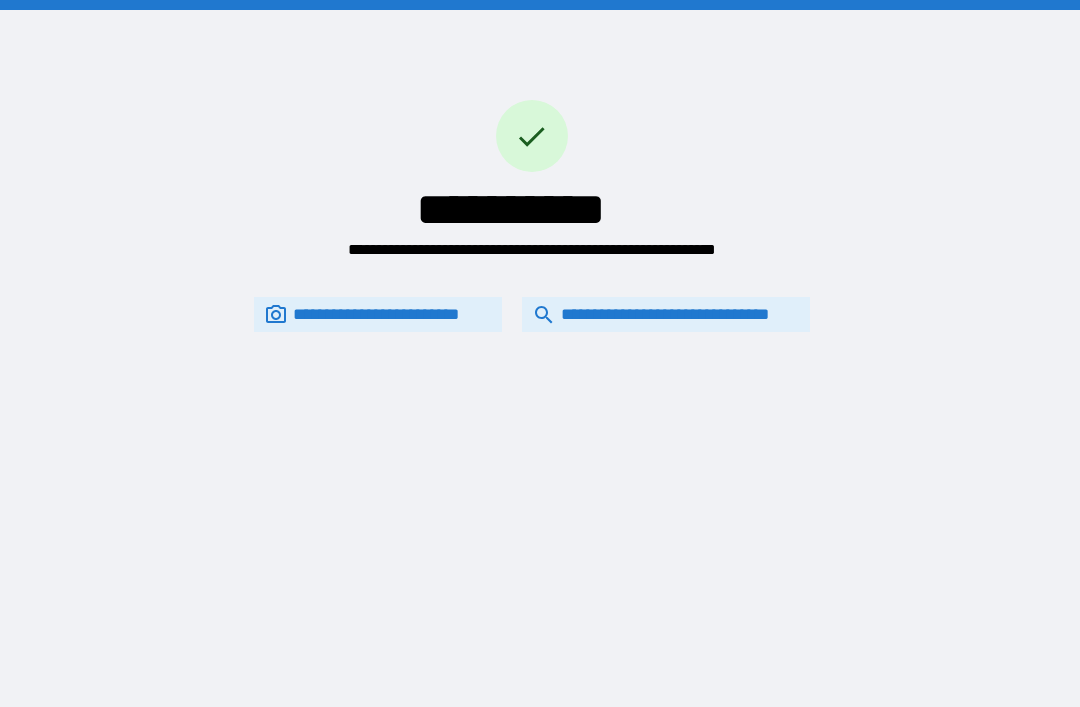 scroll, scrollTop: 0, scrollLeft: 0, axis: both 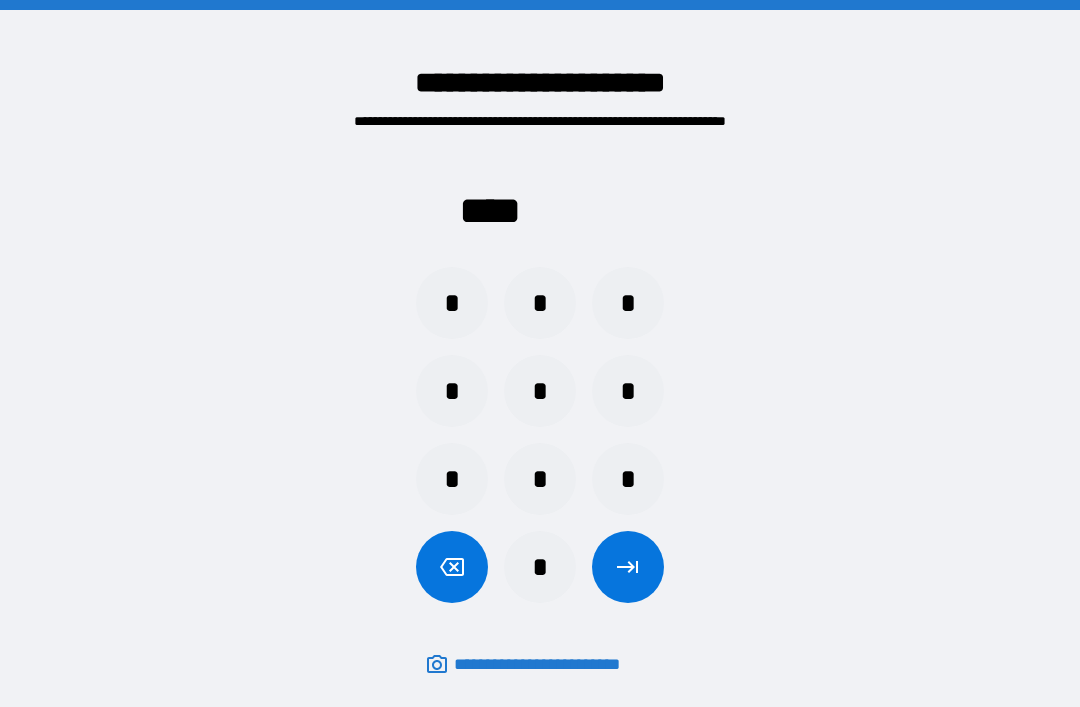 click on "*" at bounding box center [452, 391] 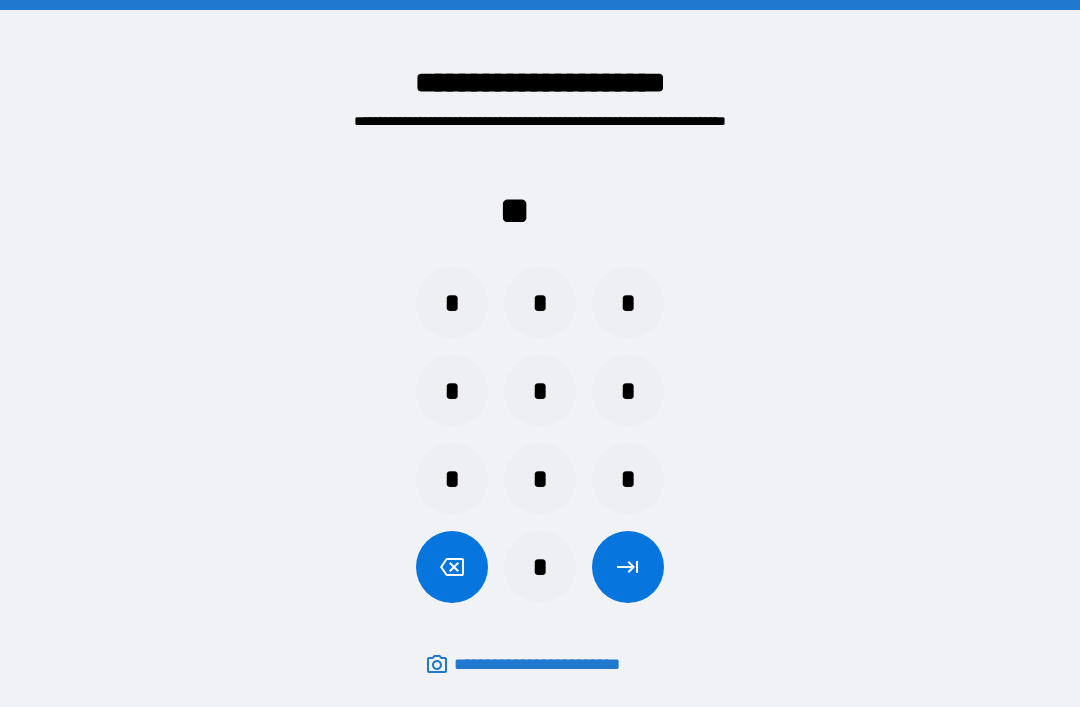 click on "*" at bounding box center [540, 567] 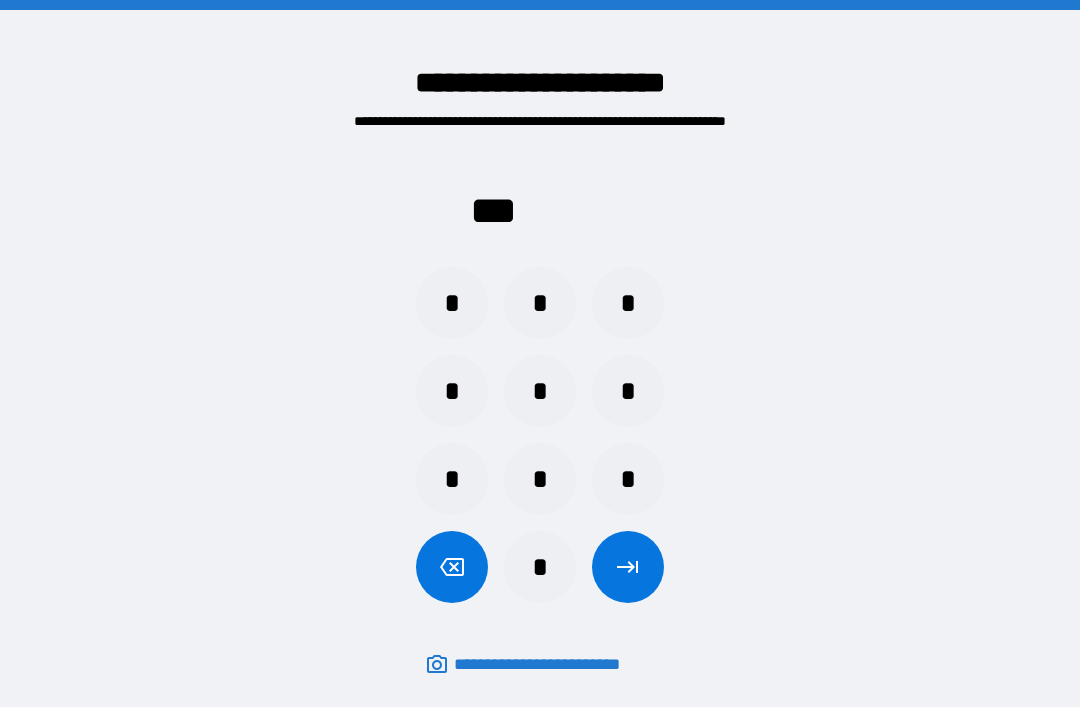 click on "*" at bounding box center [540, 567] 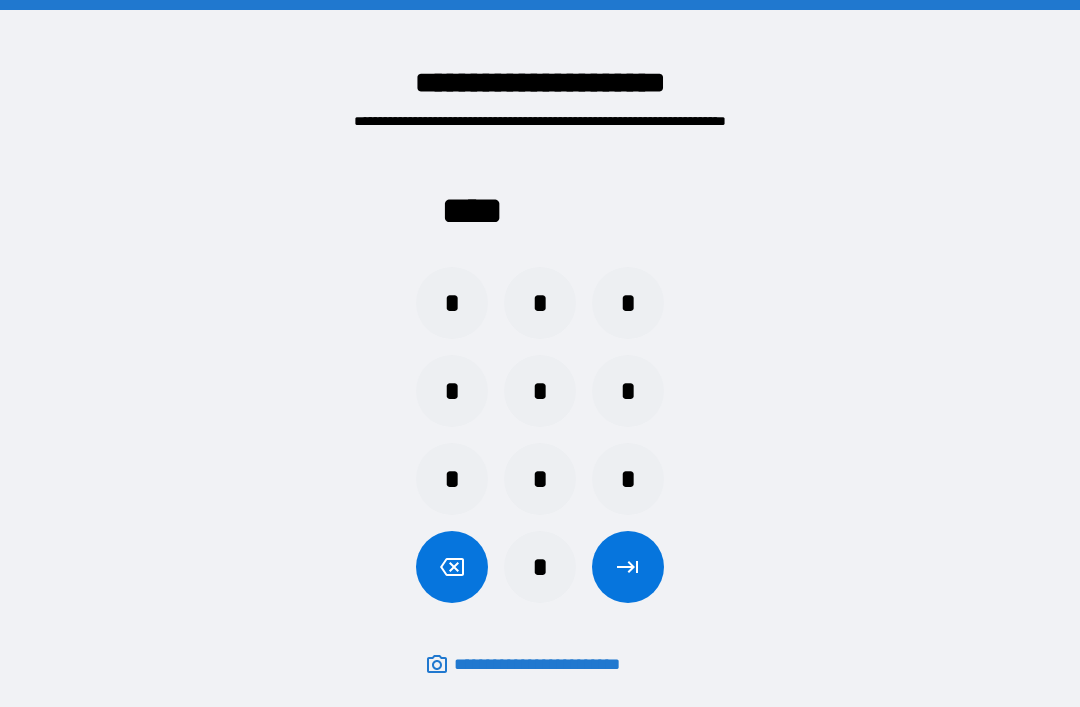 click at bounding box center (628, 567) 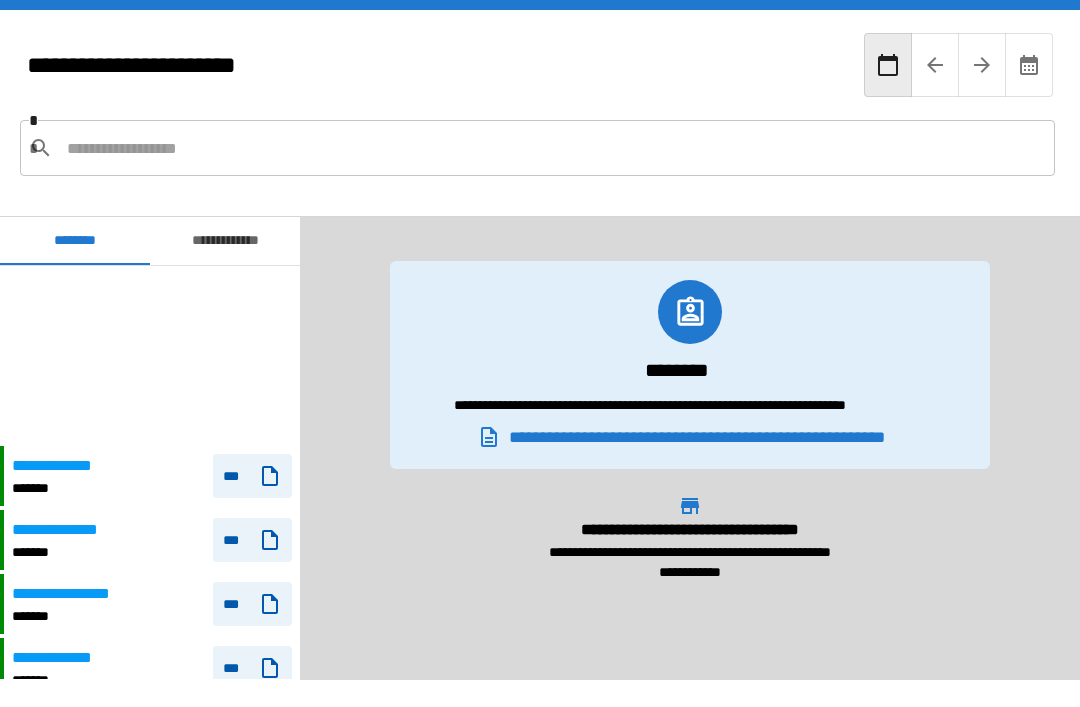 scroll, scrollTop: 211, scrollLeft: 0, axis: vertical 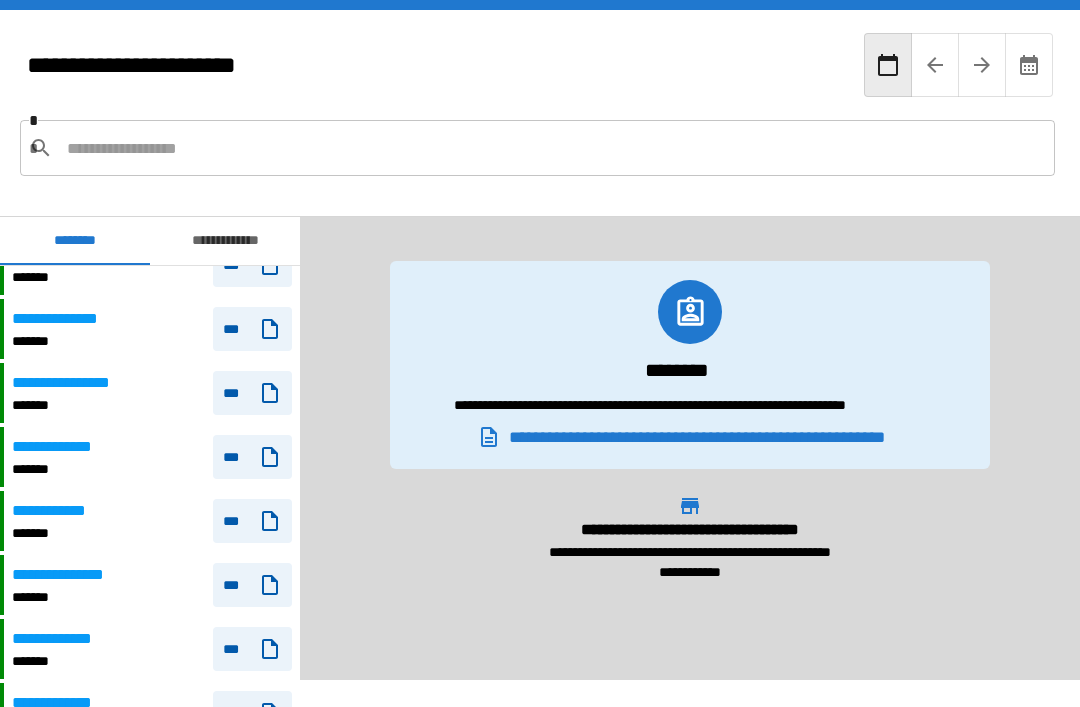 click on "***" at bounding box center [252, 329] 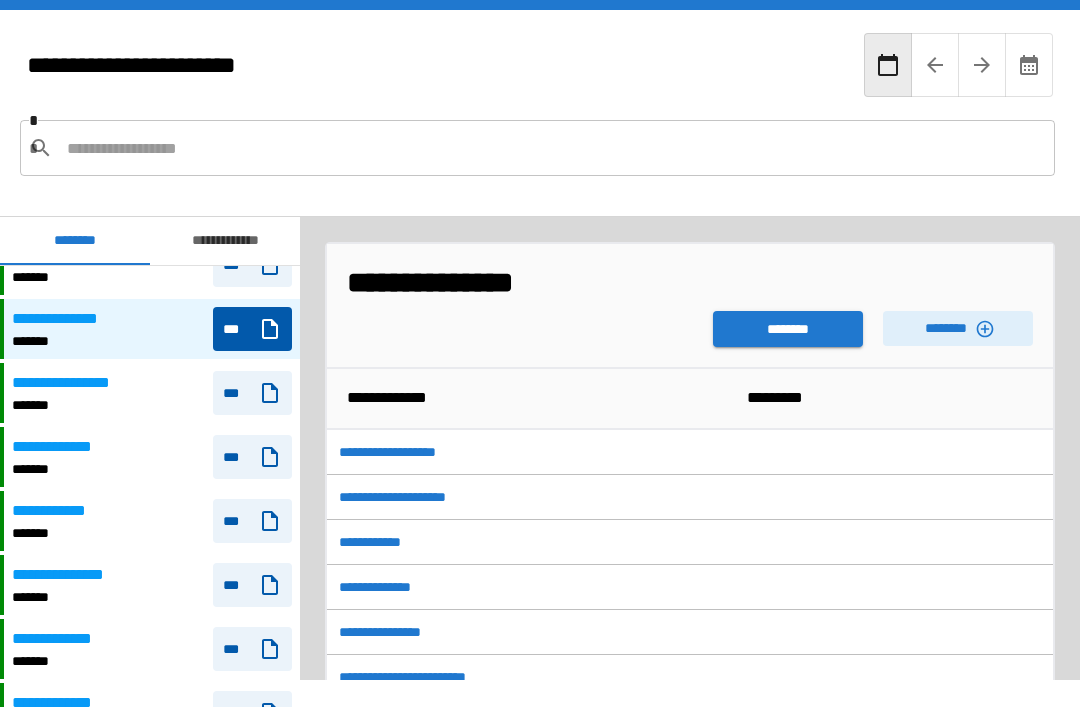 click on "********" at bounding box center (788, 329) 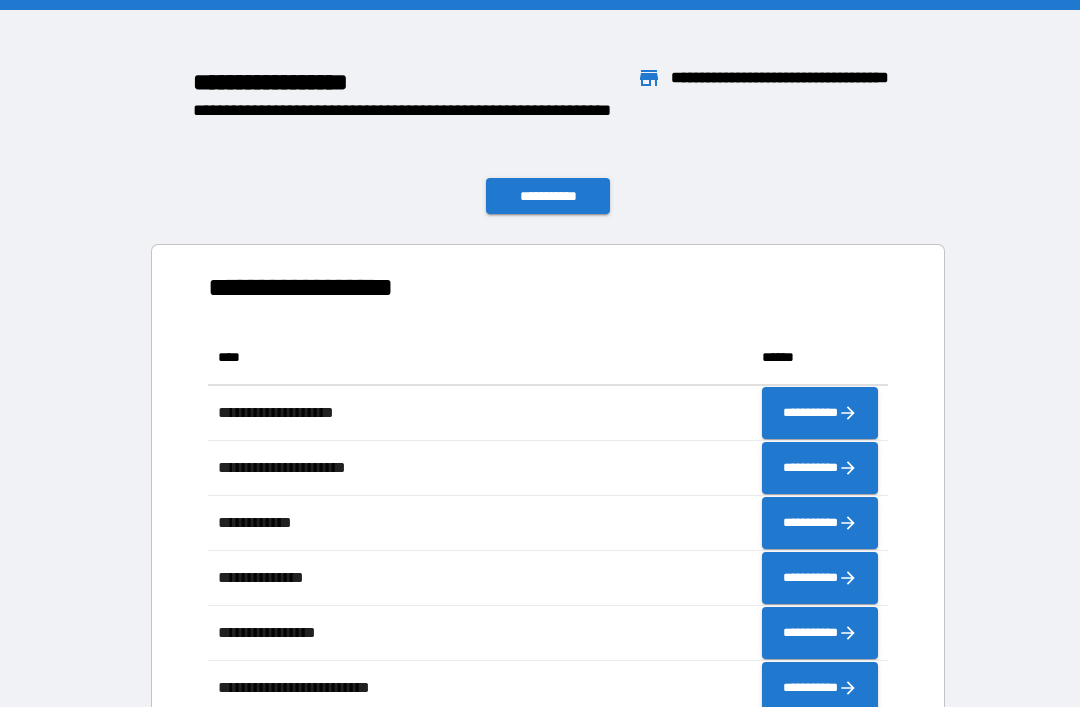 scroll, scrollTop: 496, scrollLeft: 680, axis: both 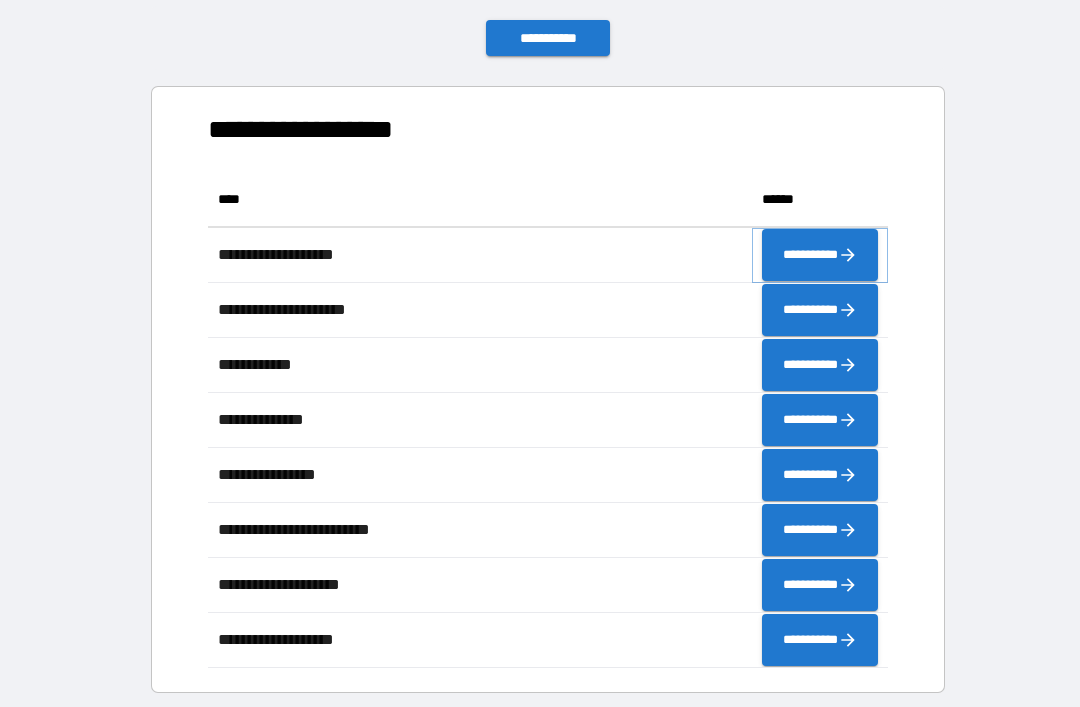 click on "**********" at bounding box center [820, 255] 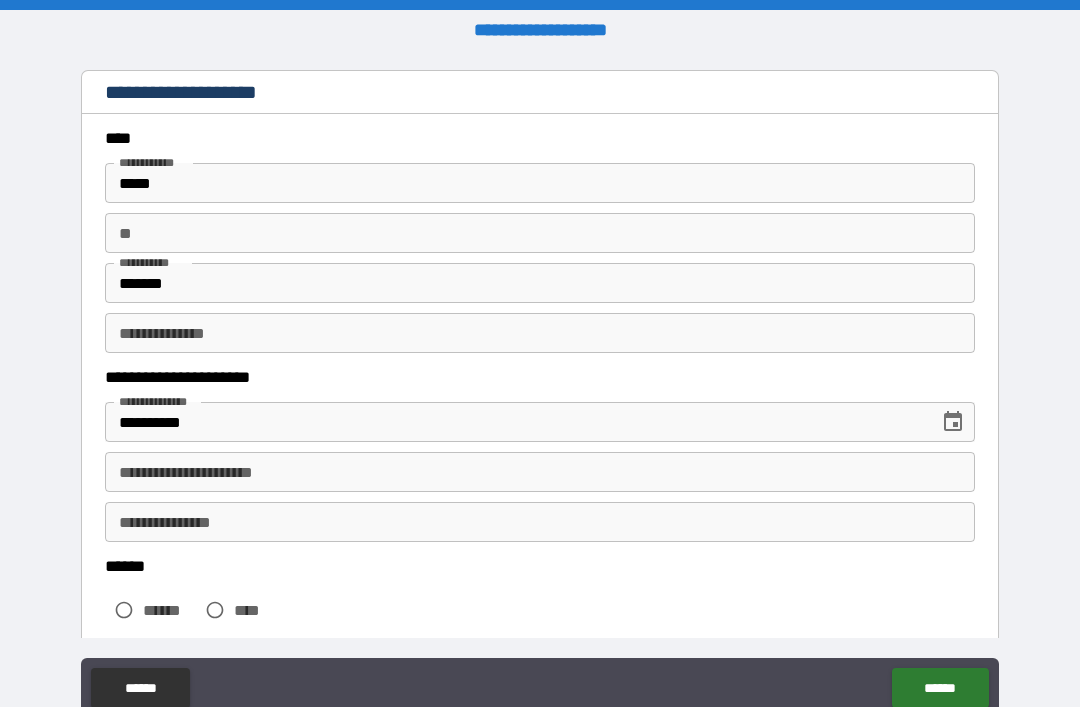 scroll, scrollTop: 41, scrollLeft: 0, axis: vertical 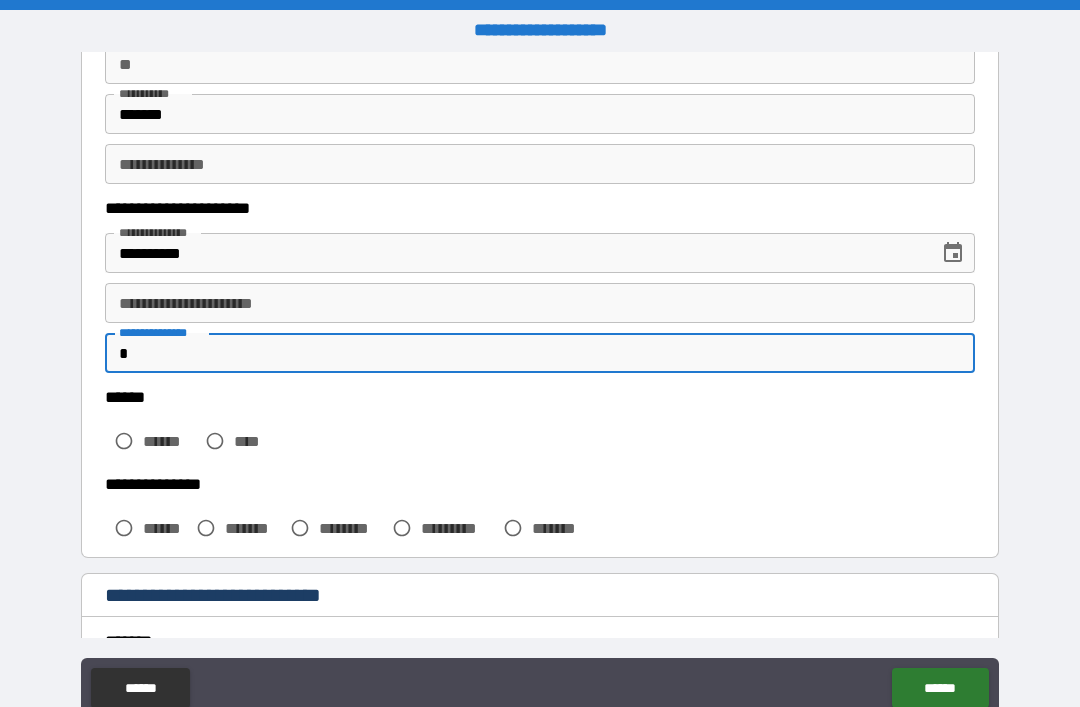 type on "*" 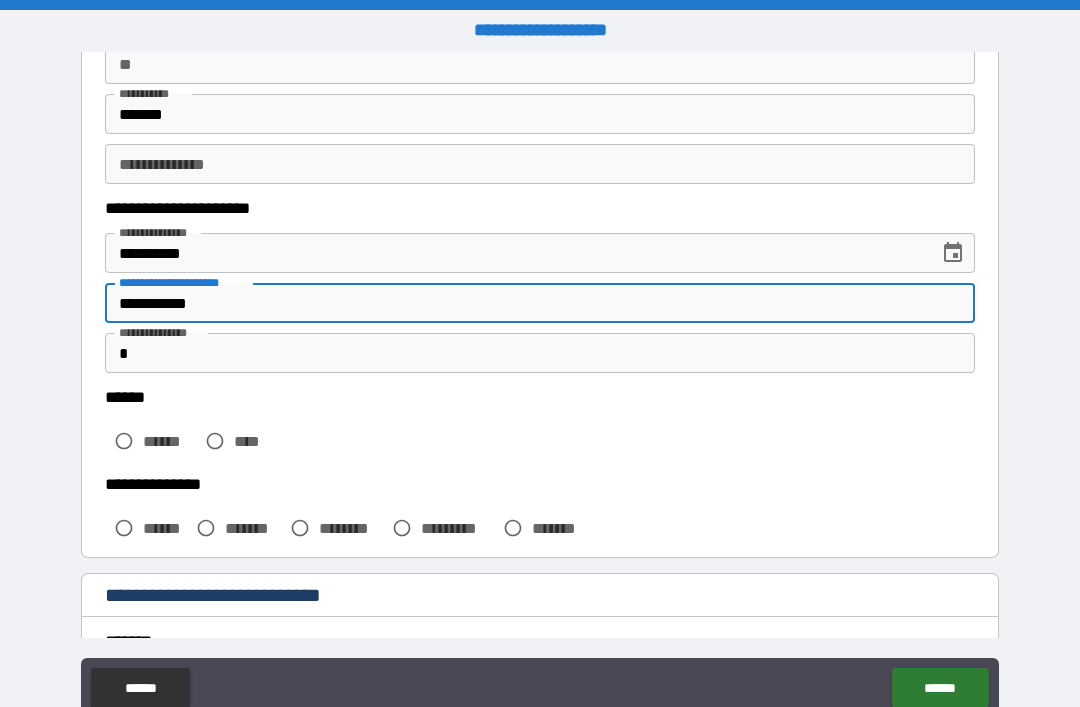 type on "**********" 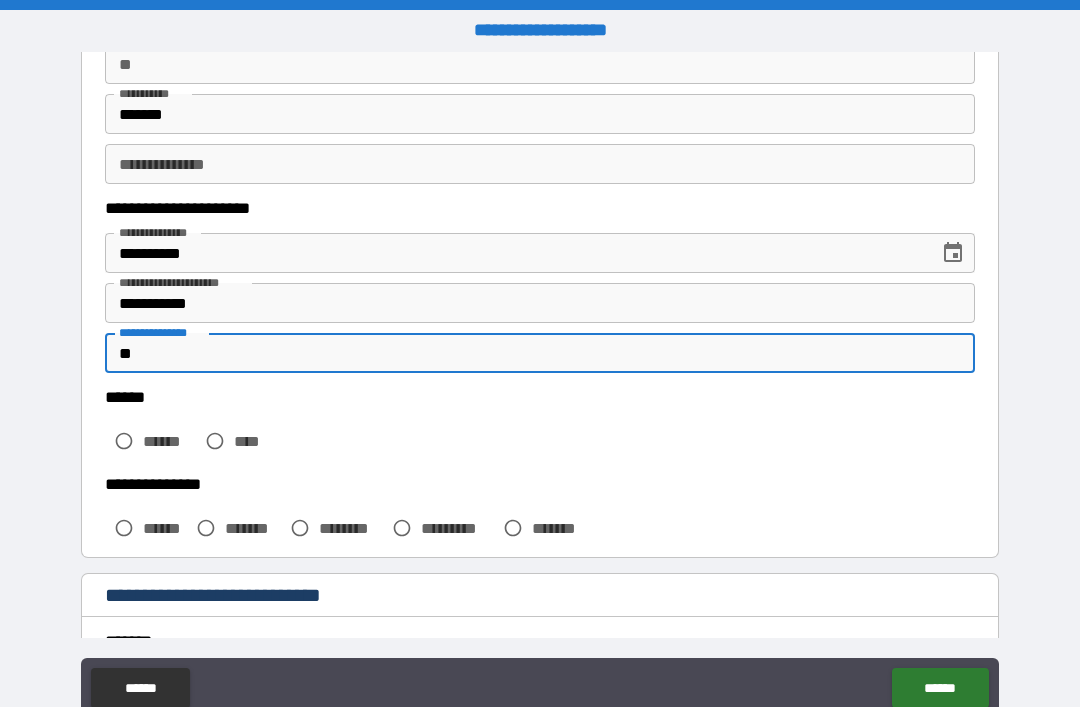 type on "*" 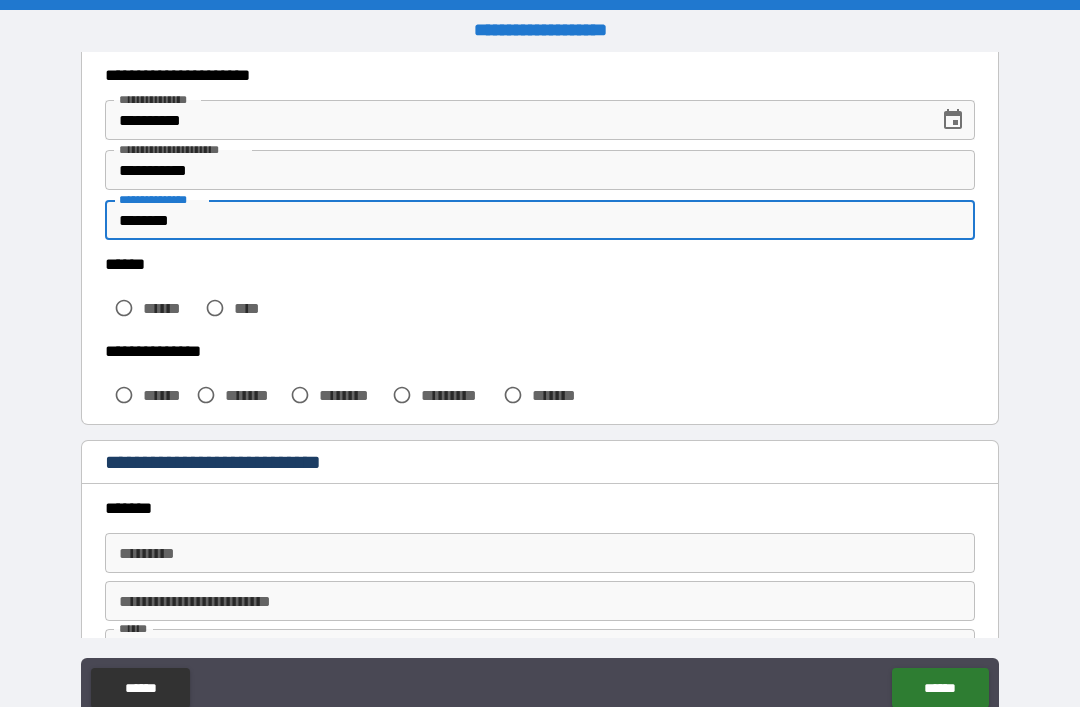 scroll, scrollTop: 341, scrollLeft: 0, axis: vertical 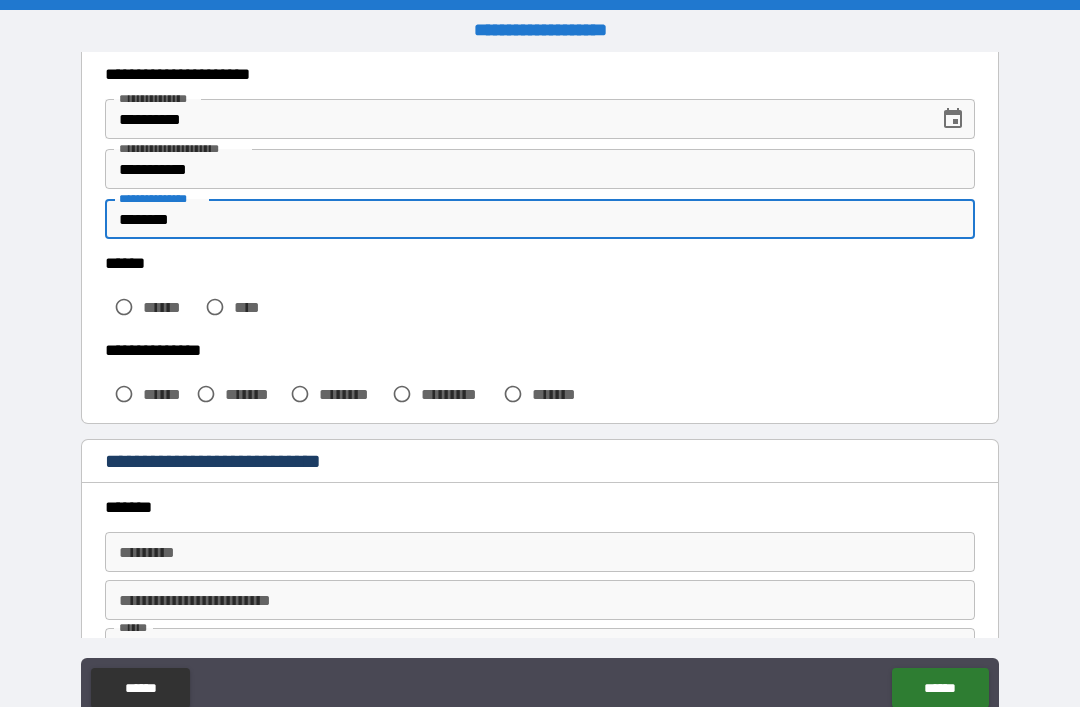 type on "********" 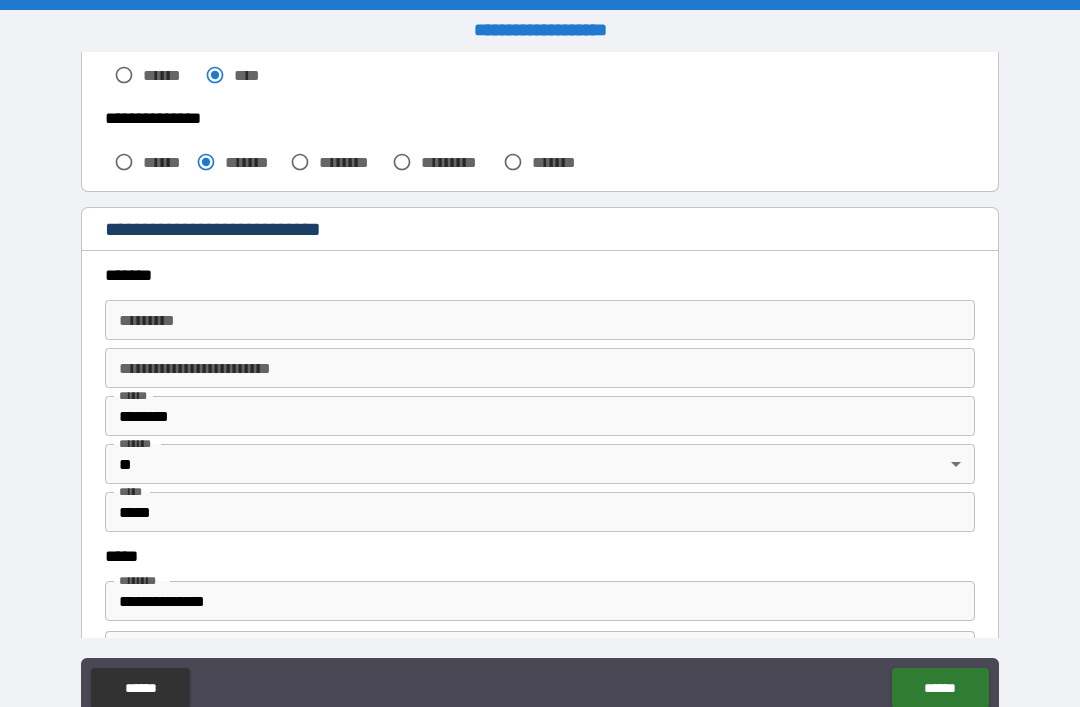 scroll, scrollTop: 578, scrollLeft: 0, axis: vertical 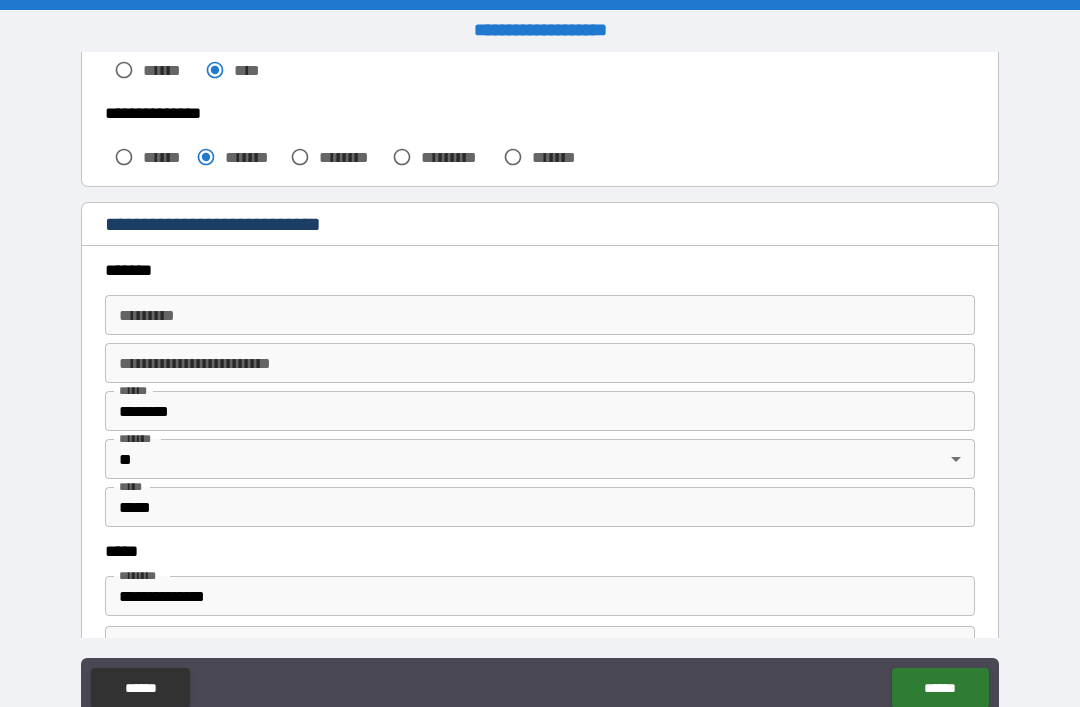 click on "*******   *" at bounding box center (540, 315) 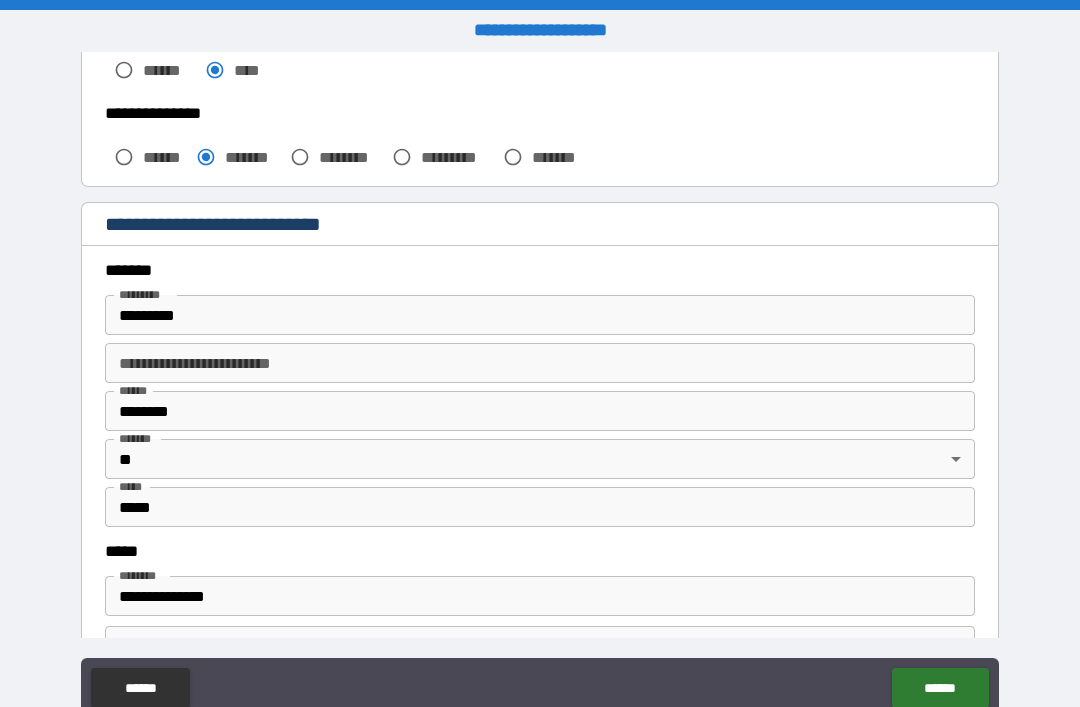 type on "**********" 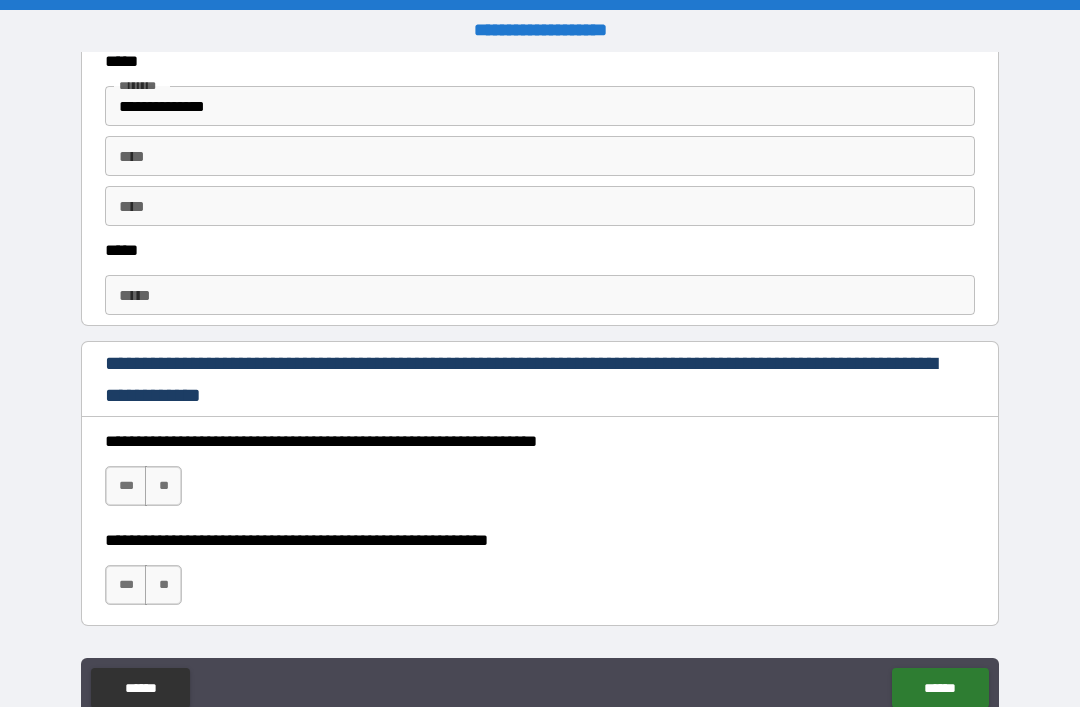 scroll, scrollTop: 1069, scrollLeft: 0, axis: vertical 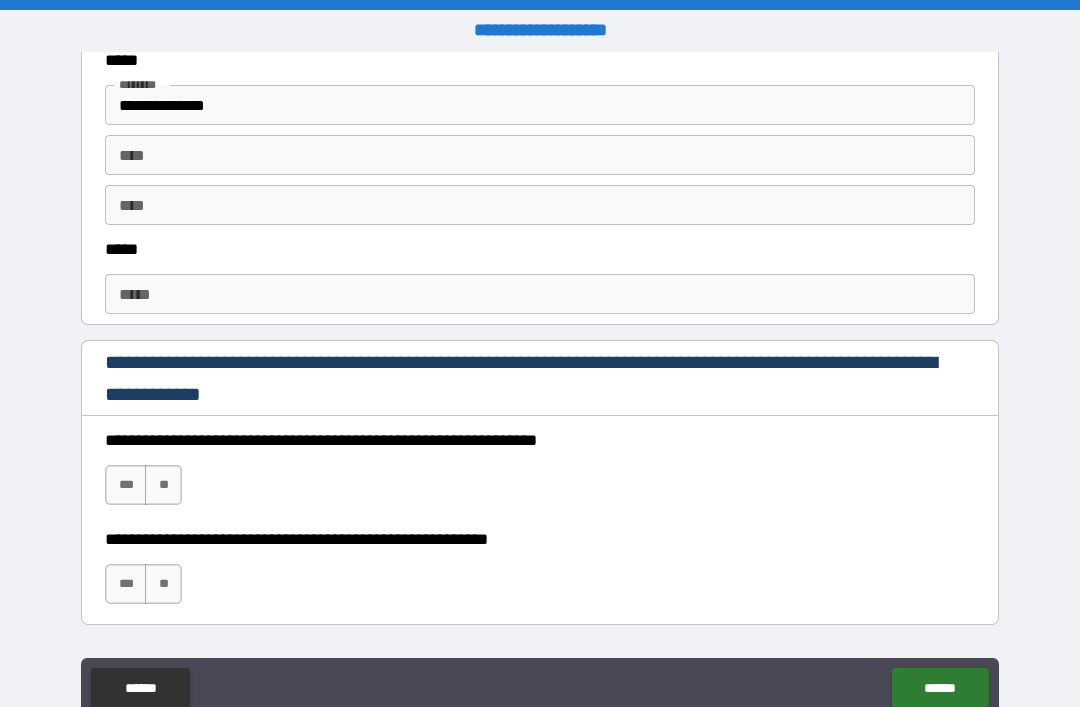 click on "*****" at bounding box center [540, 294] 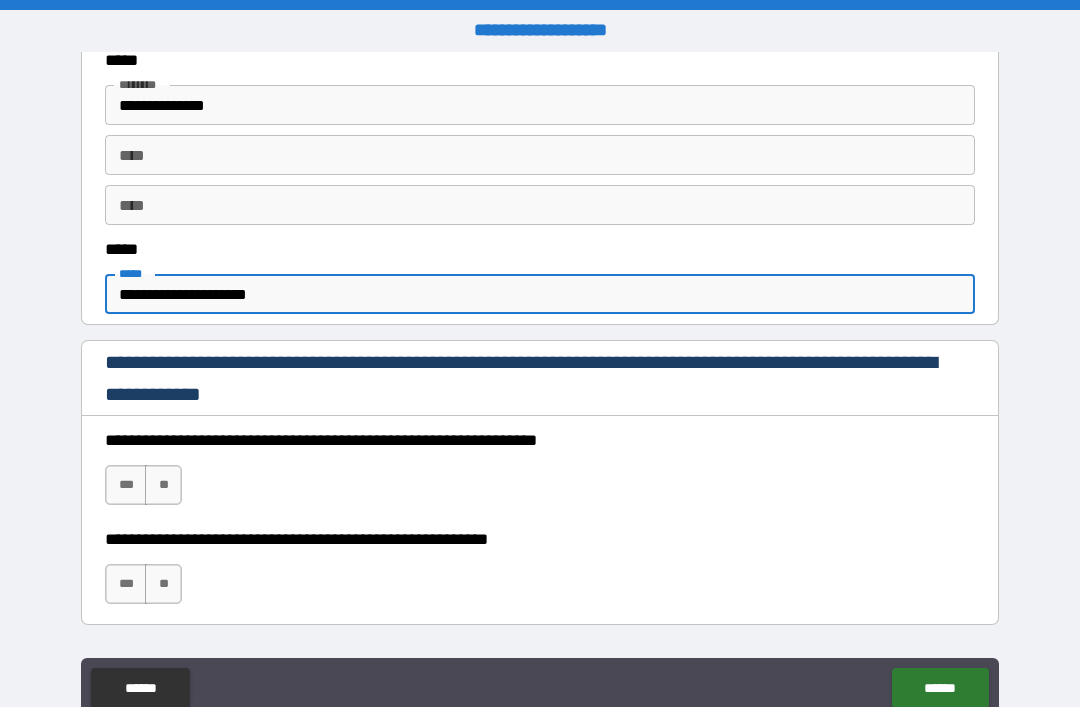type on "**********" 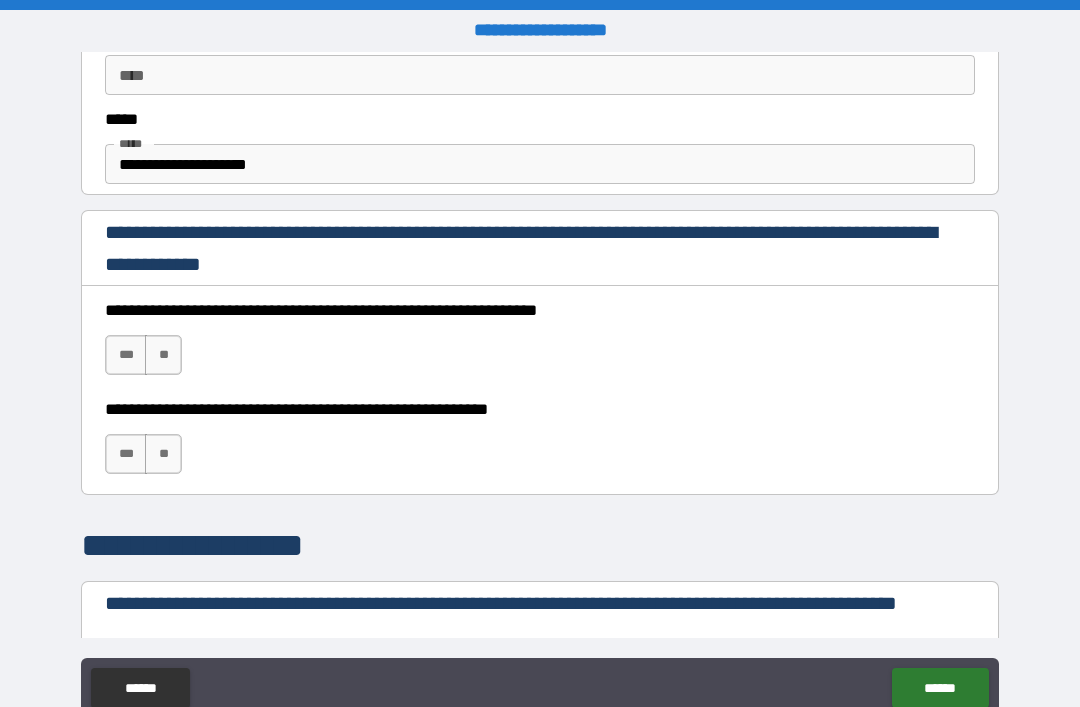 scroll, scrollTop: 1210, scrollLeft: 0, axis: vertical 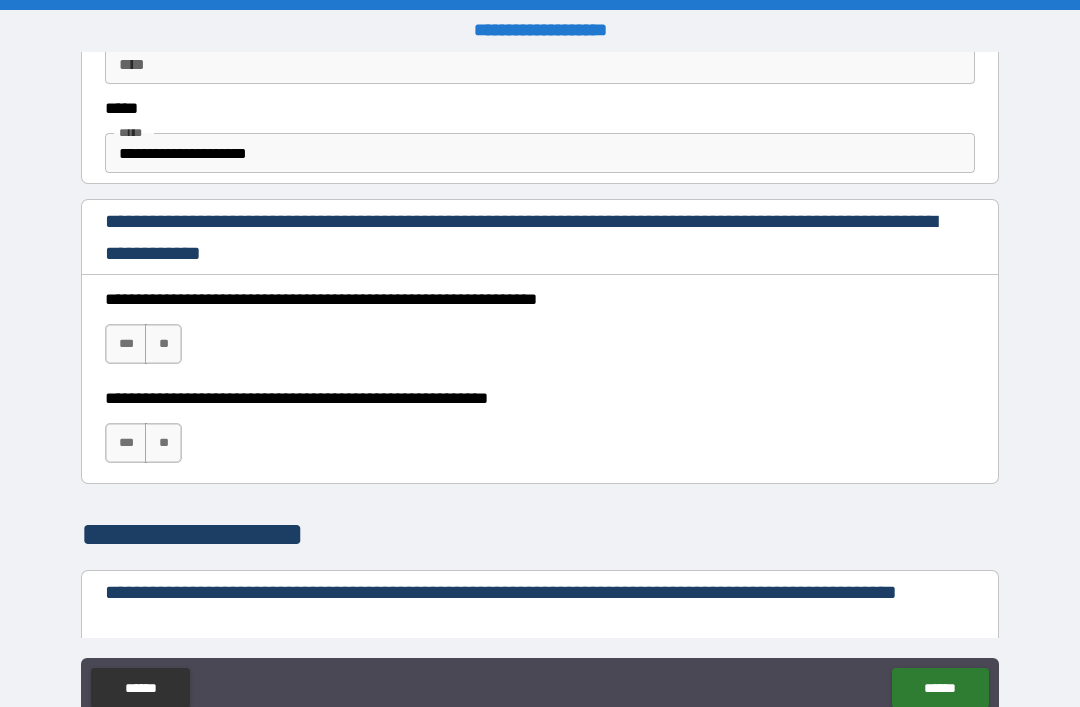 type on "**********" 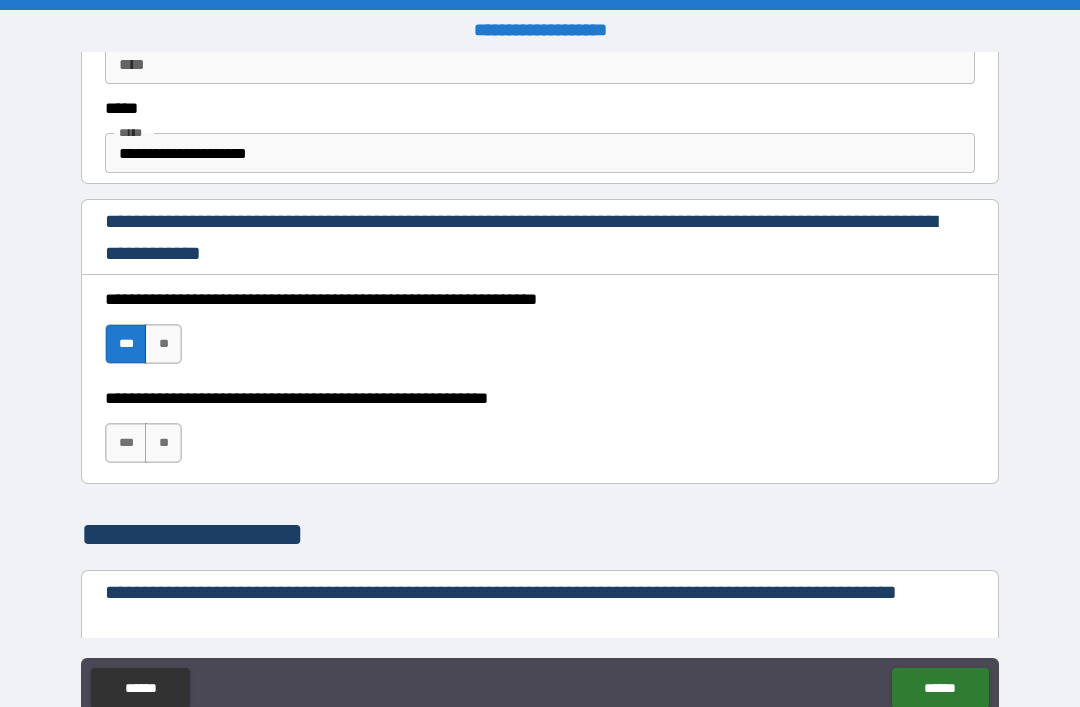 click on "***" at bounding box center [126, 443] 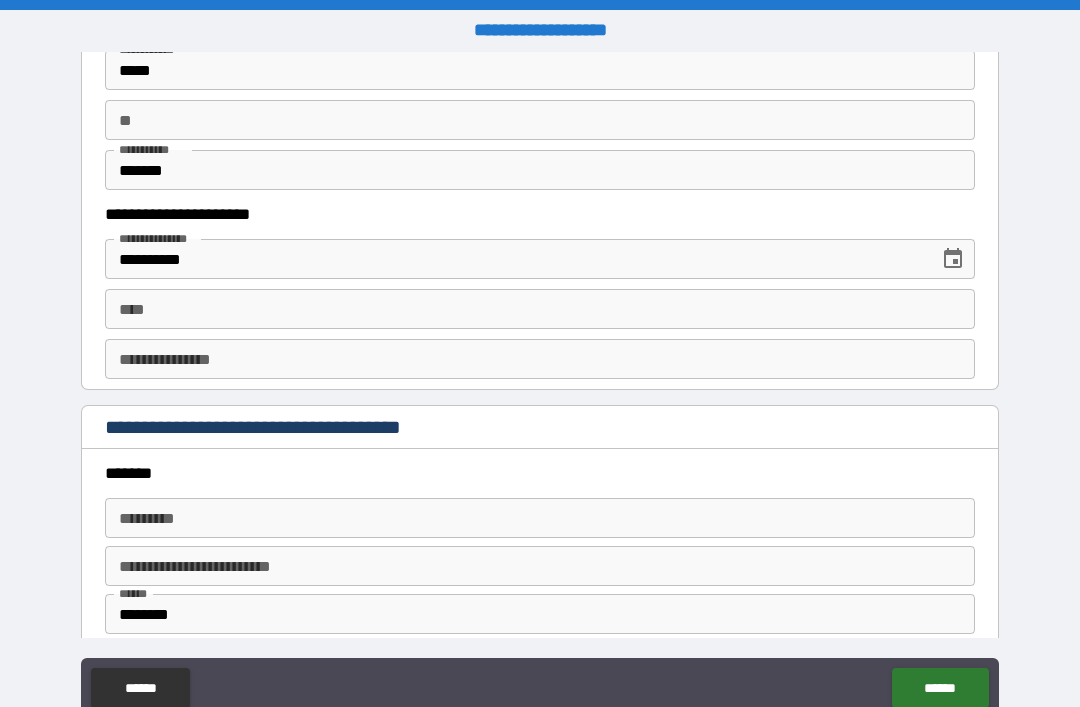 scroll, scrollTop: 2013, scrollLeft: 0, axis: vertical 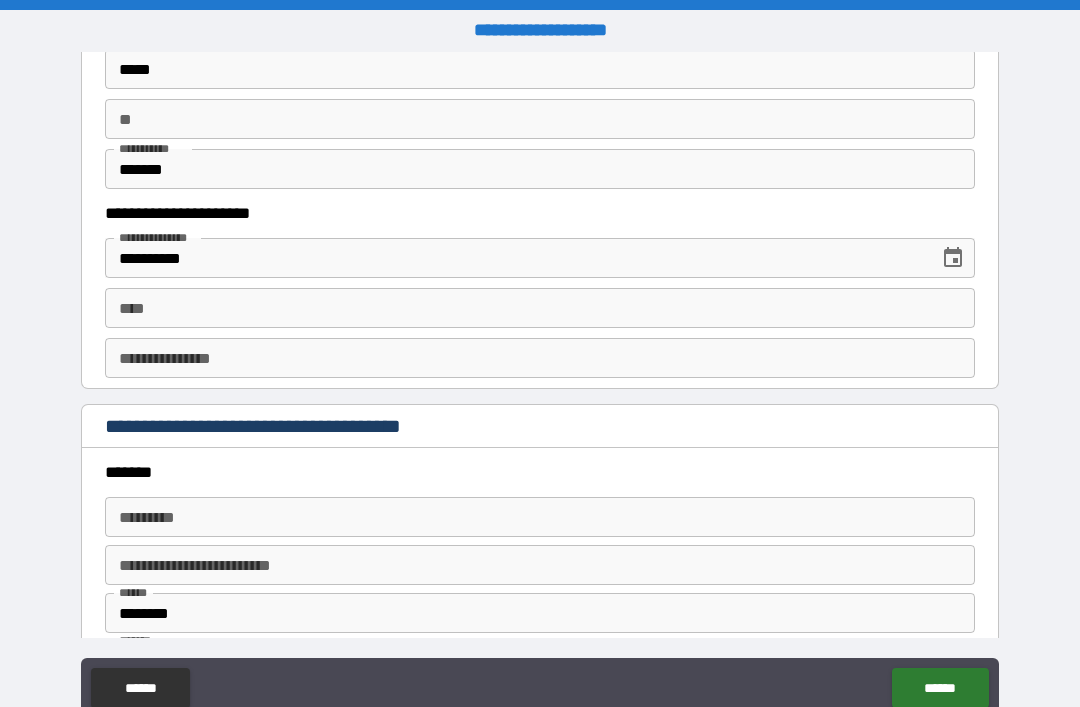 click on "****" at bounding box center (540, 308) 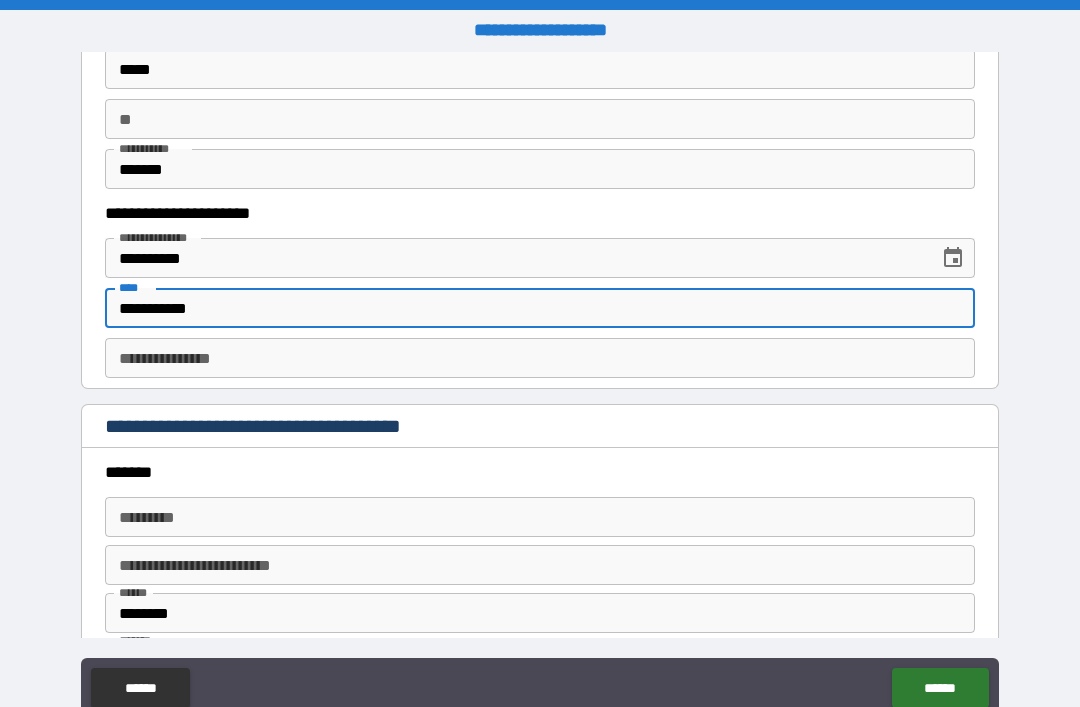 type on "**********" 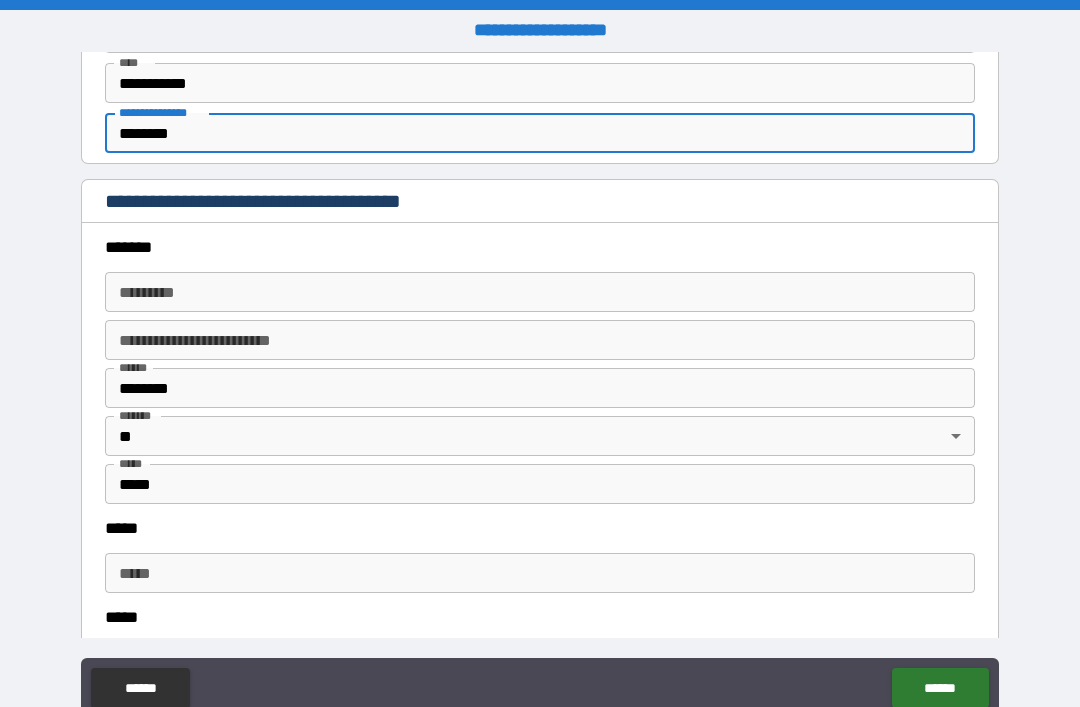 scroll, scrollTop: 2244, scrollLeft: 0, axis: vertical 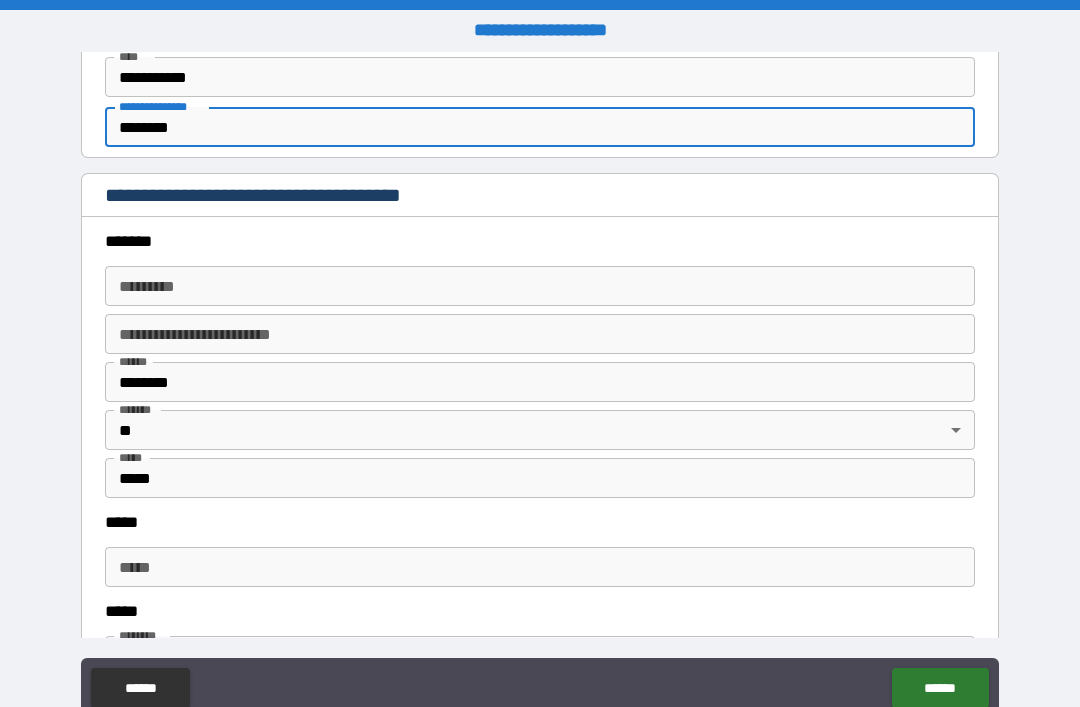 type on "********" 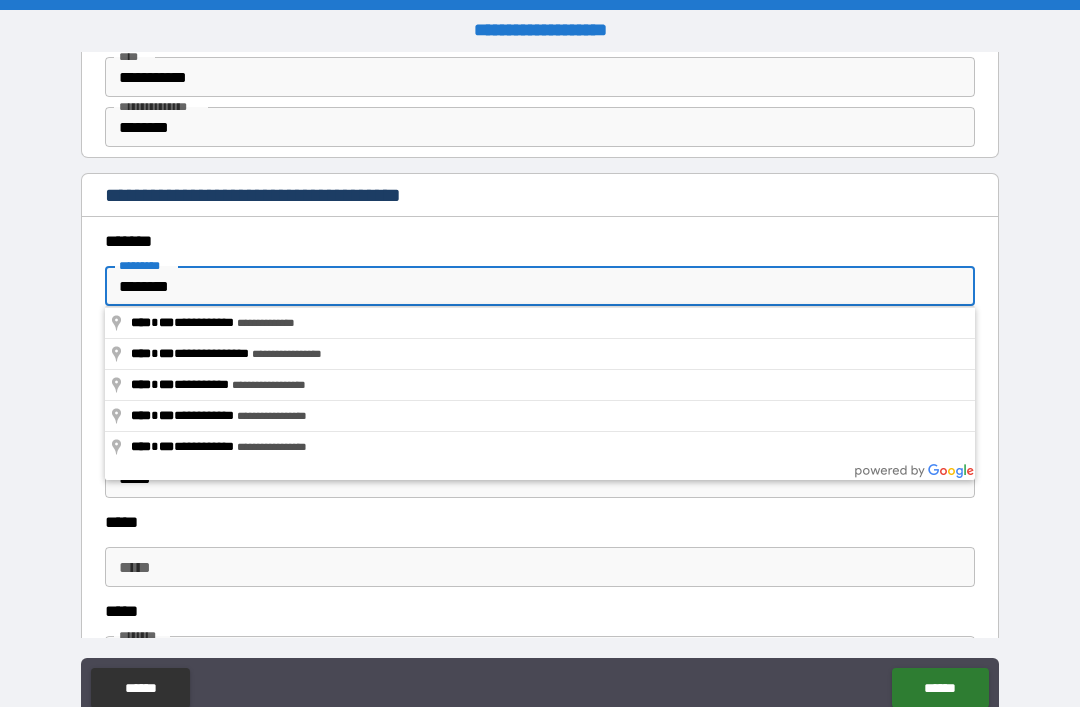 type on "**********" 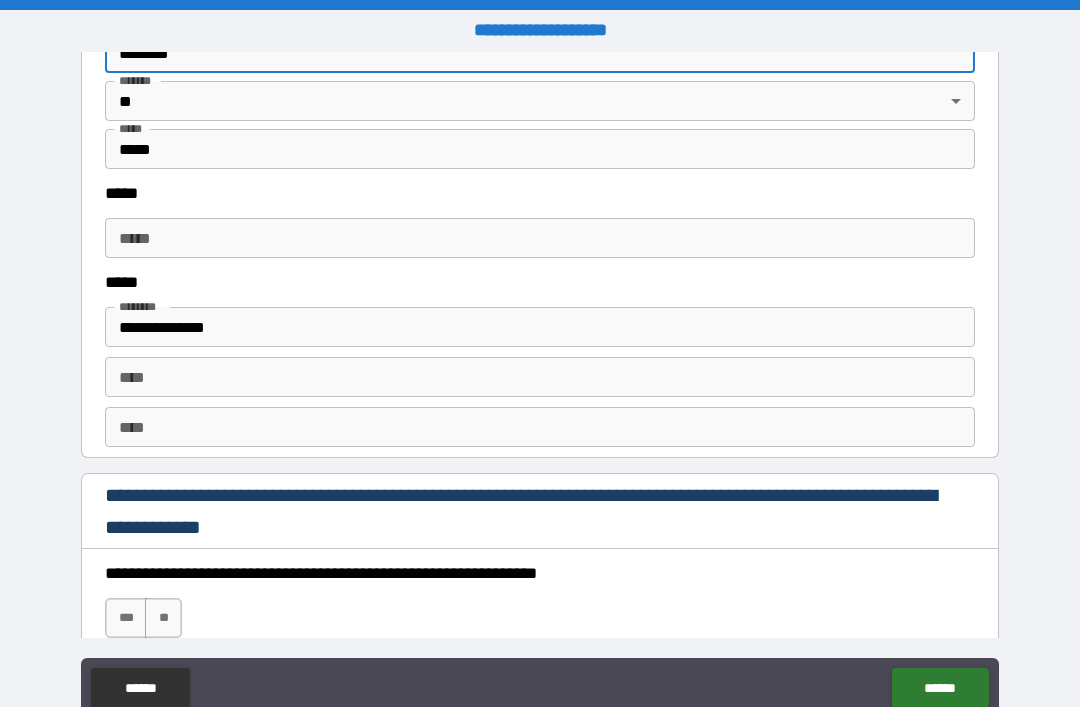 scroll, scrollTop: 2576, scrollLeft: 0, axis: vertical 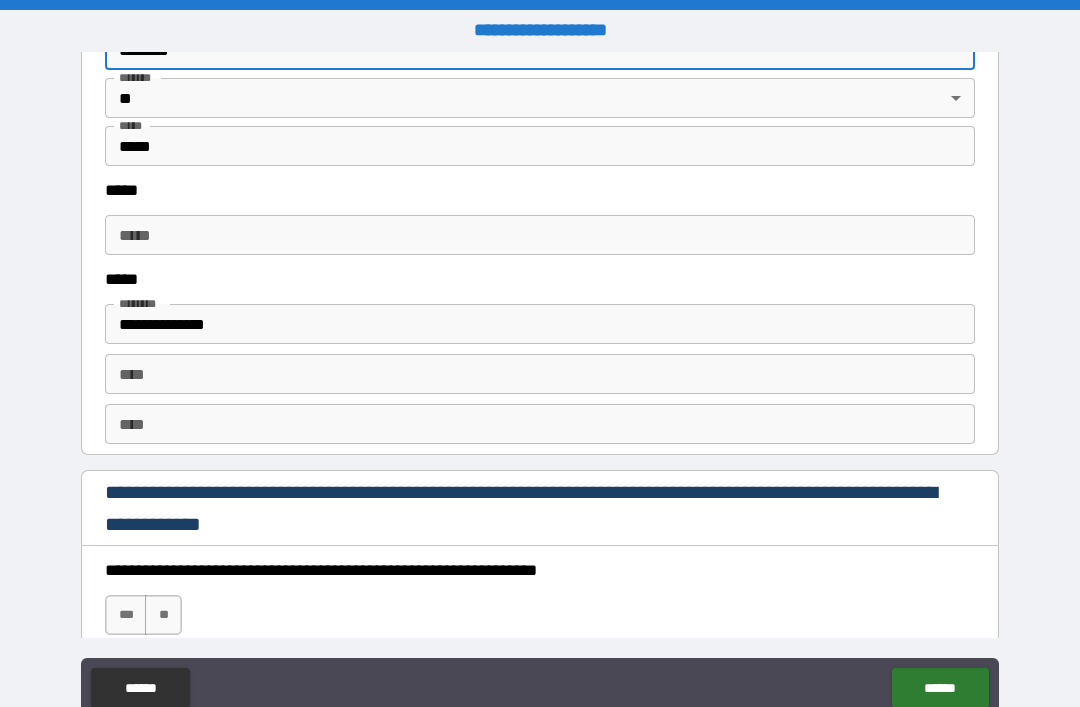 click on "**********" at bounding box center [540, 324] 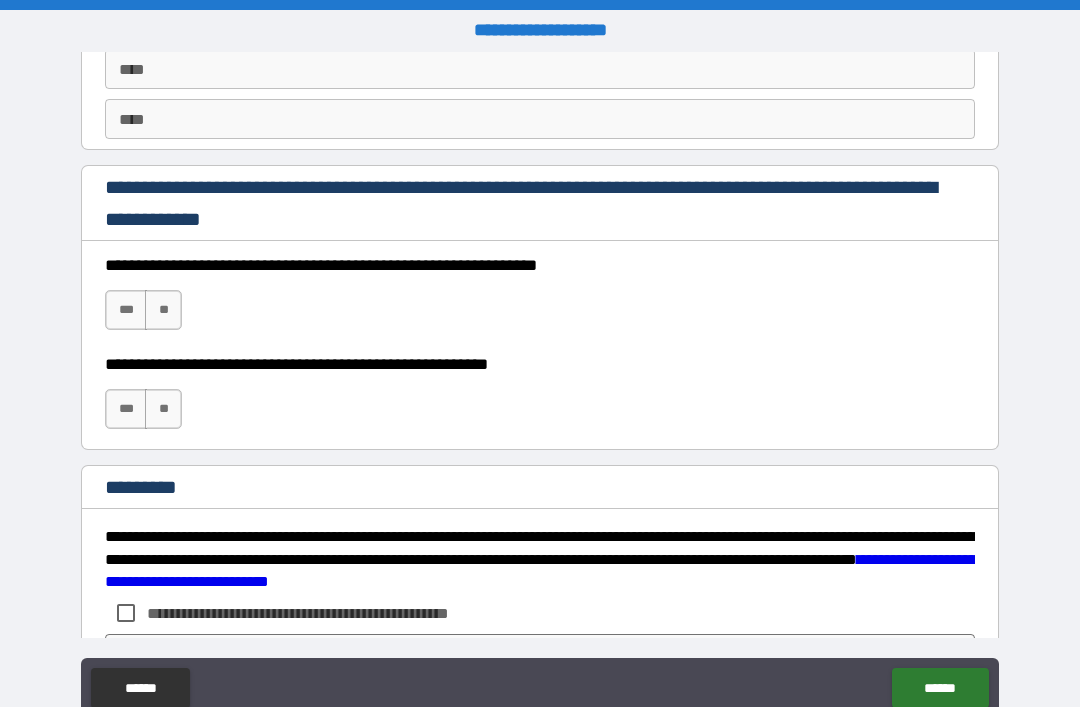 scroll, scrollTop: 2882, scrollLeft: 0, axis: vertical 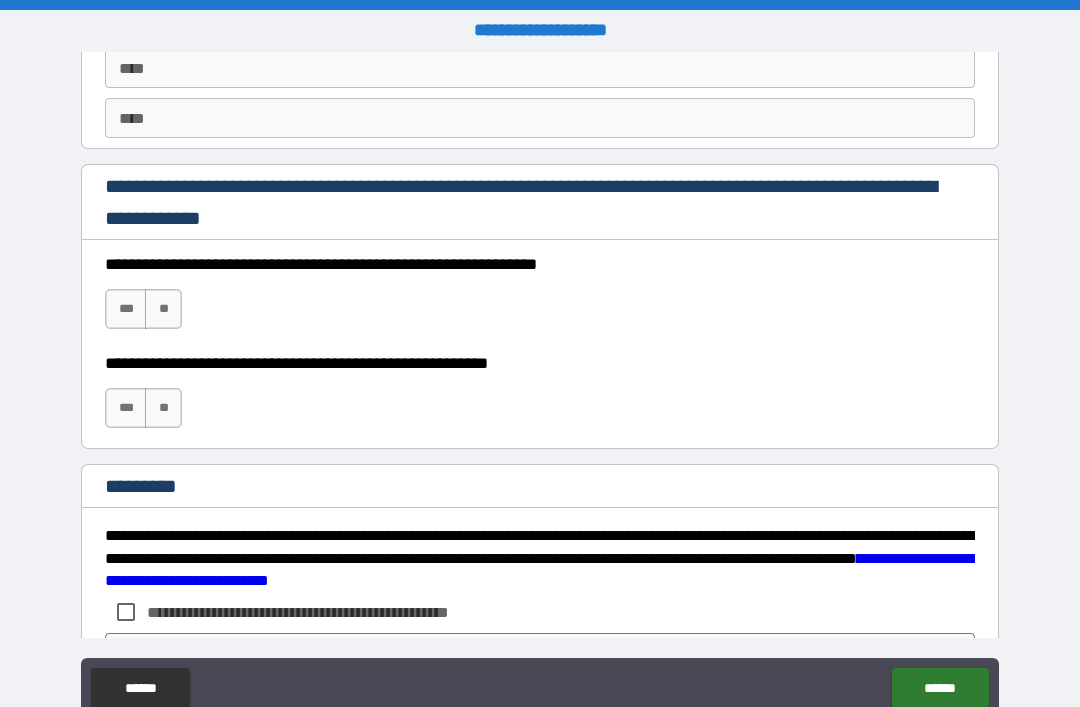 type on "**********" 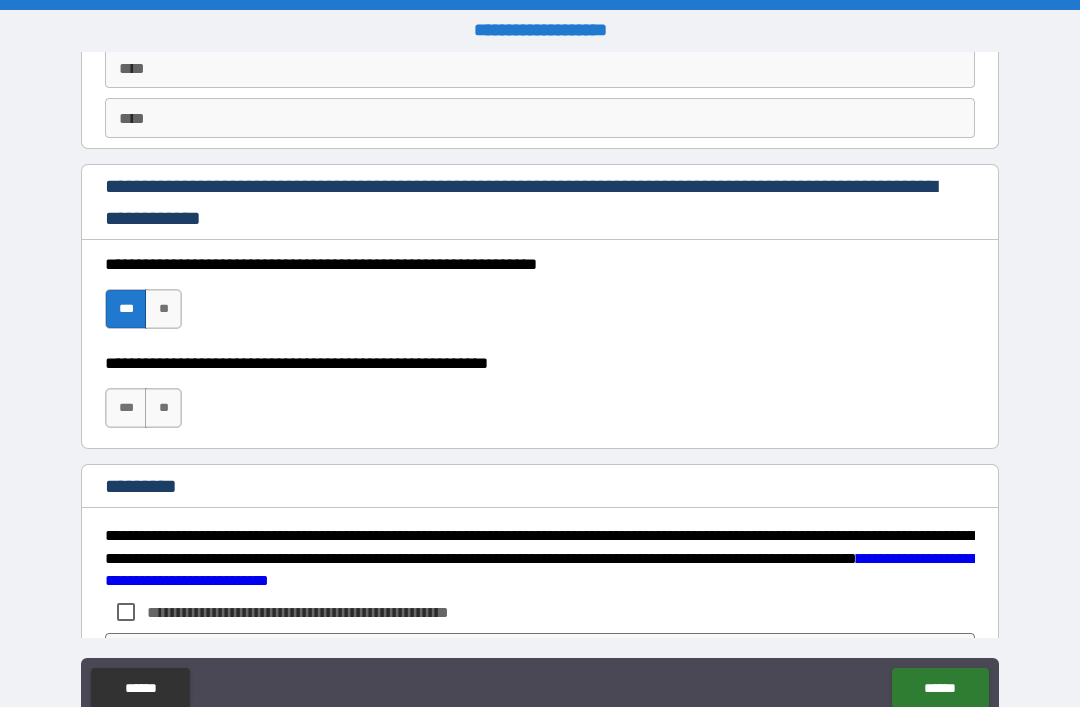 click on "***" at bounding box center [126, 408] 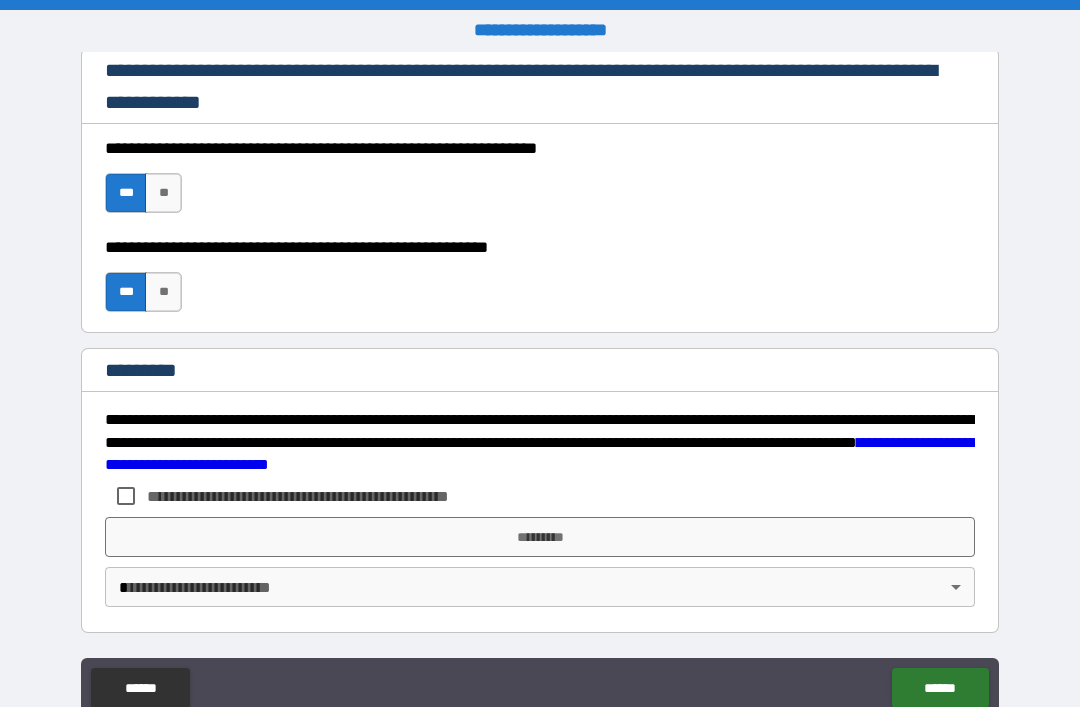 scroll, scrollTop: 2998, scrollLeft: 0, axis: vertical 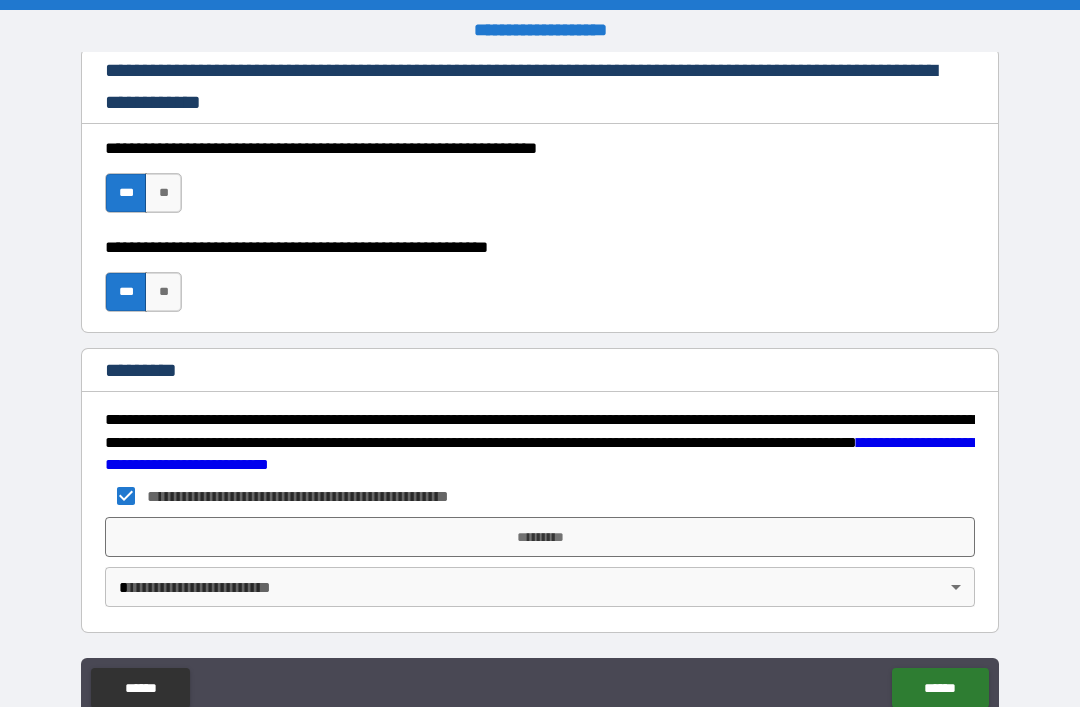 click on "*********" at bounding box center (540, 537) 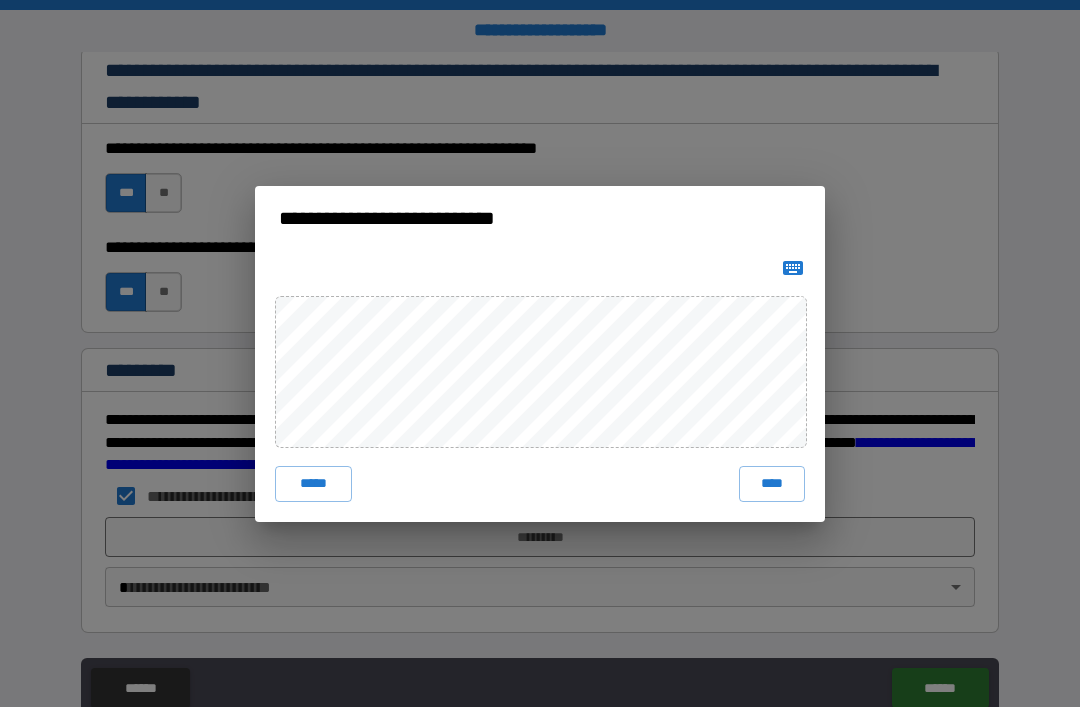 click on "****" at bounding box center (772, 484) 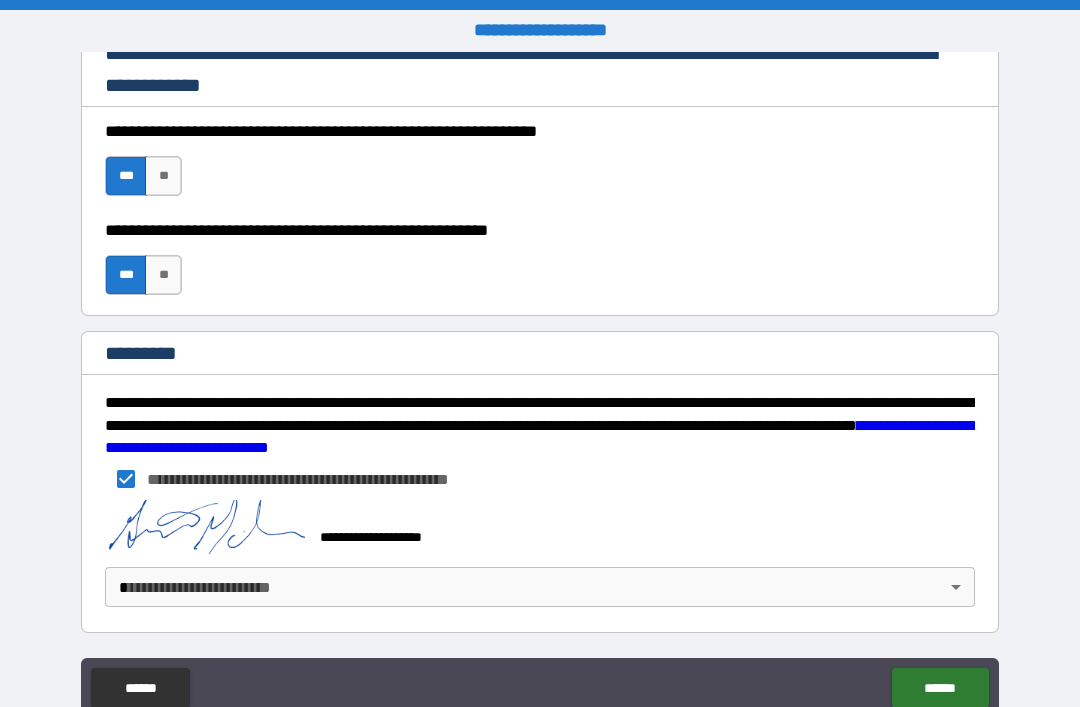 scroll, scrollTop: 3015, scrollLeft: 0, axis: vertical 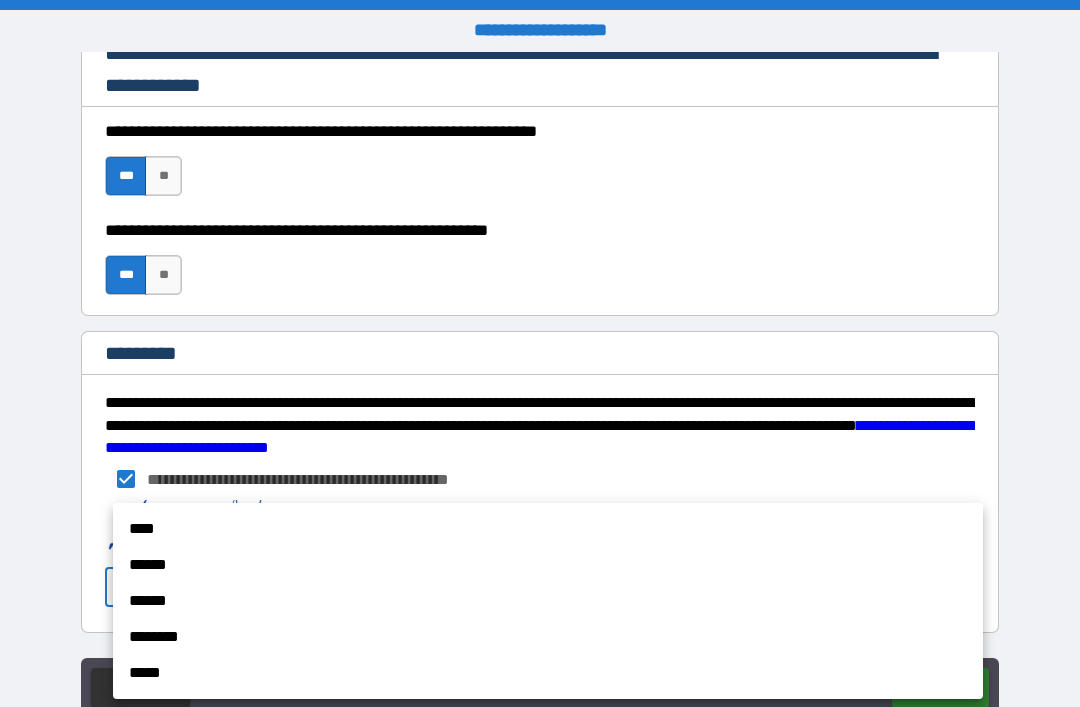 click on "****" at bounding box center [548, 529] 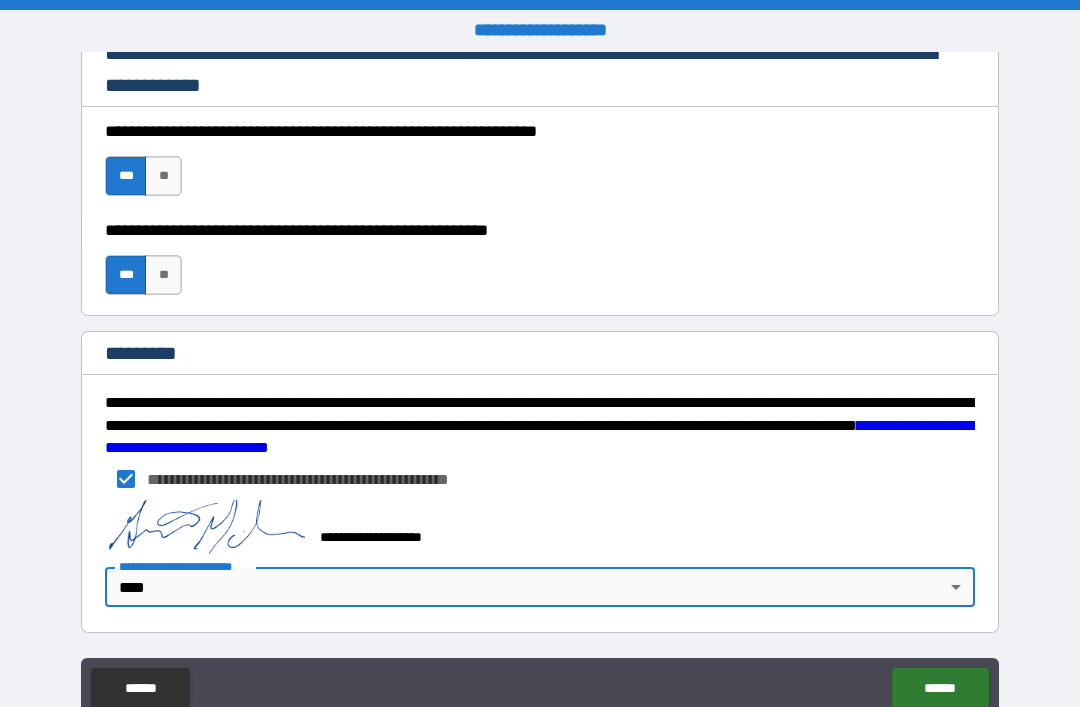 scroll, scrollTop: 3015, scrollLeft: 0, axis: vertical 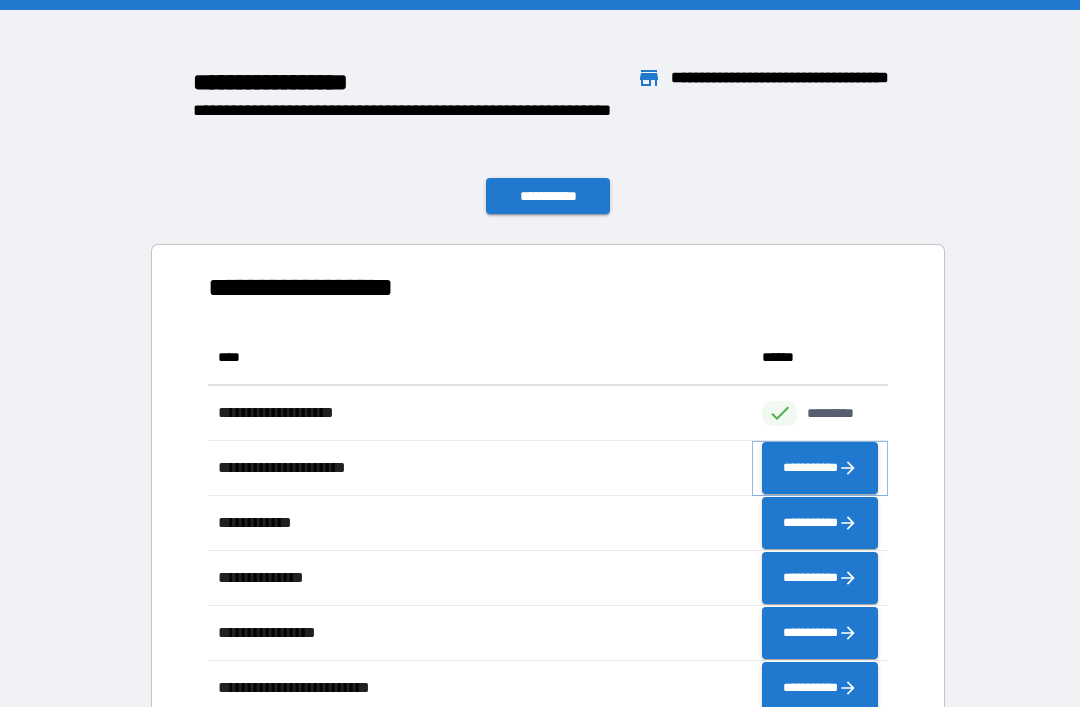 click 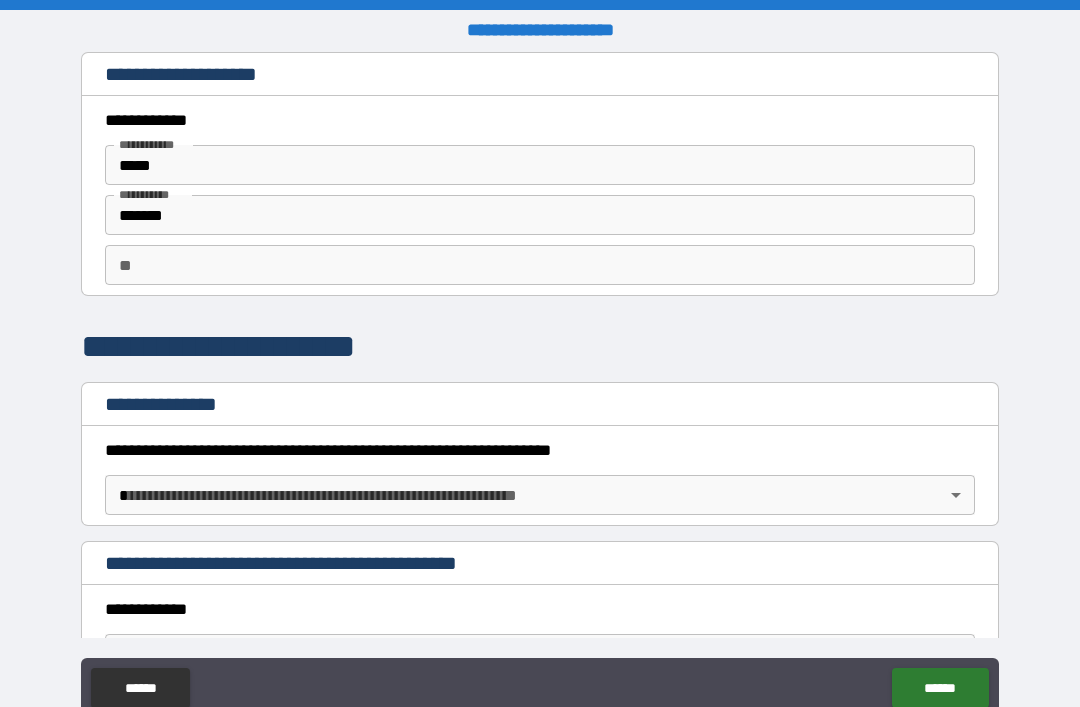 click on "**********" at bounding box center [540, 385] 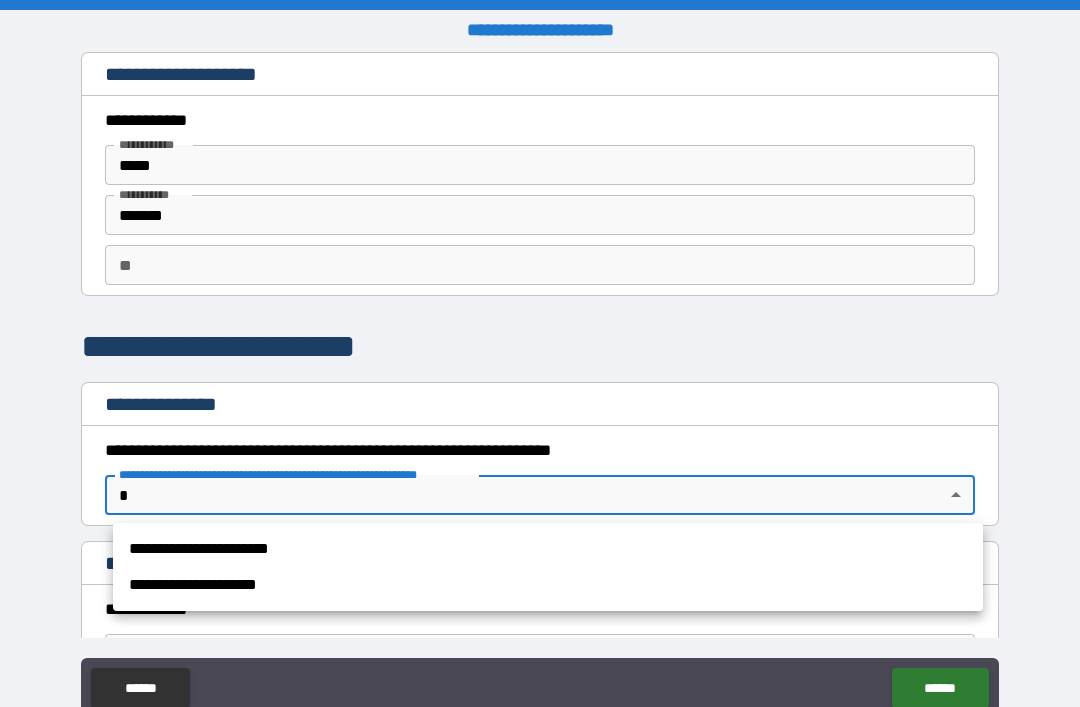 click on "**********" at bounding box center [548, 549] 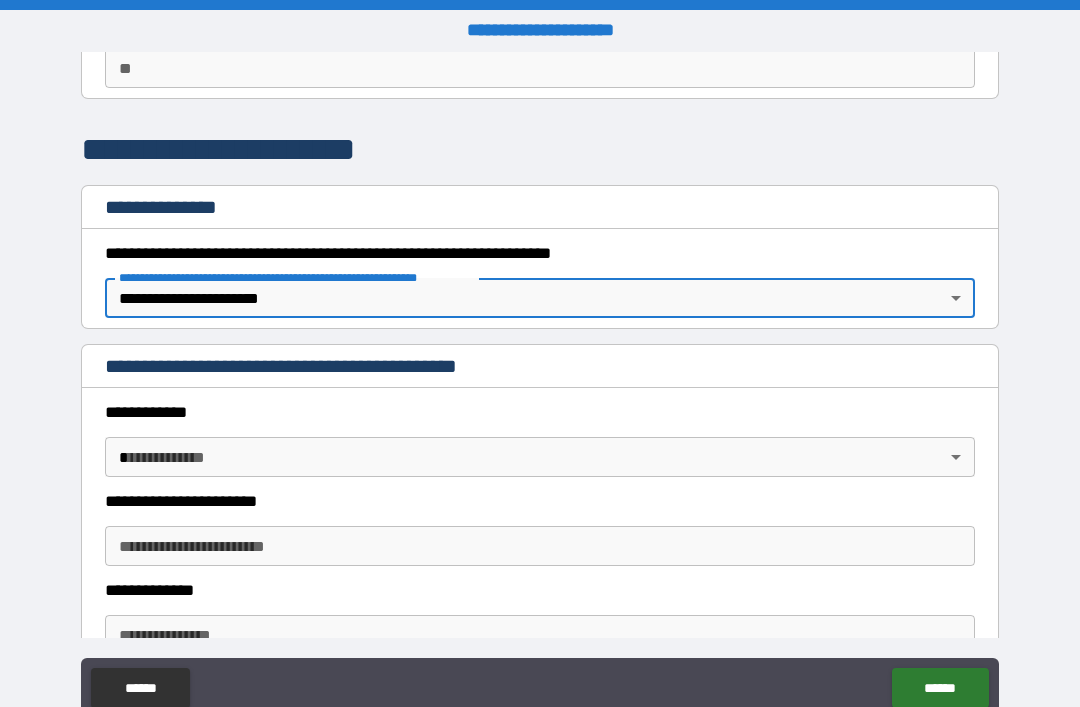scroll, scrollTop: 200, scrollLeft: 0, axis: vertical 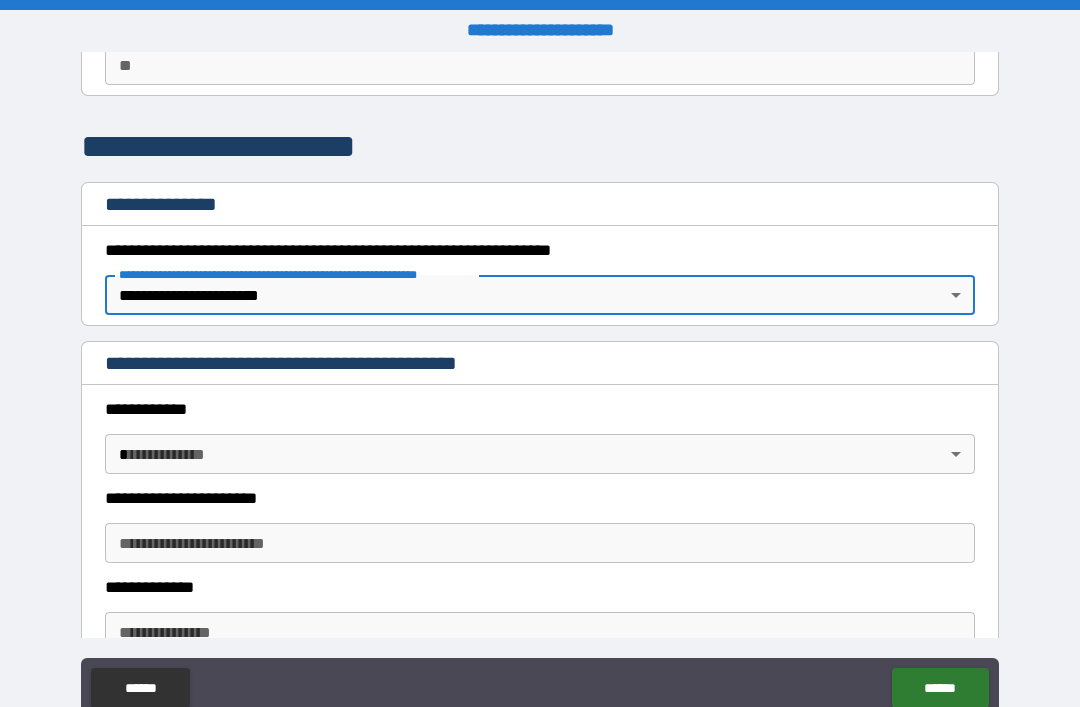 click on "**********" at bounding box center (540, 385) 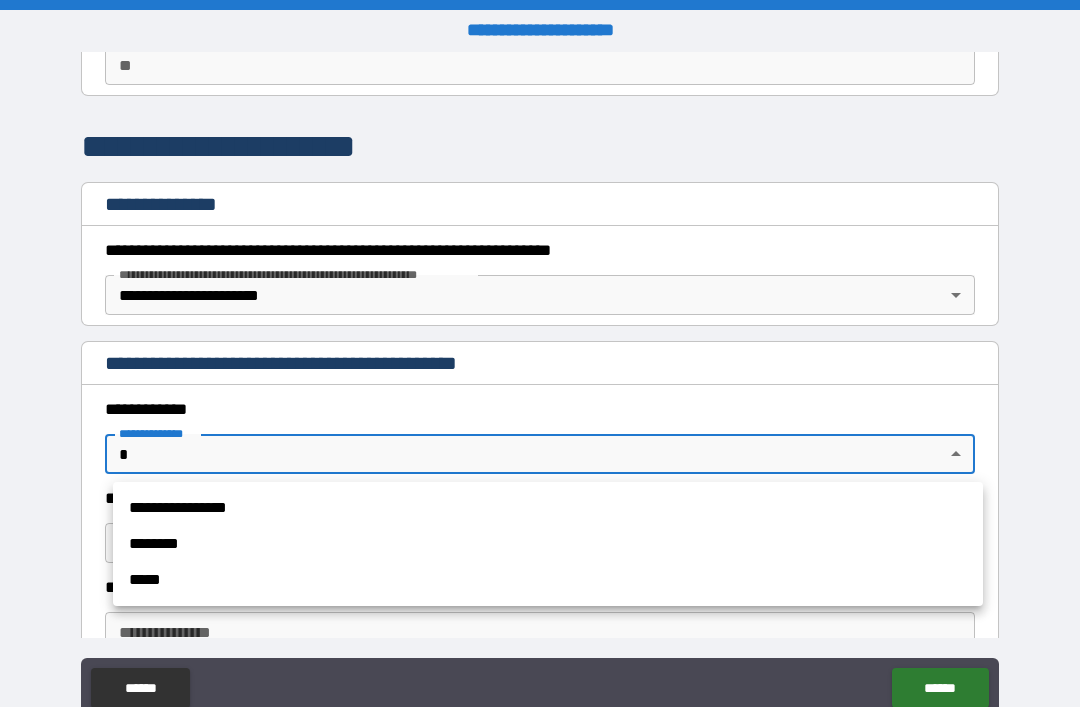 click on "**********" at bounding box center (548, 508) 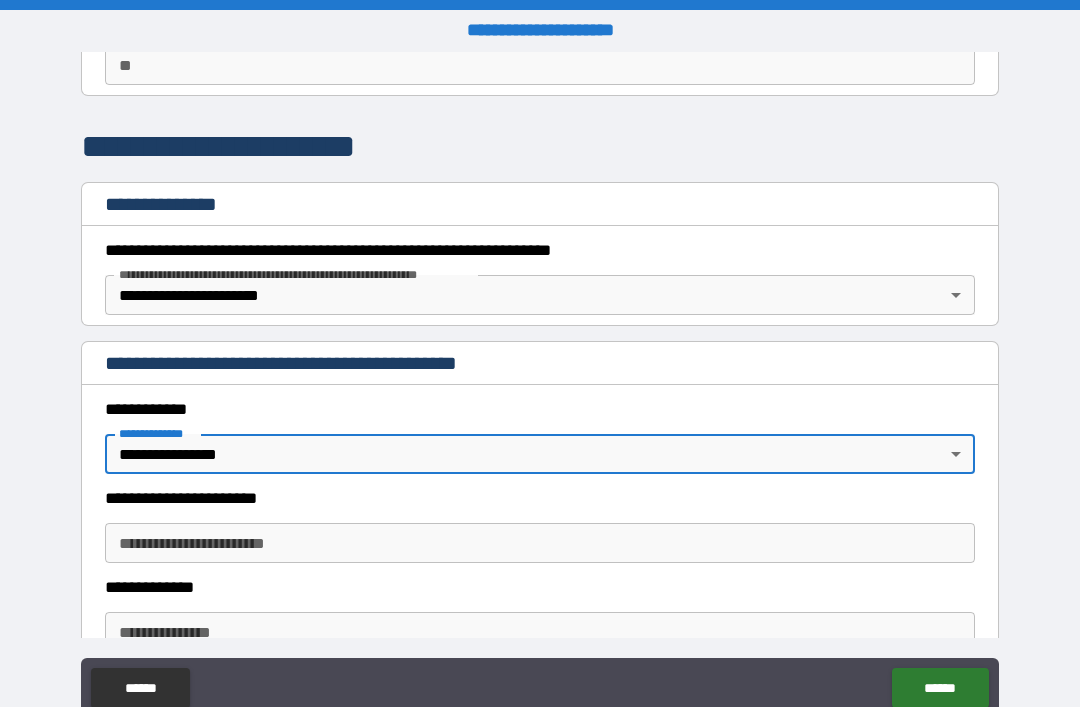 click on "**********" at bounding box center (540, 543) 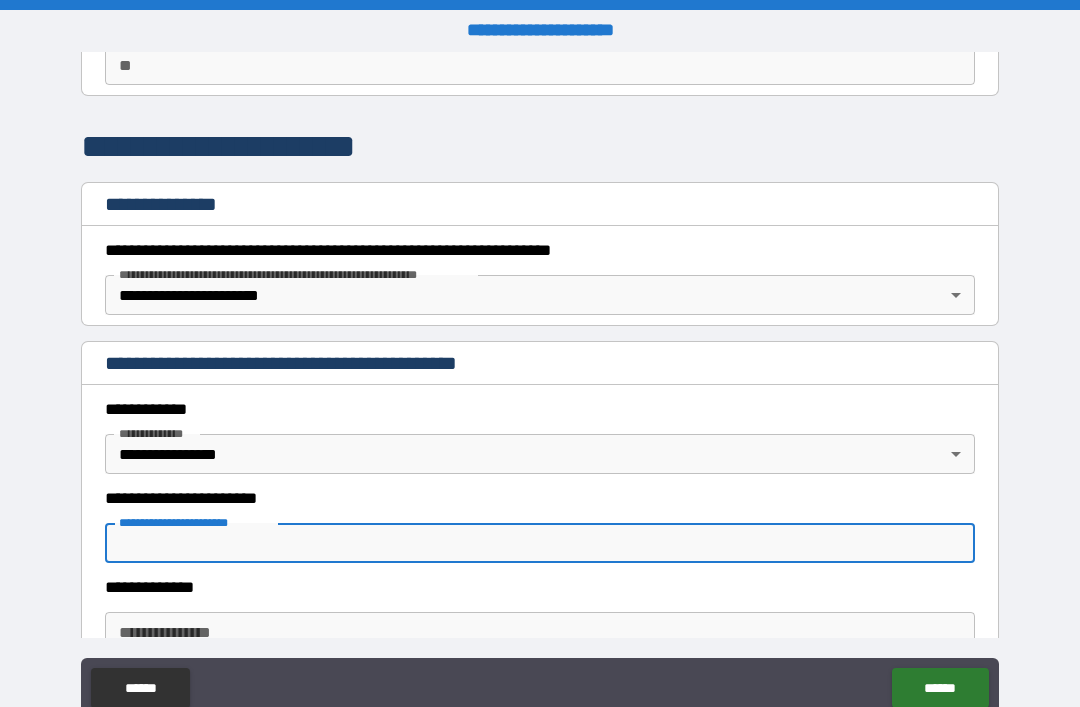 type on "*" 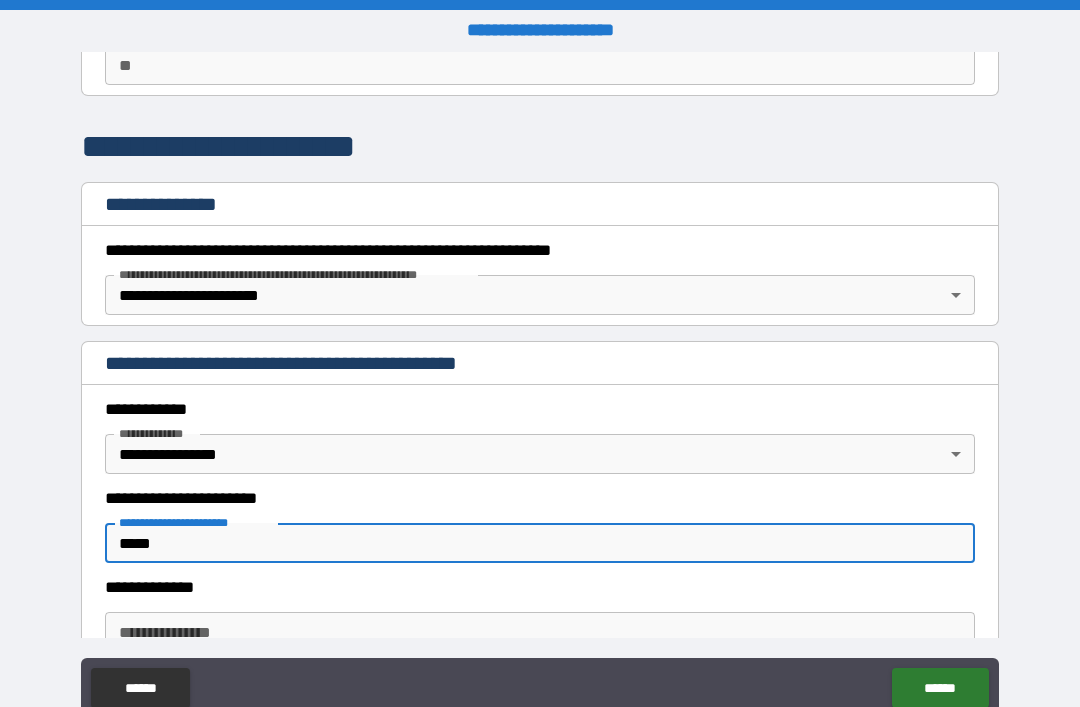 type on "*****" 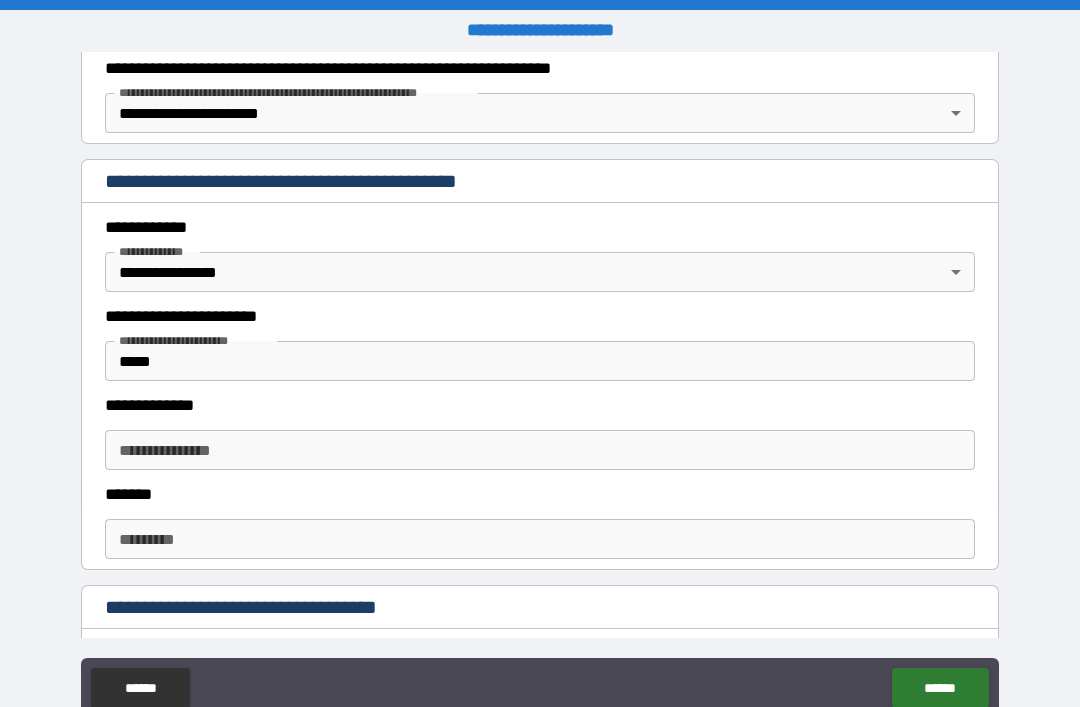 scroll, scrollTop: 383, scrollLeft: 0, axis: vertical 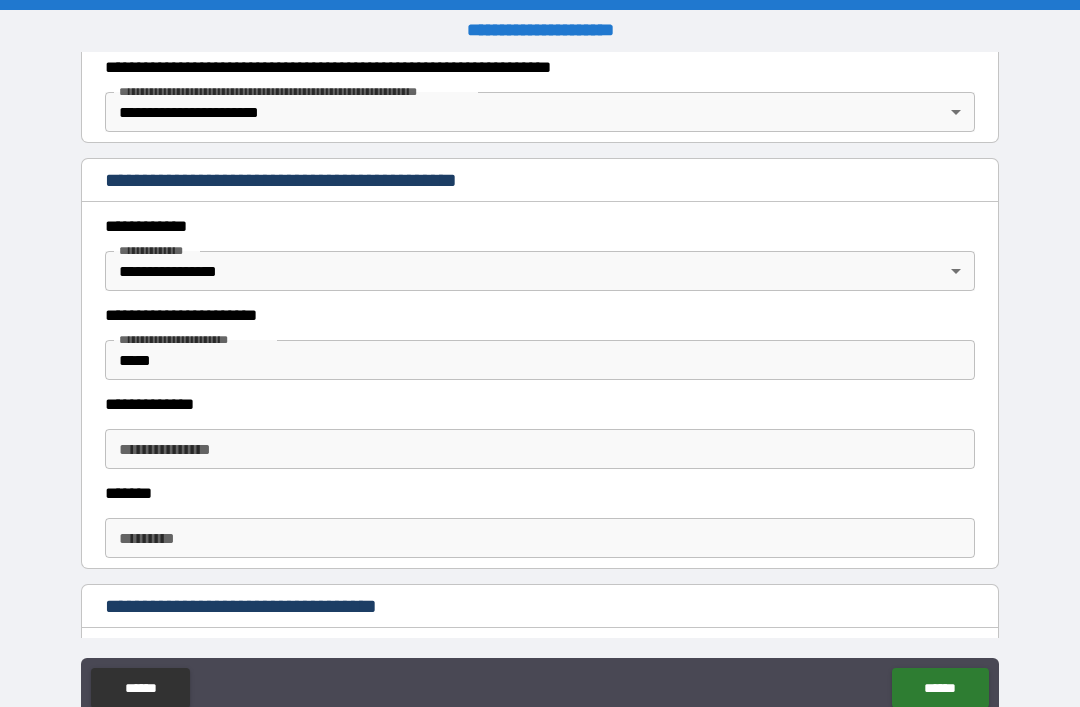 click on "**********" at bounding box center [540, 449] 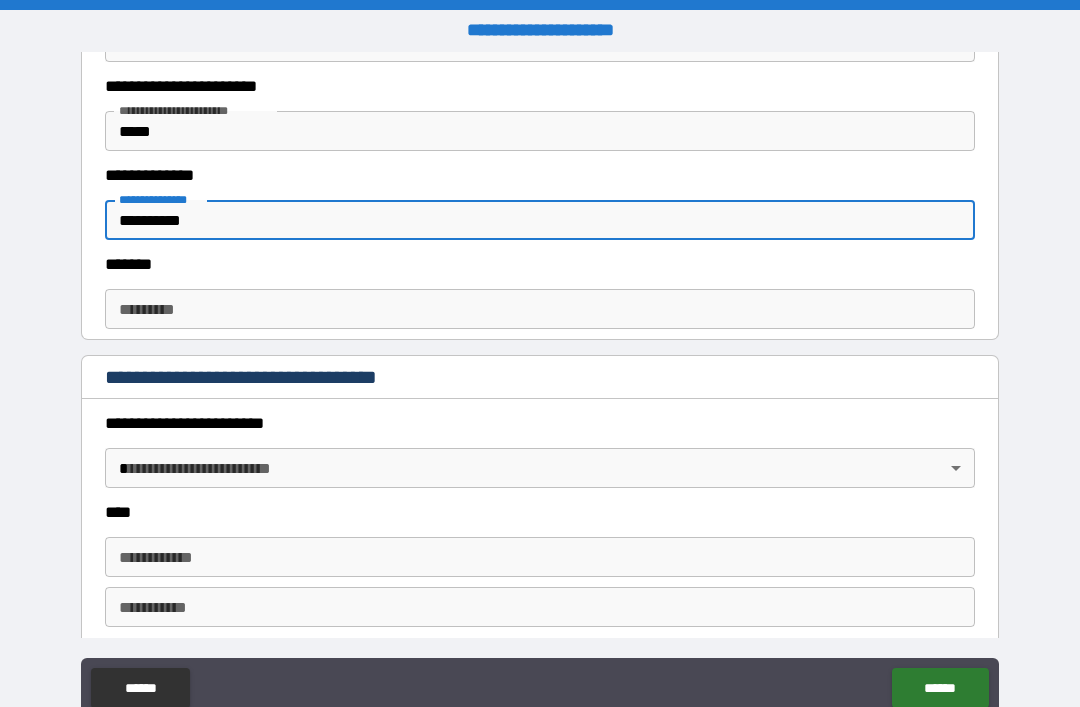 scroll, scrollTop: 619, scrollLeft: 0, axis: vertical 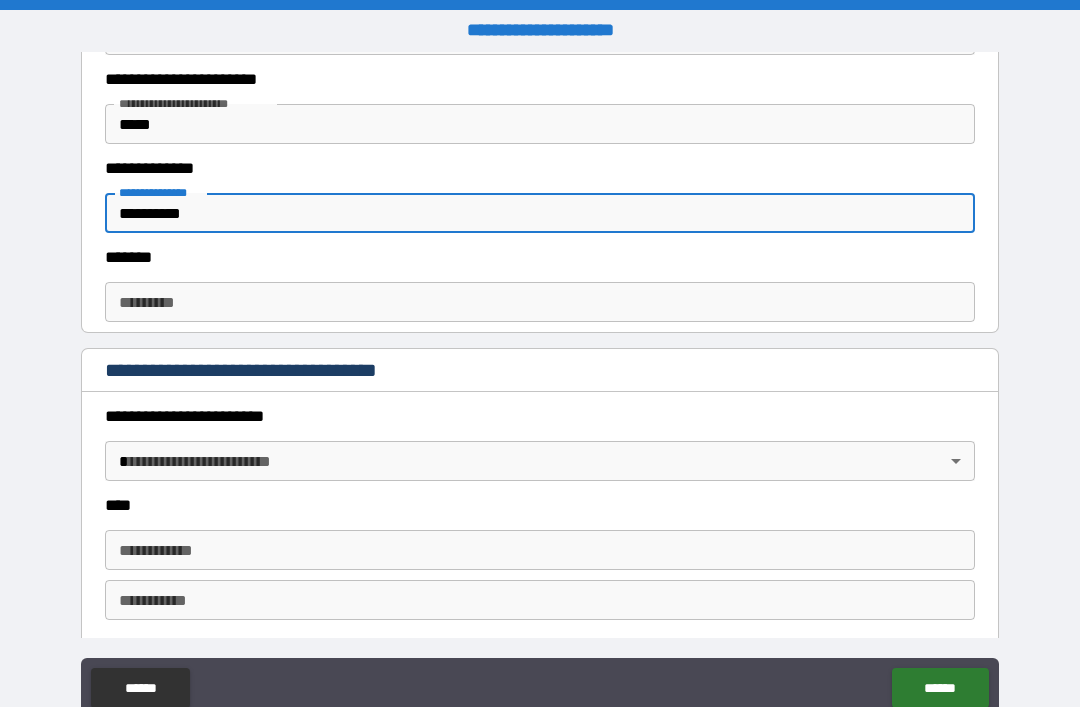 type on "**********" 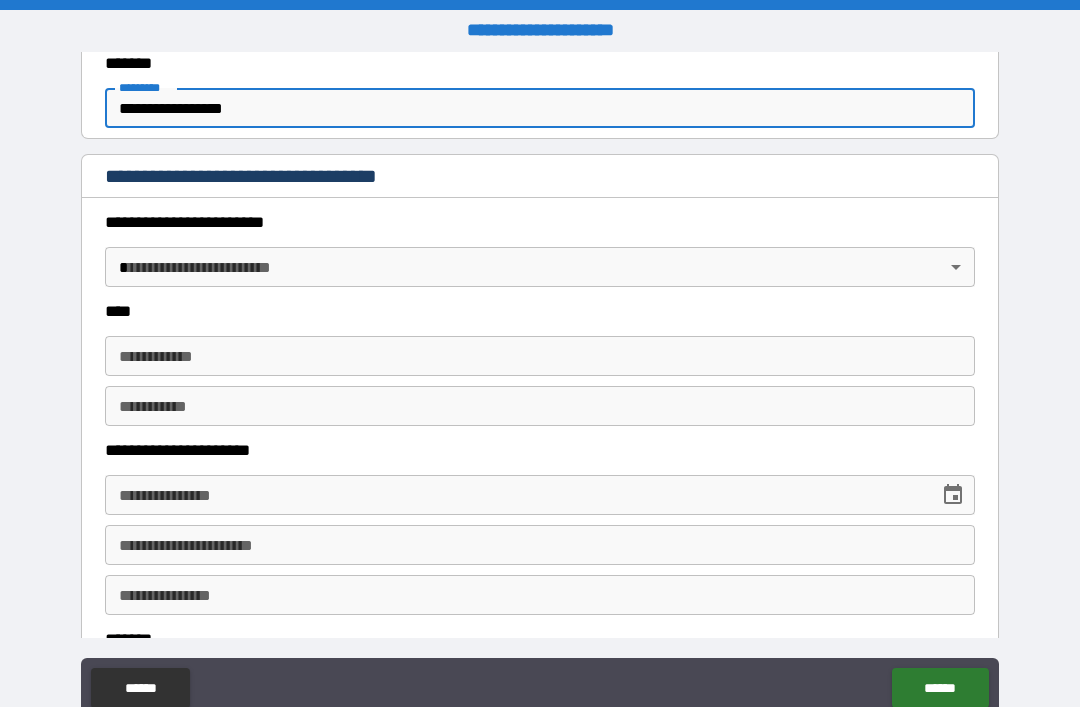 scroll, scrollTop: 814, scrollLeft: 0, axis: vertical 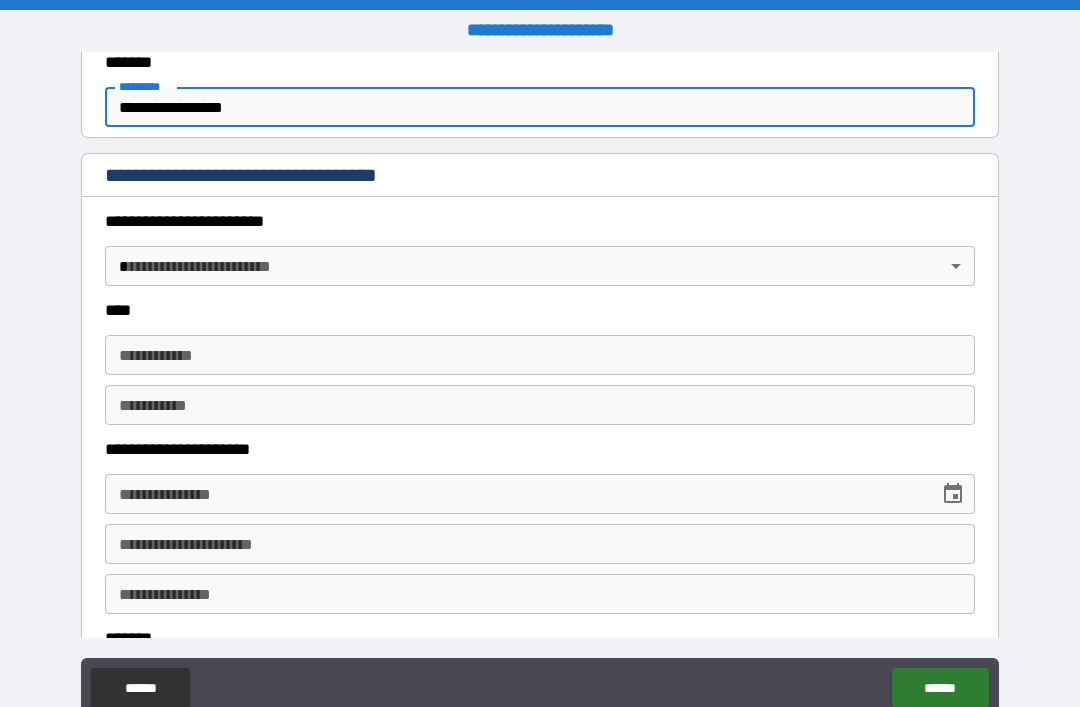 type on "**********" 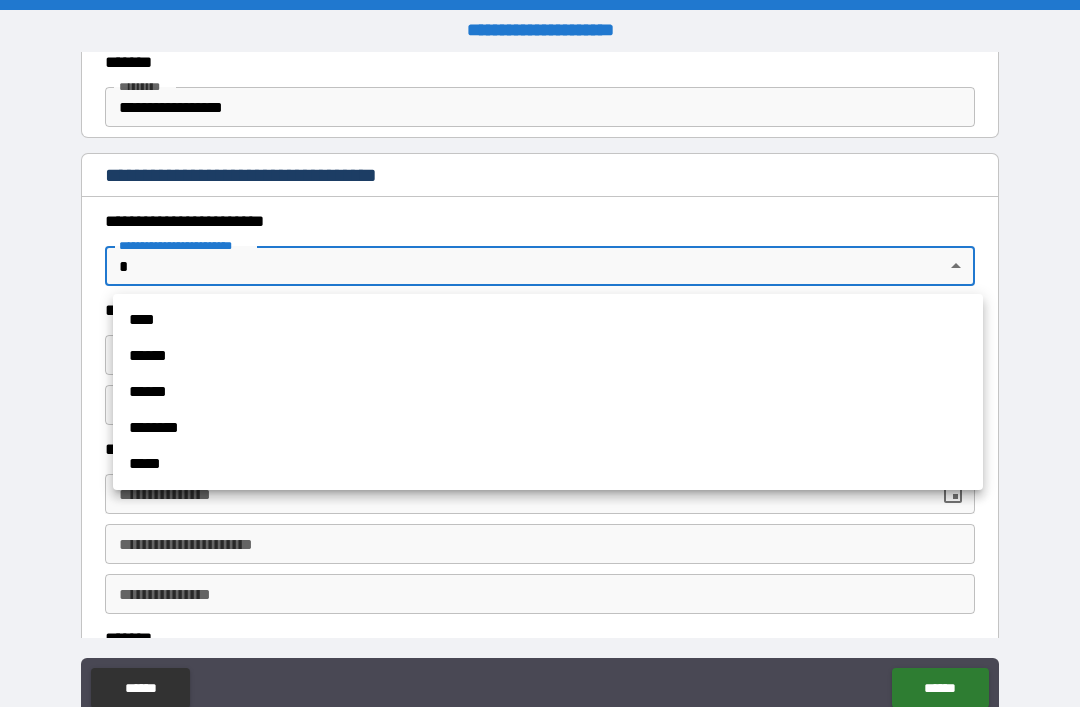 click on "****" at bounding box center [548, 320] 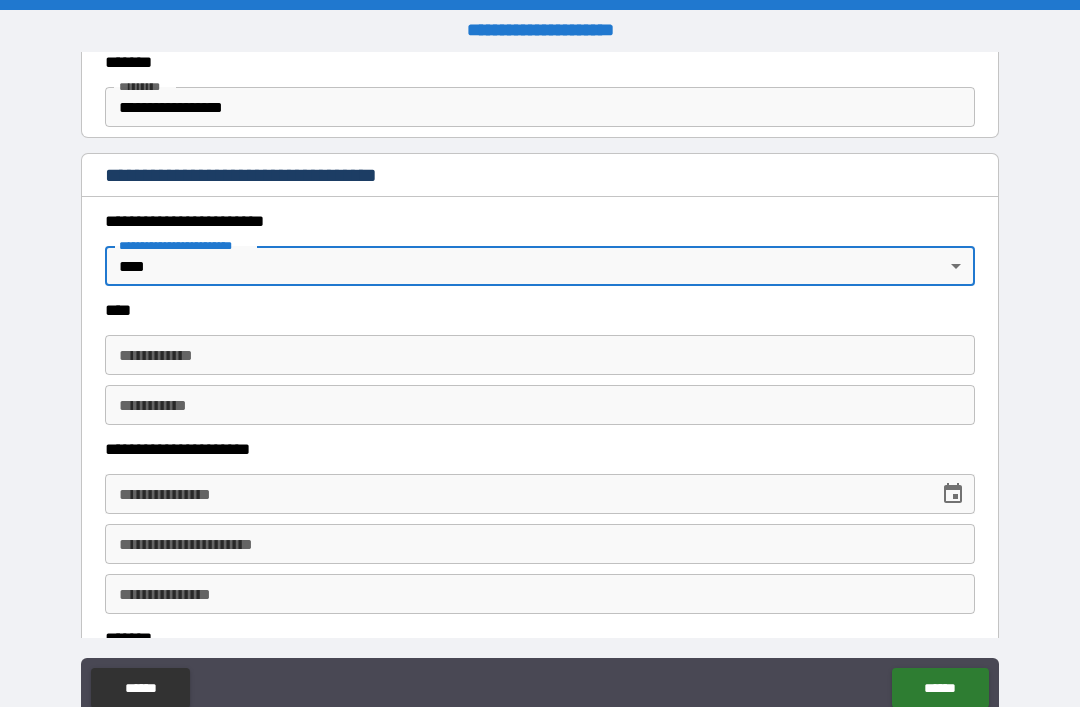 type on "*" 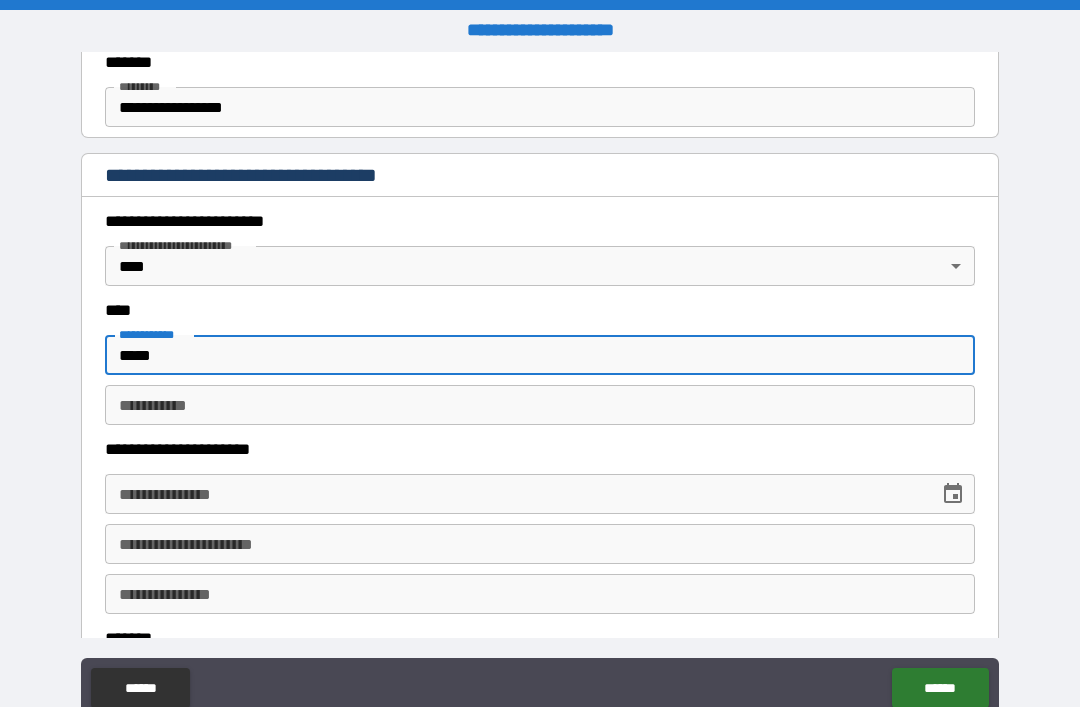 type on "*****" 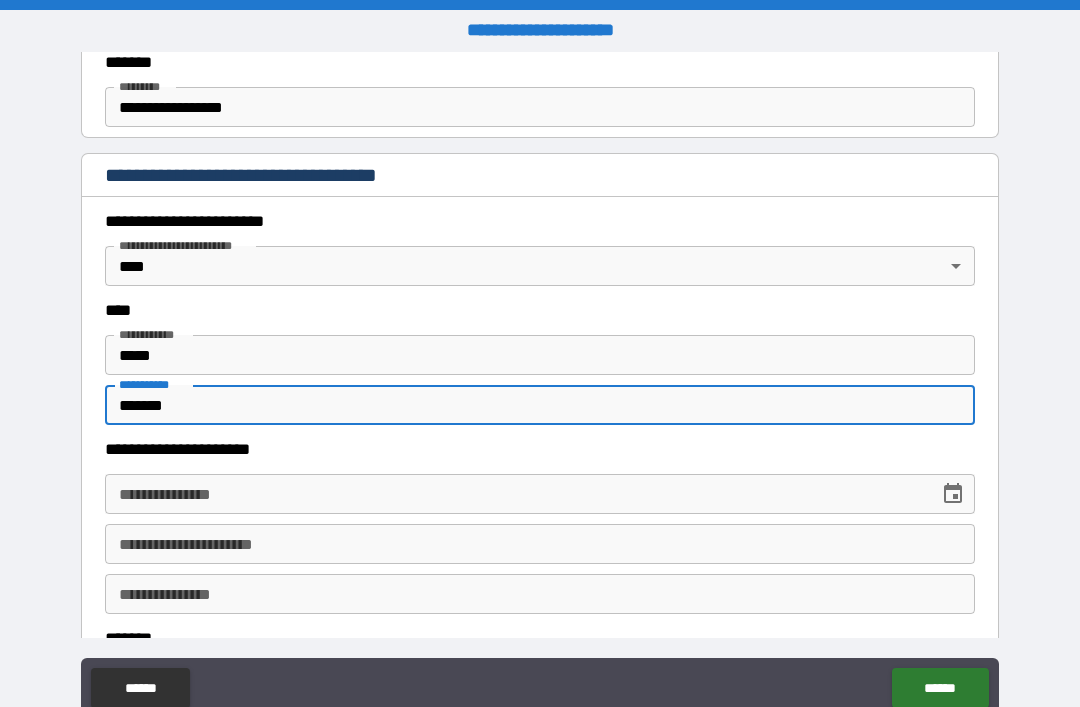 type on "*******" 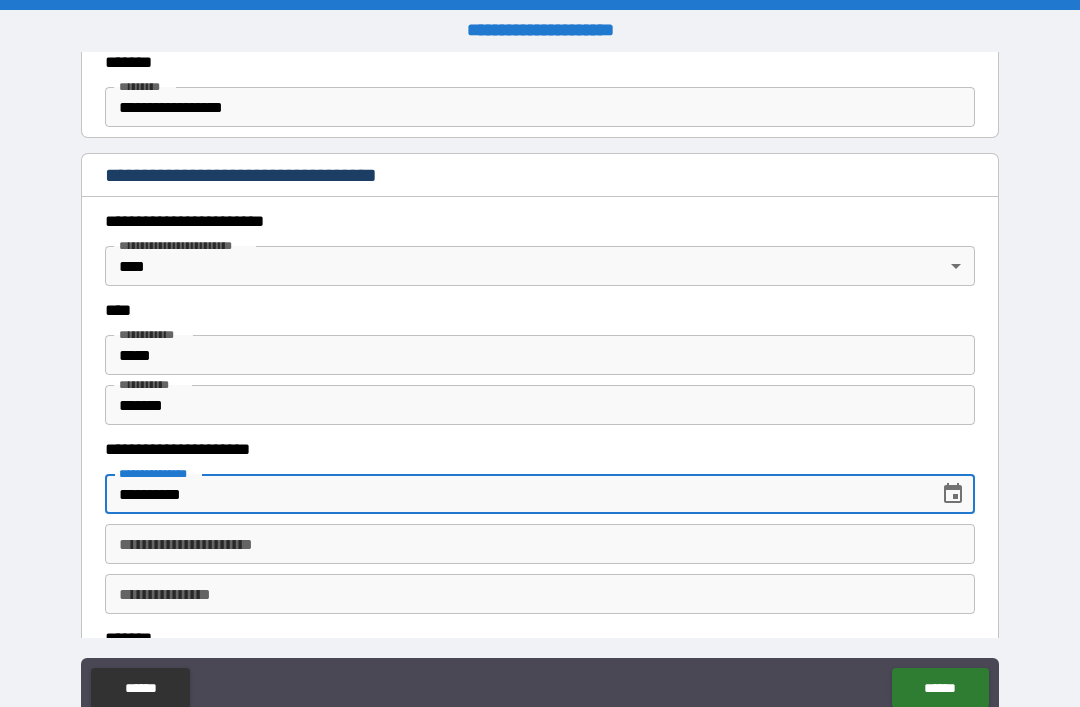 type on "**********" 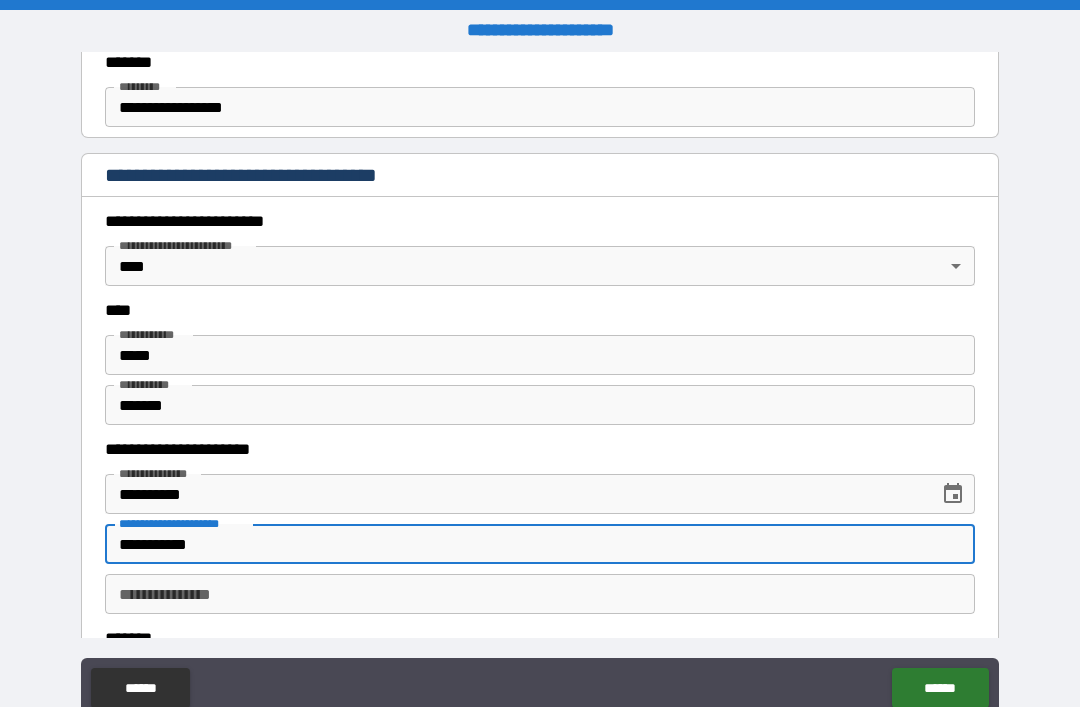 type on "**********" 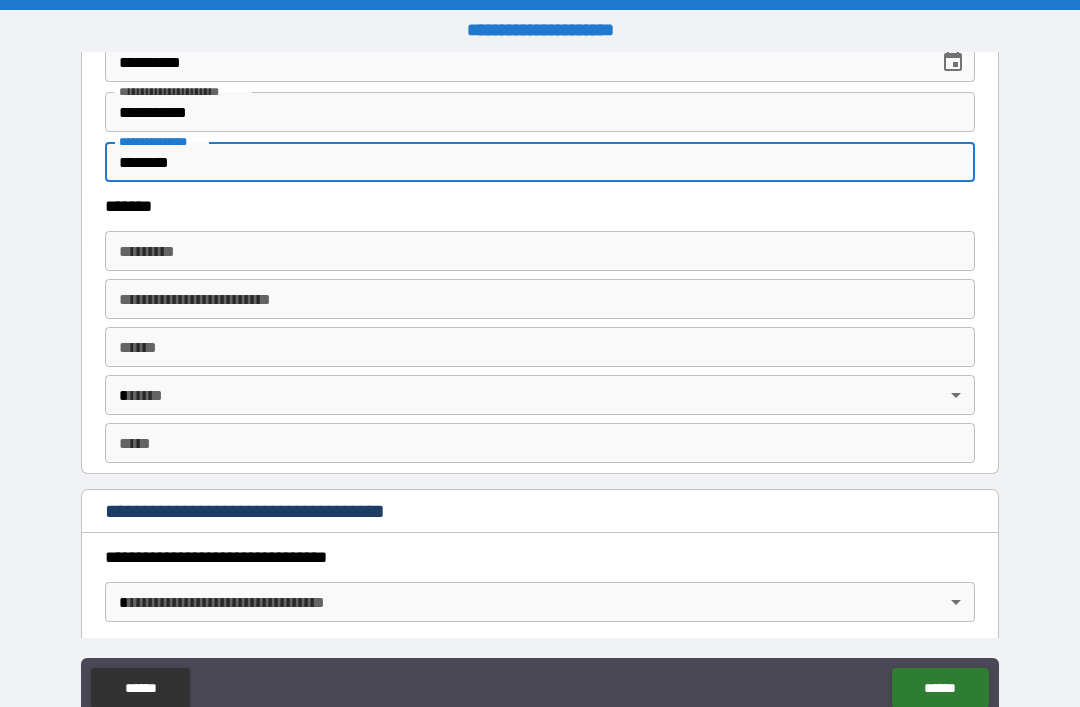 scroll, scrollTop: 1258, scrollLeft: 0, axis: vertical 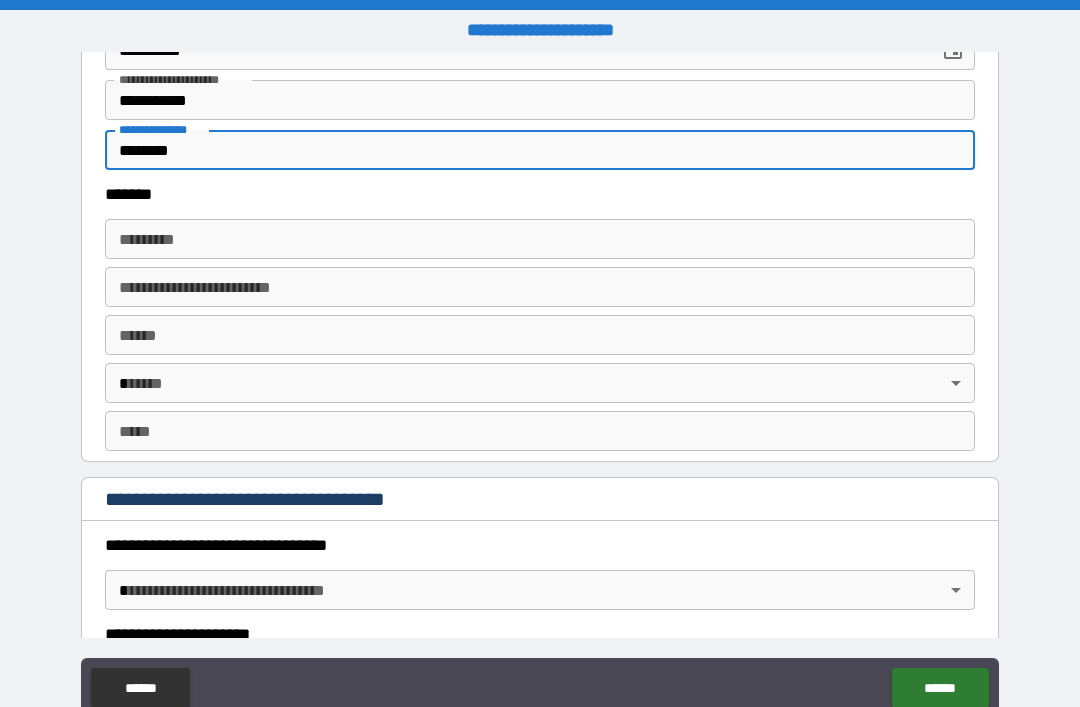 type on "********" 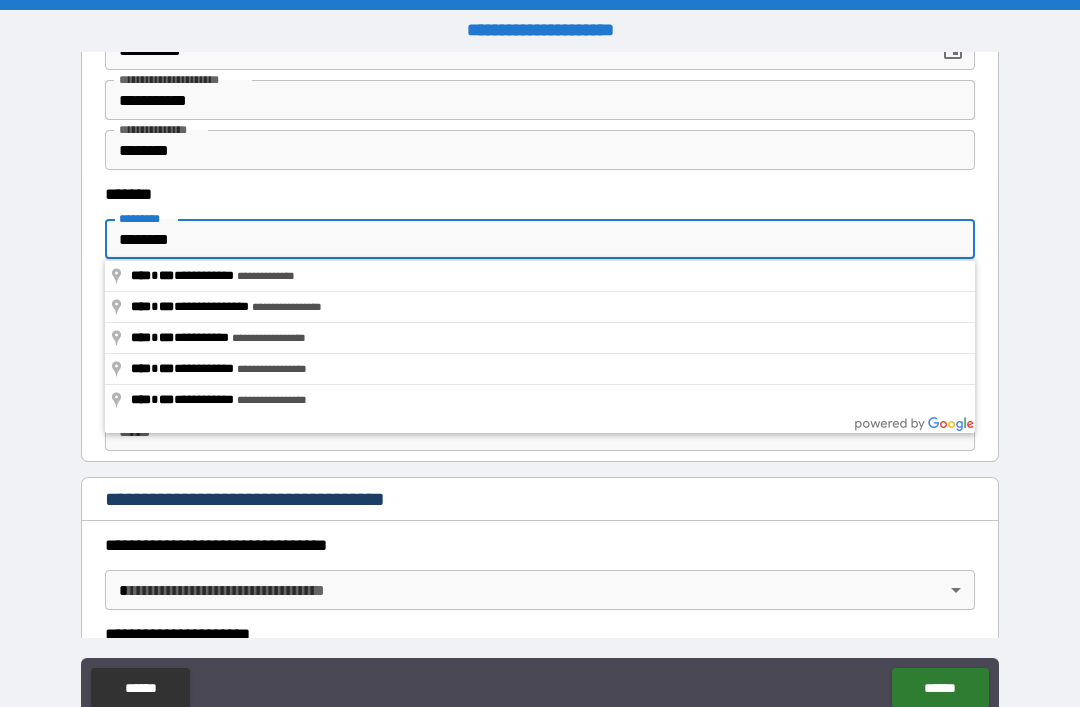 type on "**********" 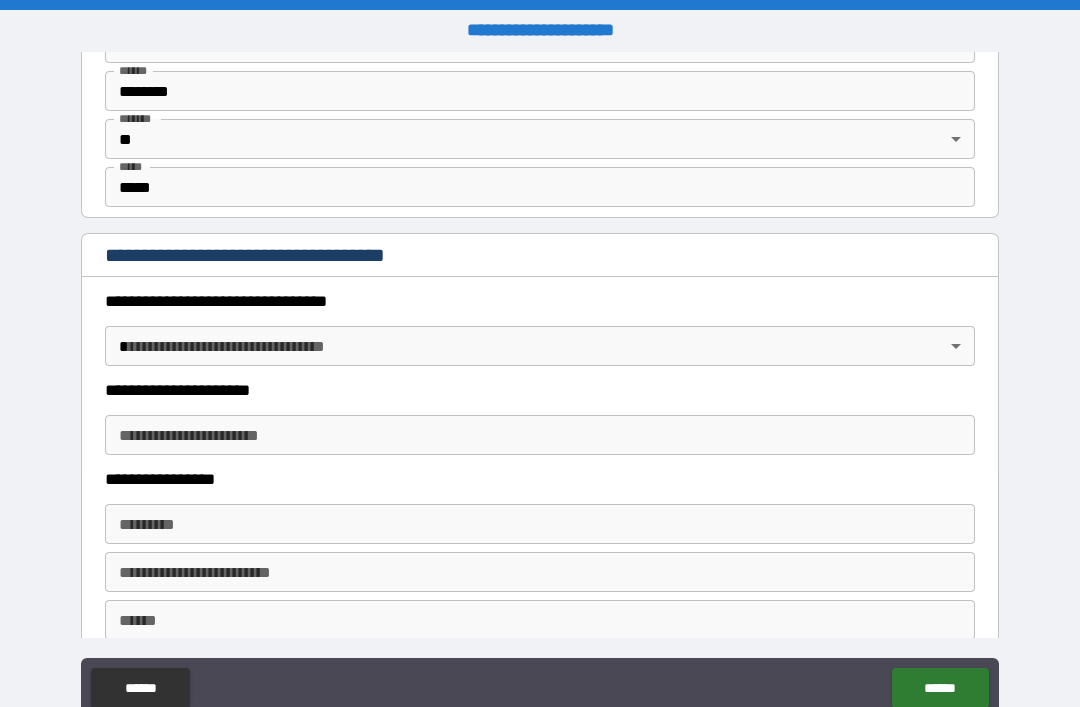 scroll, scrollTop: 1503, scrollLeft: 0, axis: vertical 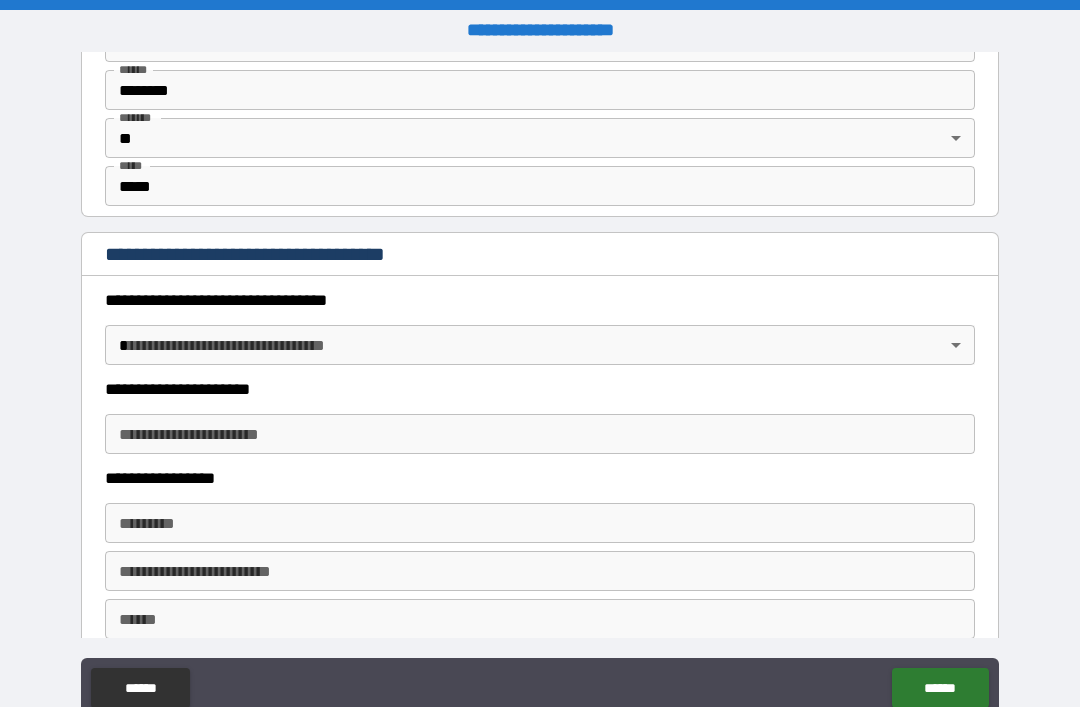 click on "**********" at bounding box center [540, 385] 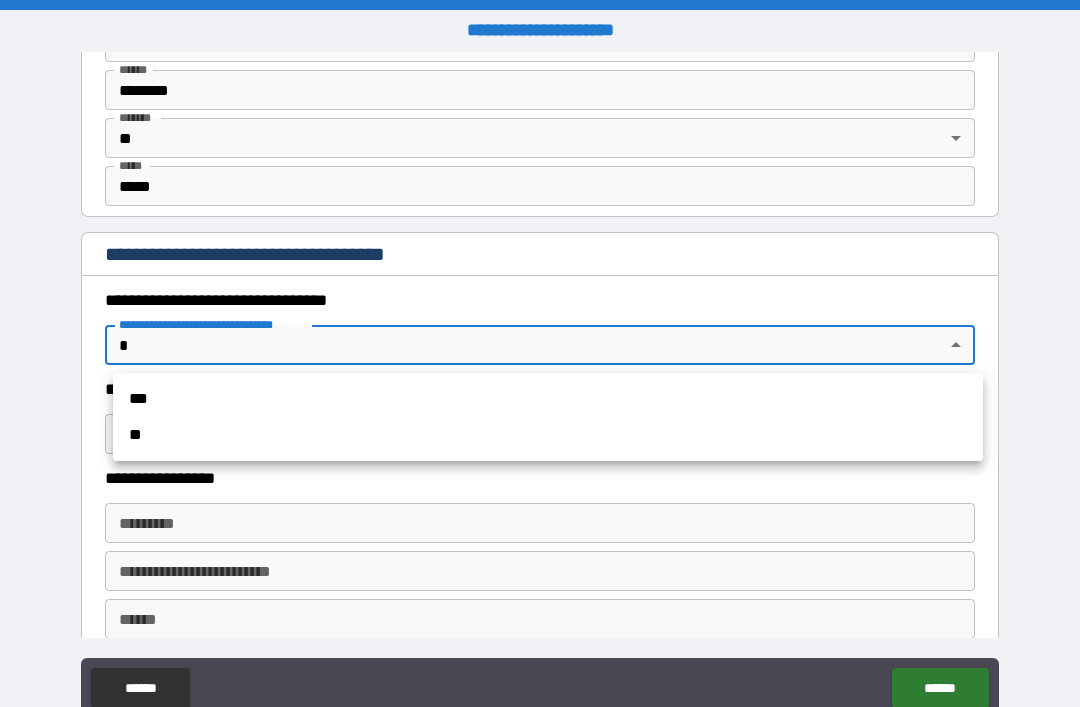 click on "***" at bounding box center [548, 399] 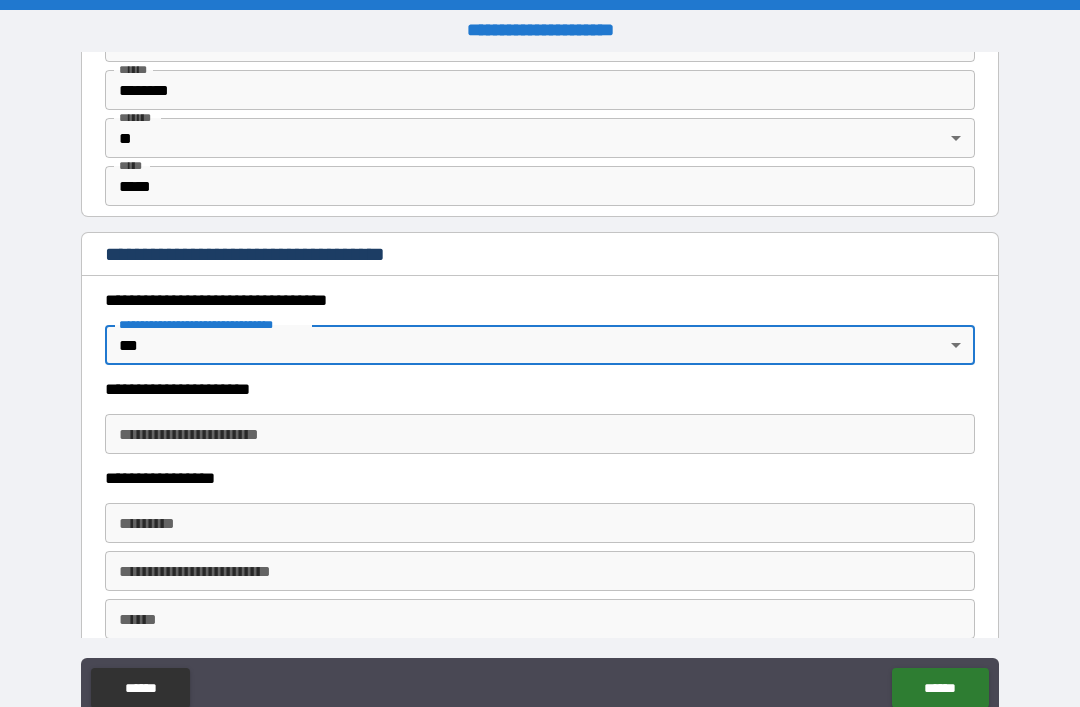 type on "*" 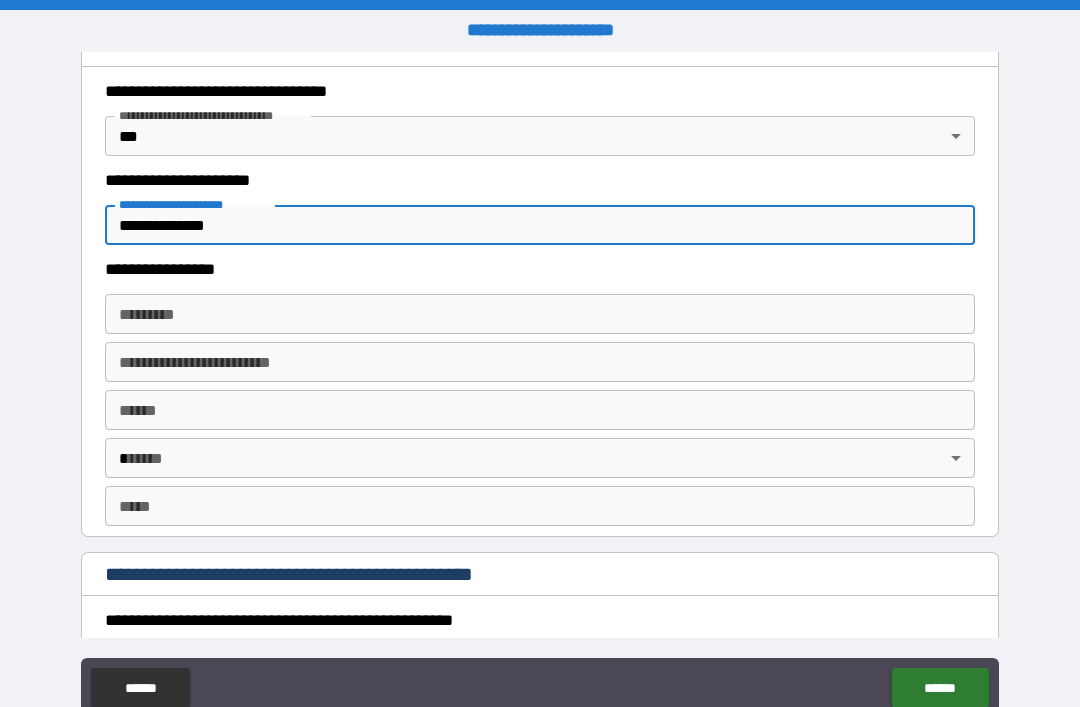 scroll, scrollTop: 1713, scrollLeft: 0, axis: vertical 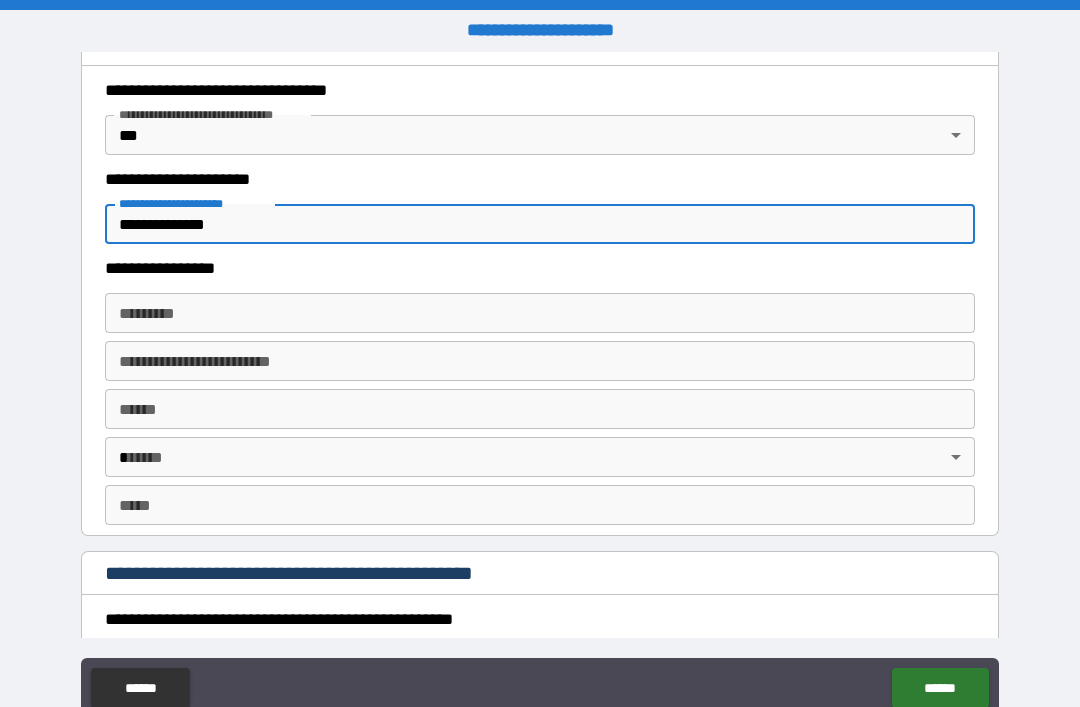 type on "**********" 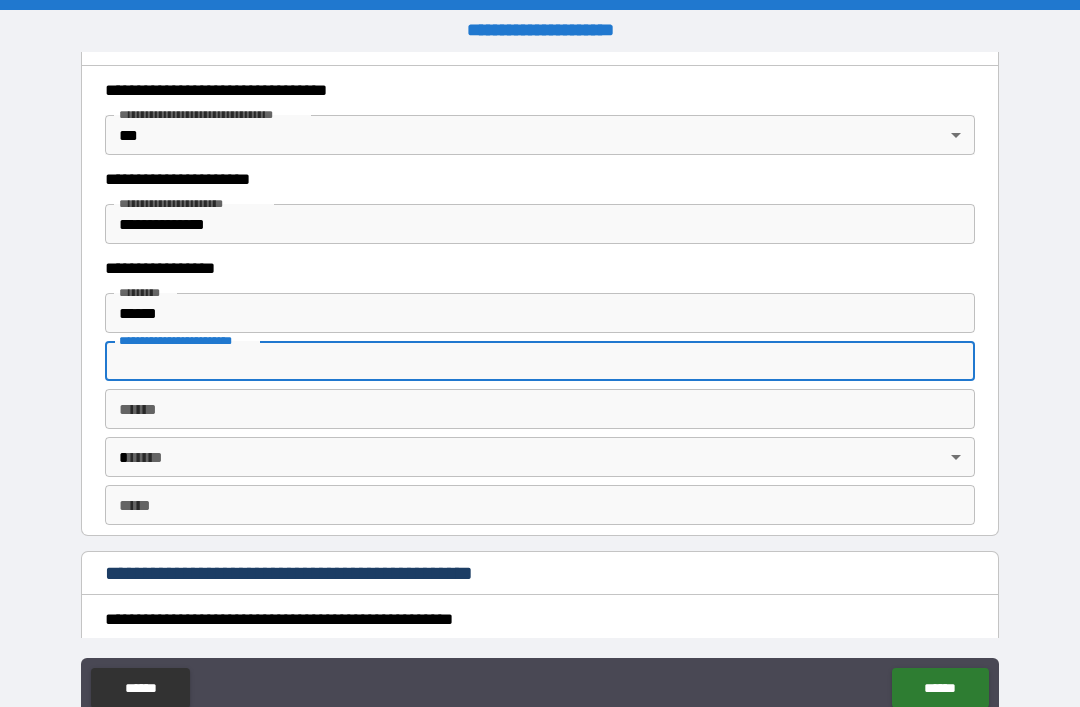 type on "**********" 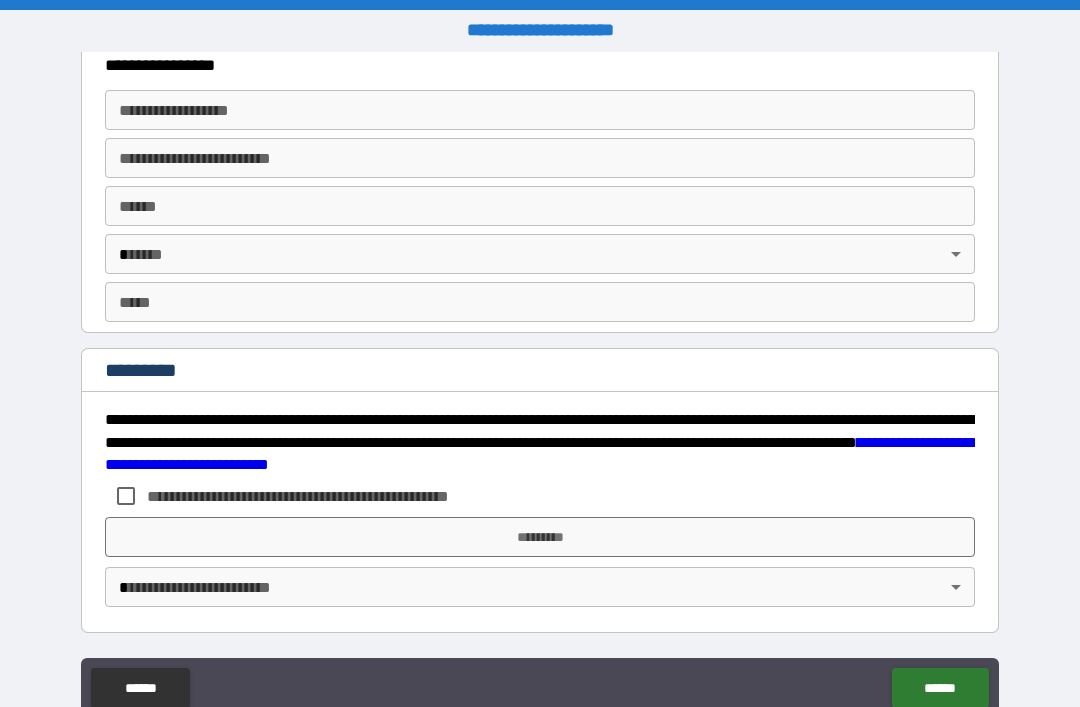 scroll, scrollTop: 3728, scrollLeft: 0, axis: vertical 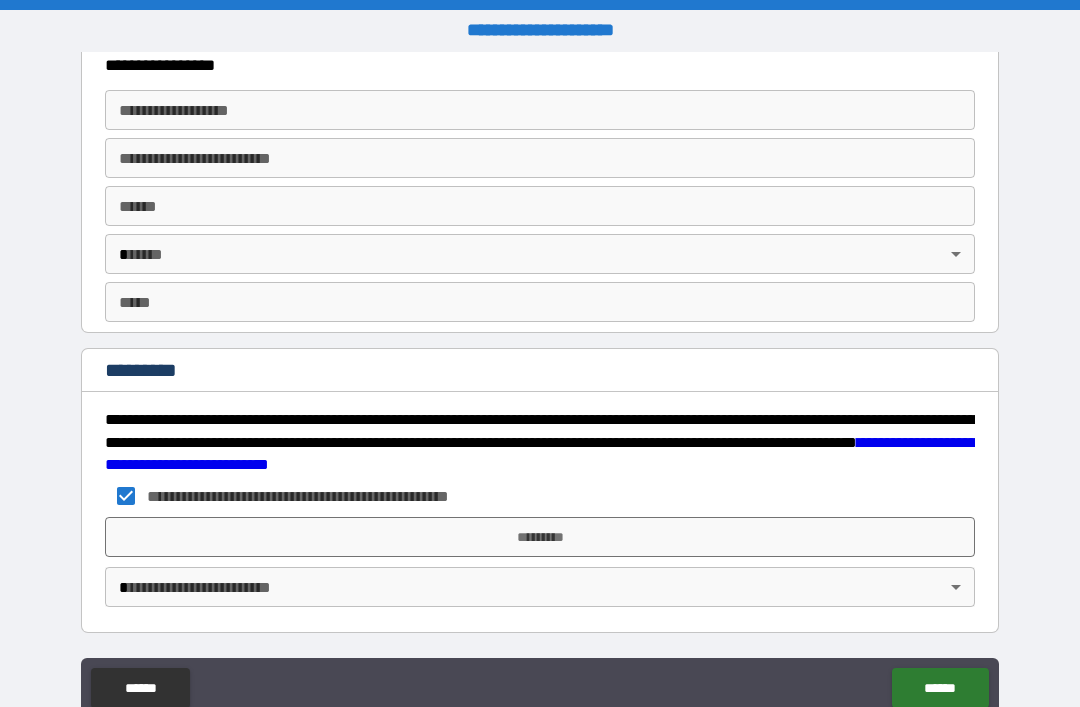 click on "*********" at bounding box center [540, 537] 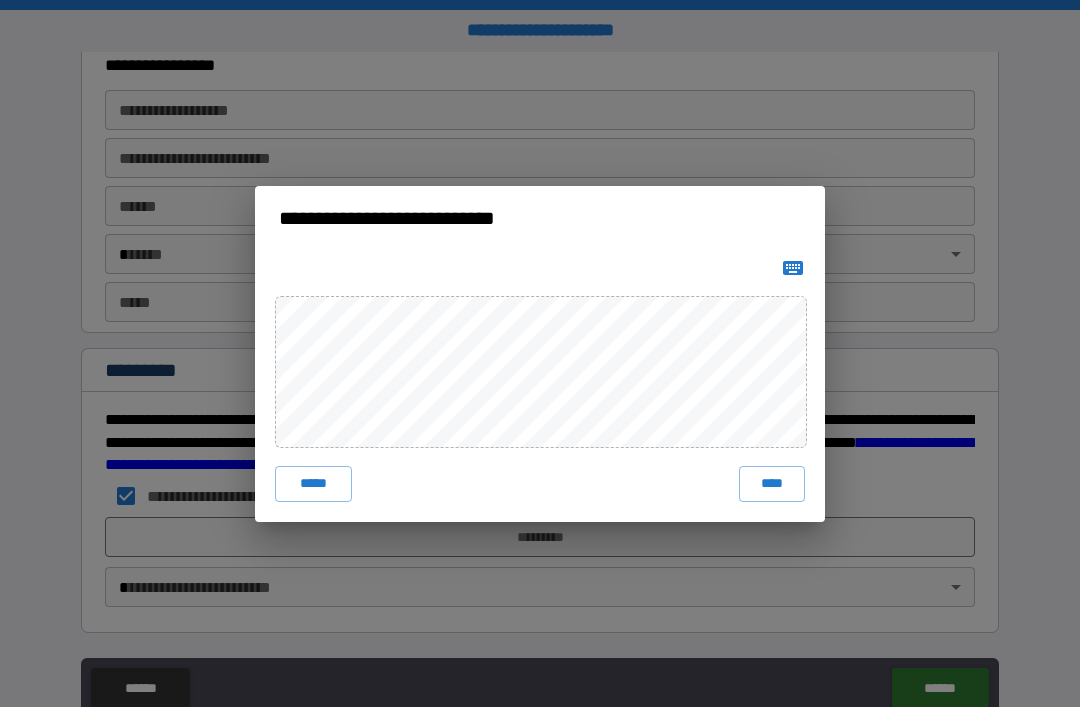 click on "*****" at bounding box center (313, 484) 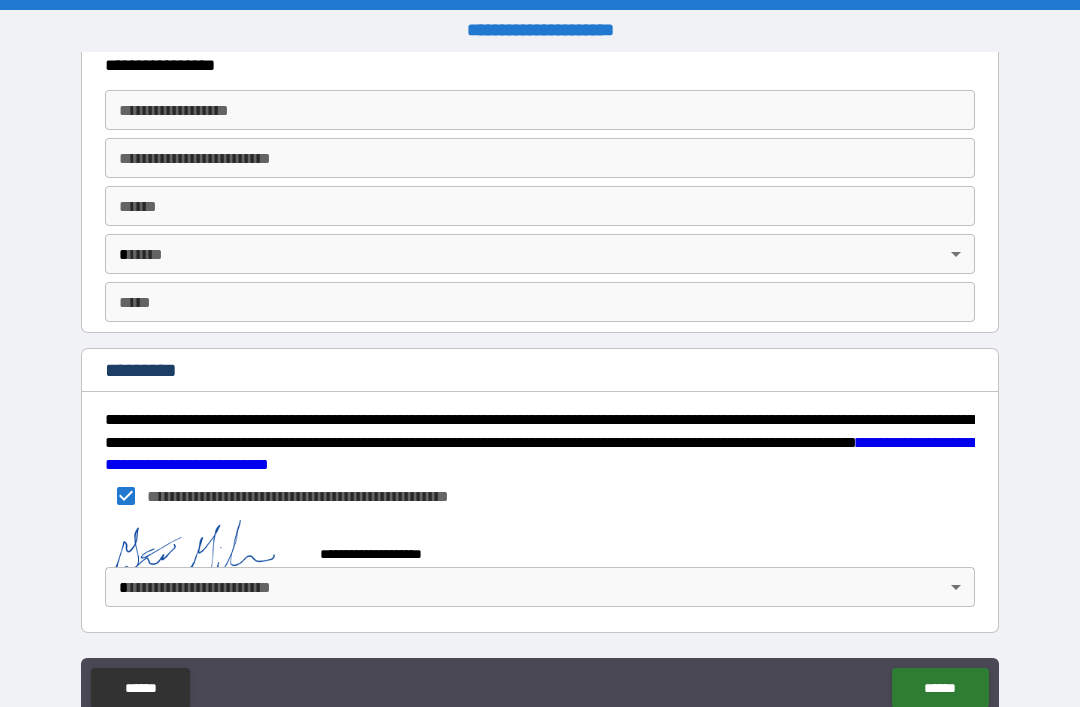 scroll, scrollTop: 3718, scrollLeft: 0, axis: vertical 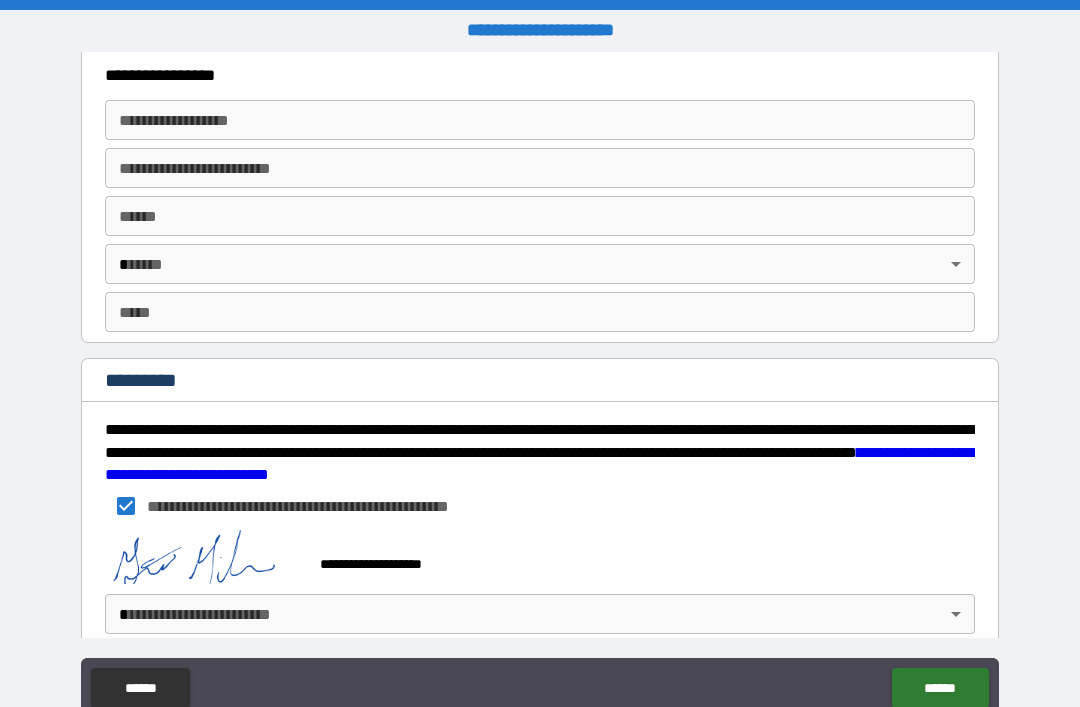 click on "******" at bounding box center (940, 688) 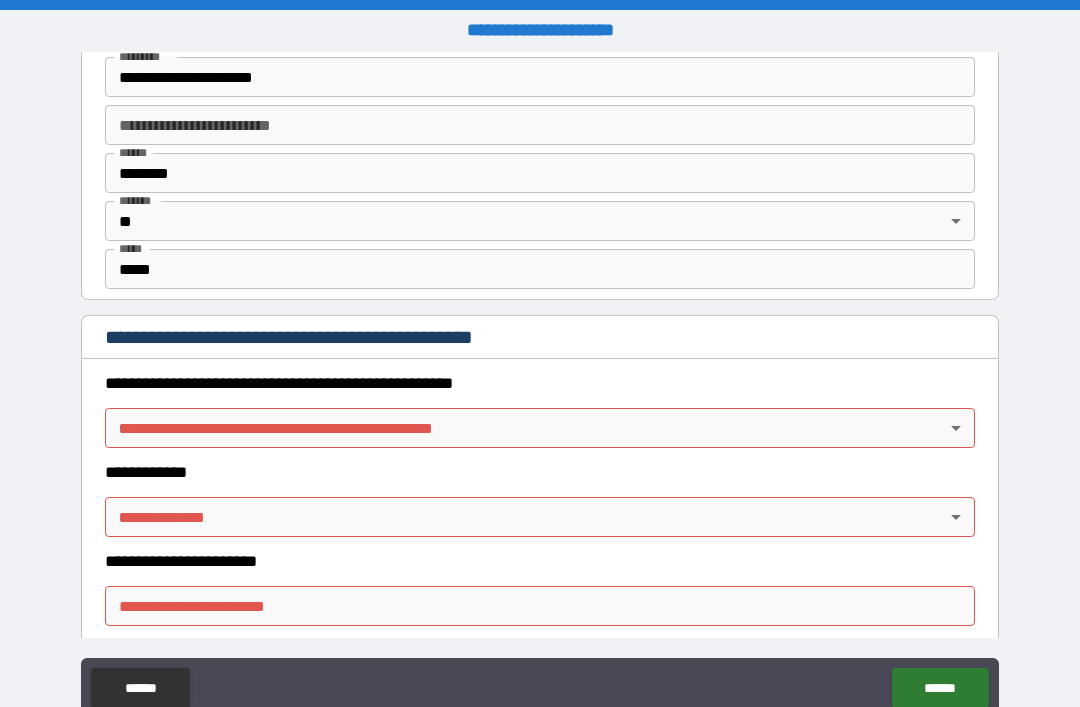 scroll, scrollTop: 1948, scrollLeft: 0, axis: vertical 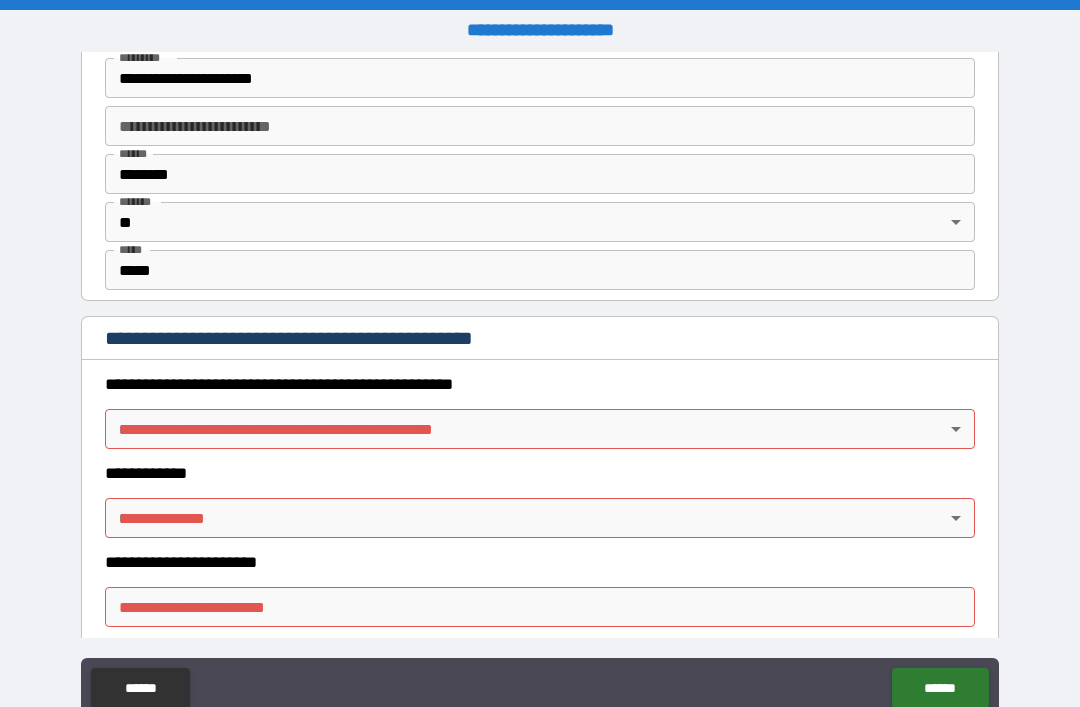 click on "**********" at bounding box center [540, 385] 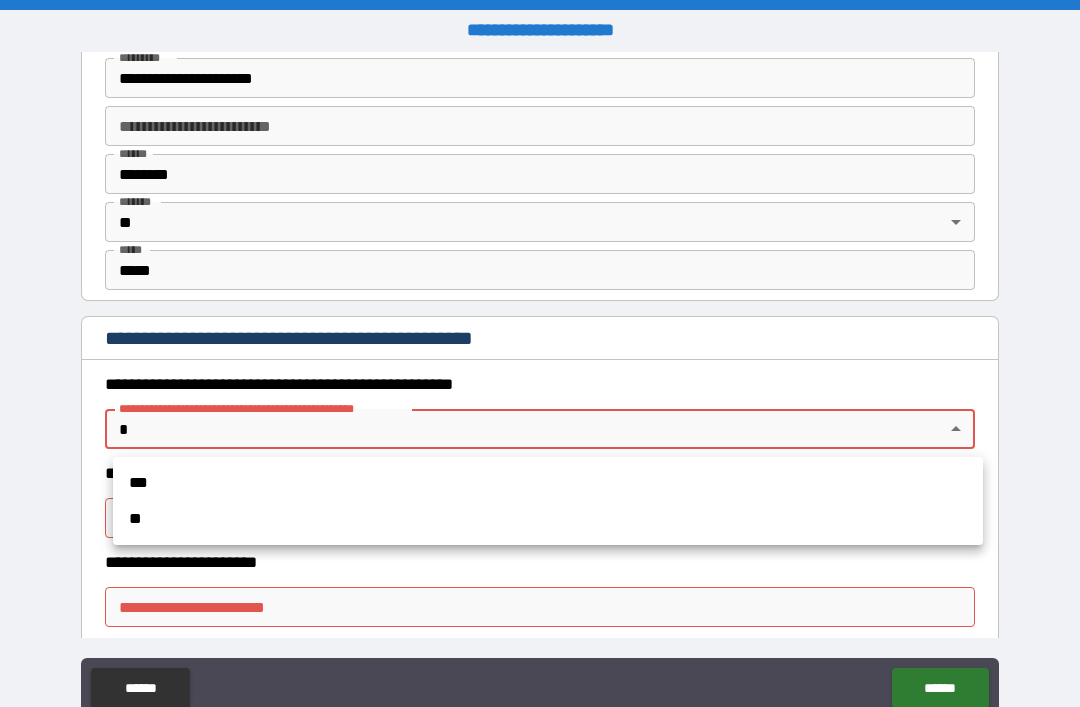 click on "**" at bounding box center (548, 519) 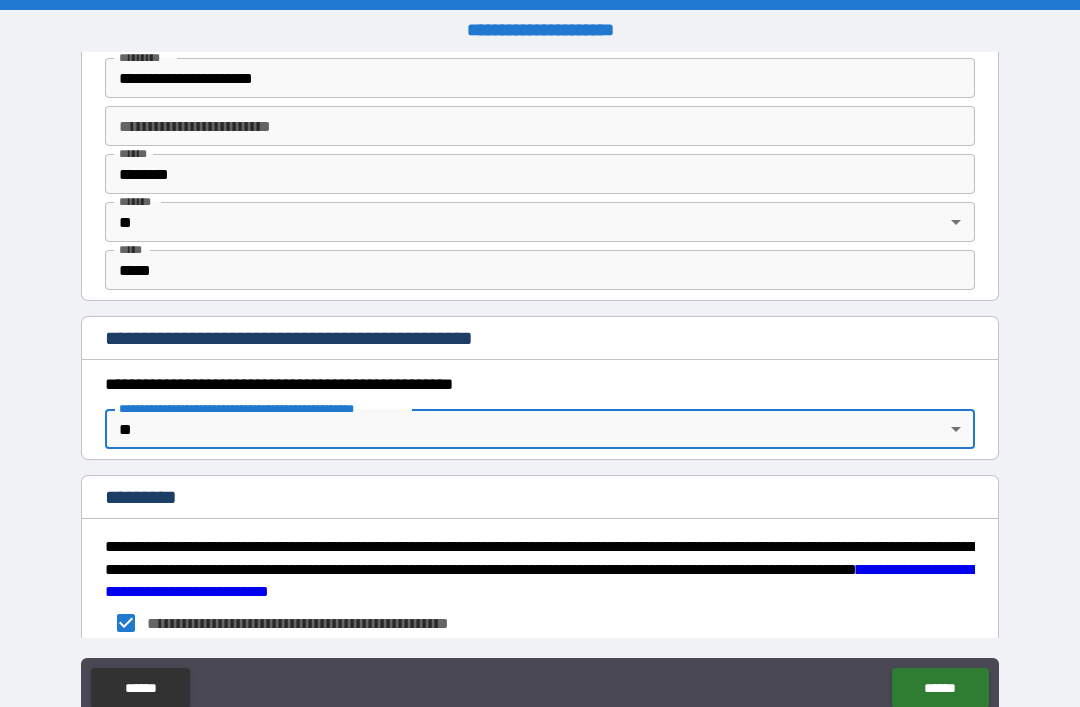 click on "******" at bounding box center [940, 688] 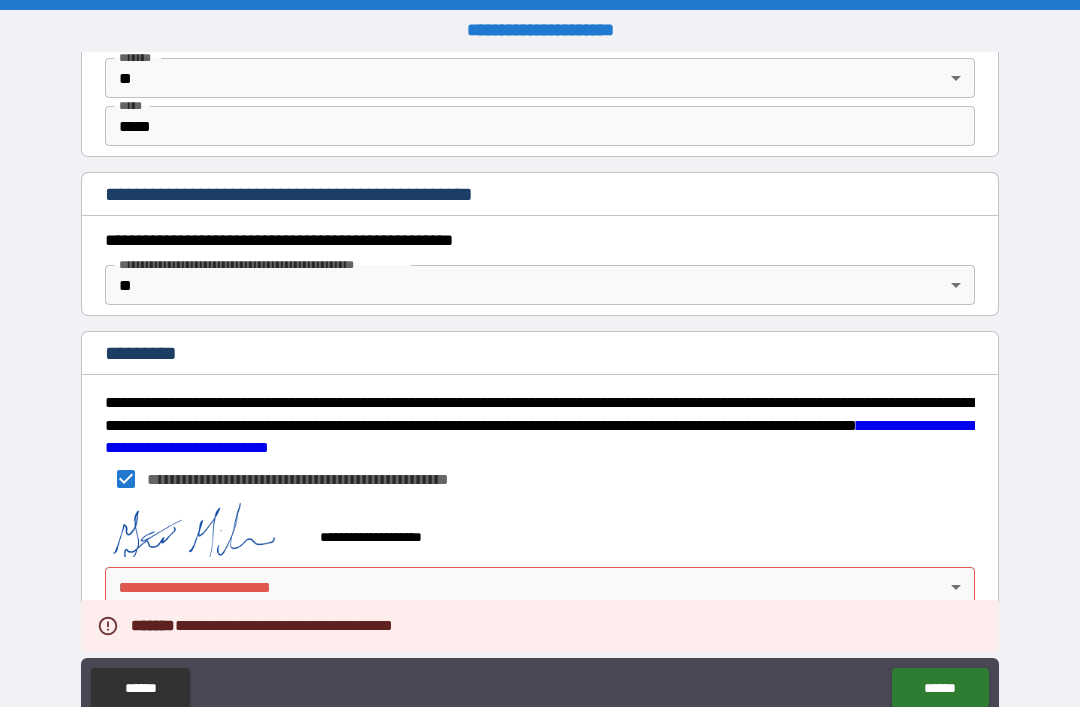 scroll, scrollTop: 2092, scrollLeft: 0, axis: vertical 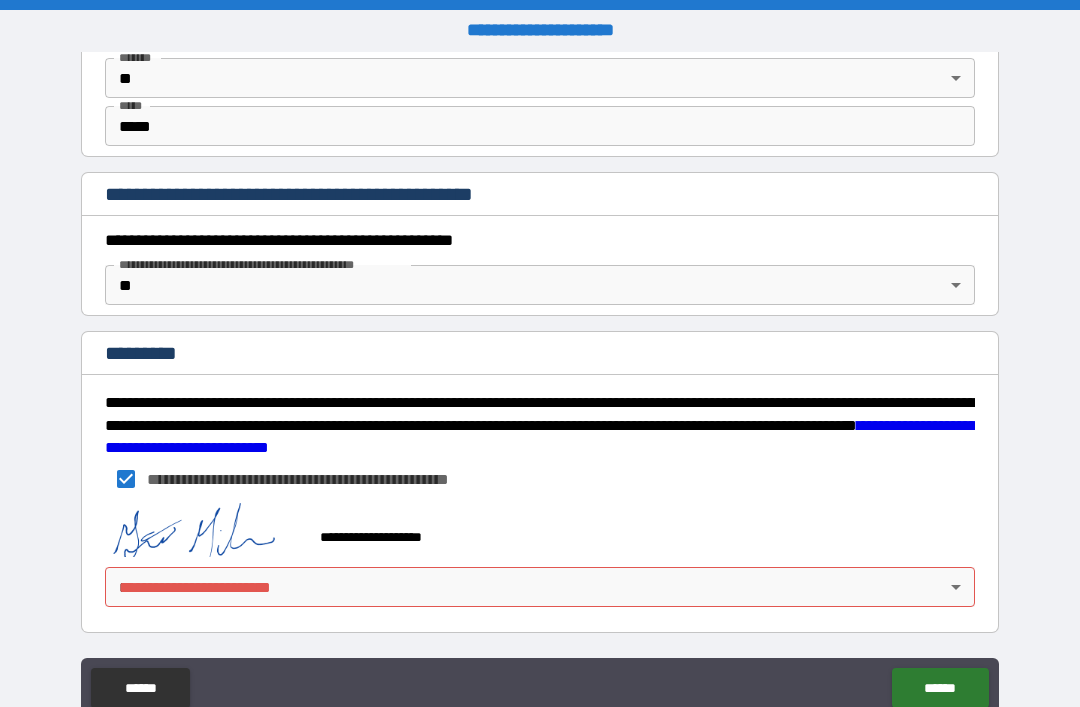 click on "**********" at bounding box center [540, 385] 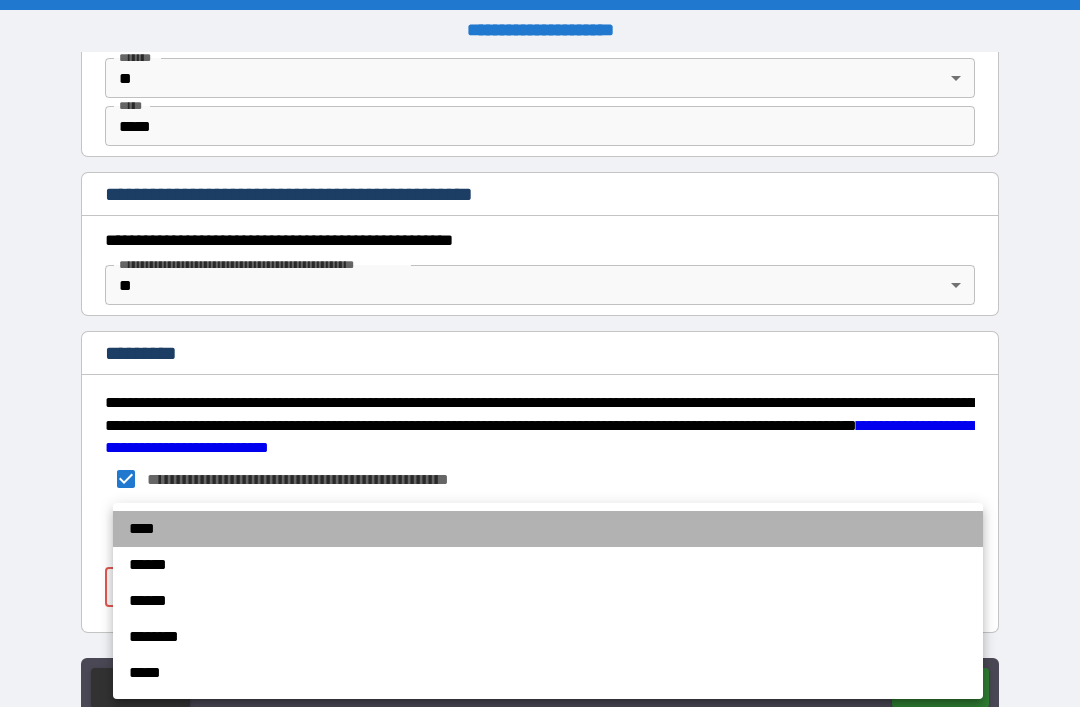 click on "****" at bounding box center [548, 529] 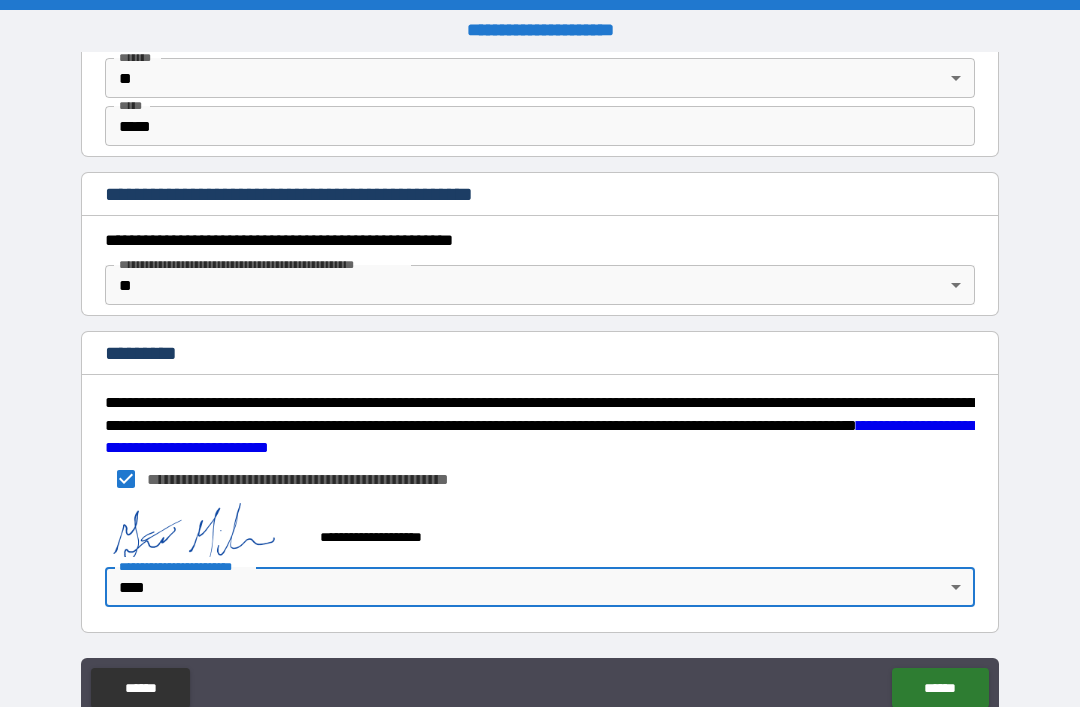 click on "******" at bounding box center [940, 688] 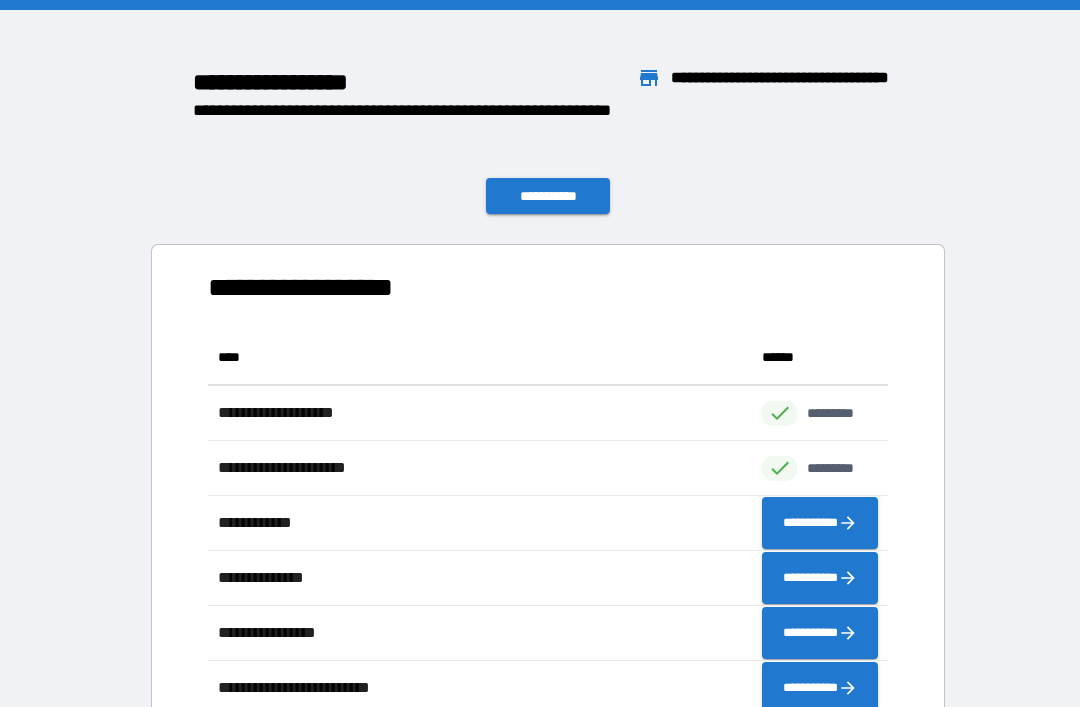 scroll, scrollTop: 1, scrollLeft: 1, axis: both 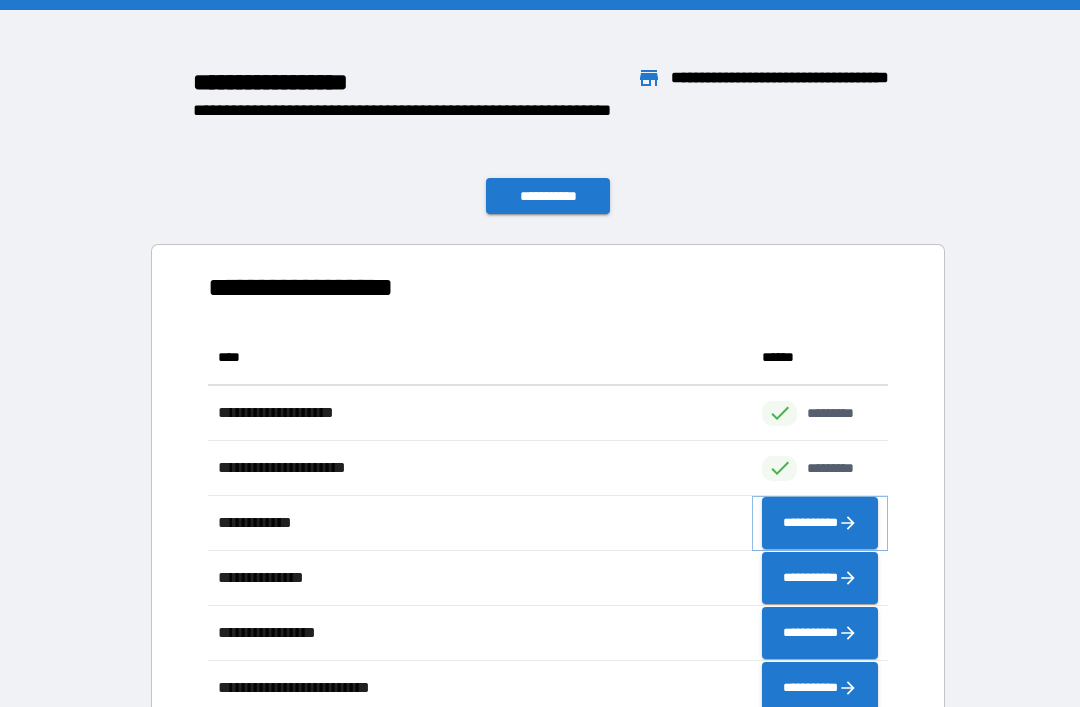 click 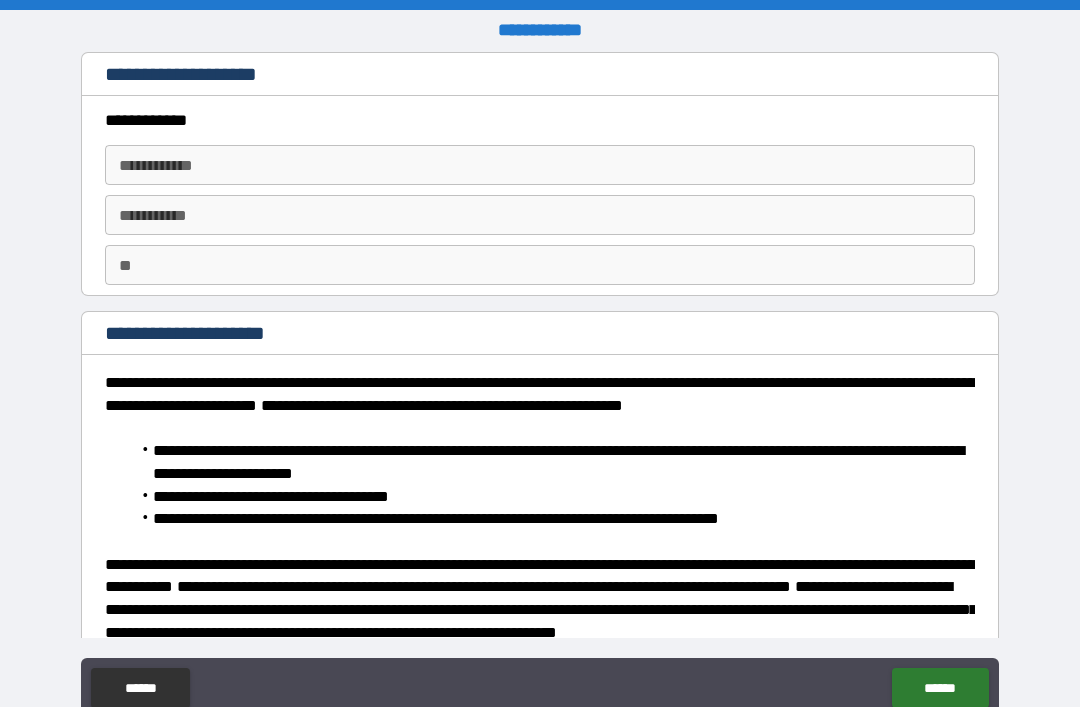 click on "**********" at bounding box center [540, 165] 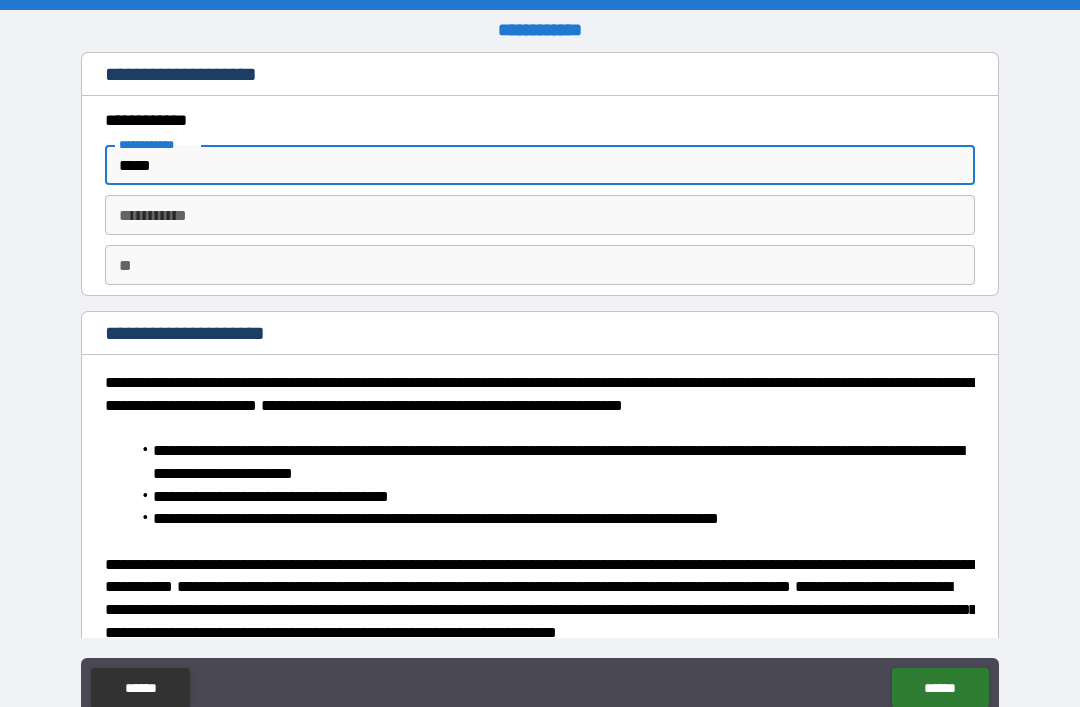 type on "*****" 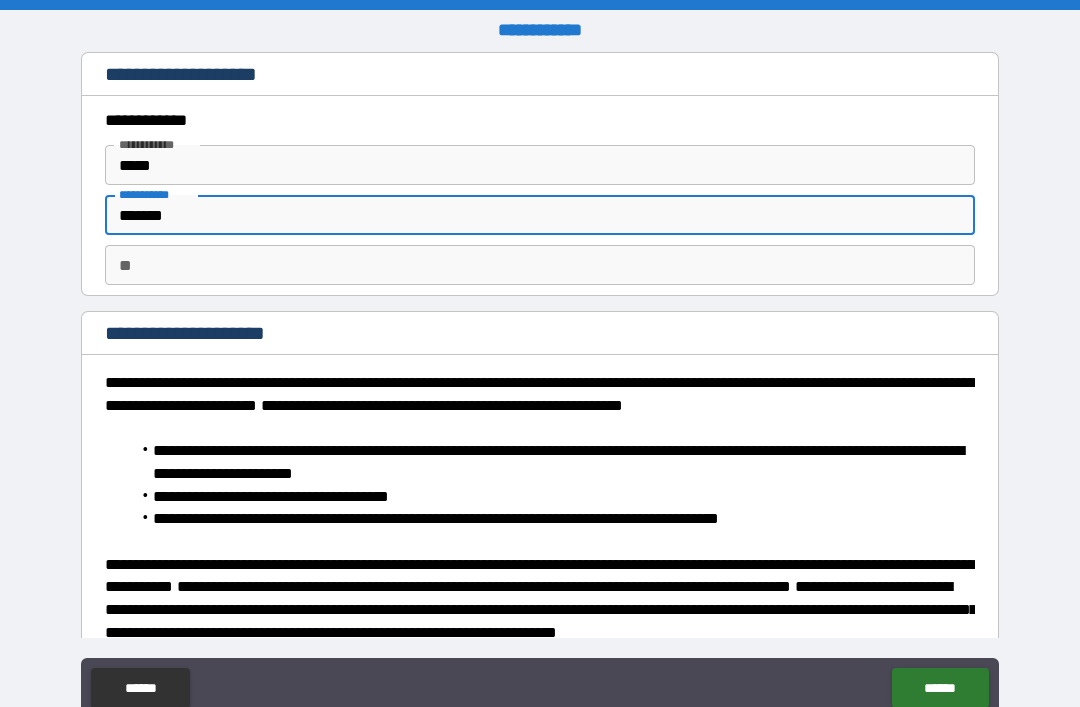 type on "*******" 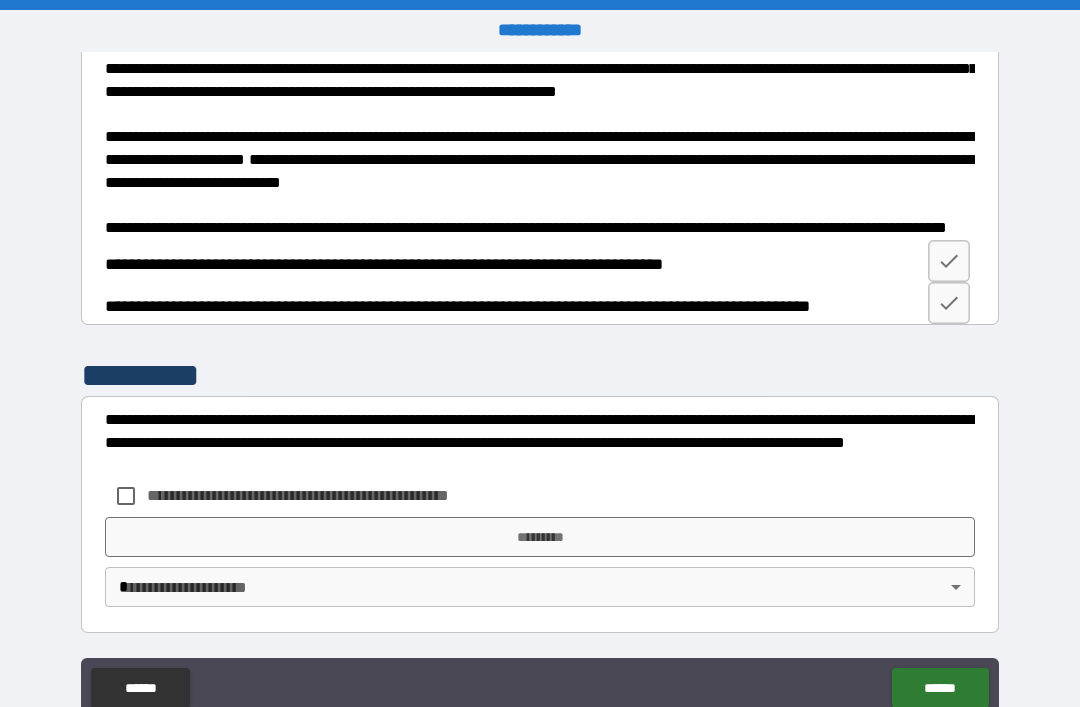 scroll, scrollTop: 572, scrollLeft: 0, axis: vertical 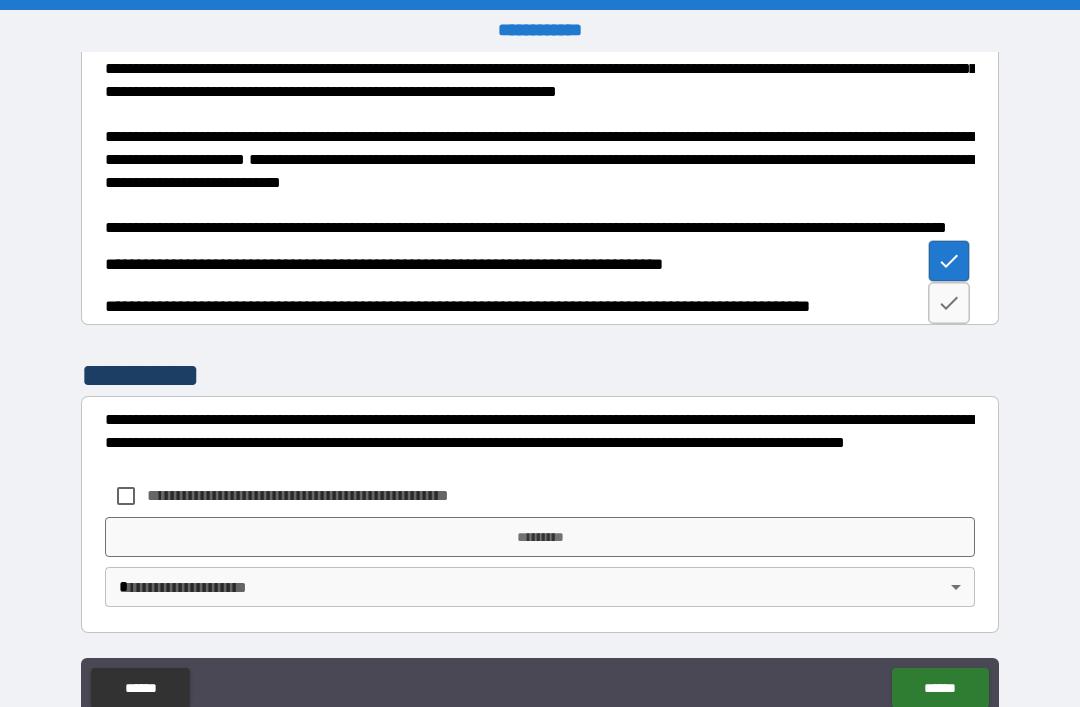 click 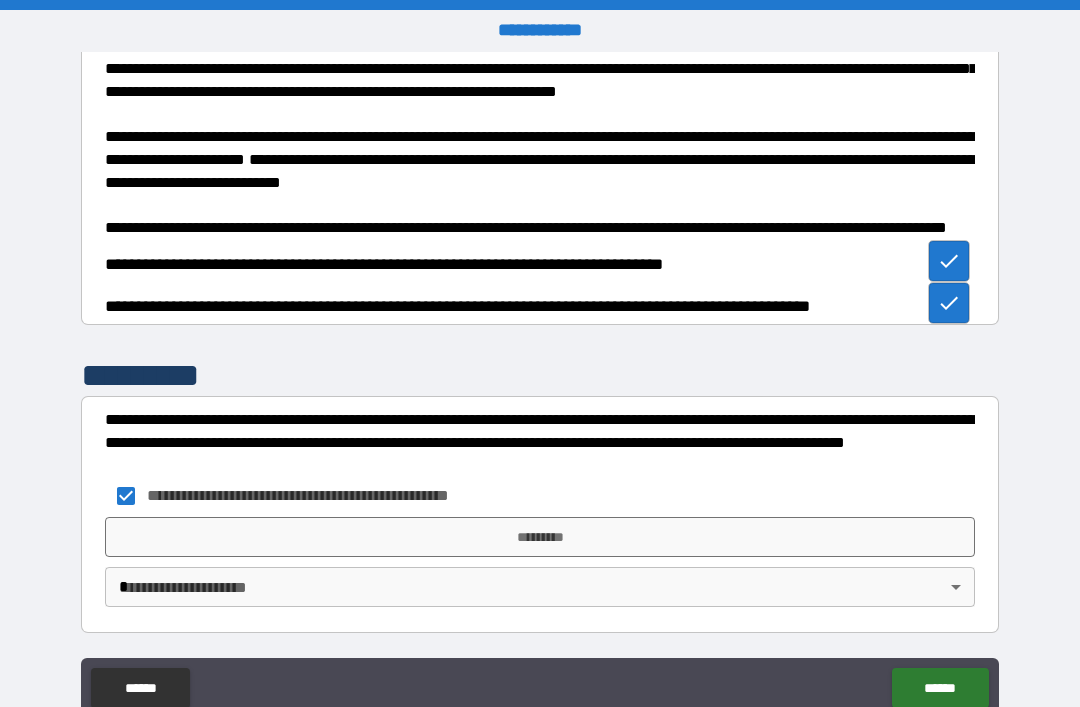 click on "**********" at bounding box center [540, 385] 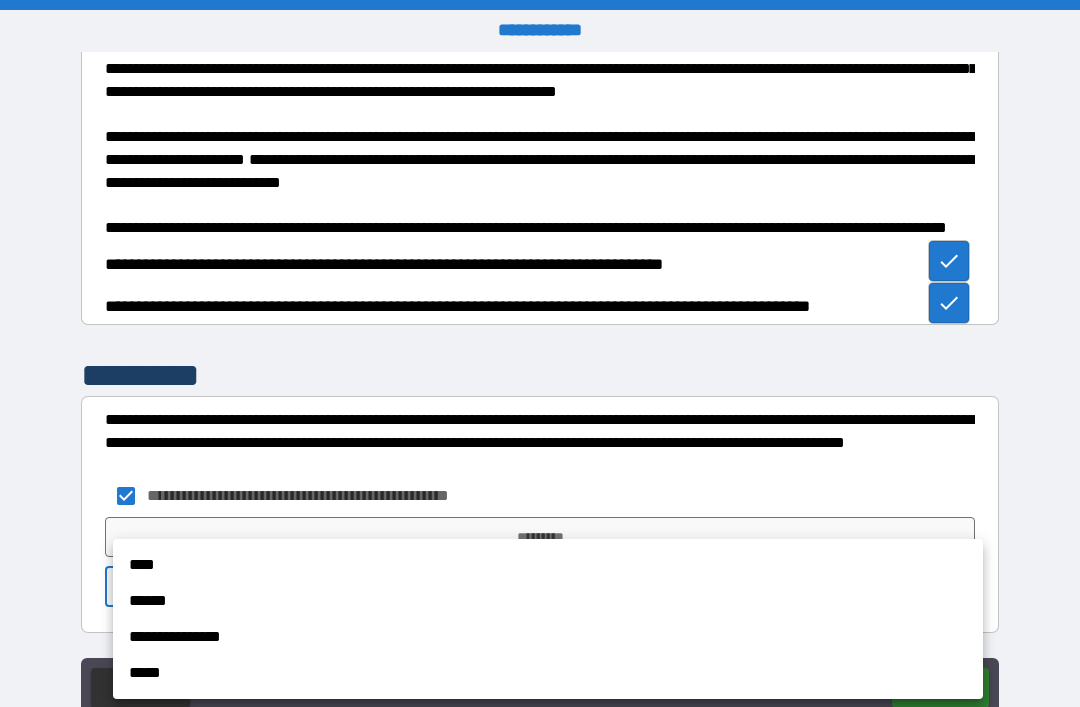 click on "******" at bounding box center (548, 601) 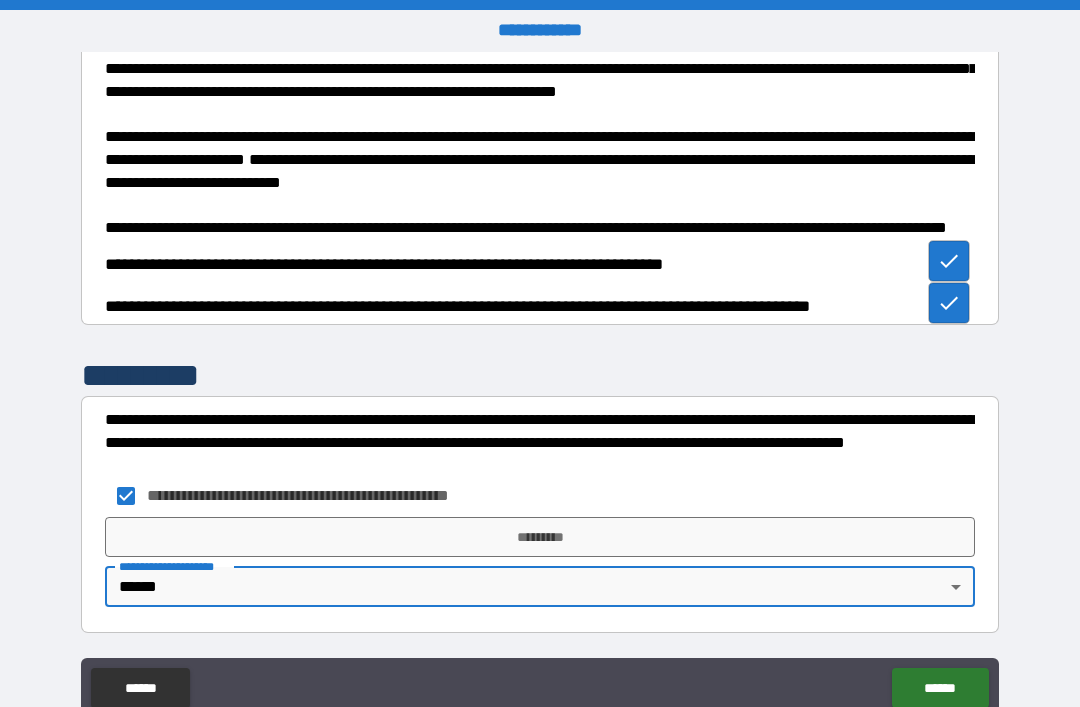 click on "**********" at bounding box center (540, 385) 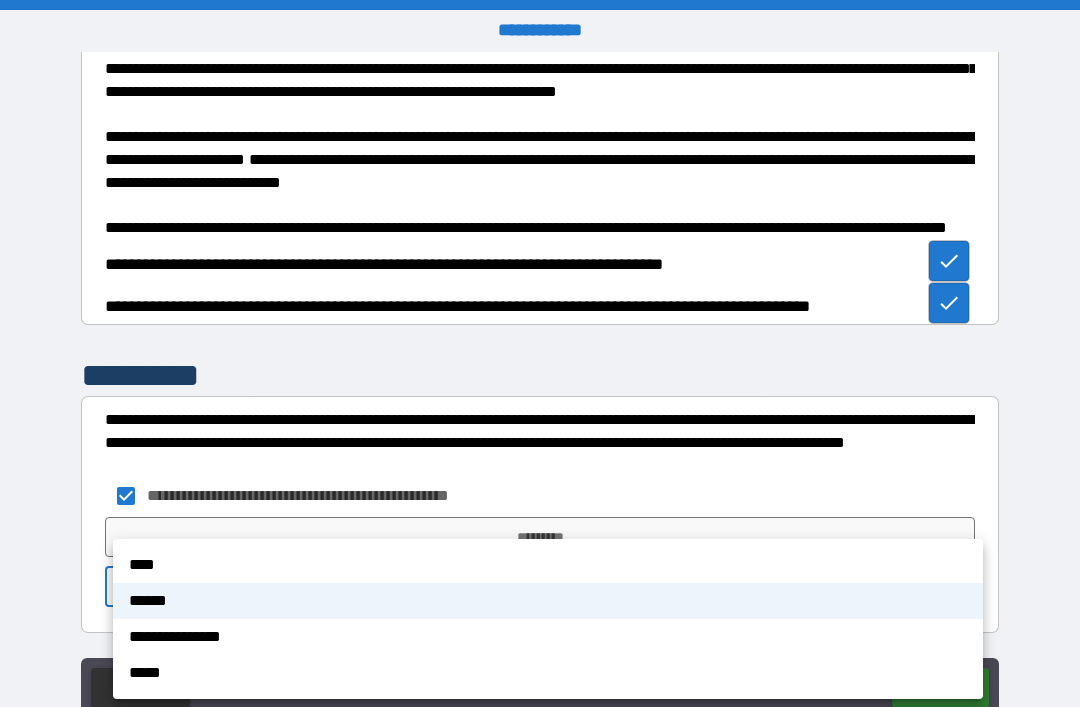 click on "****" at bounding box center (548, 565) 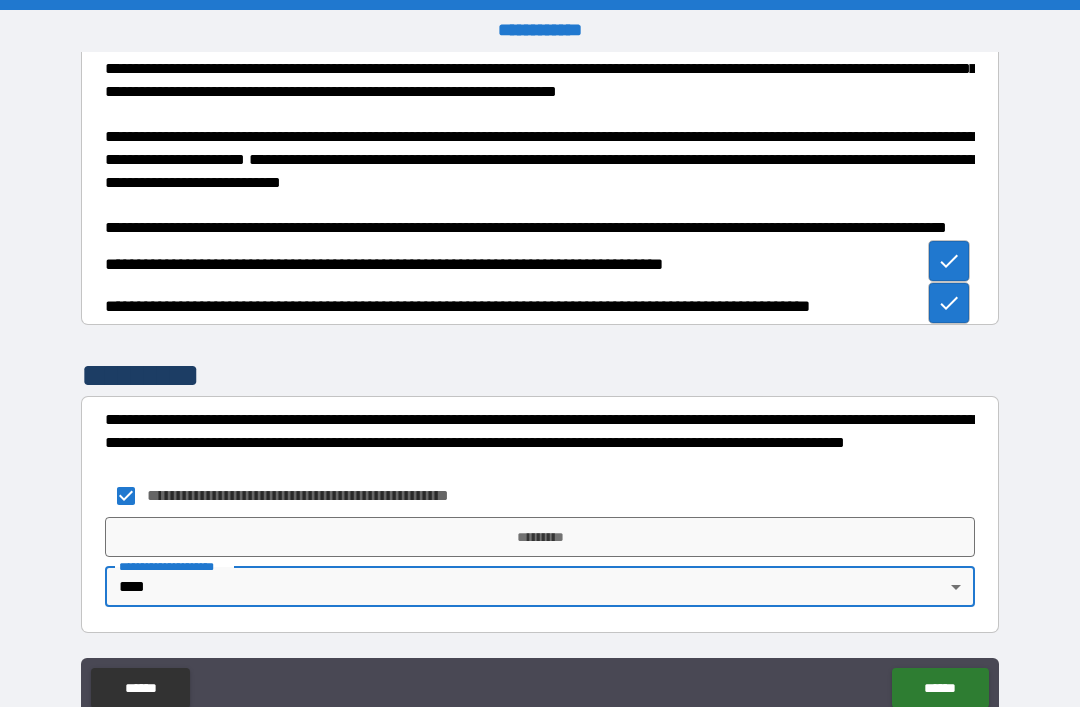 click on "*********" at bounding box center [540, 537] 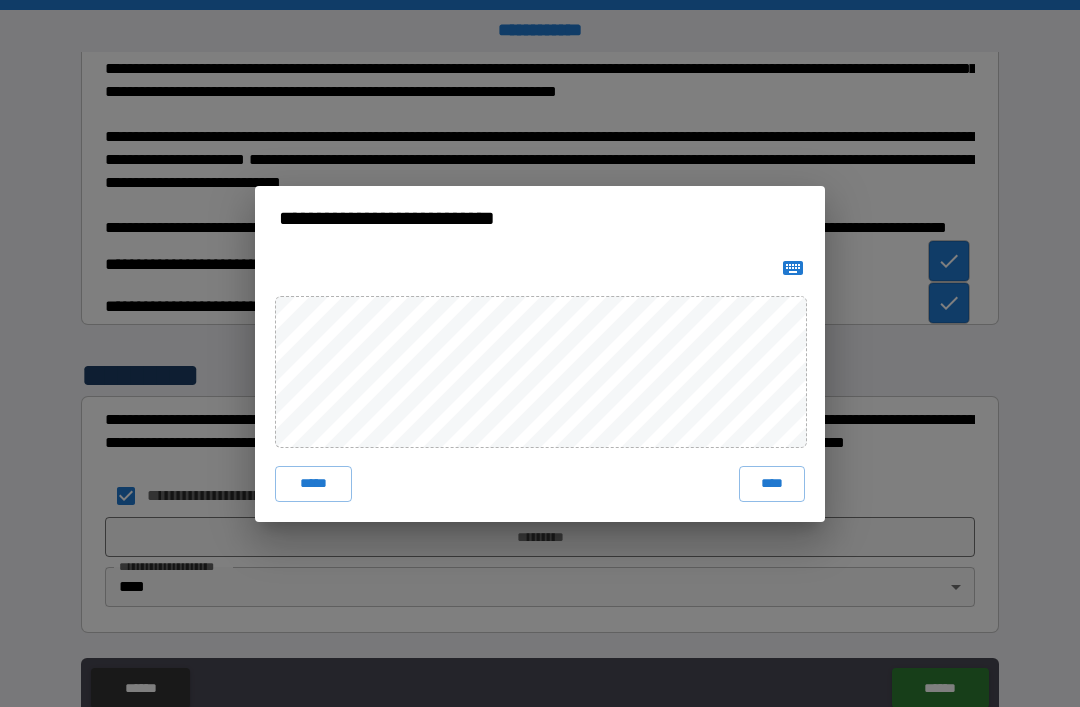 click on "*****" at bounding box center (313, 484) 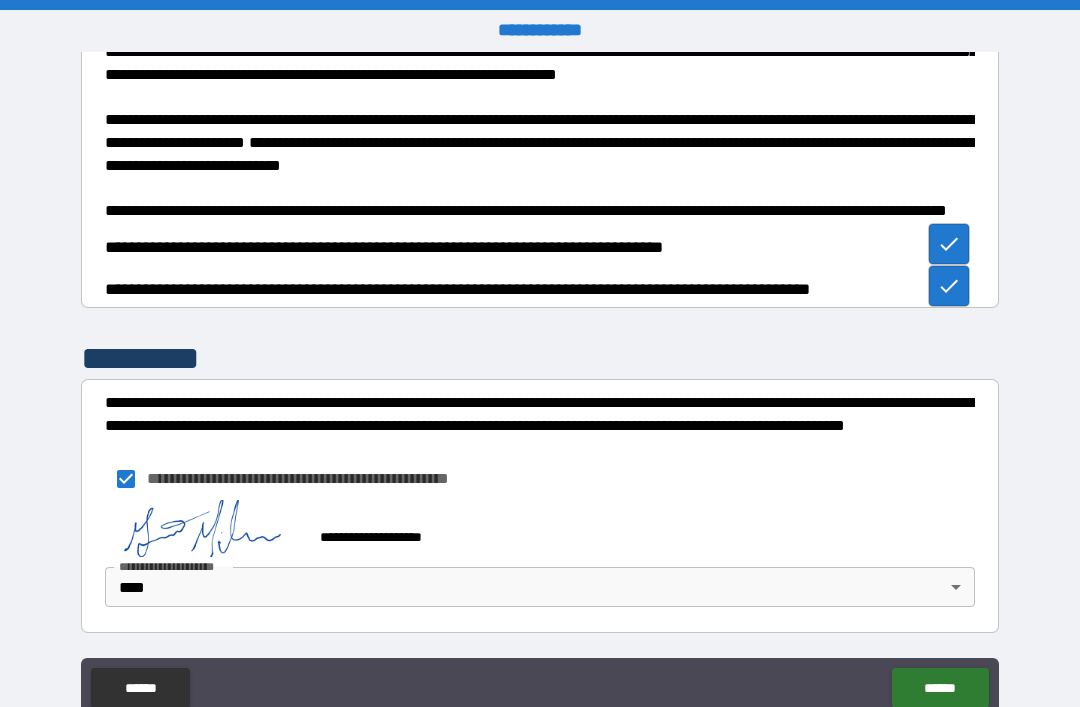 click on "******" at bounding box center [940, 688] 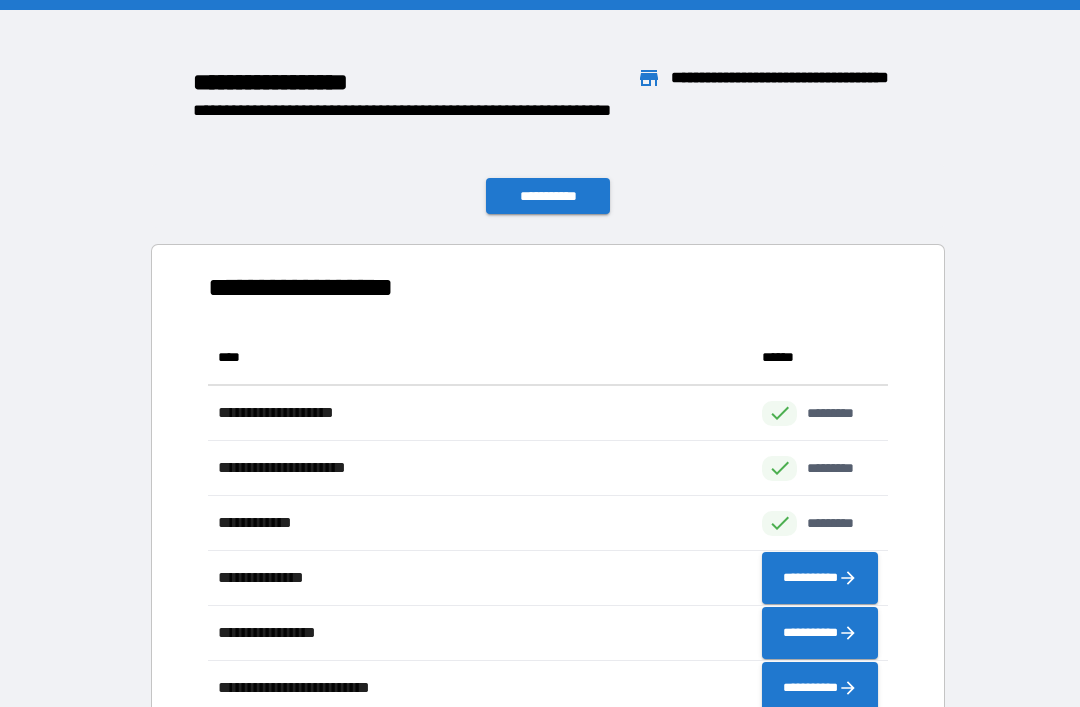 scroll, scrollTop: 496, scrollLeft: 680, axis: both 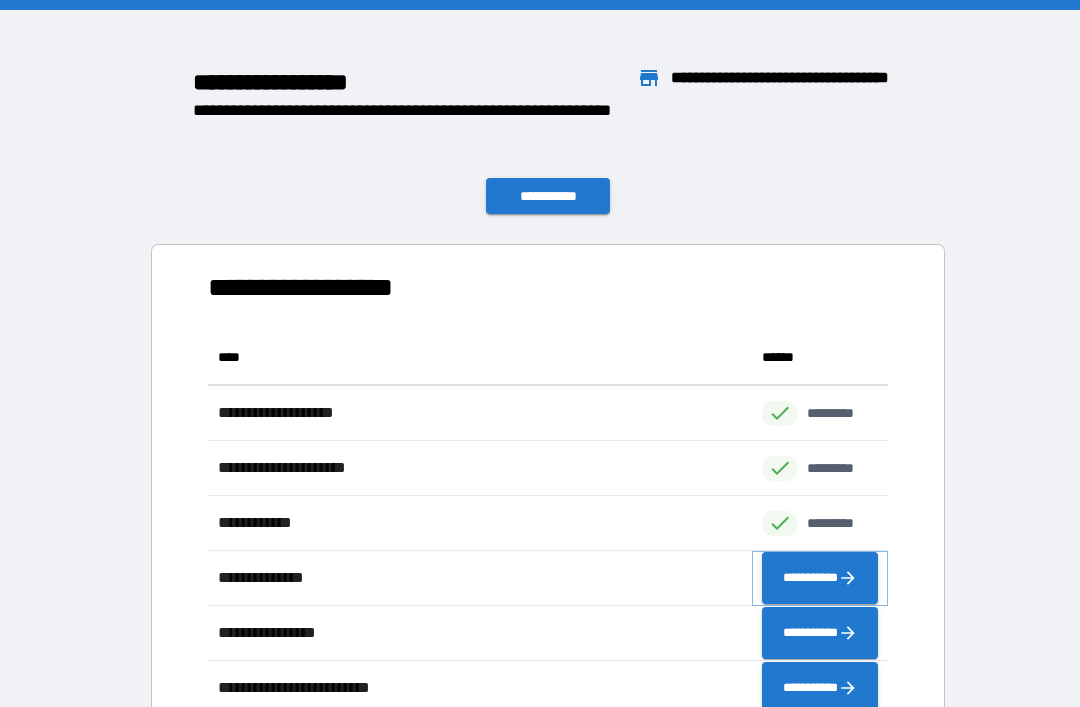click on "**********" at bounding box center [820, 578] 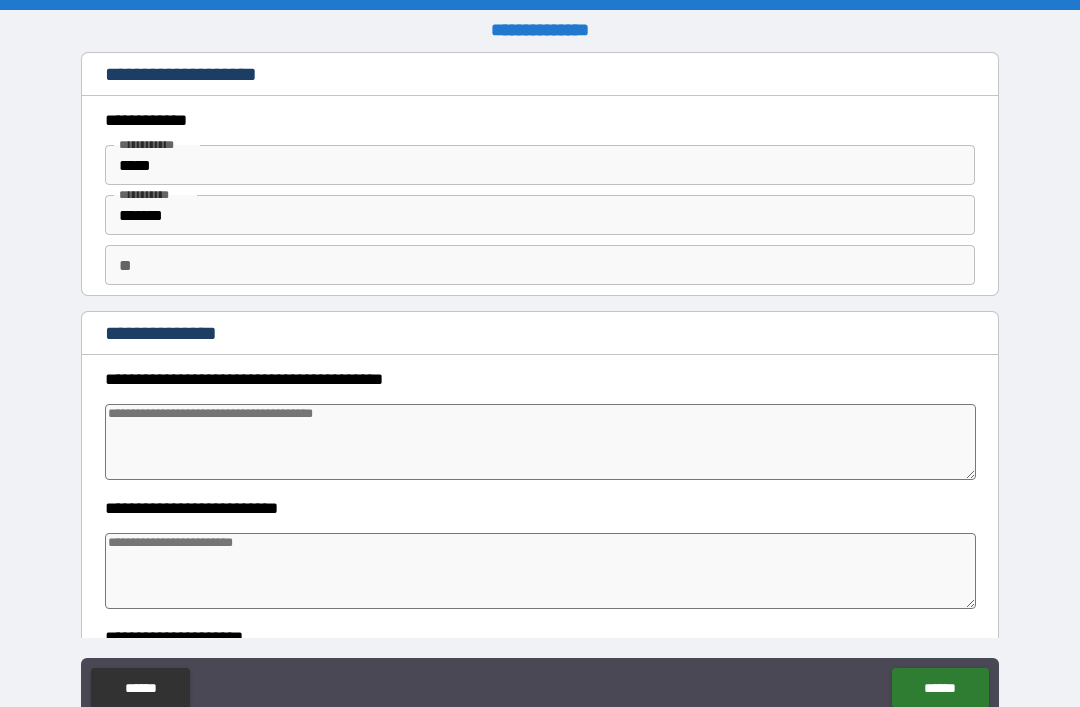 type on "*" 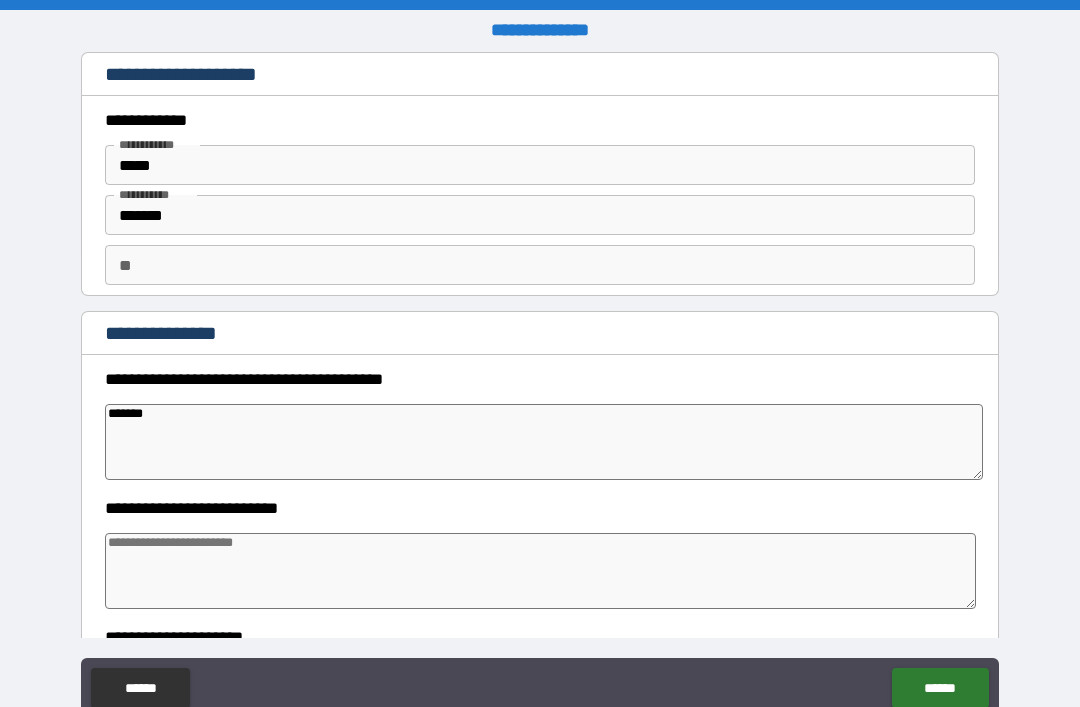 type on "*" 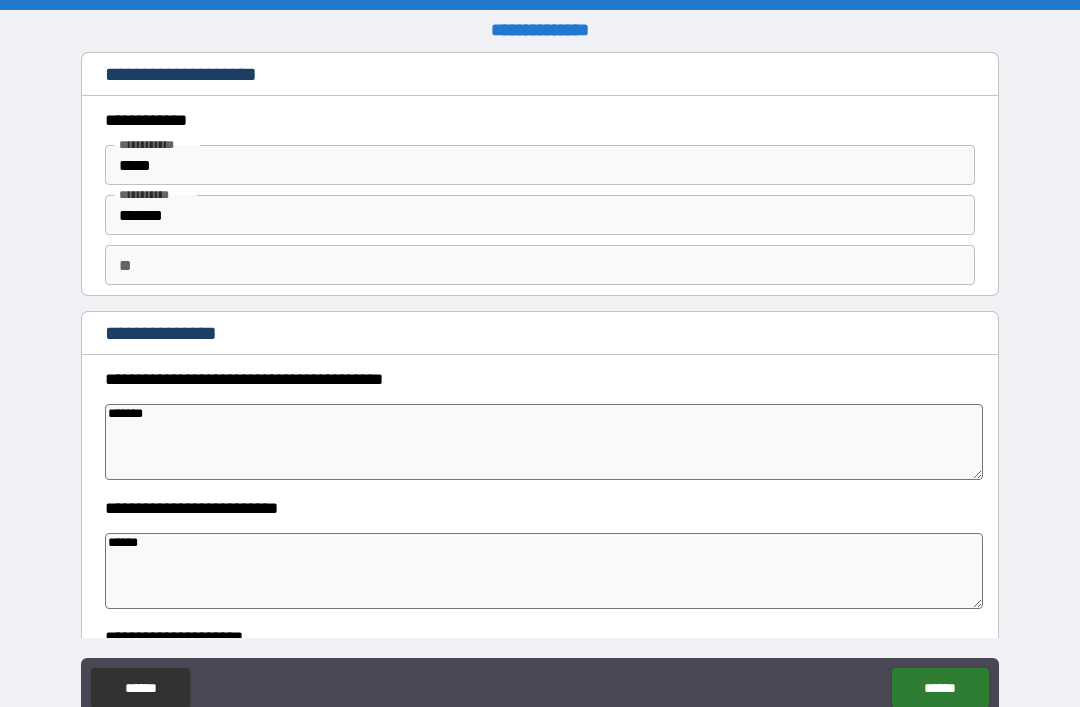 type on "*" 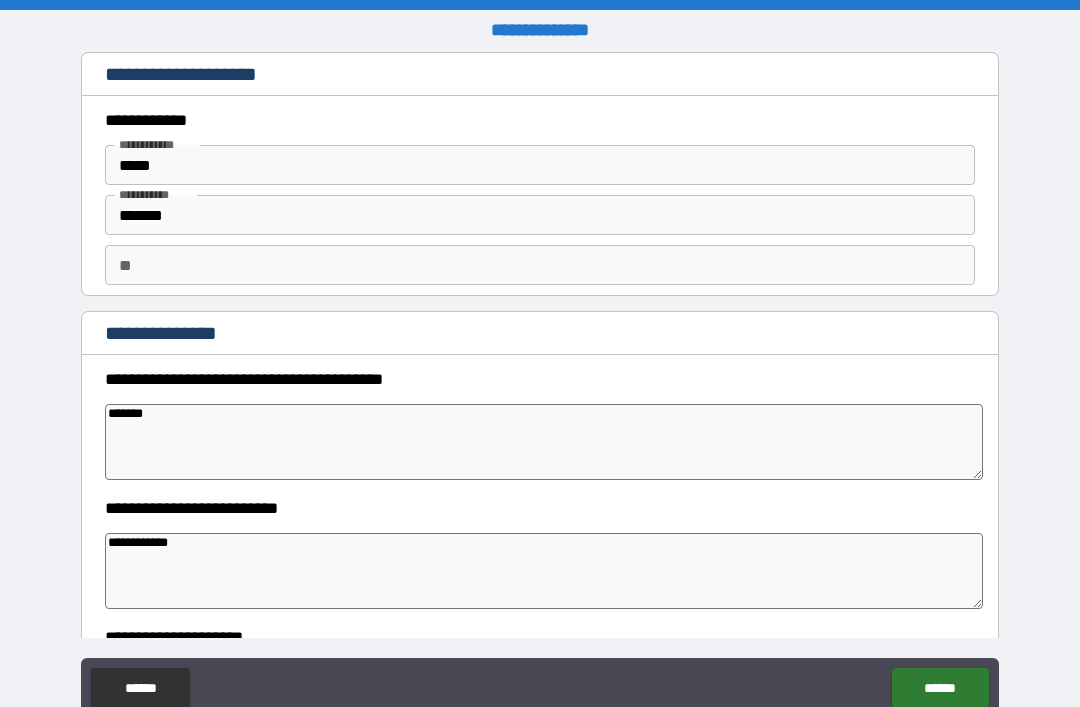 type on "*" 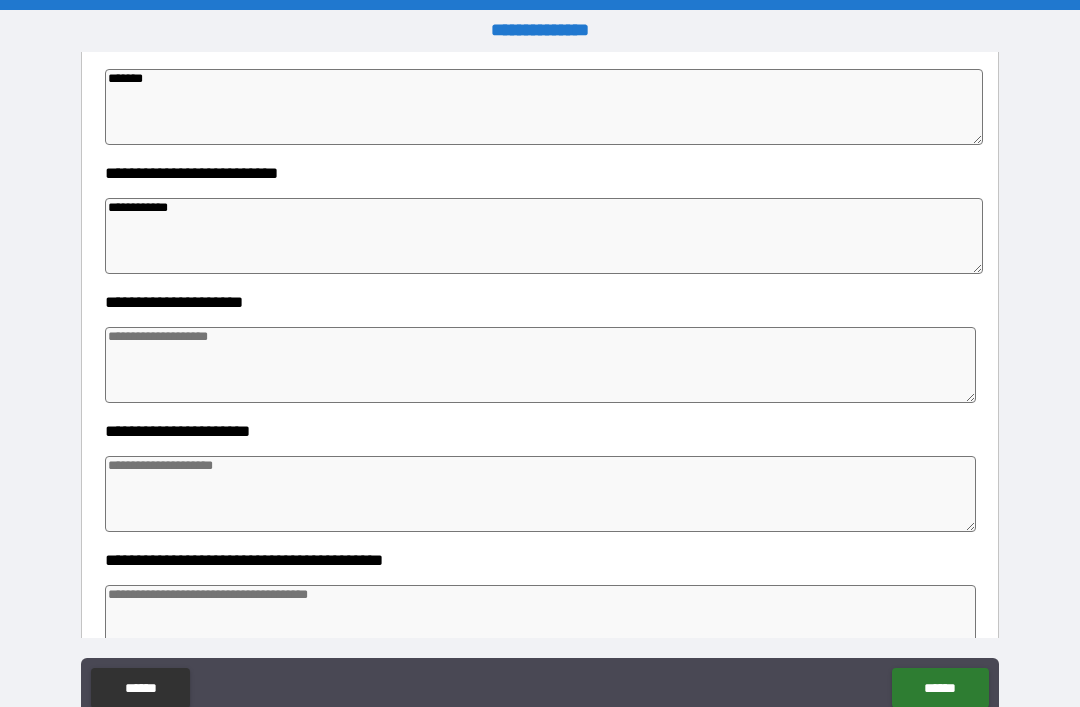 scroll, scrollTop: 336, scrollLeft: 0, axis: vertical 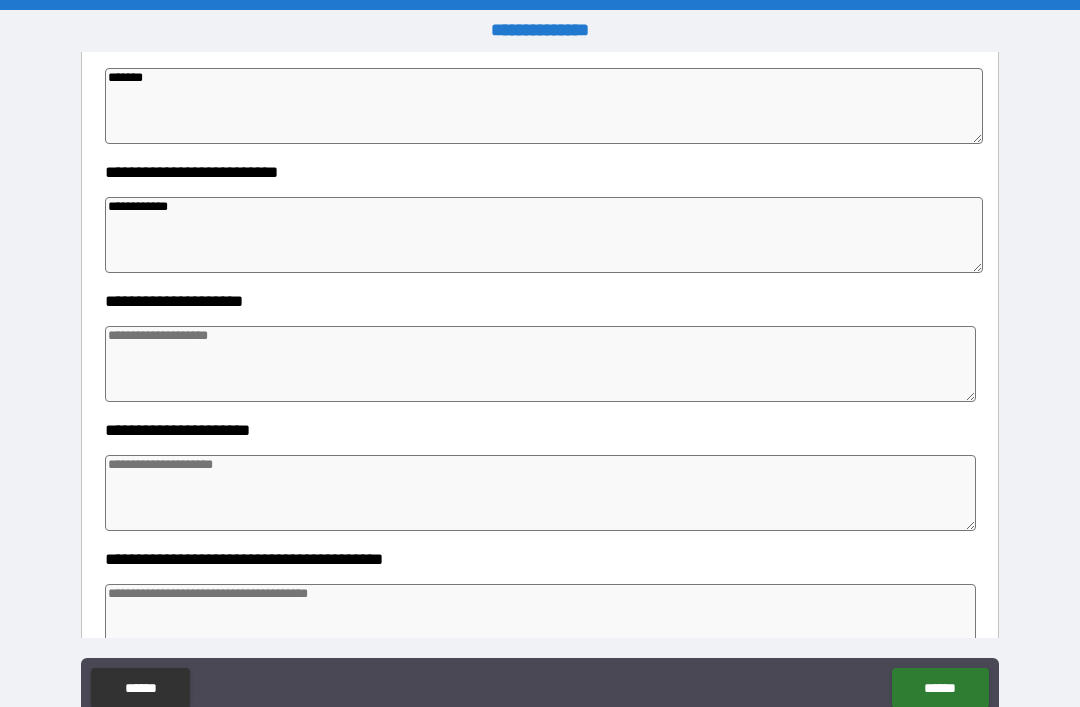type on "**********" 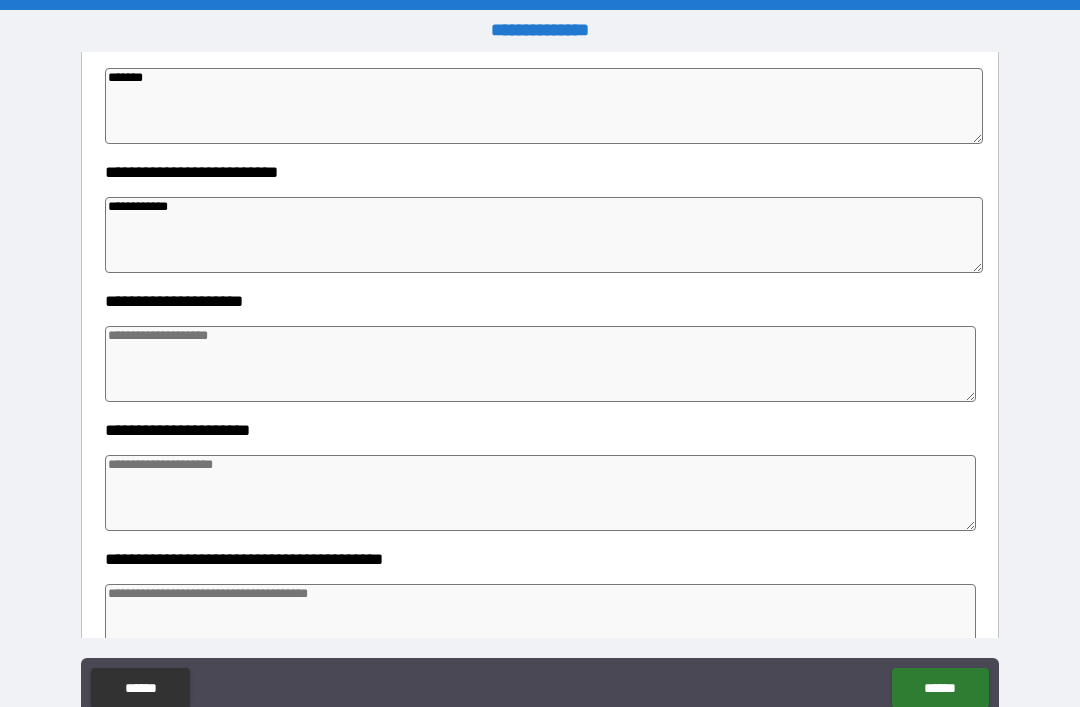 click at bounding box center [540, 364] 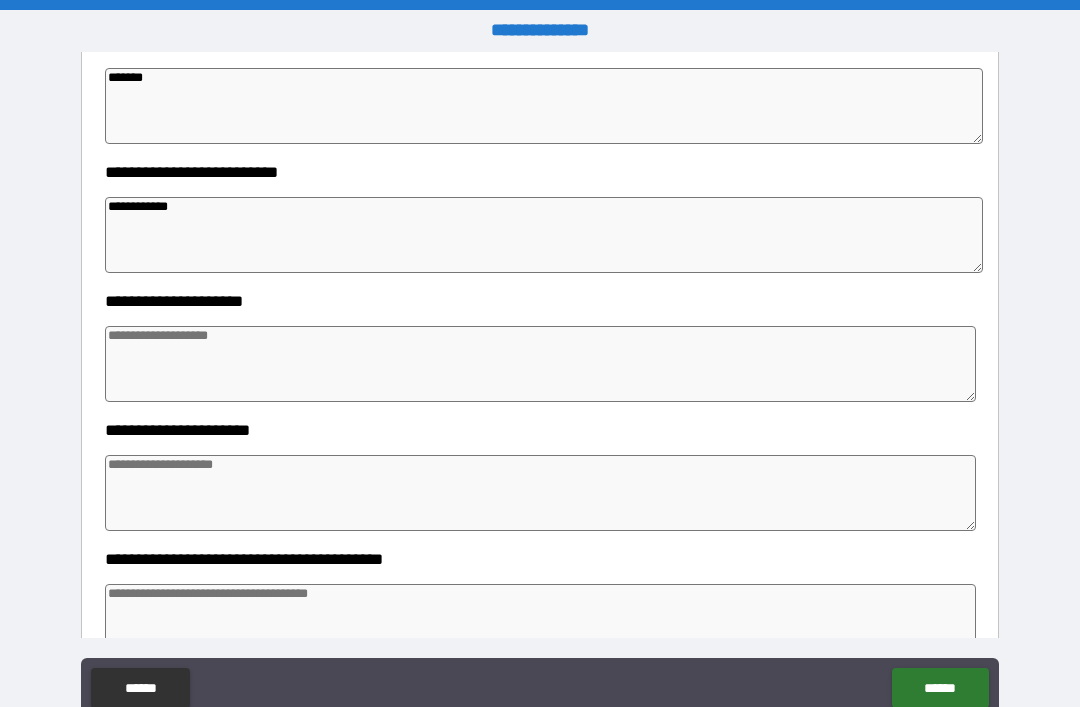 click at bounding box center [540, 364] 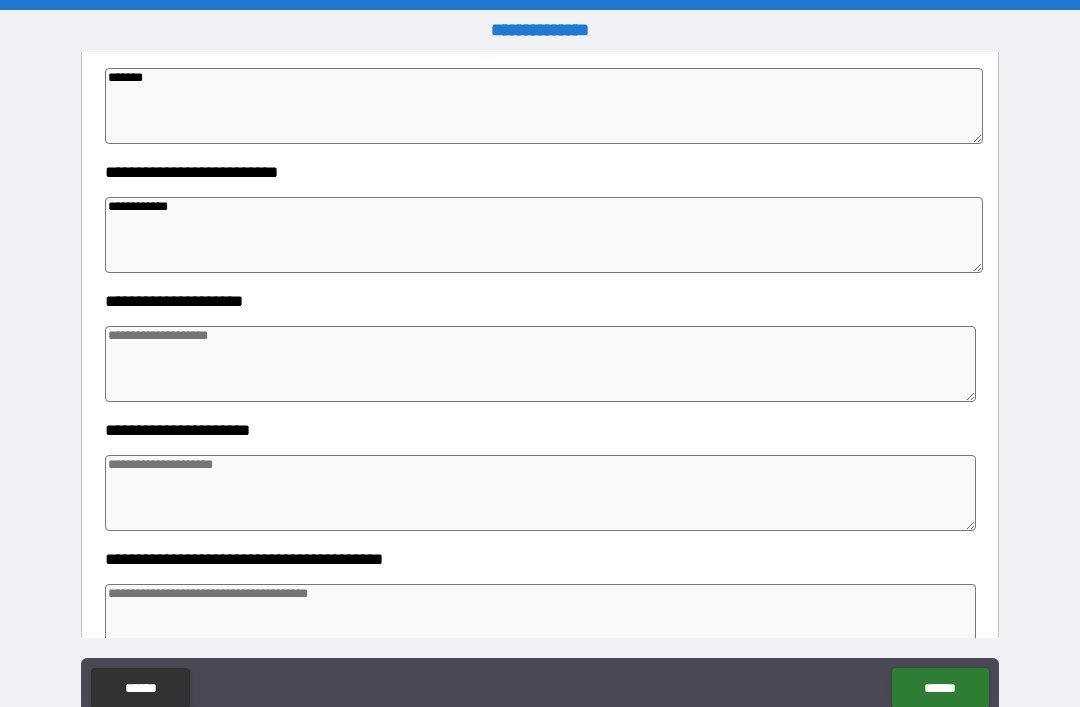 click at bounding box center (540, 364) 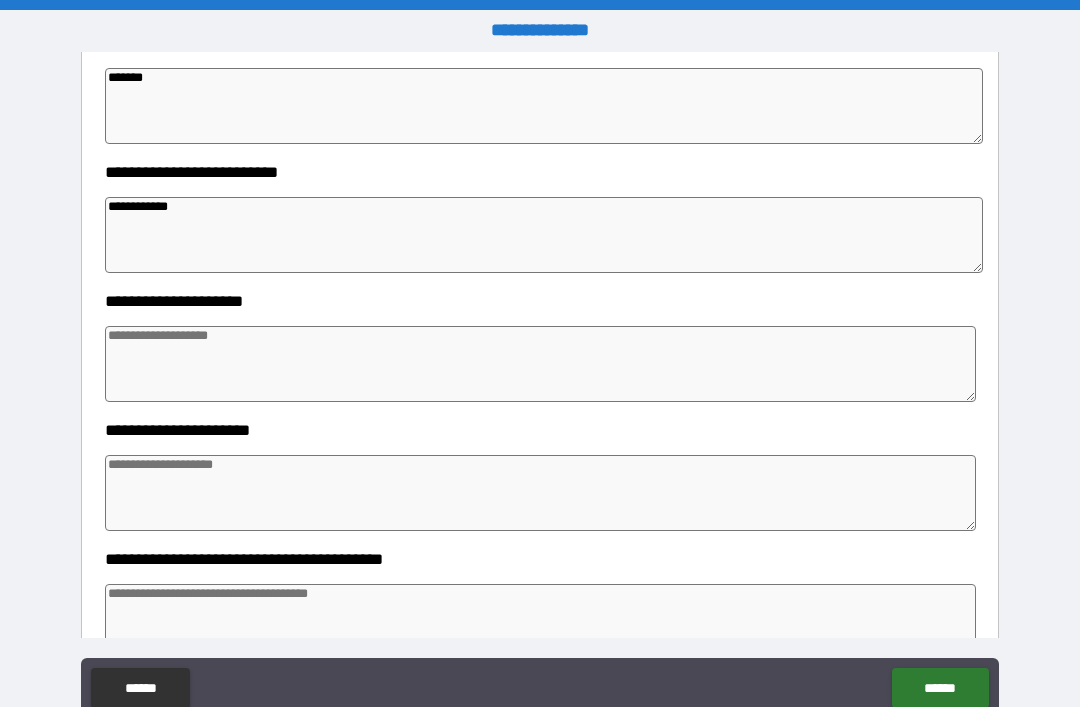 paste on "**********" 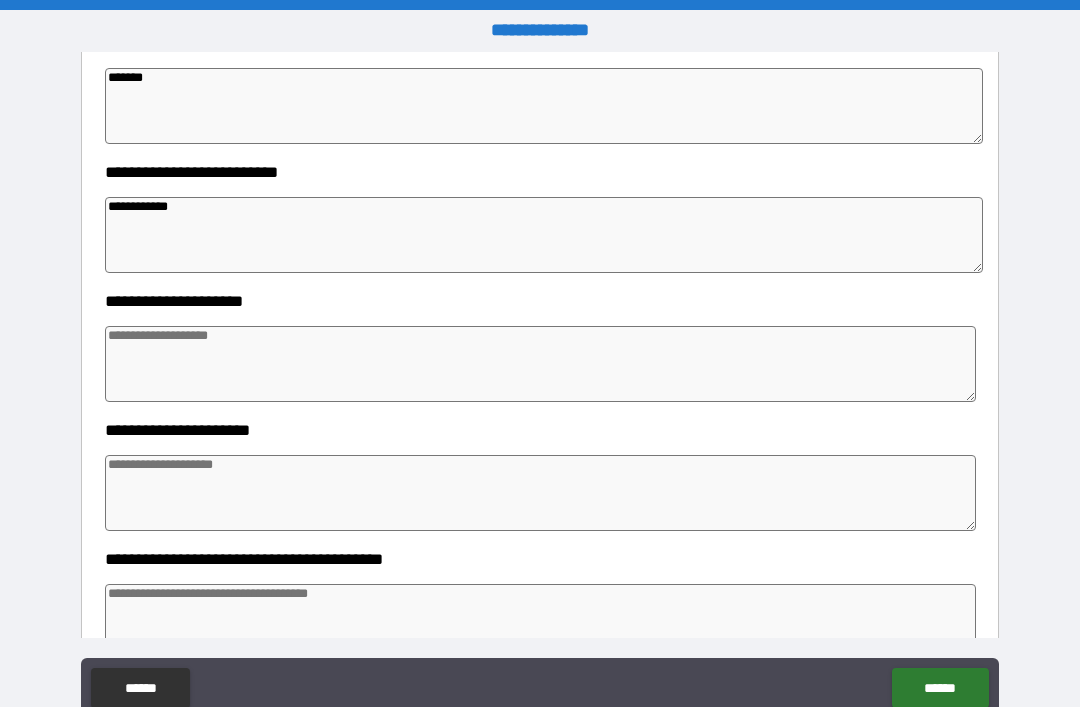 type on "*" 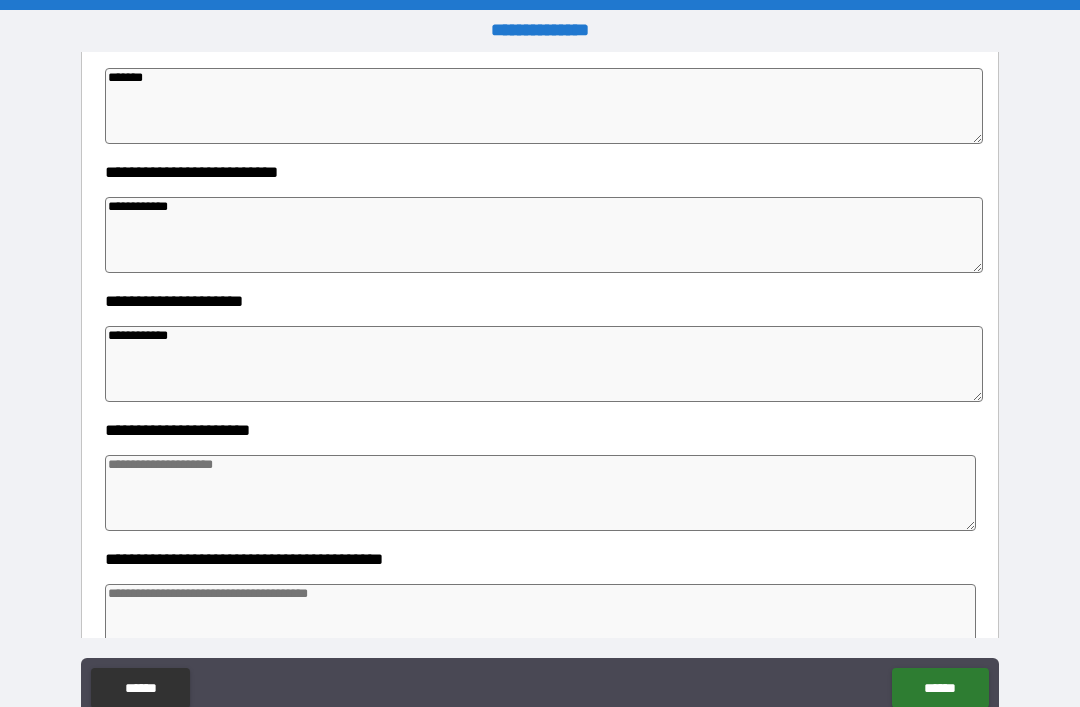 type on "*" 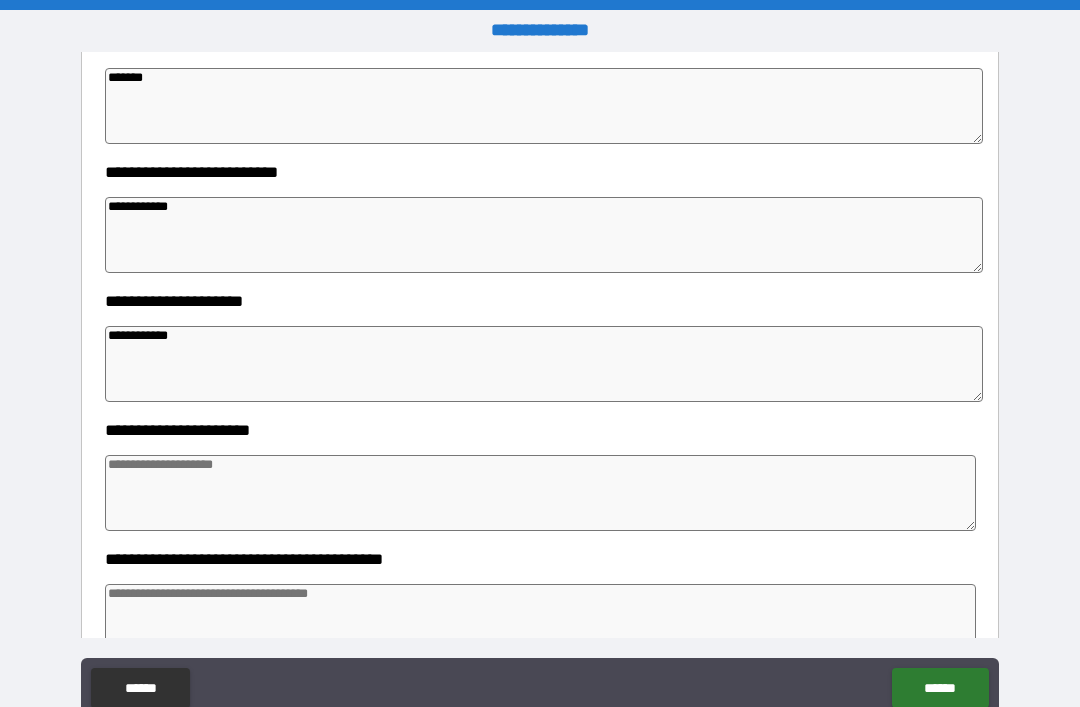 type on "*" 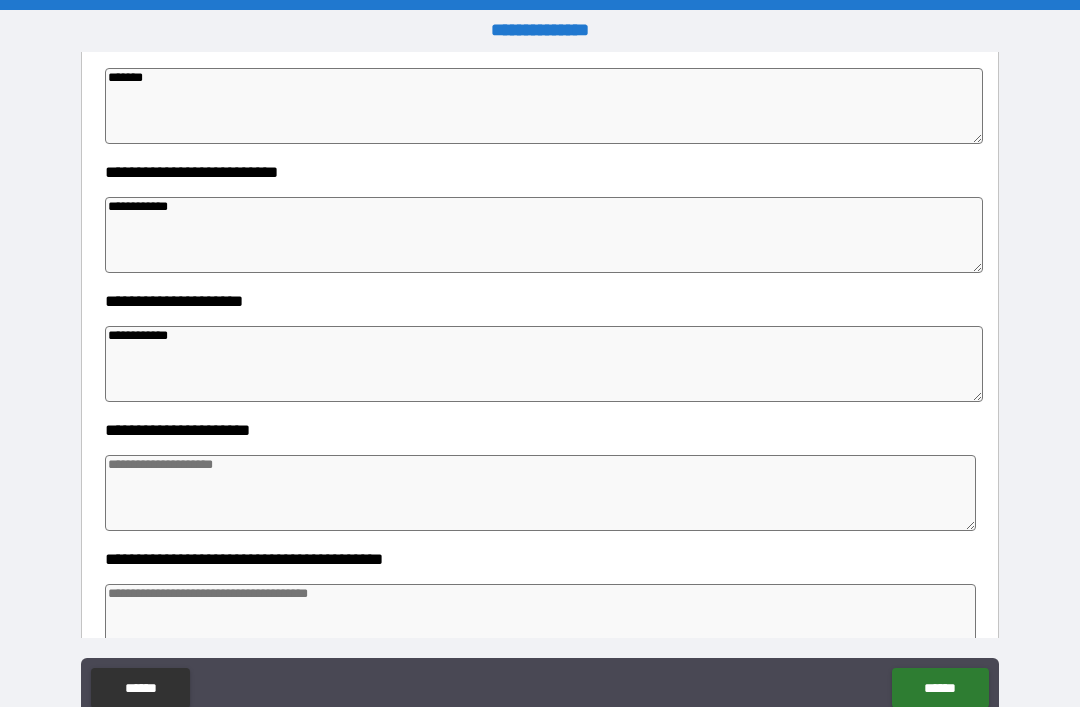 paste on "**********" 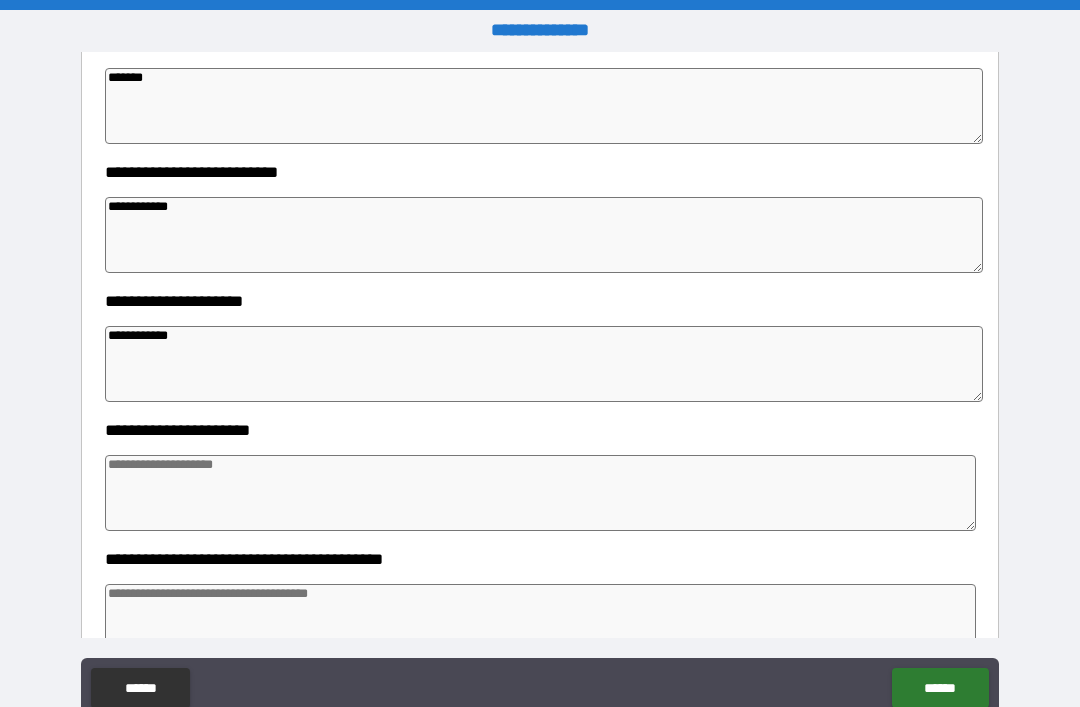 type on "*" 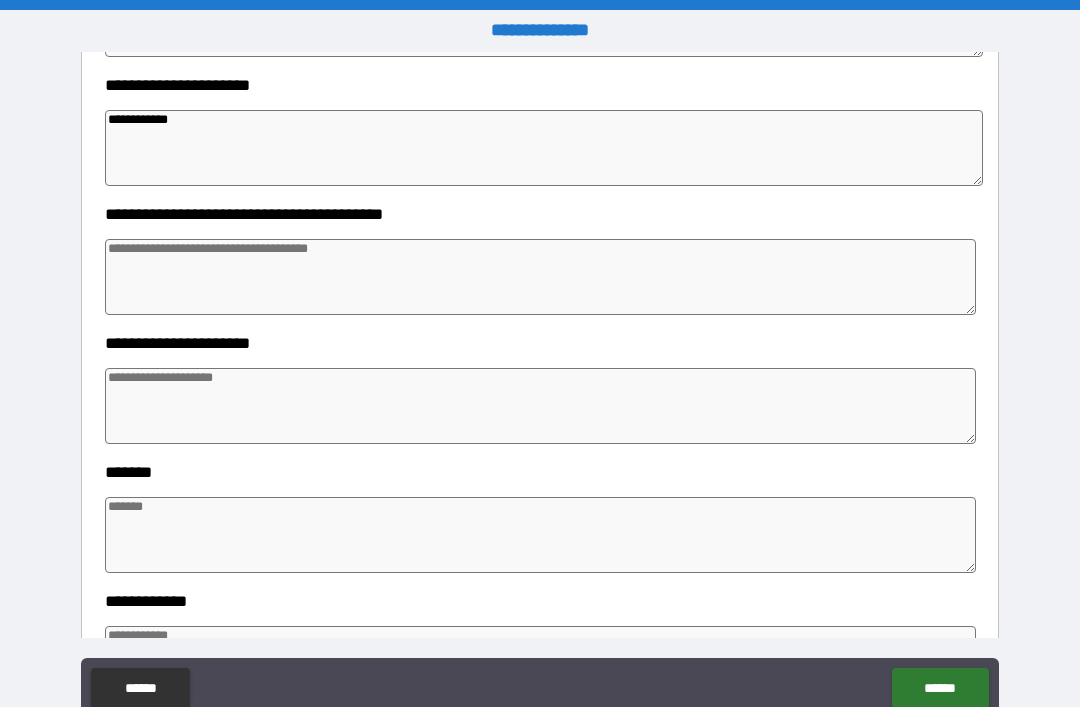scroll, scrollTop: 683, scrollLeft: 0, axis: vertical 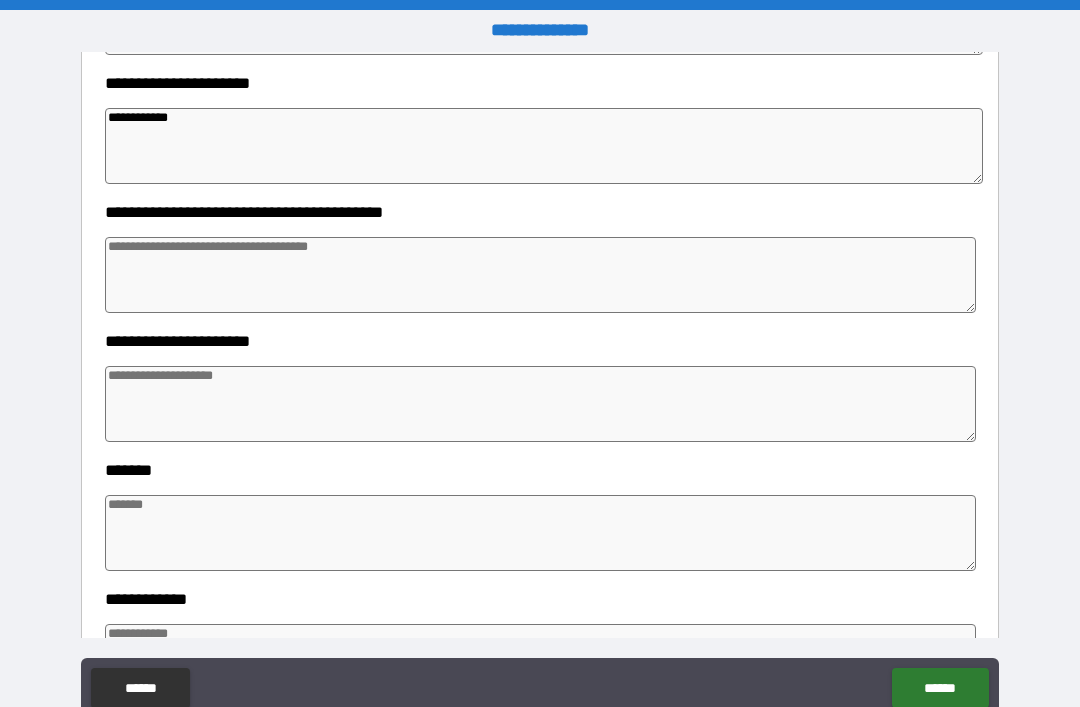 click at bounding box center [540, 275] 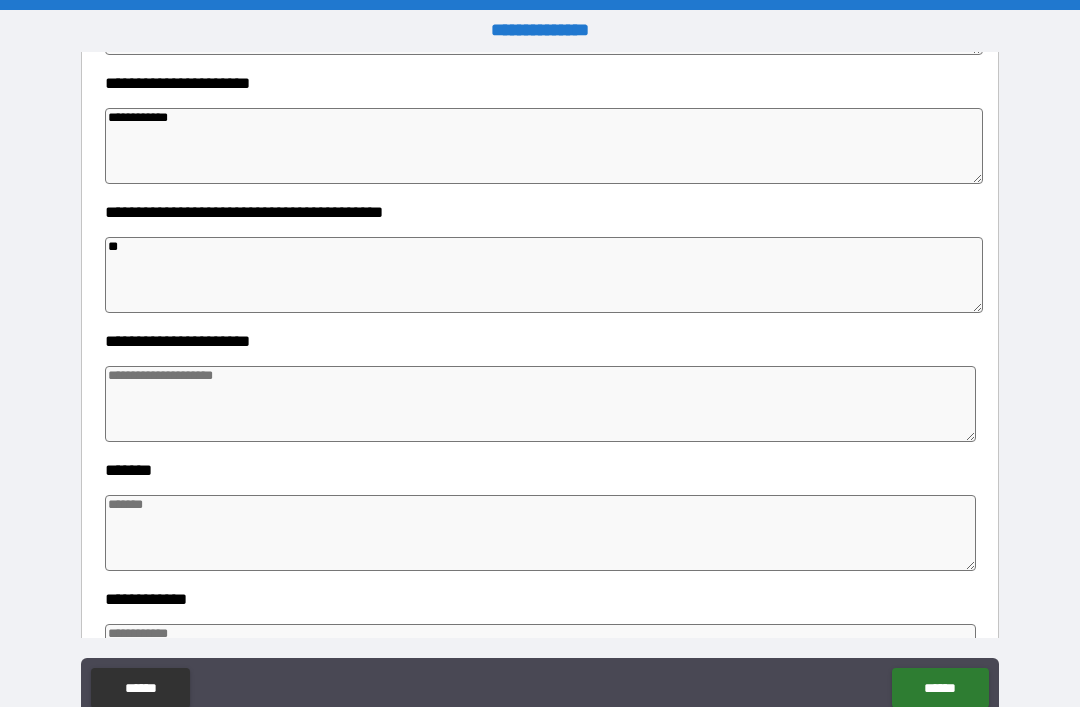 click at bounding box center [540, 404] 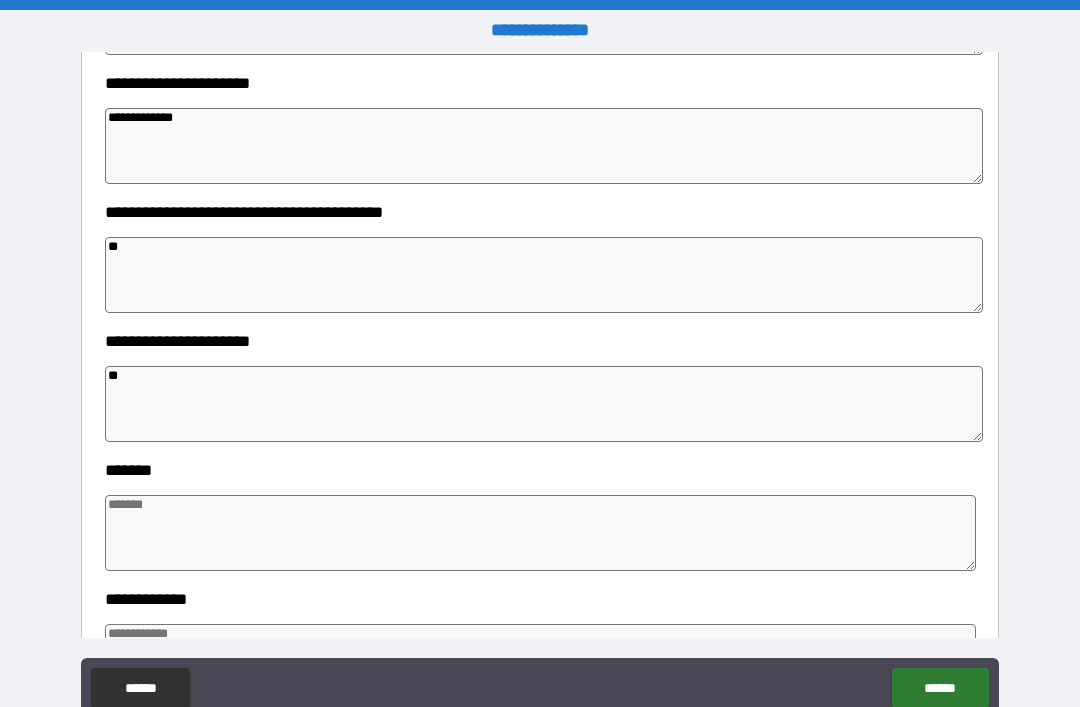 click at bounding box center [540, 533] 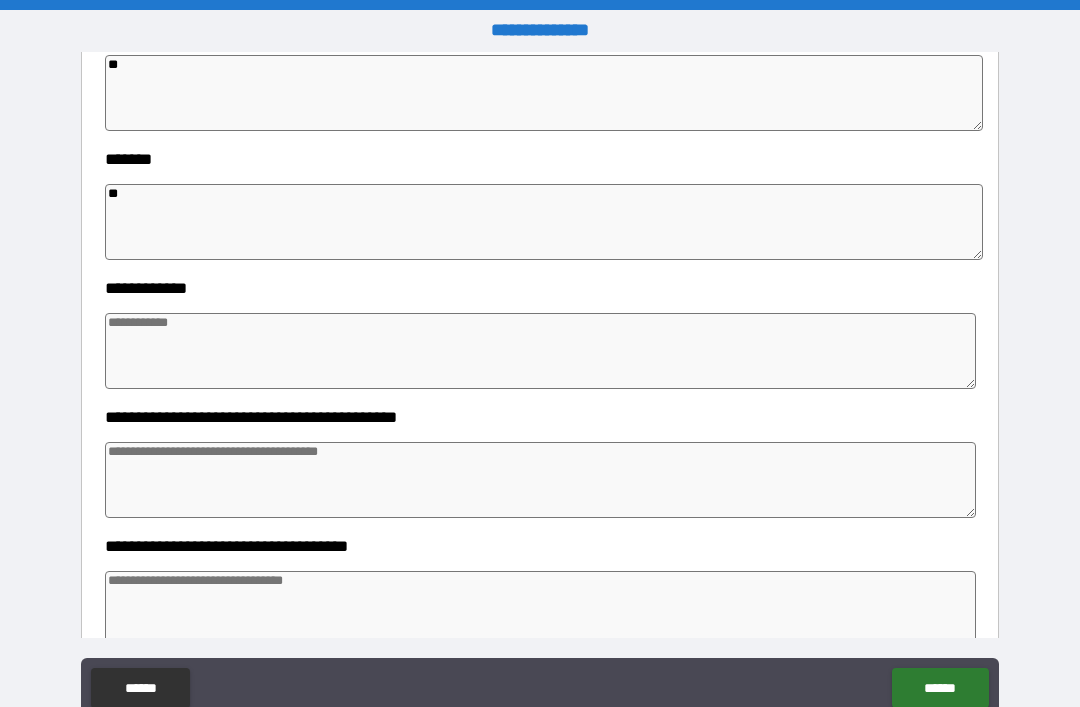 scroll, scrollTop: 1003, scrollLeft: 0, axis: vertical 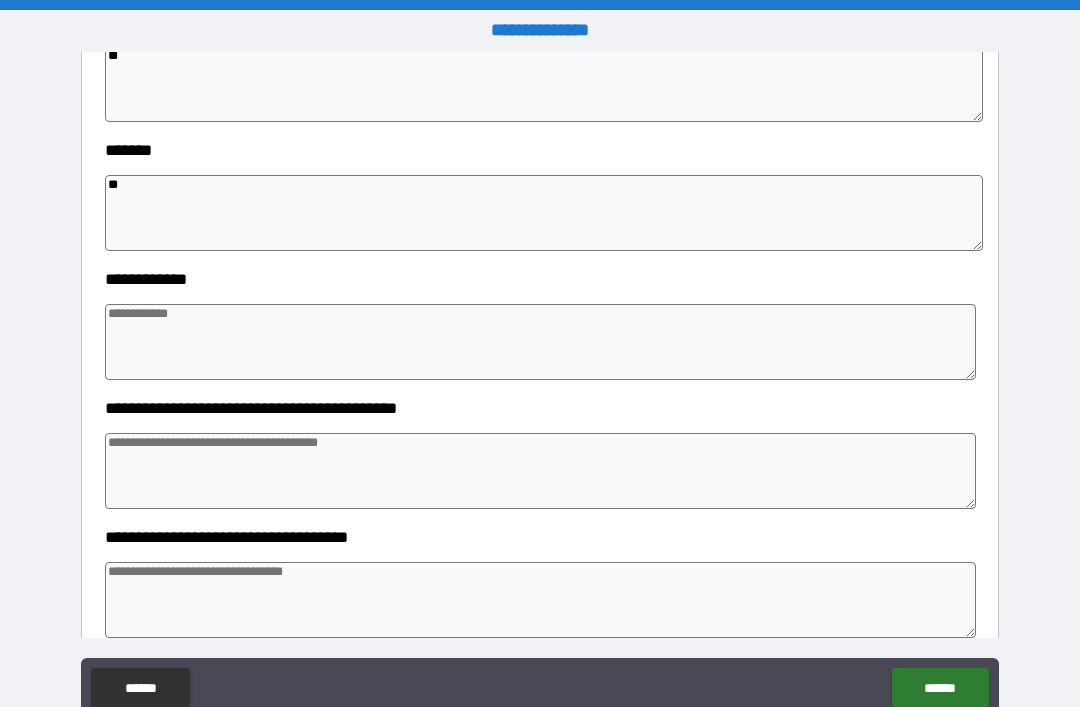 click at bounding box center (540, 342) 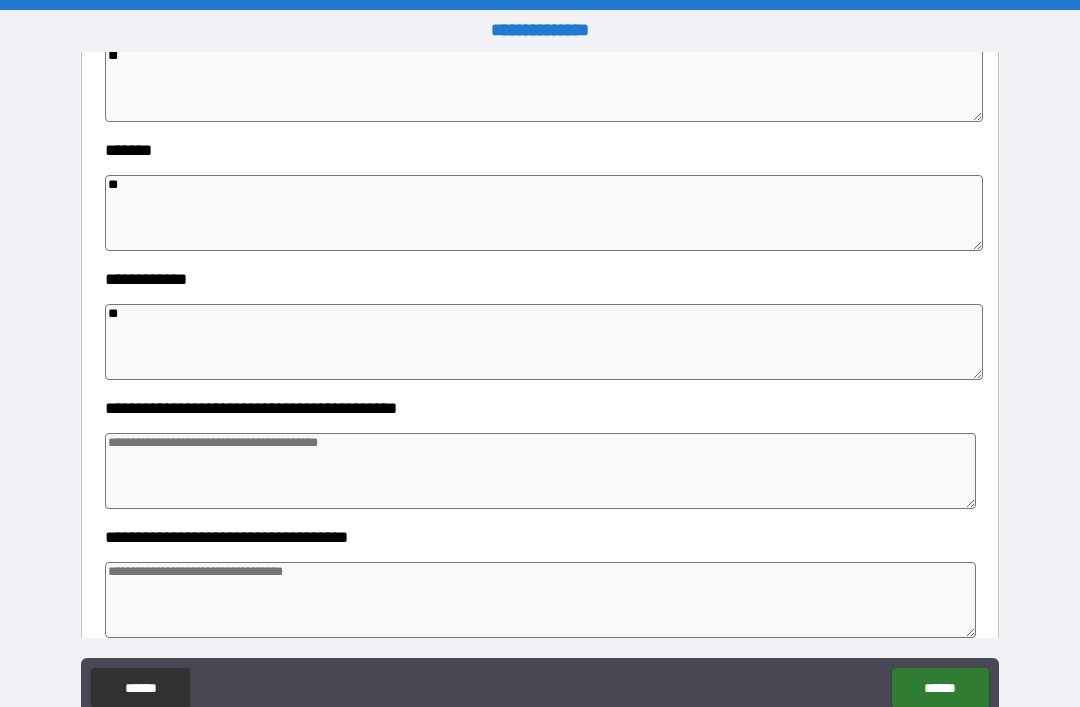 click on "**********" at bounding box center [540, 408] 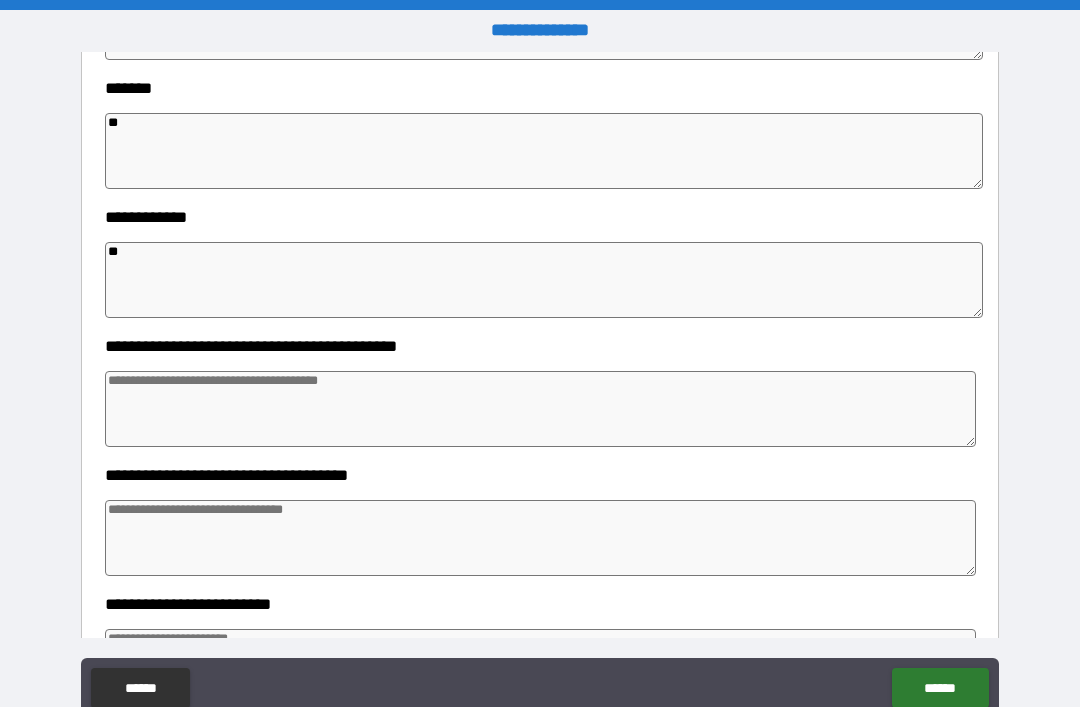 scroll, scrollTop: 1078, scrollLeft: 0, axis: vertical 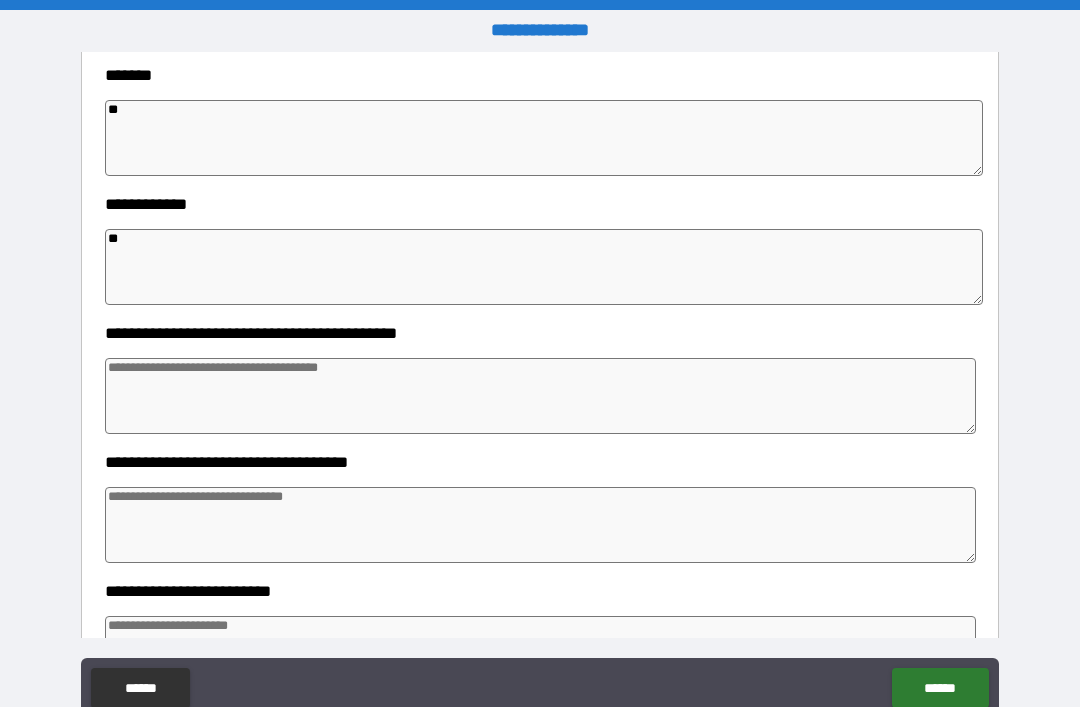 click at bounding box center (540, 396) 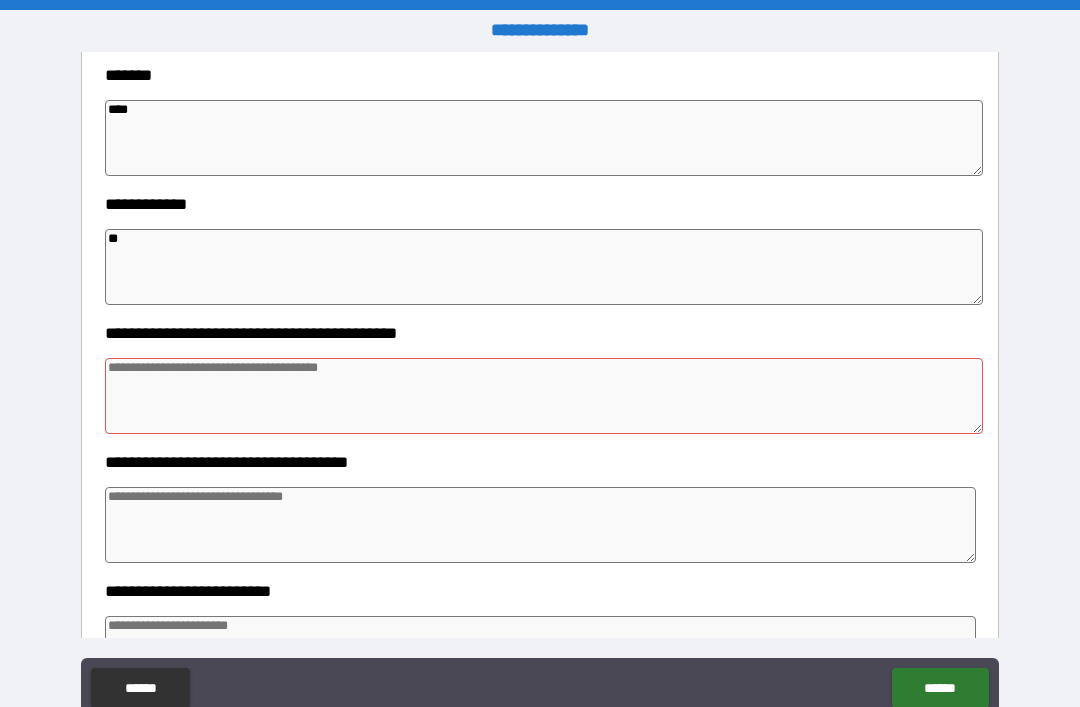 click at bounding box center (544, 396) 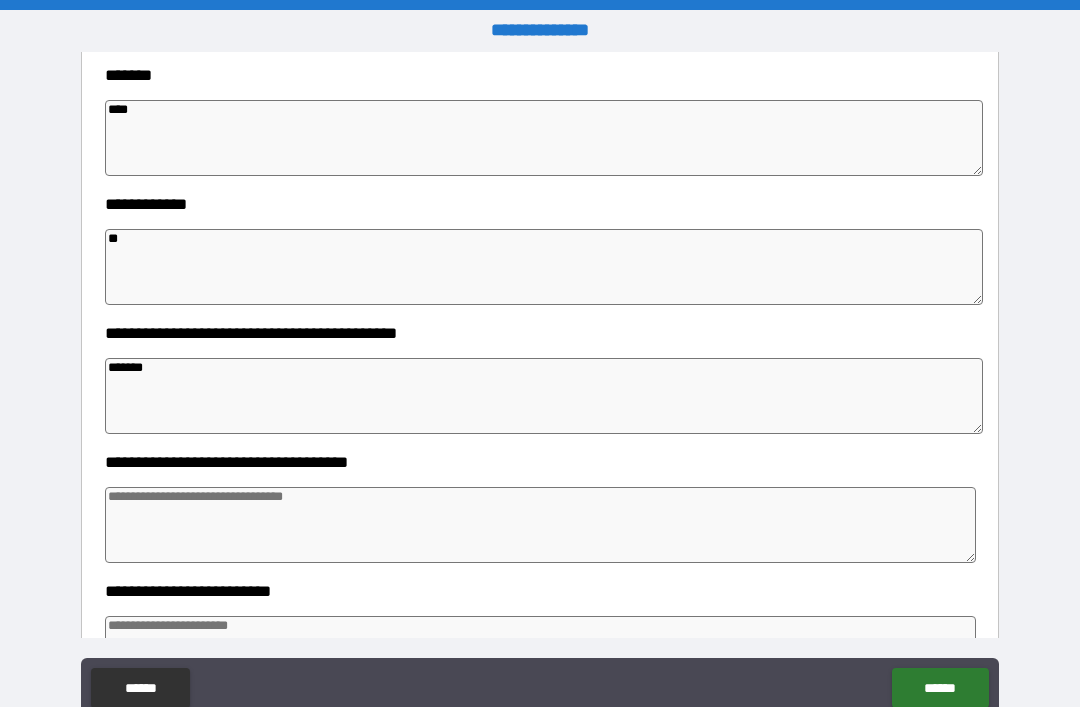 click at bounding box center [540, 525] 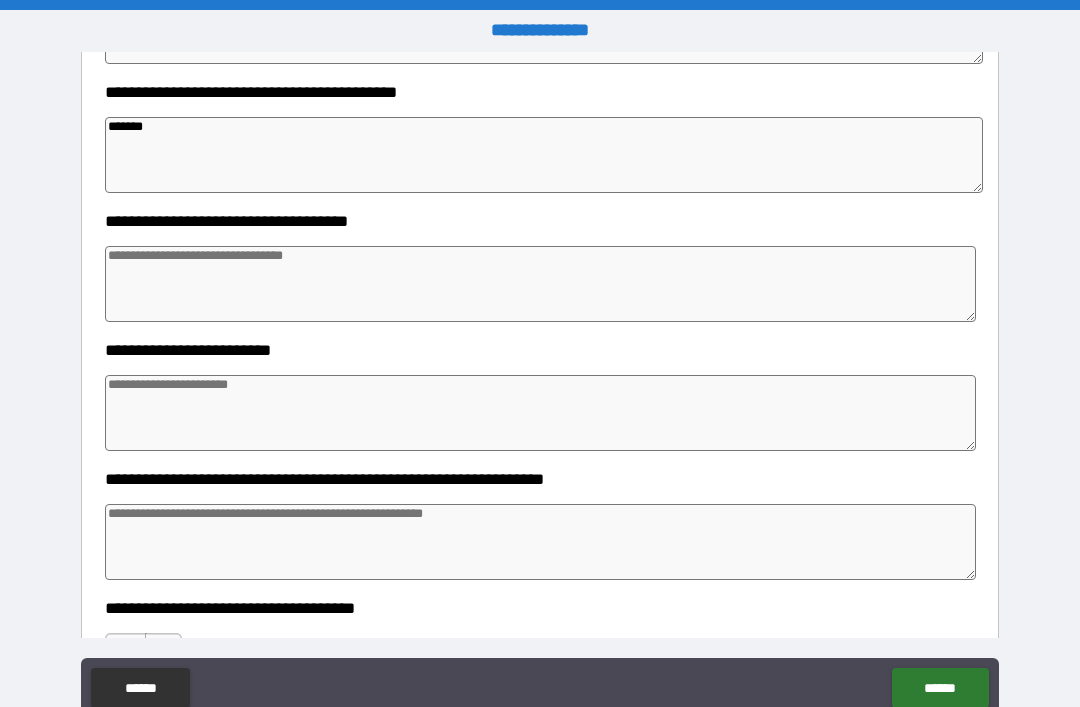 scroll, scrollTop: 1323, scrollLeft: 0, axis: vertical 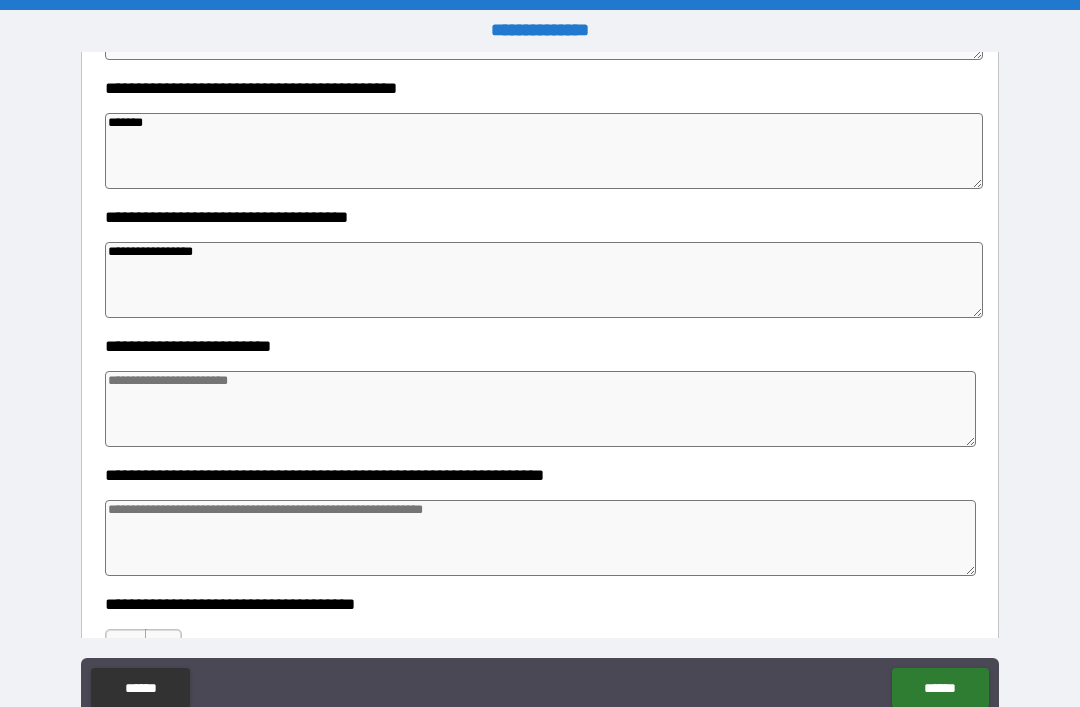 click at bounding box center (540, 409) 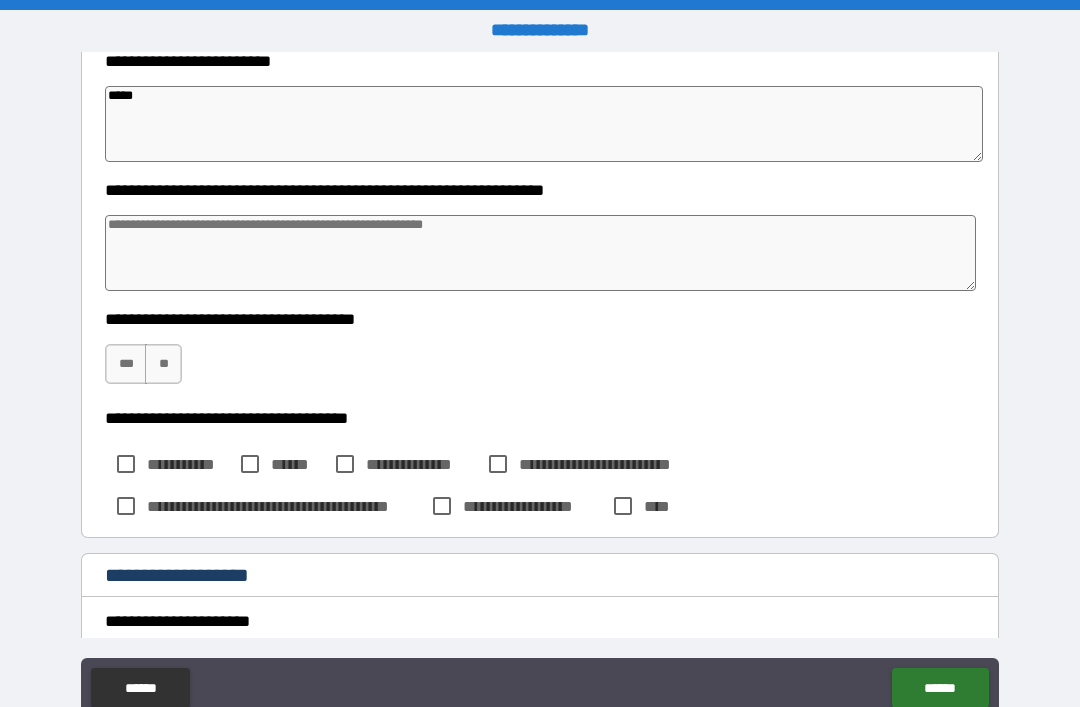 scroll, scrollTop: 1611, scrollLeft: 0, axis: vertical 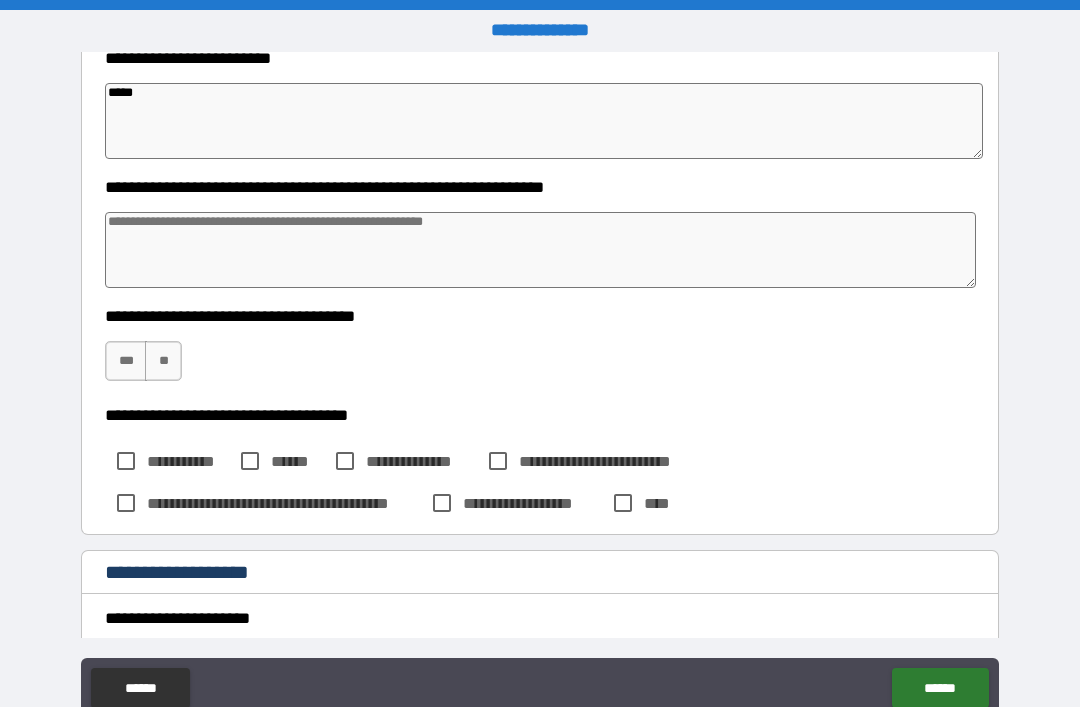 click at bounding box center [540, 250] 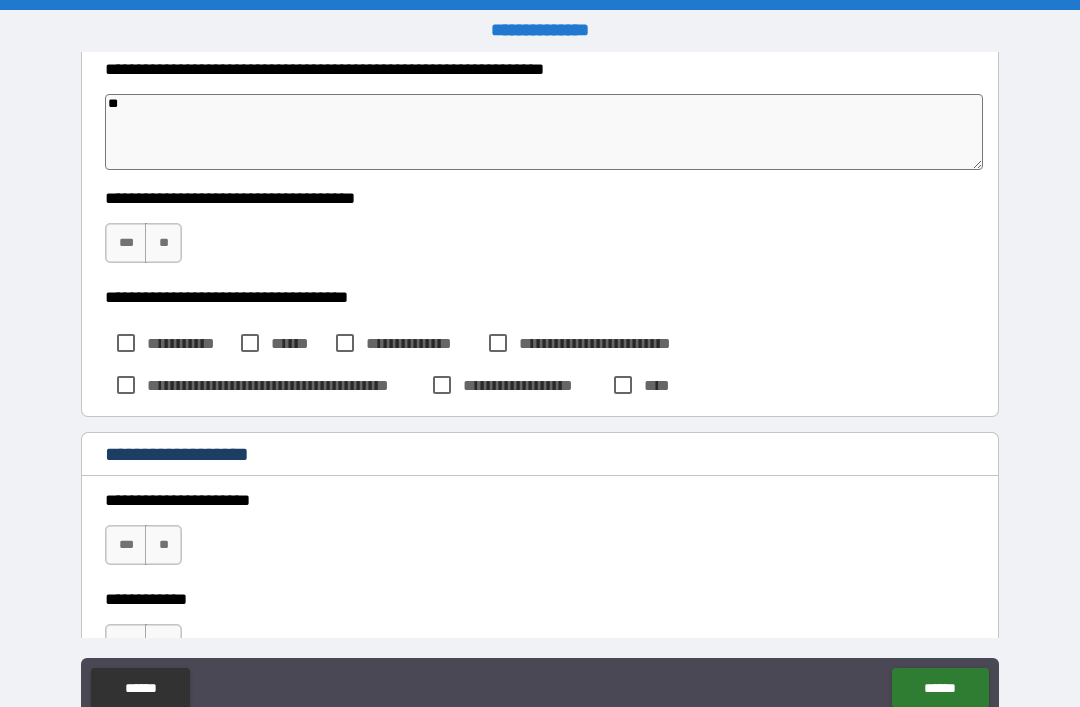 scroll, scrollTop: 1747, scrollLeft: 0, axis: vertical 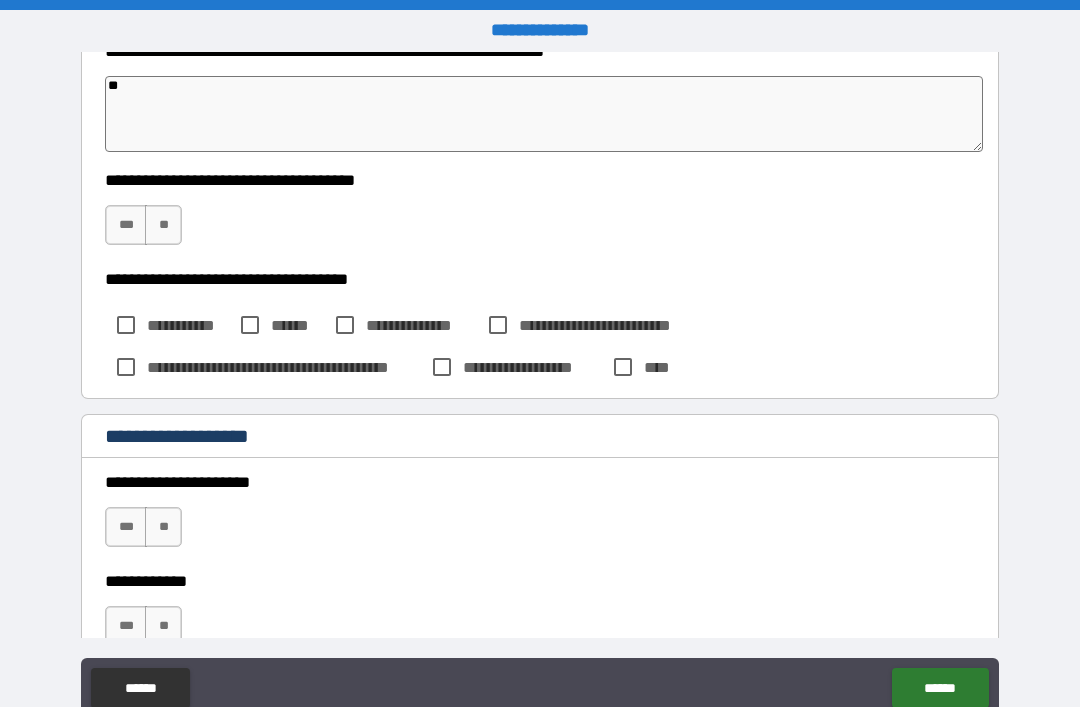 click on "**" at bounding box center (163, 225) 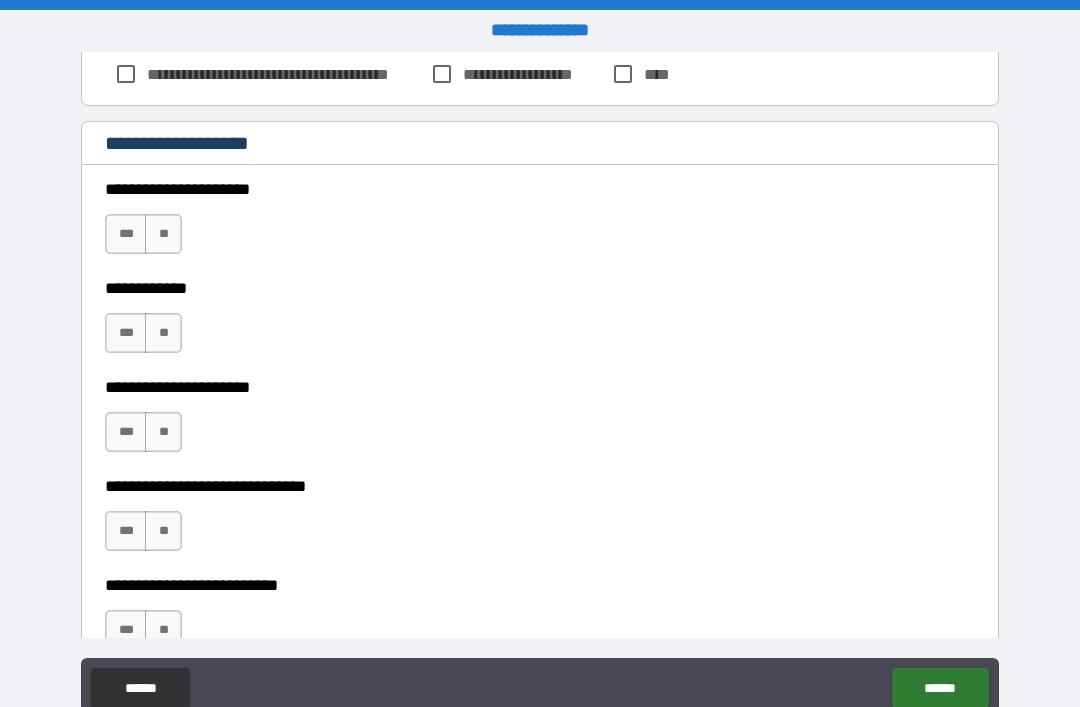 scroll, scrollTop: 2049, scrollLeft: 0, axis: vertical 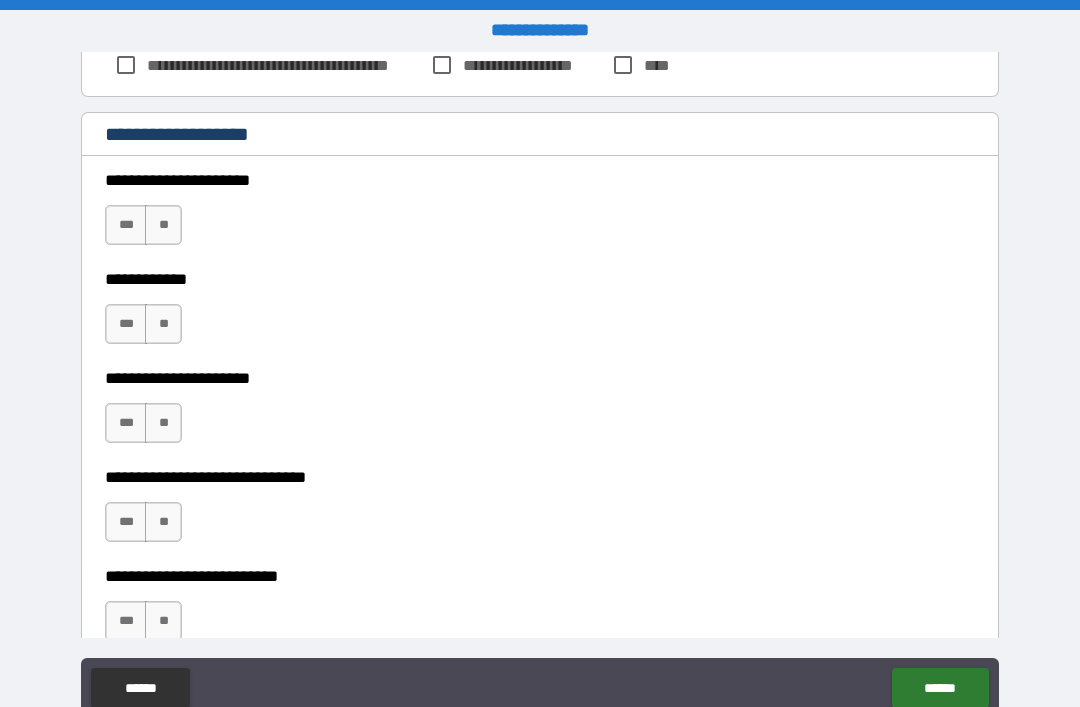 click on "***" at bounding box center [126, 225] 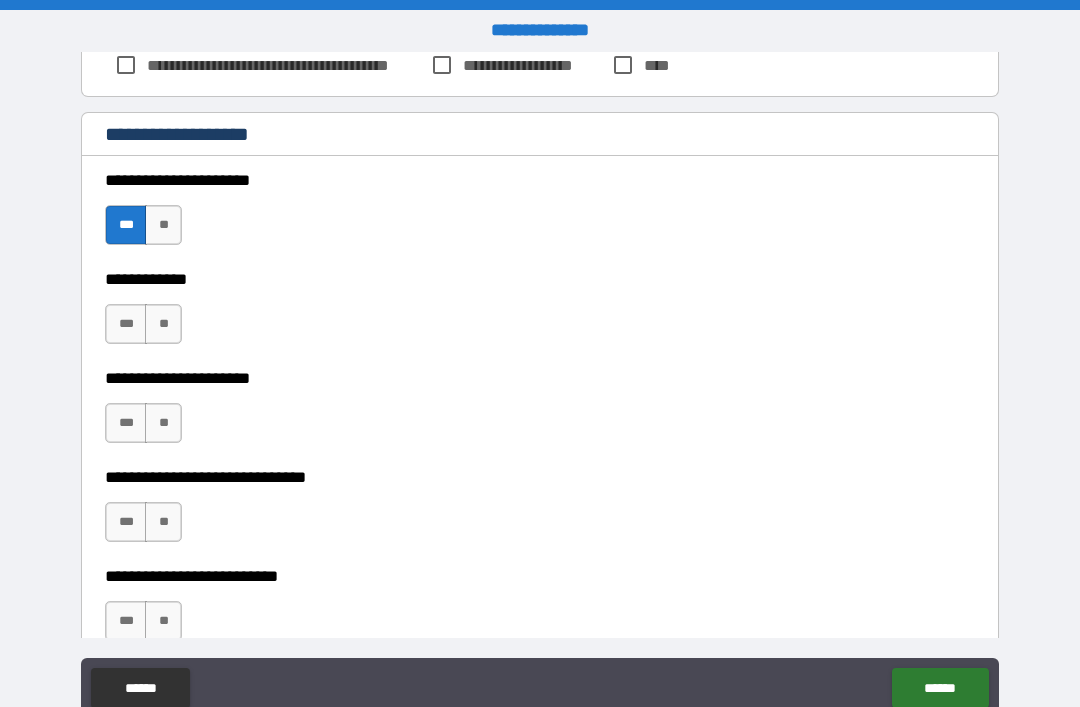 click on "**" at bounding box center (163, 324) 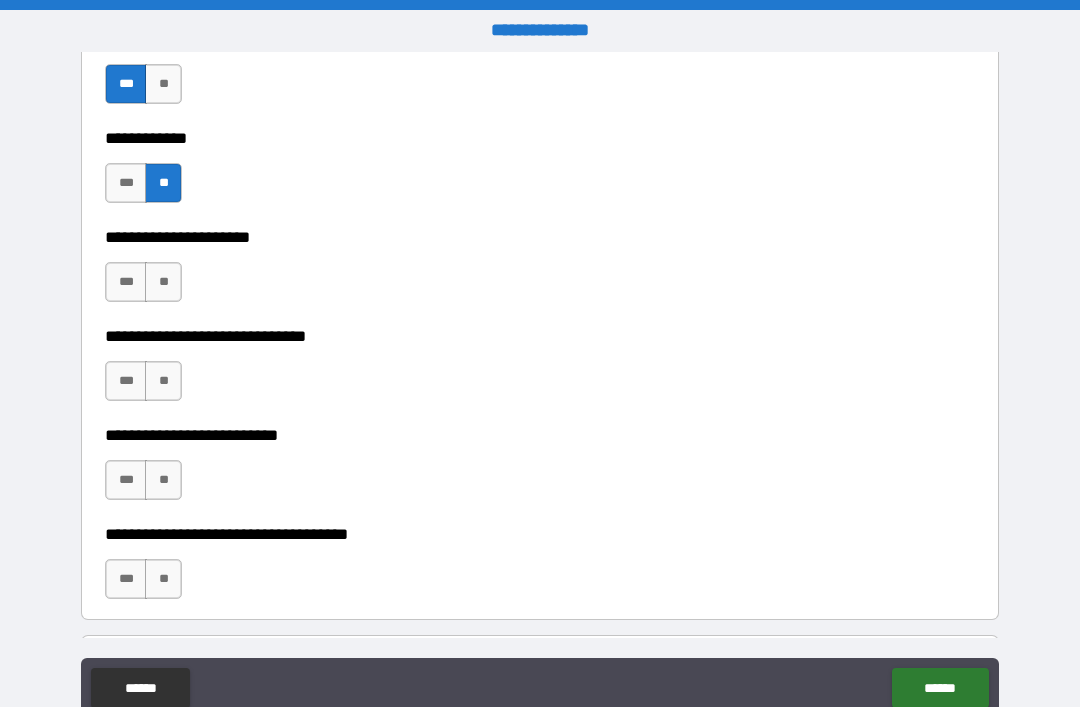 scroll, scrollTop: 2195, scrollLeft: 0, axis: vertical 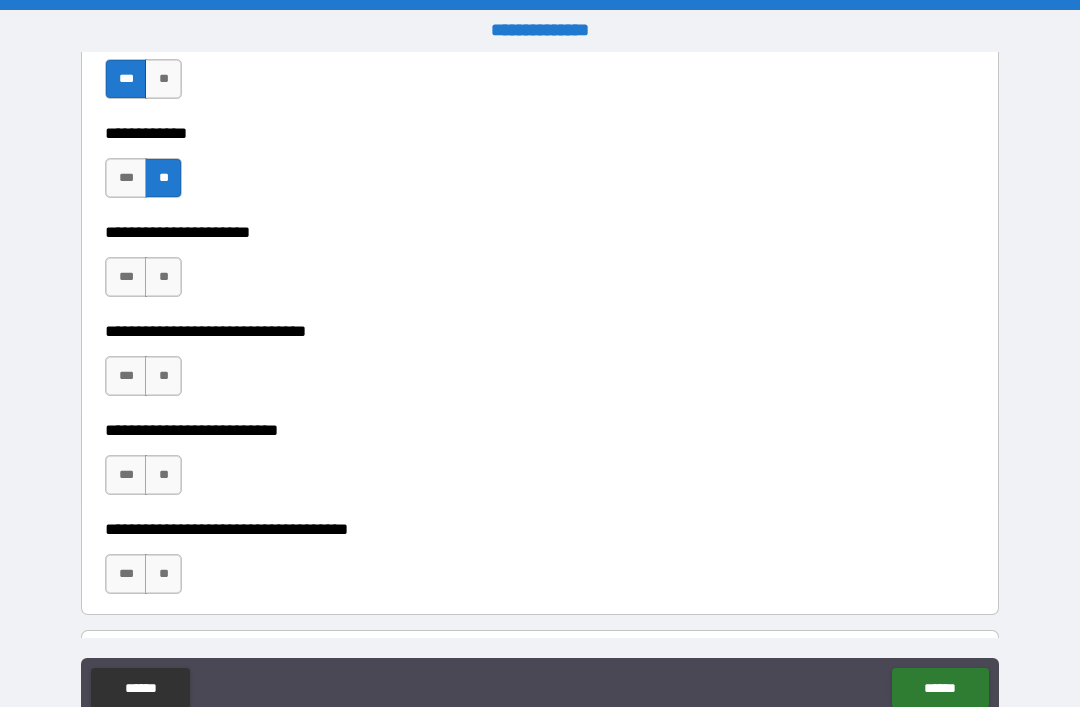 click on "**" at bounding box center (163, 277) 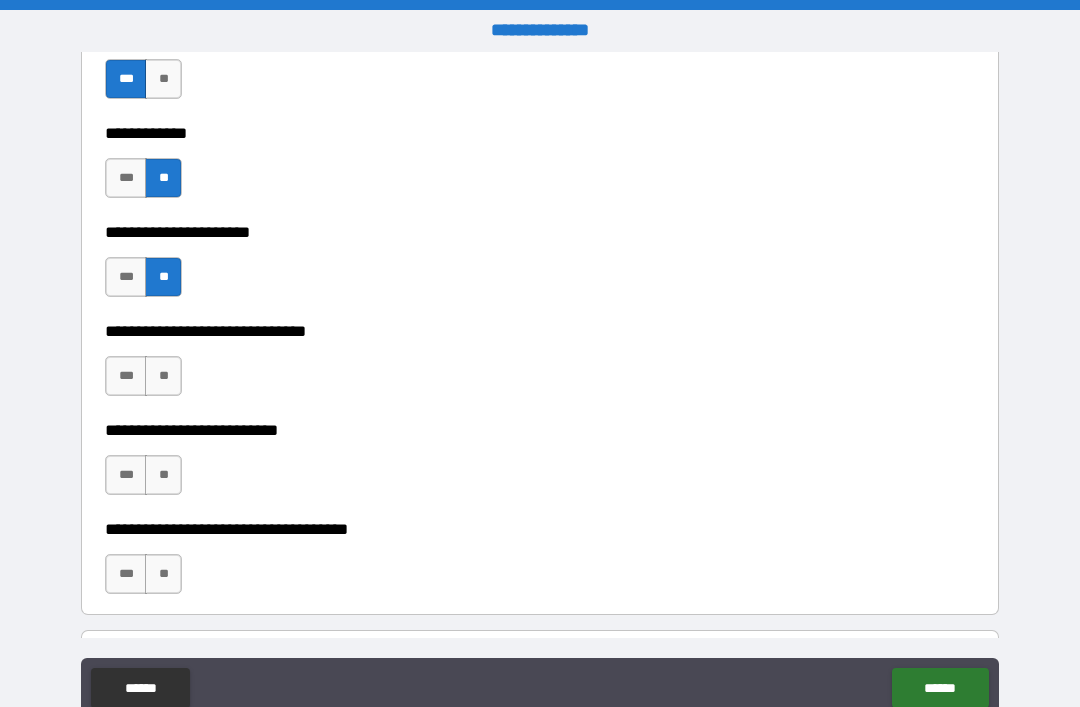 click on "***" at bounding box center [126, 376] 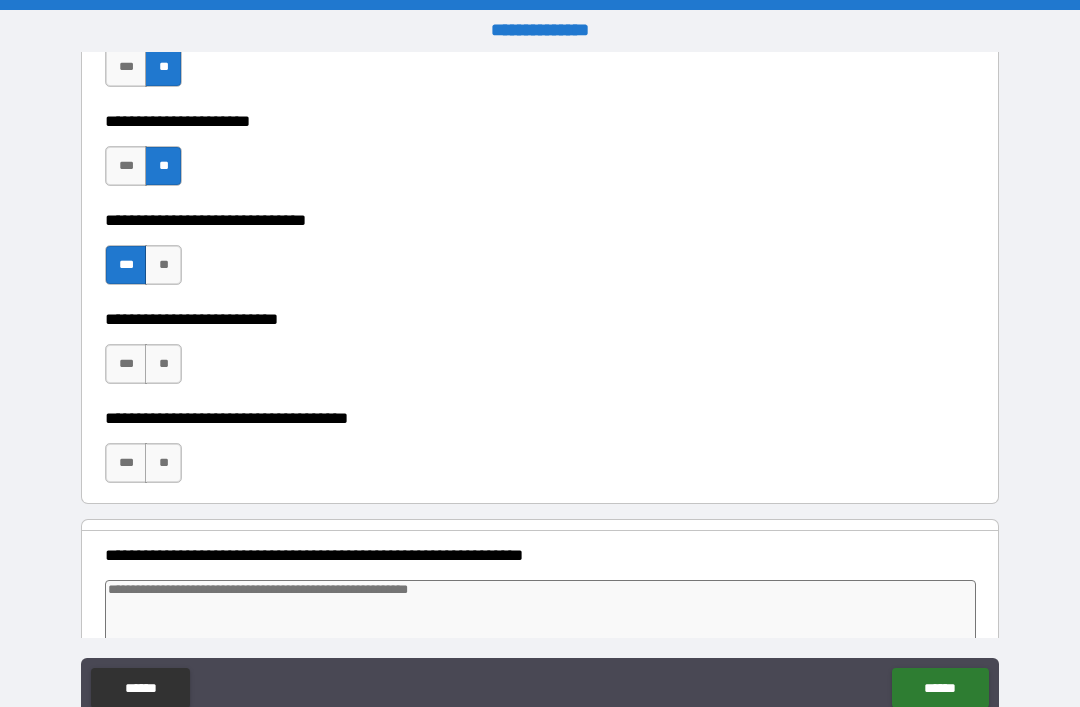 scroll, scrollTop: 2310, scrollLeft: 0, axis: vertical 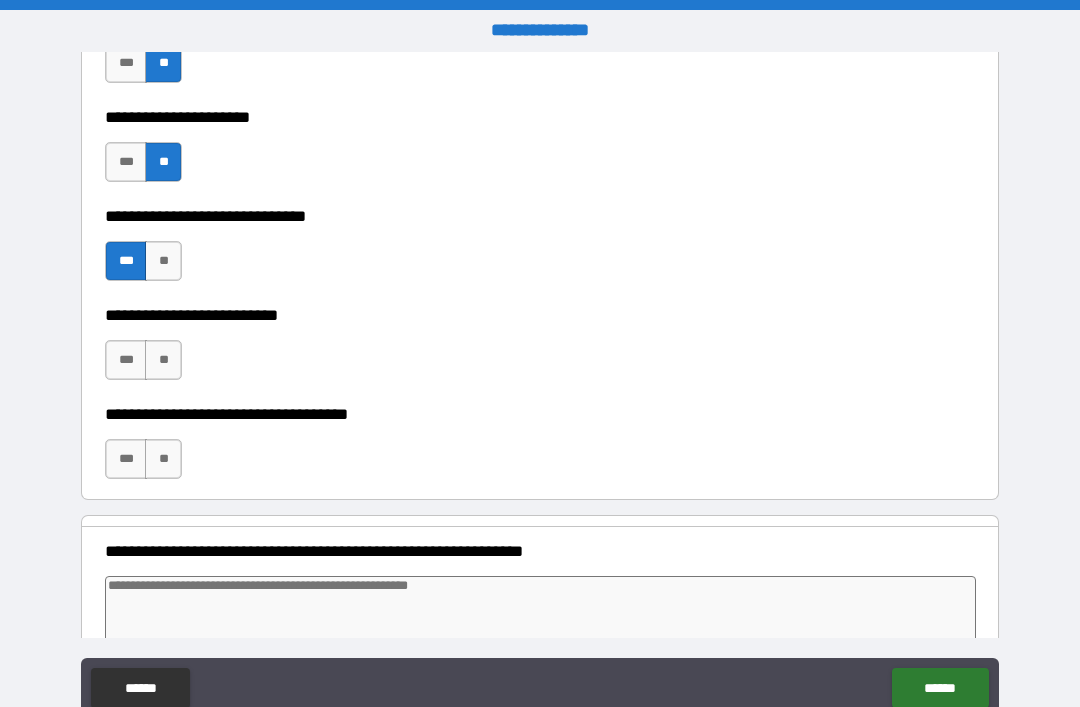 click on "**" at bounding box center [163, 360] 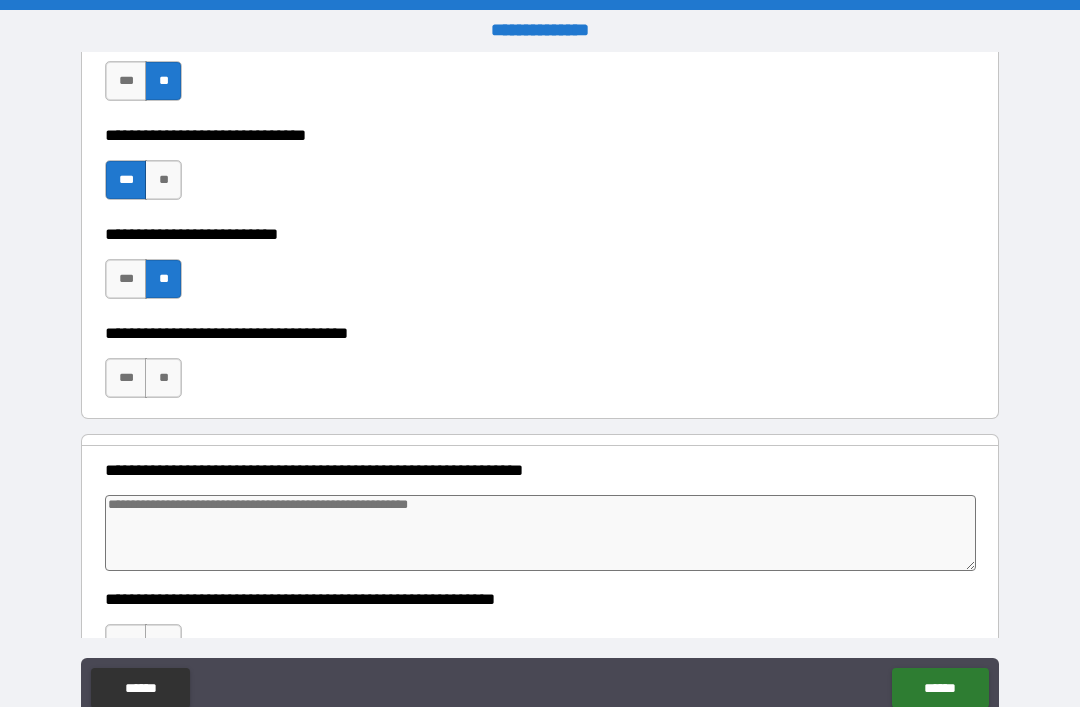 click on "**" at bounding box center [163, 378] 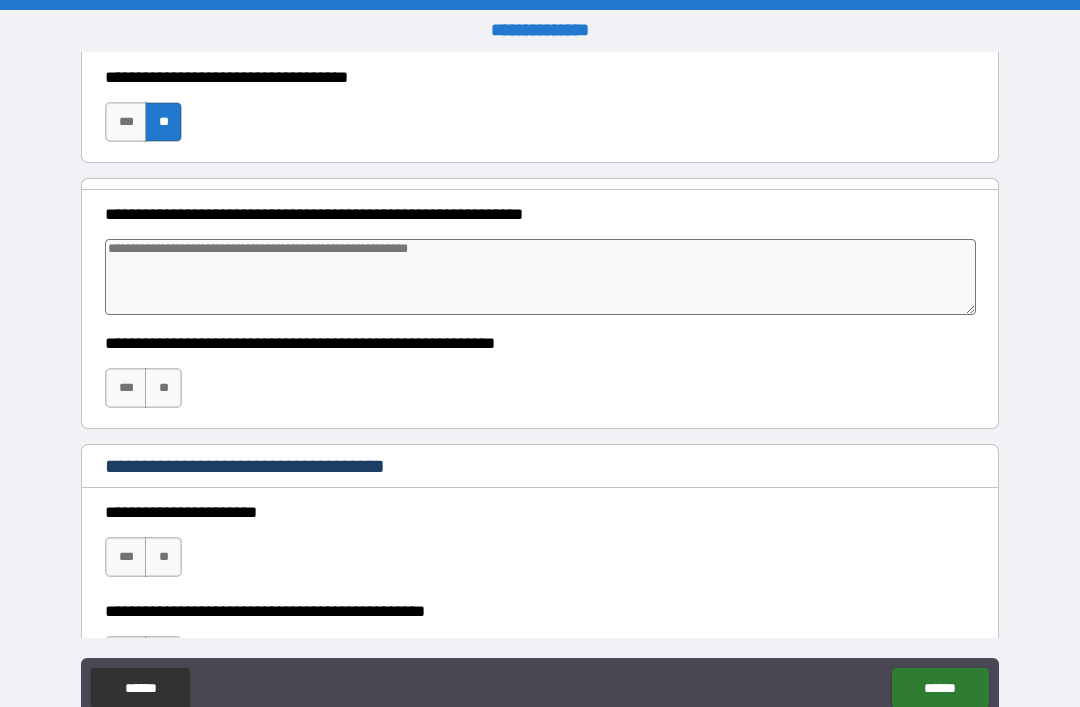 scroll, scrollTop: 2657, scrollLeft: 0, axis: vertical 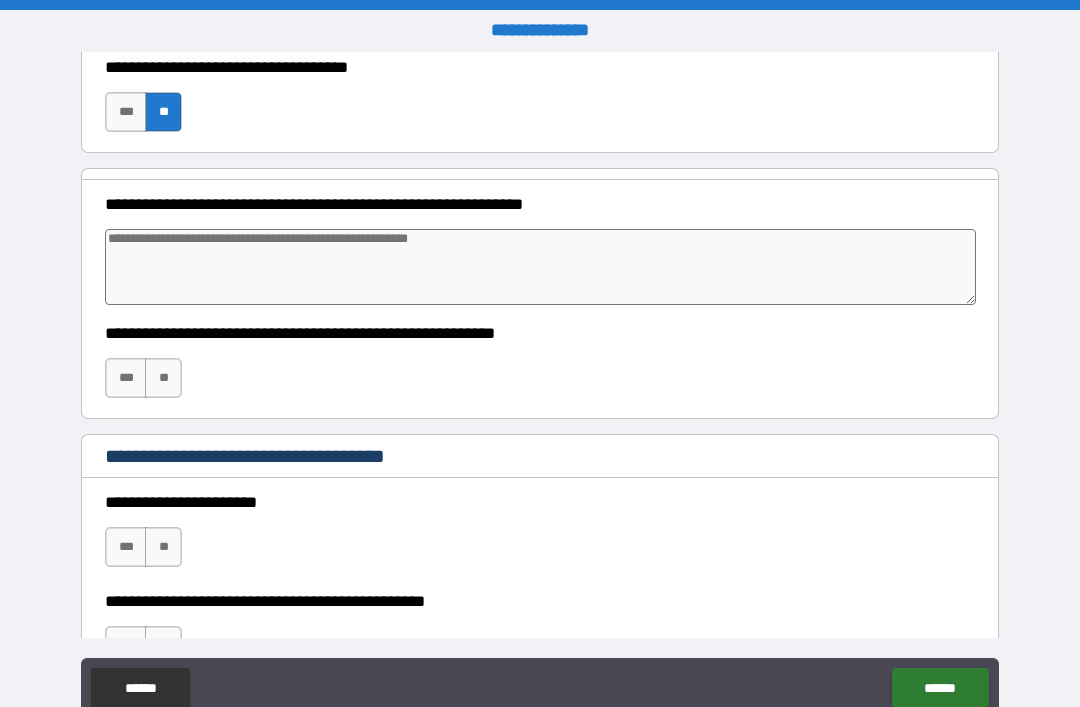 click at bounding box center (540, 267) 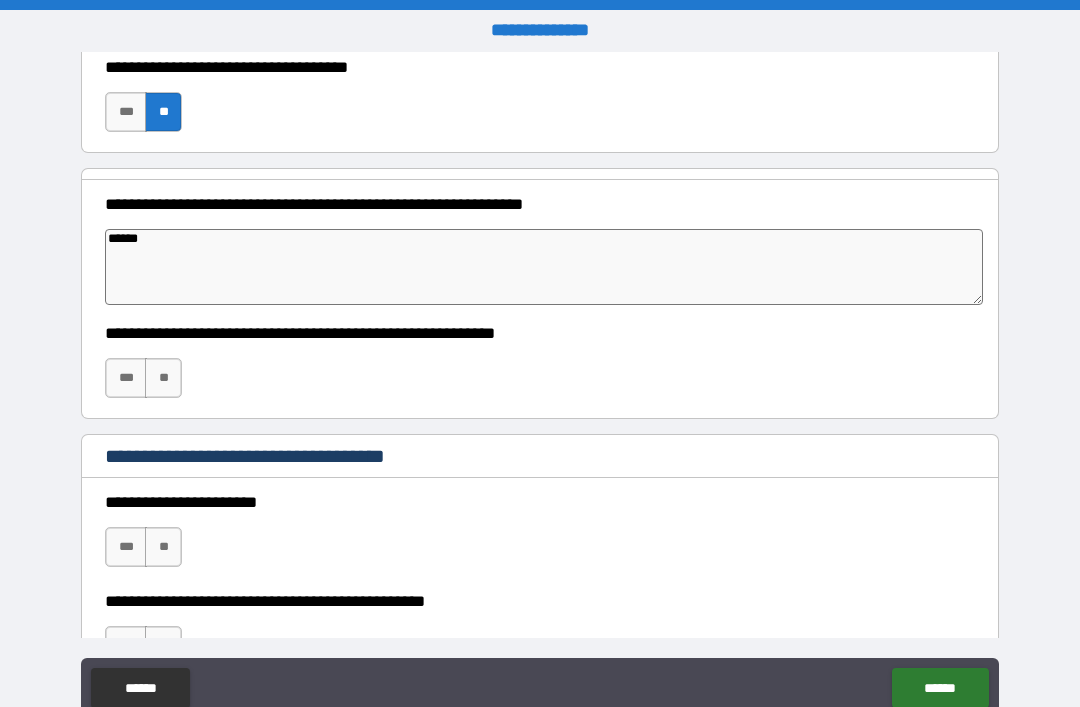 click on "**" at bounding box center [163, 378] 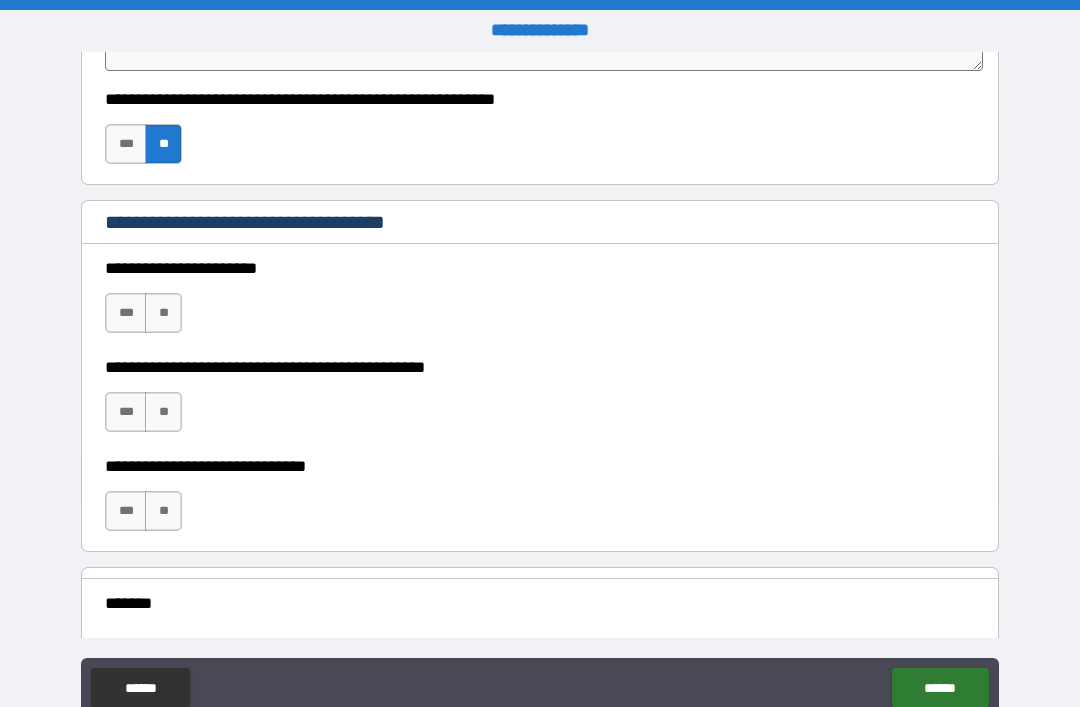 scroll, scrollTop: 2895, scrollLeft: 0, axis: vertical 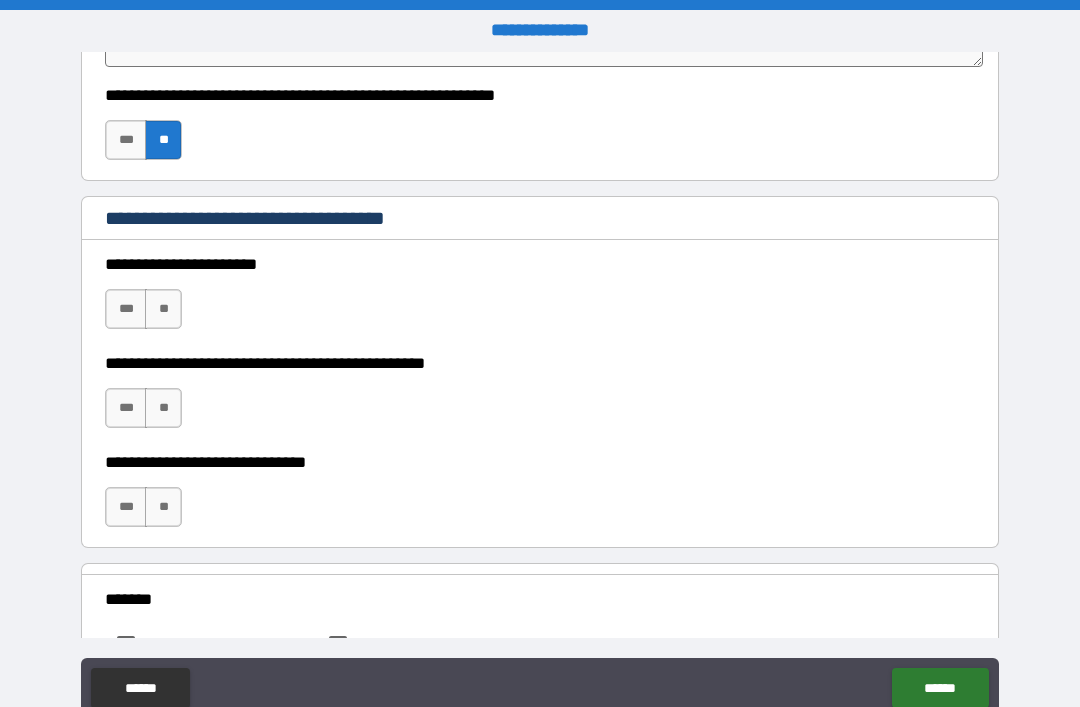 click on "**" at bounding box center [163, 309] 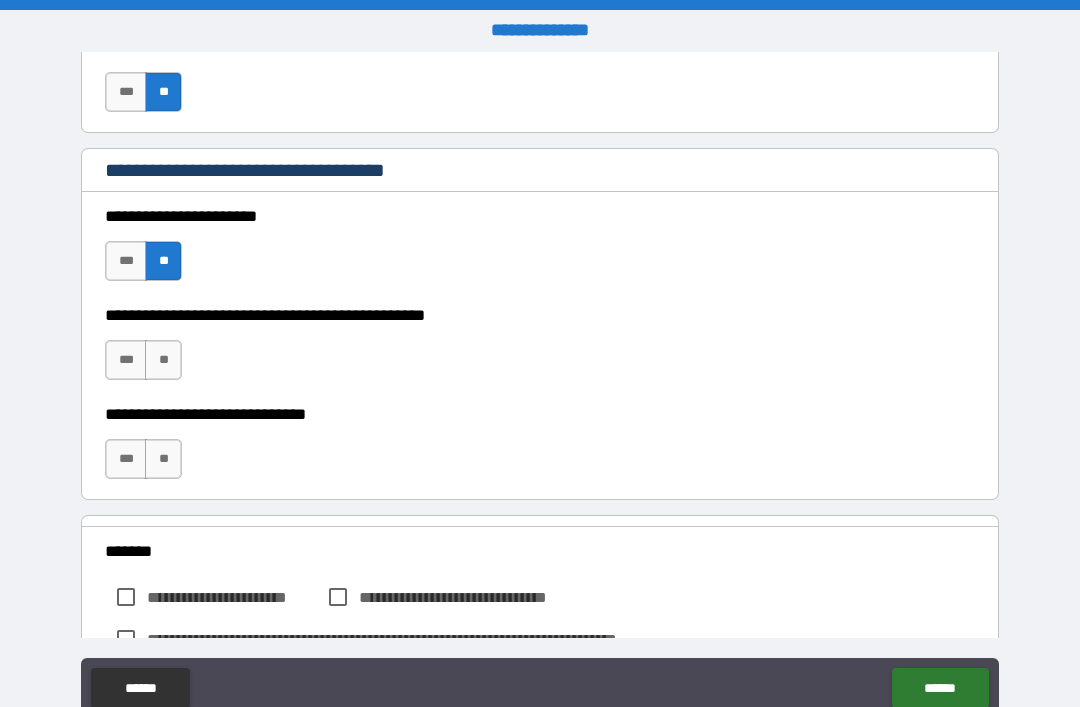 scroll, scrollTop: 2950, scrollLeft: 0, axis: vertical 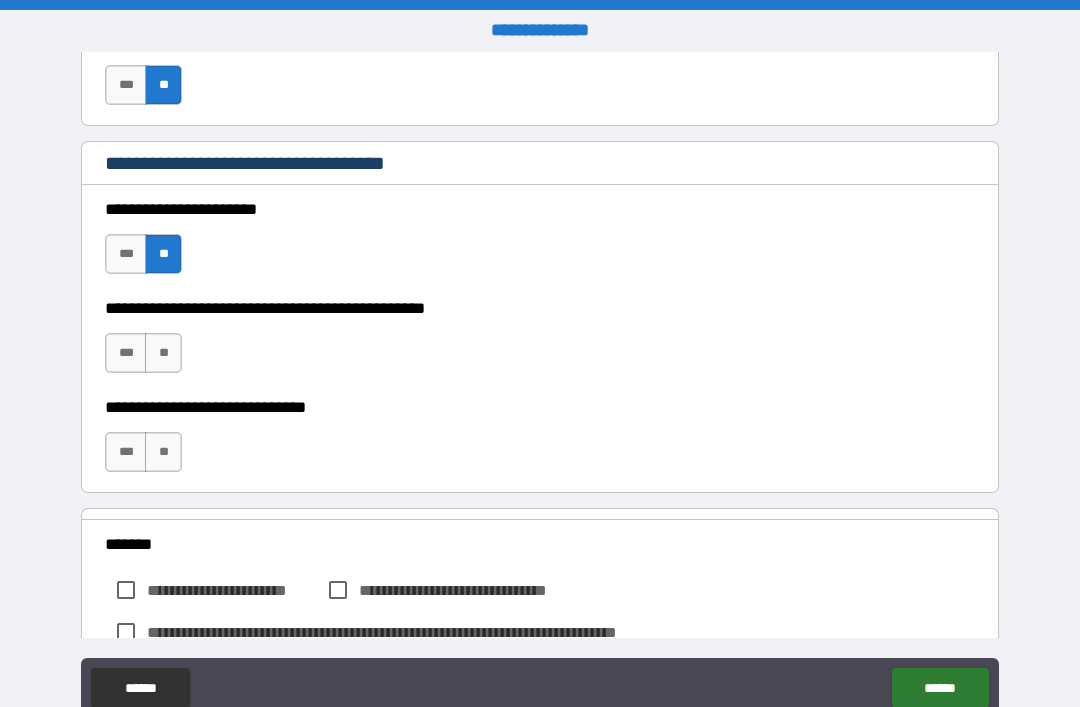 click on "**" at bounding box center (163, 353) 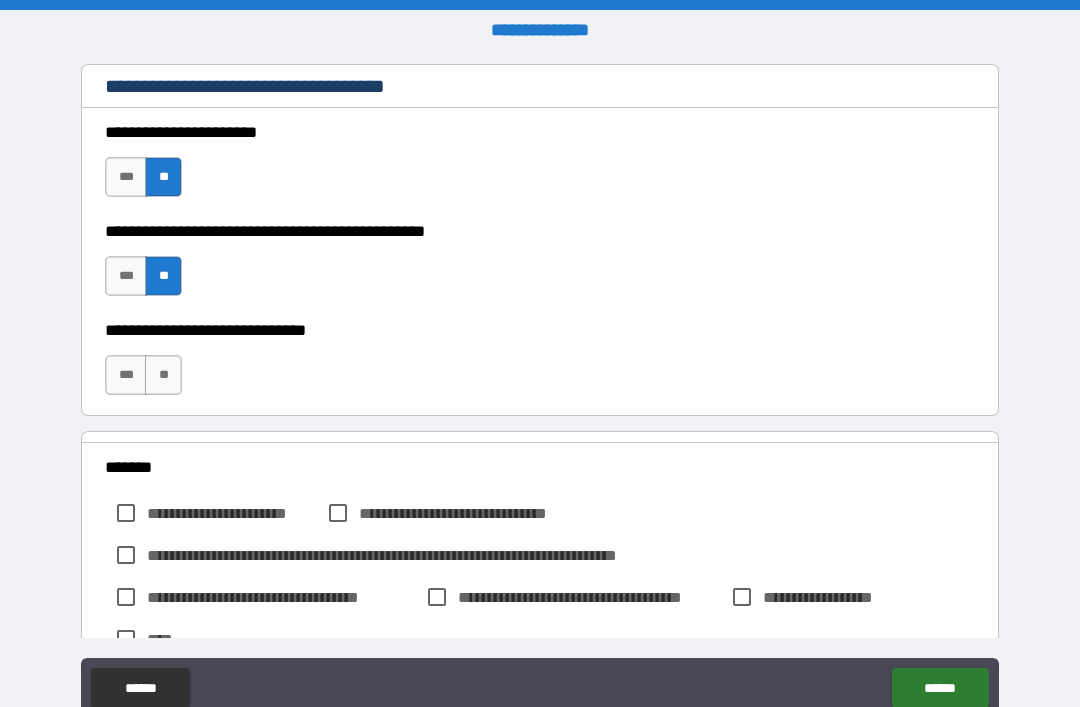 scroll, scrollTop: 3030, scrollLeft: 0, axis: vertical 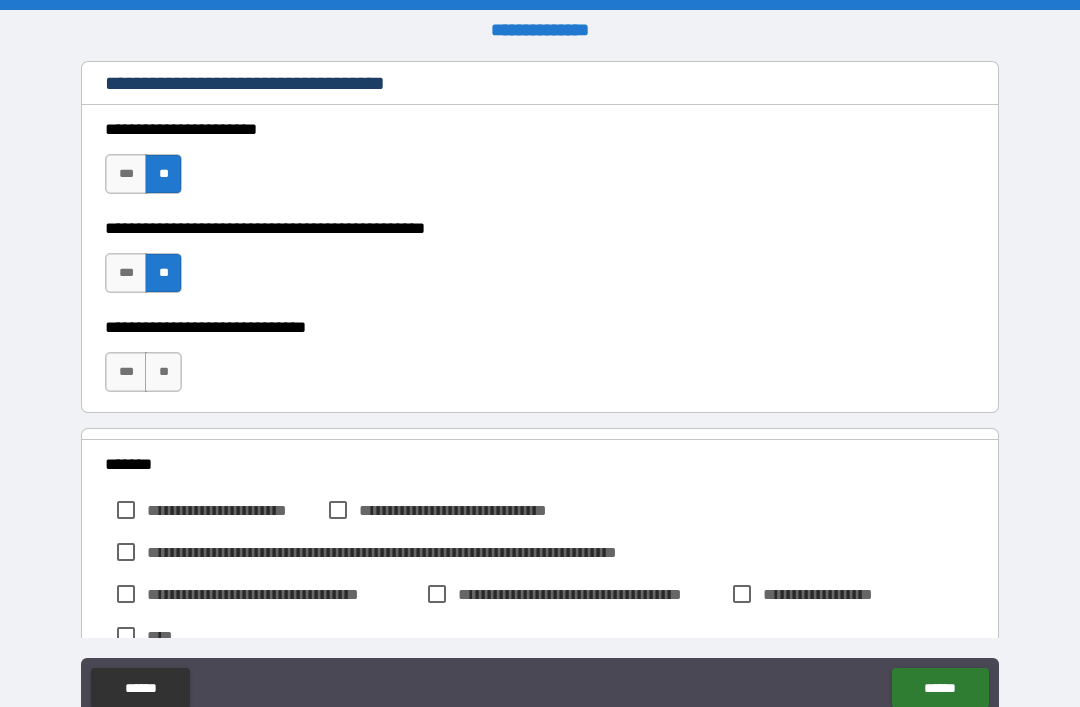 click on "**" at bounding box center (163, 372) 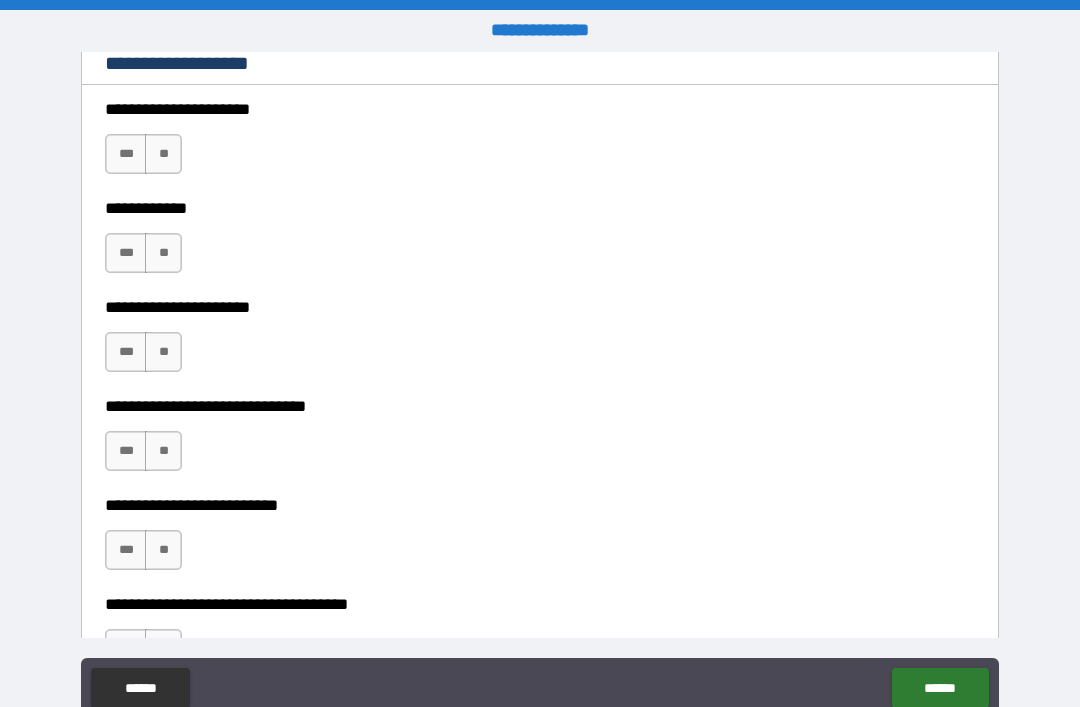 scroll, scrollTop: 3643, scrollLeft: 0, axis: vertical 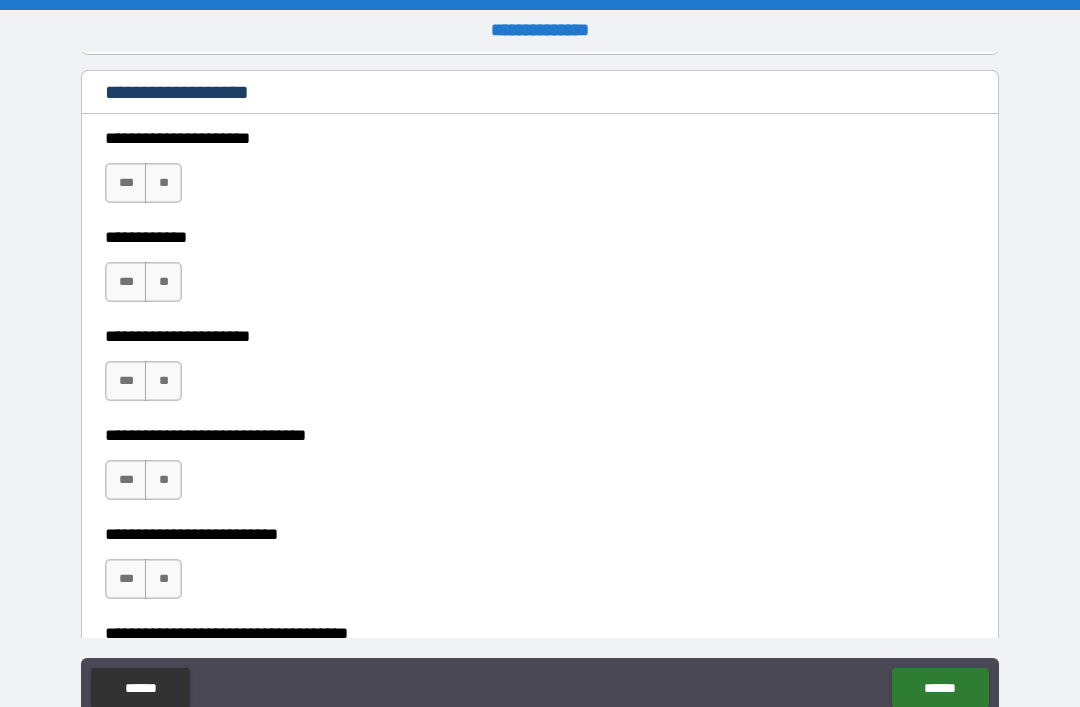 click on "***" at bounding box center (126, 183) 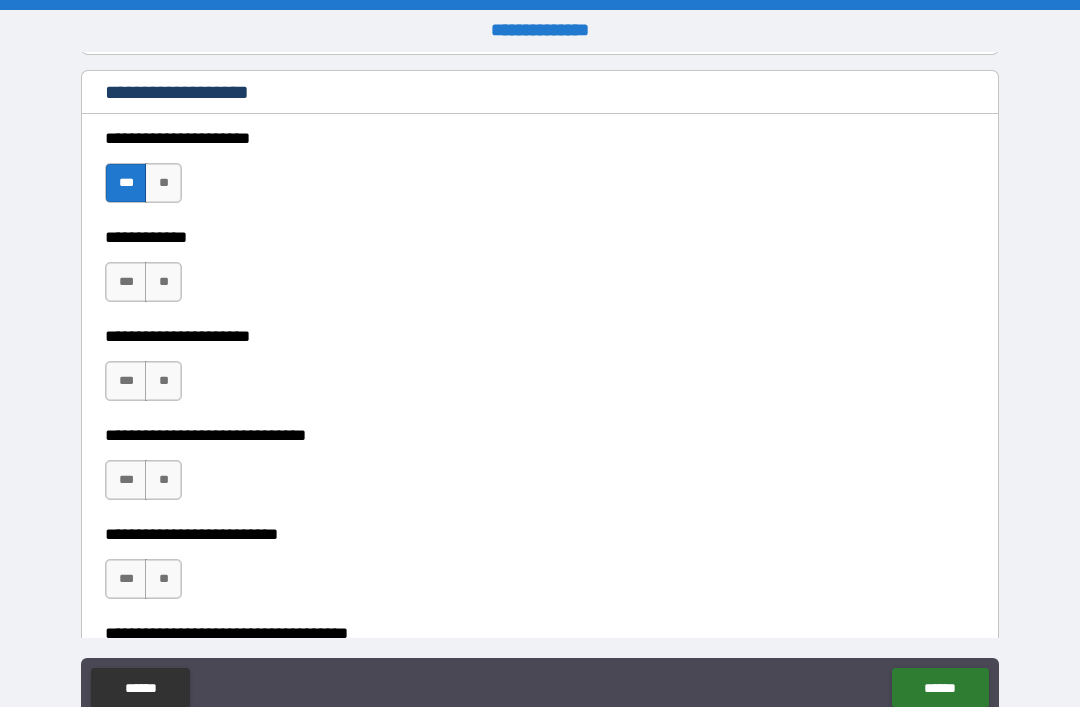 click on "**" at bounding box center [163, 282] 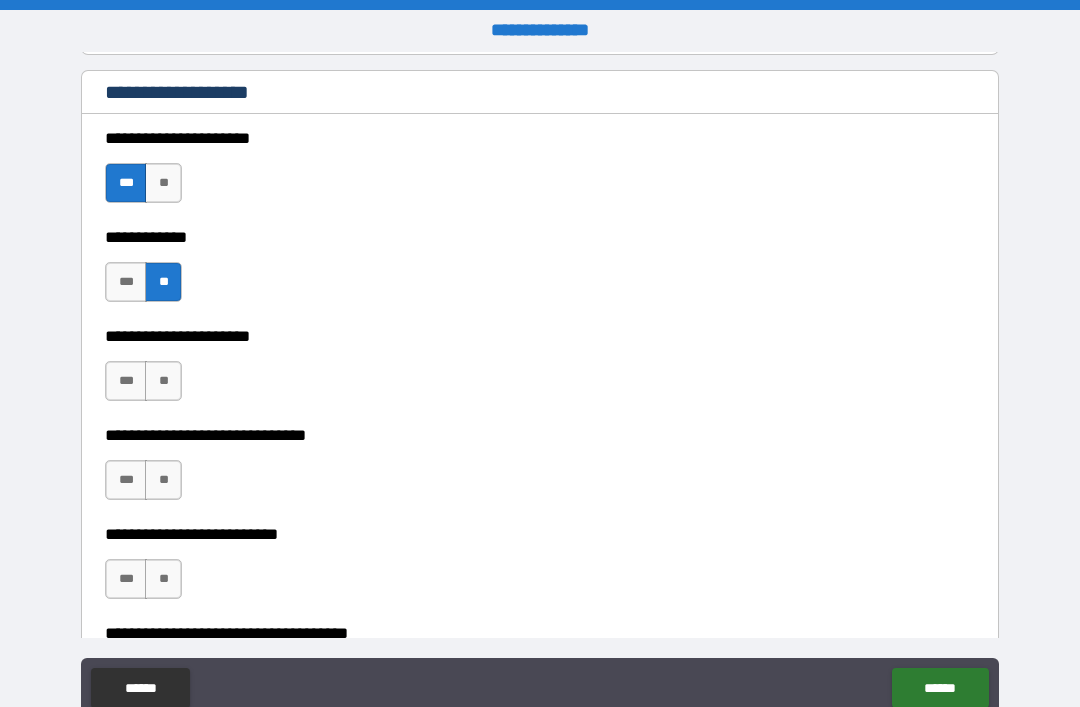click on "**" at bounding box center [163, 381] 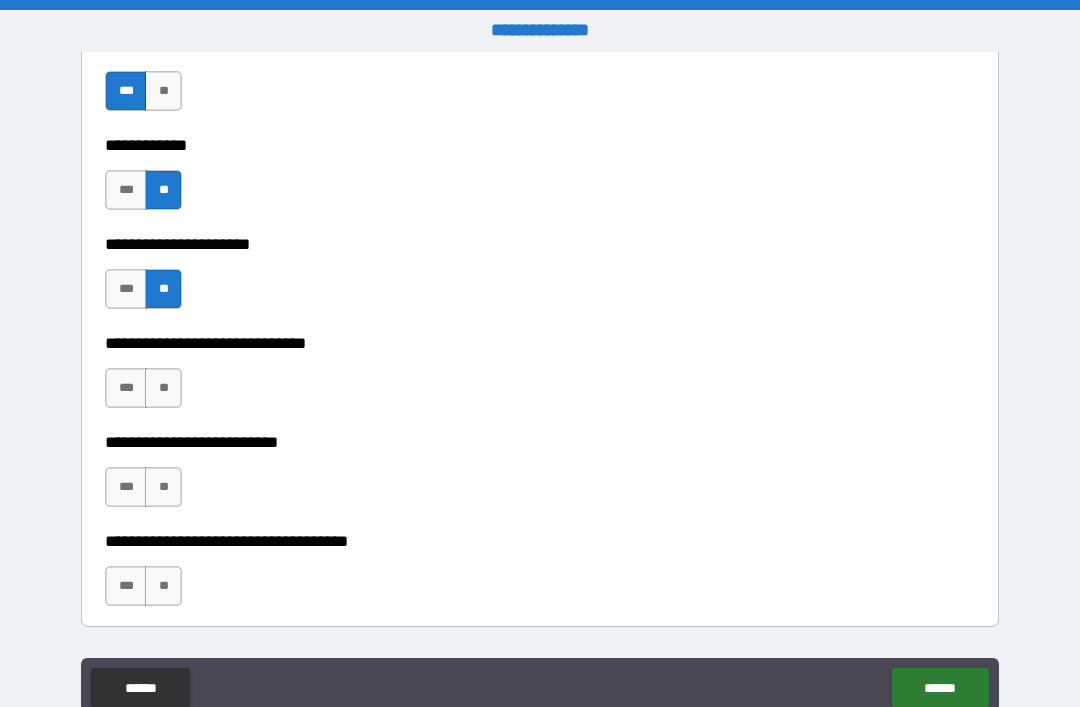 scroll, scrollTop: 3744, scrollLeft: 0, axis: vertical 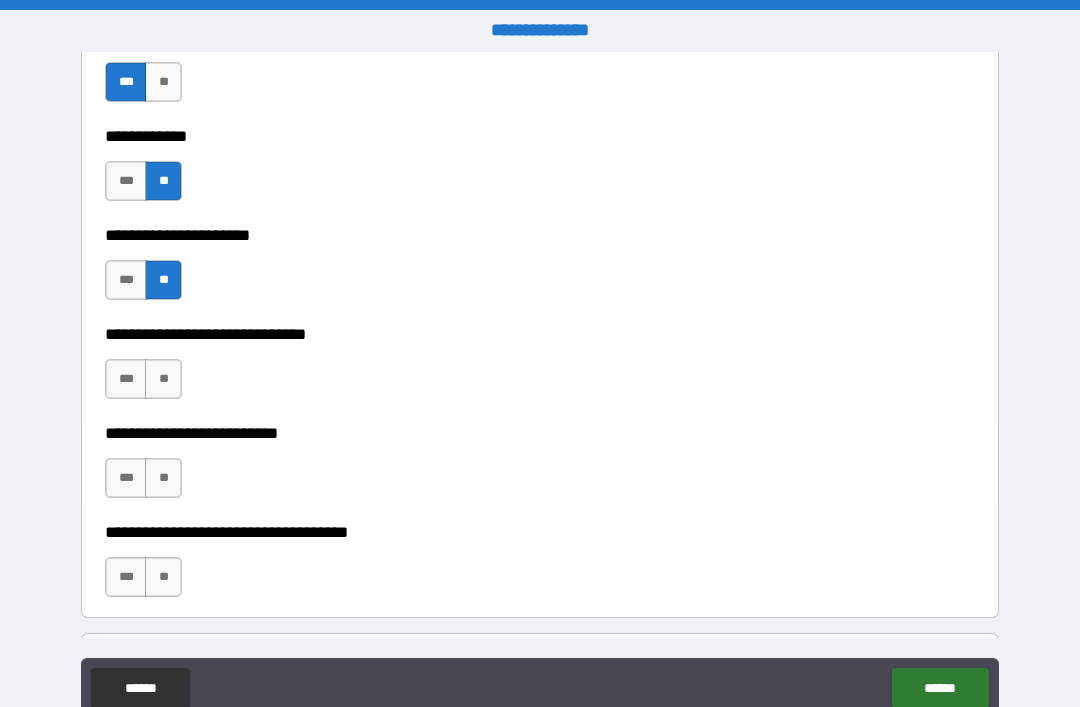 click on "**" at bounding box center (163, 379) 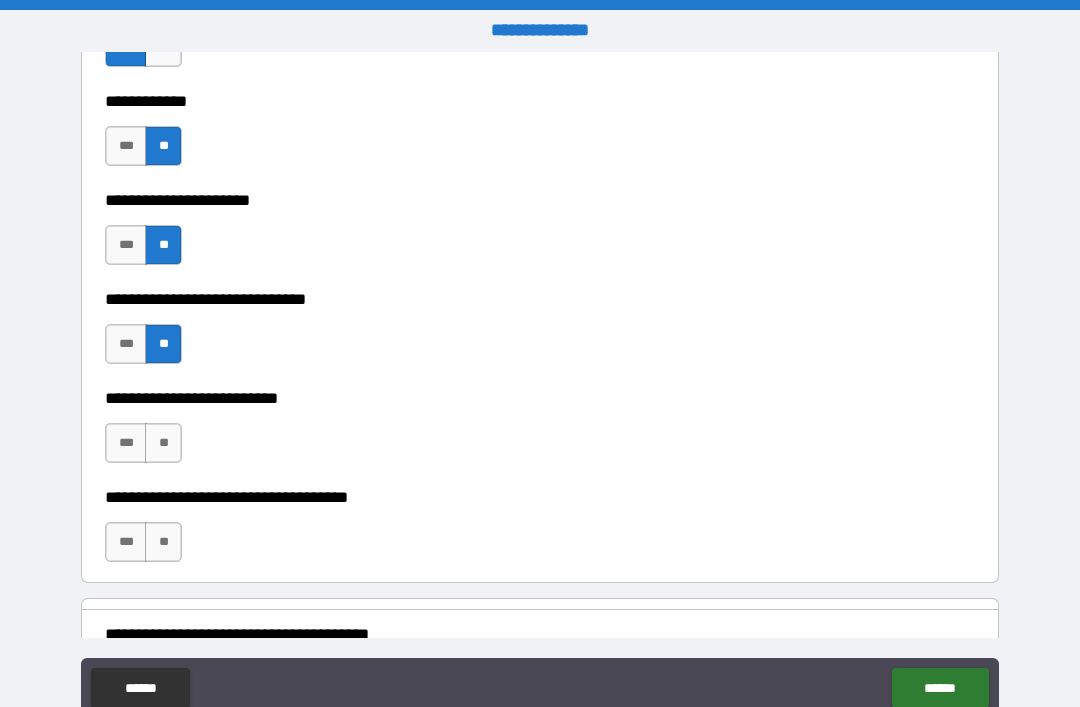 scroll, scrollTop: 3789, scrollLeft: 0, axis: vertical 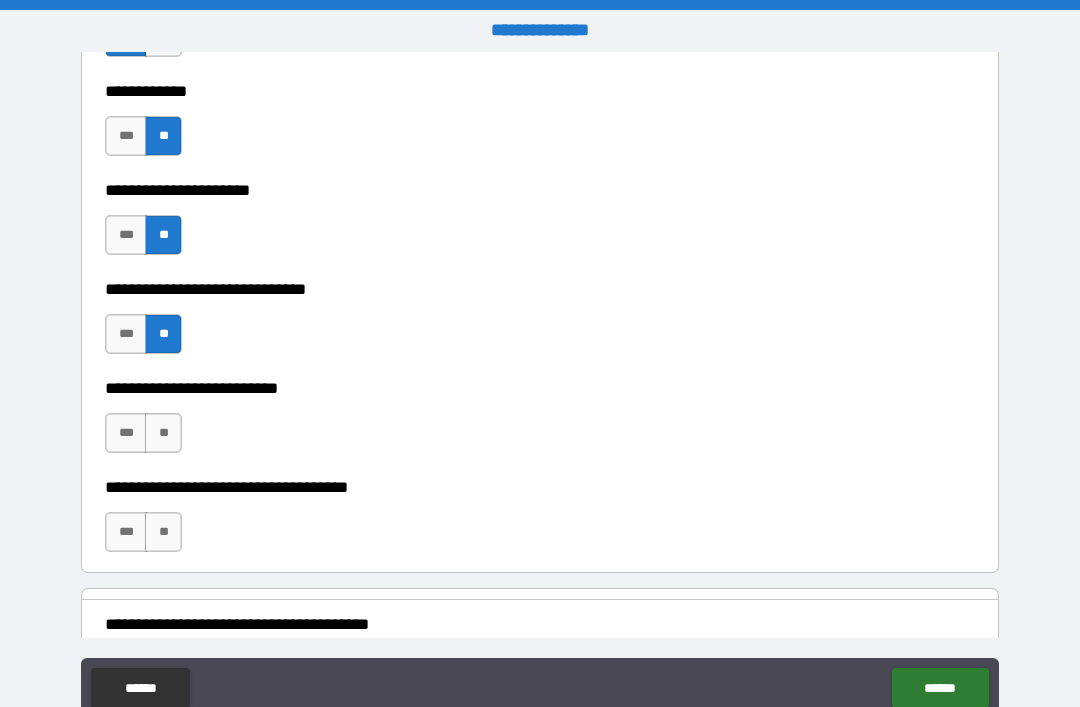 click on "**" at bounding box center [163, 433] 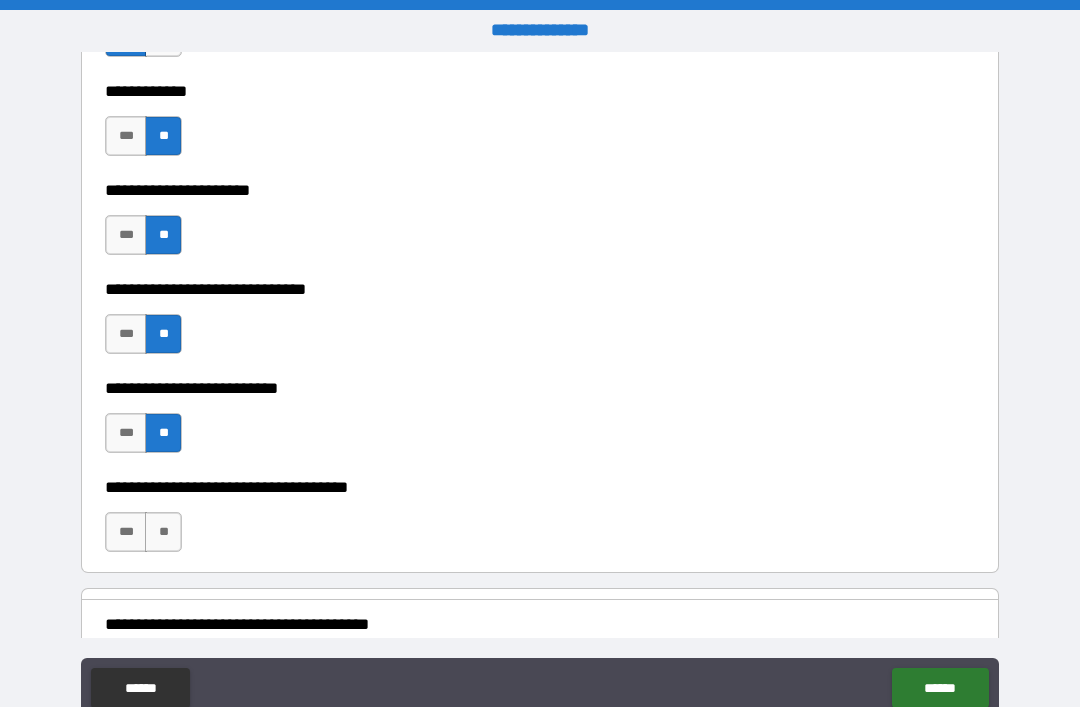 click on "**" at bounding box center [163, 532] 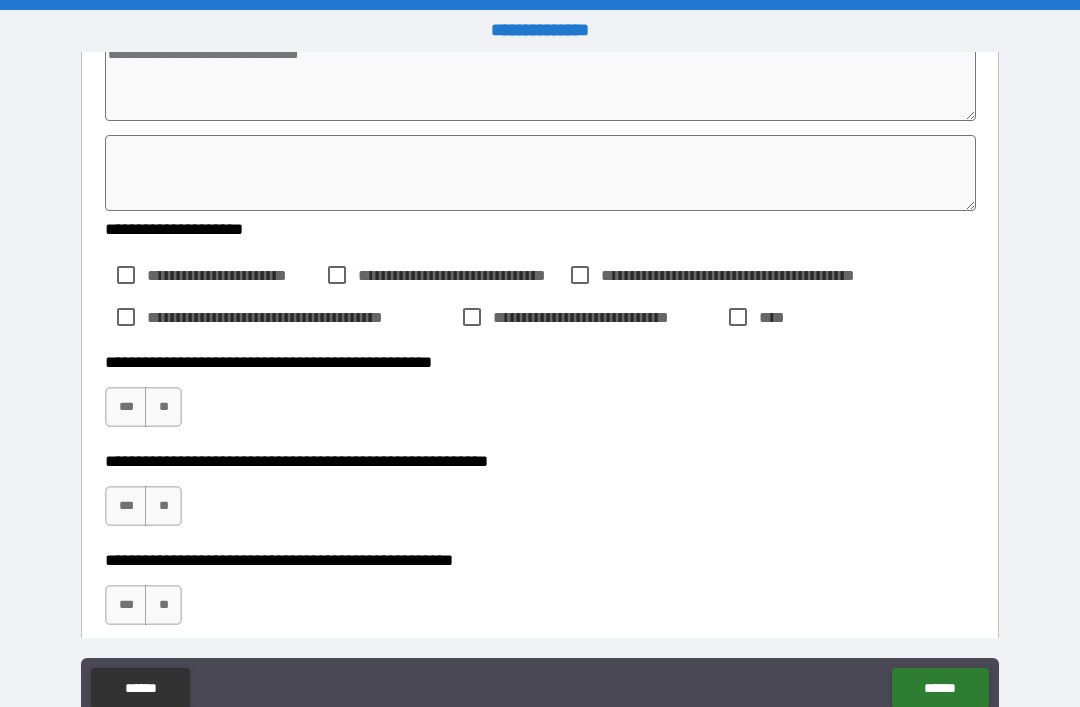 scroll, scrollTop: 4393, scrollLeft: 0, axis: vertical 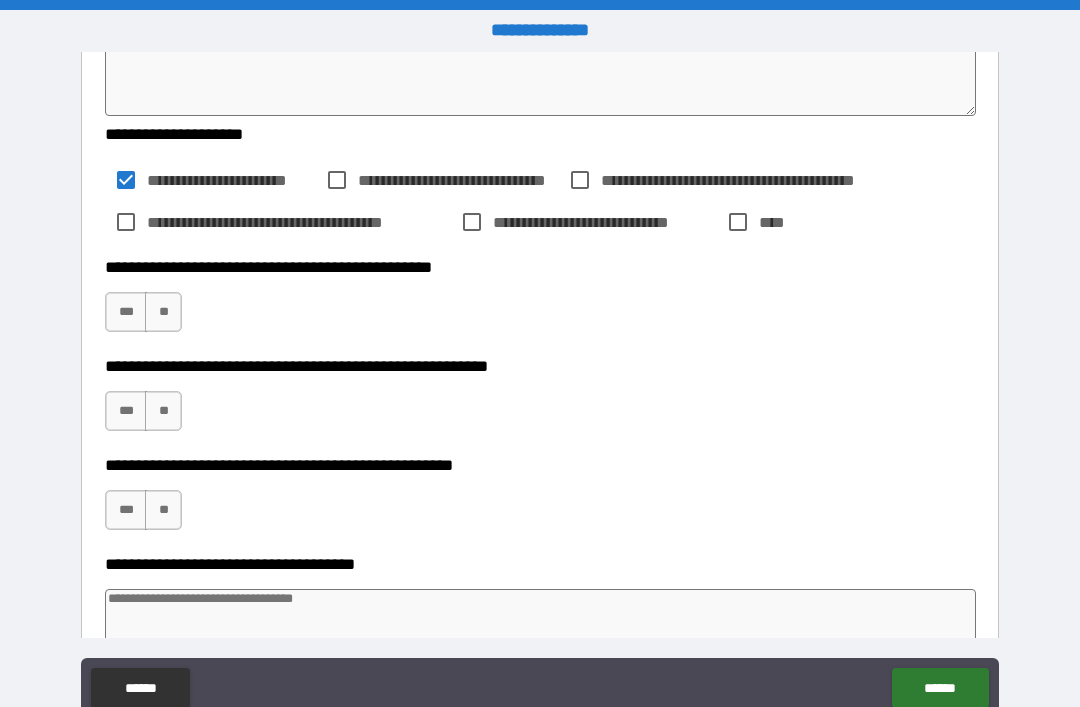 click on "**" at bounding box center [163, 312] 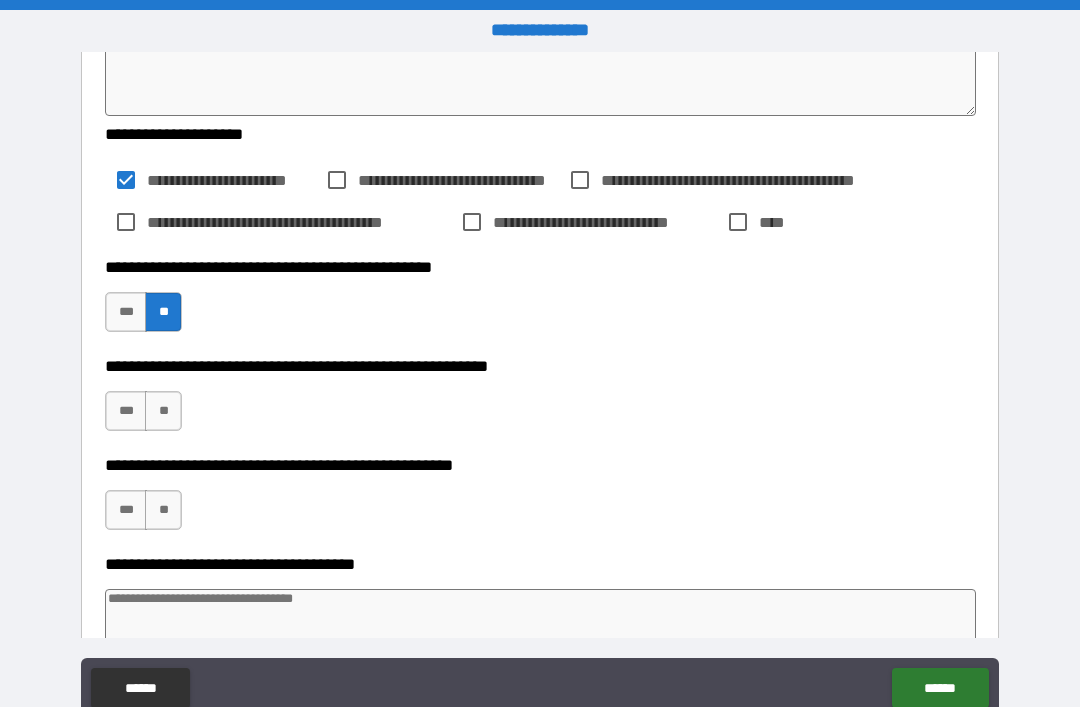 click on "***" at bounding box center (126, 411) 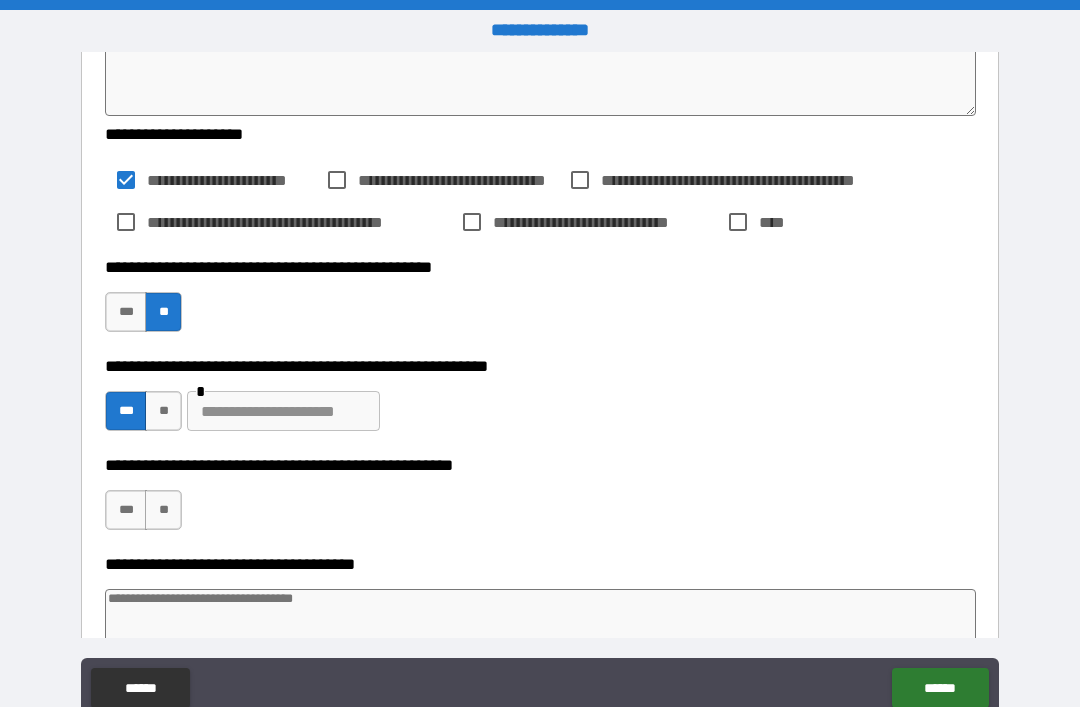 click on "**" at bounding box center (163, 510) 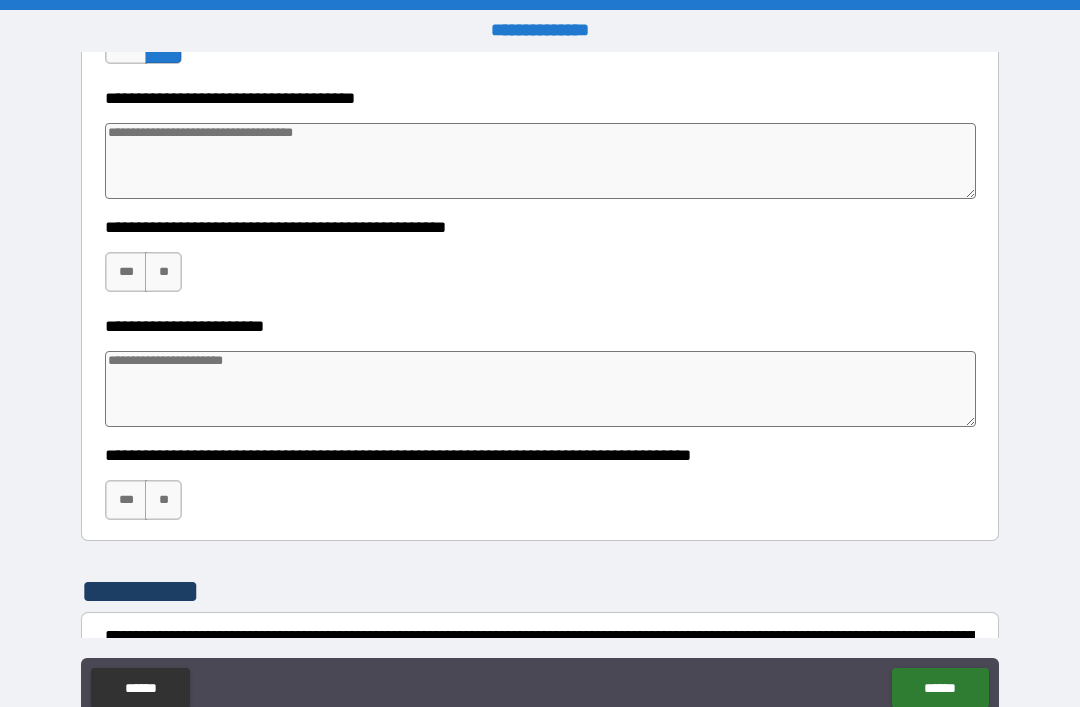 scroll, scrollTop: 4998, scrollLeft: 0, axis: vertical 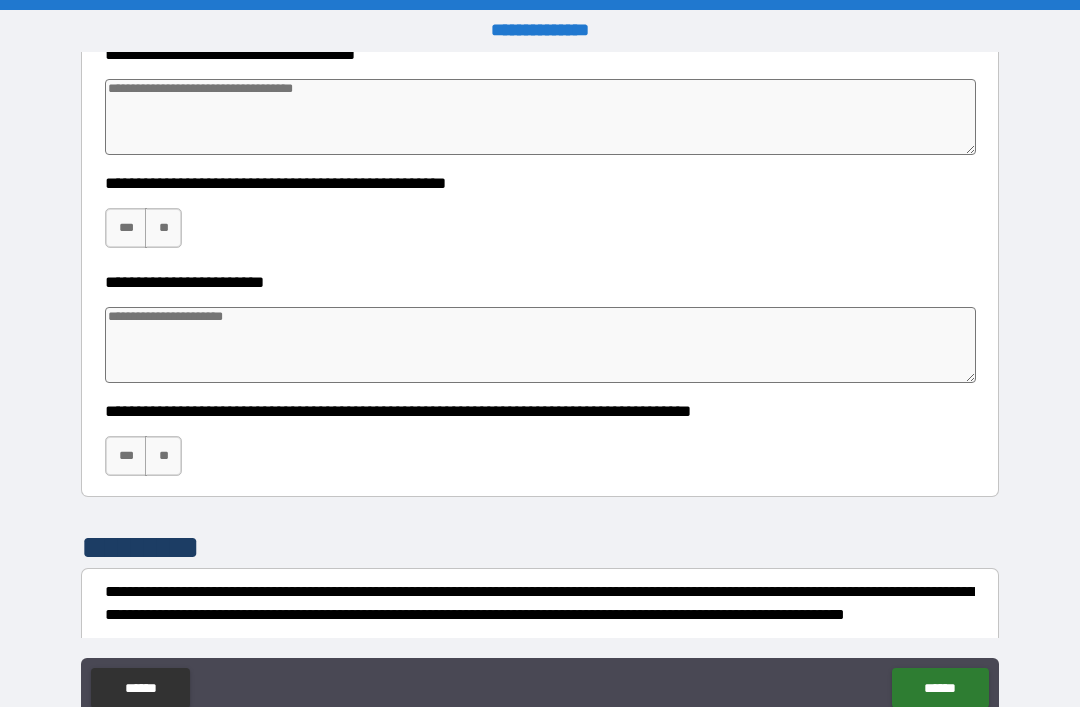 click on "**" at bounding box center [163, 228] 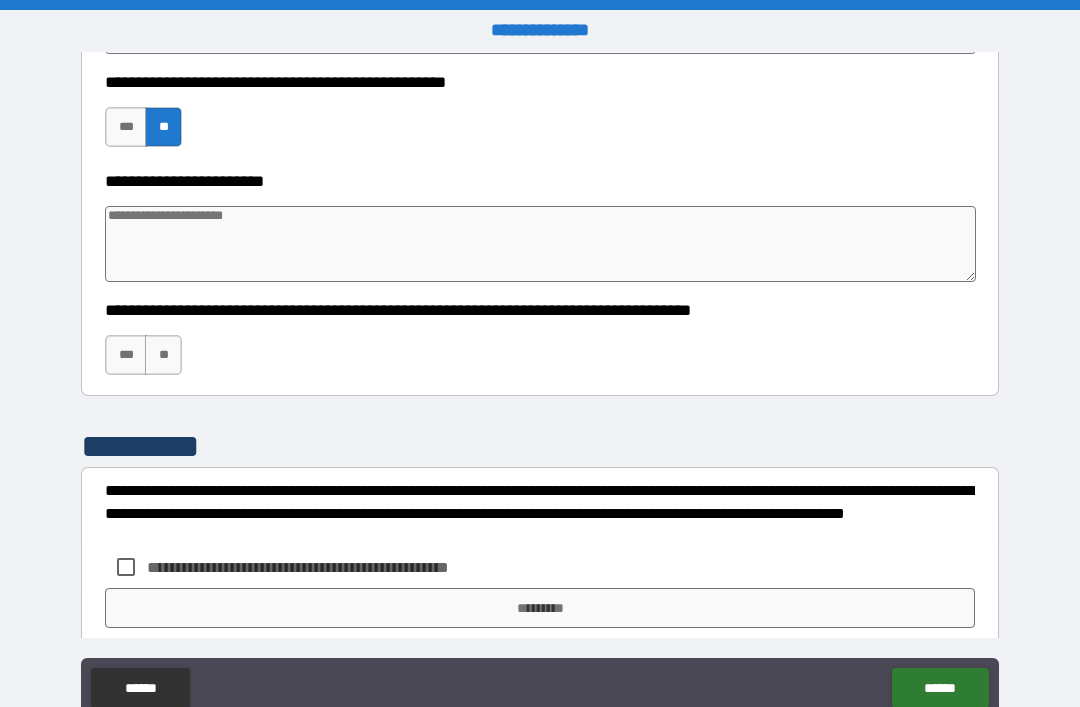scroll, scrollTop: 5104, scrollLeft: 0, axis: vertical 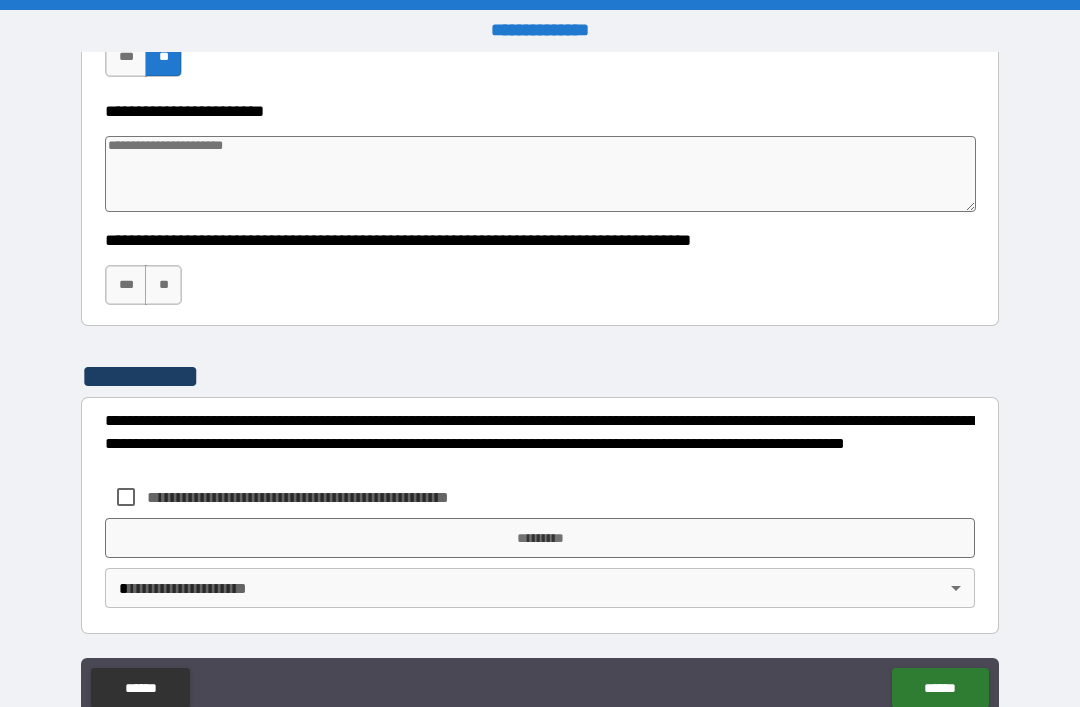 click on "**" at bounding box center [163, 285] 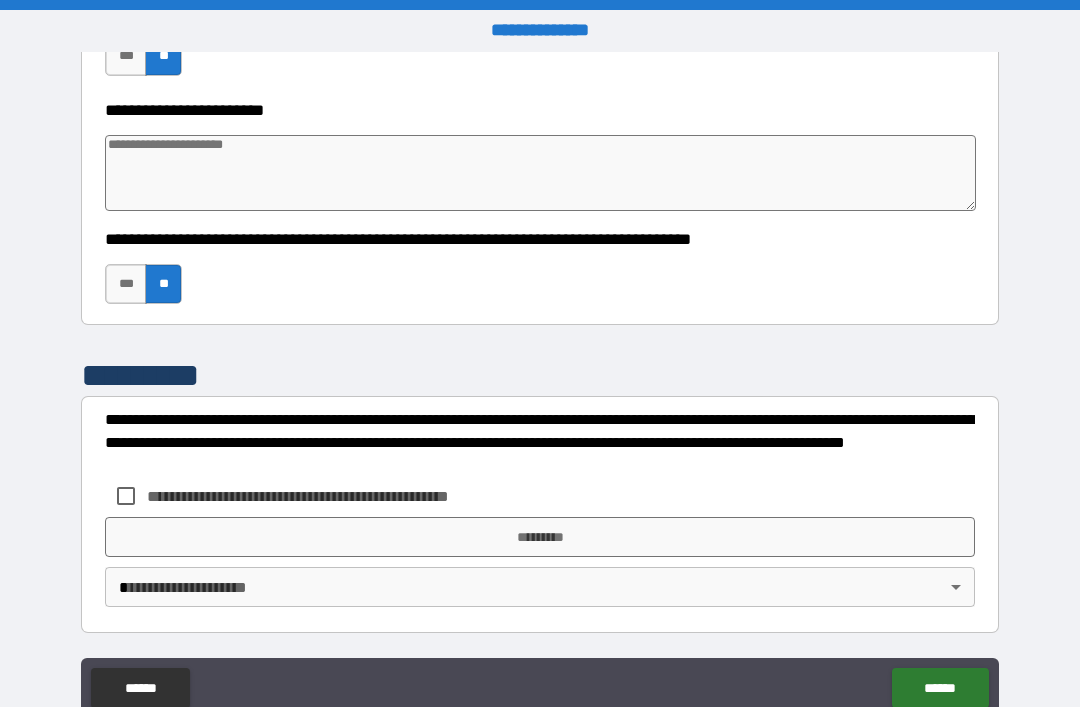scroll, scrollTop: 5170, scrollLeft: 0, axis: vertical 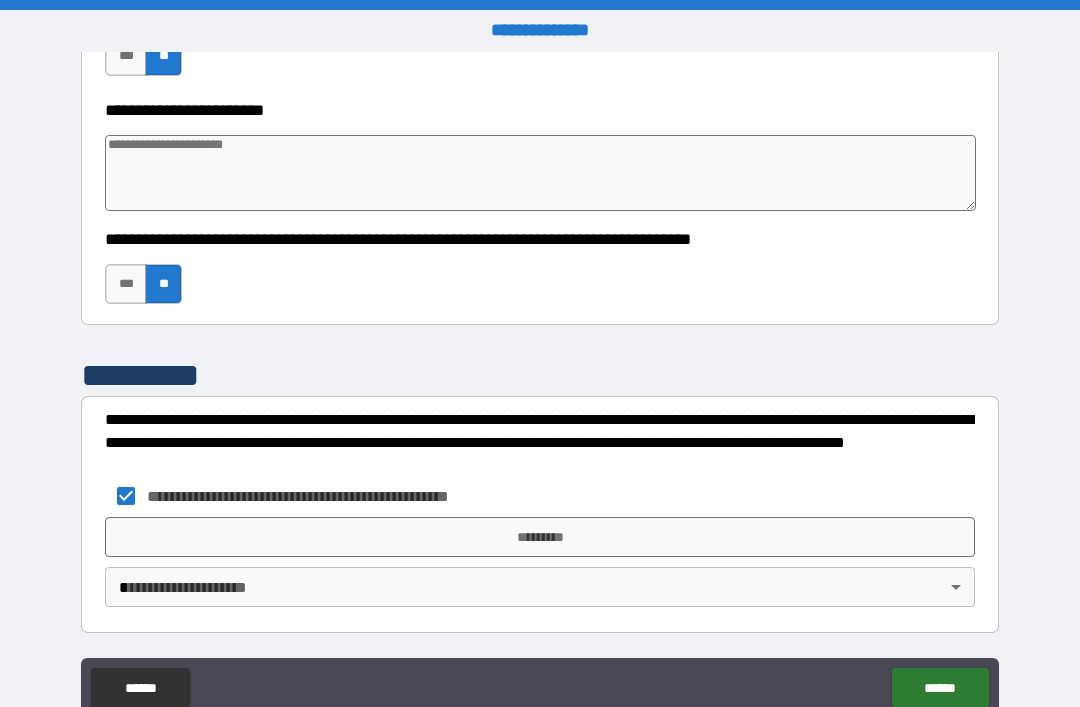 click on "**********" at bounding box center (540, 385) 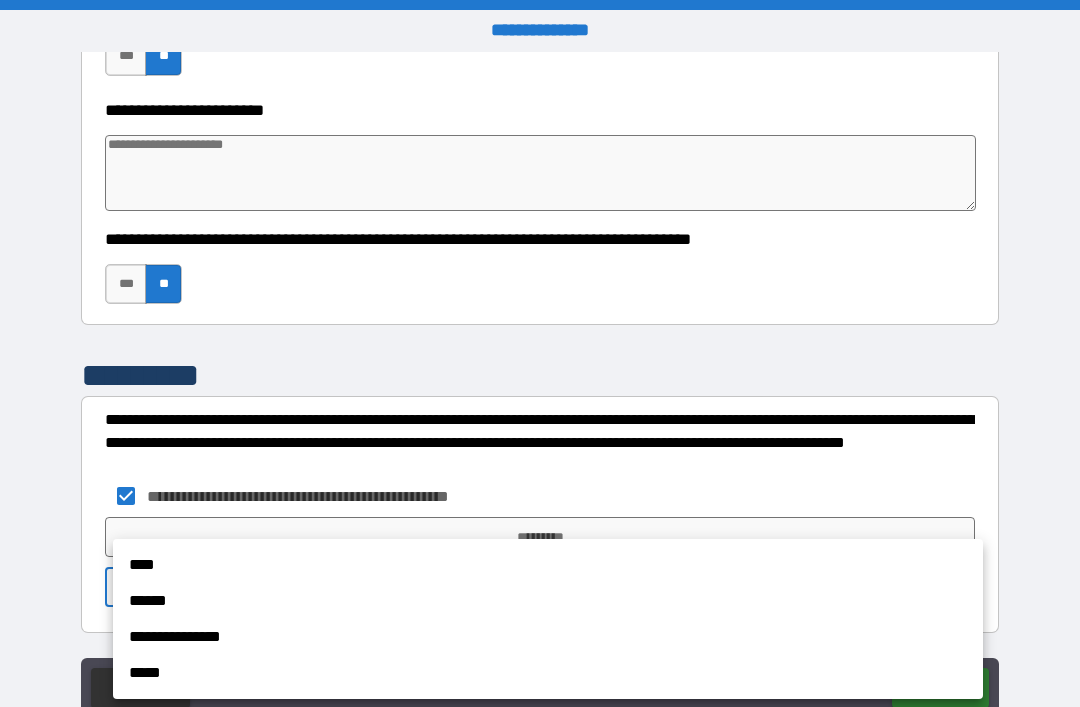 click on "****" at bounding box center [548, 565] 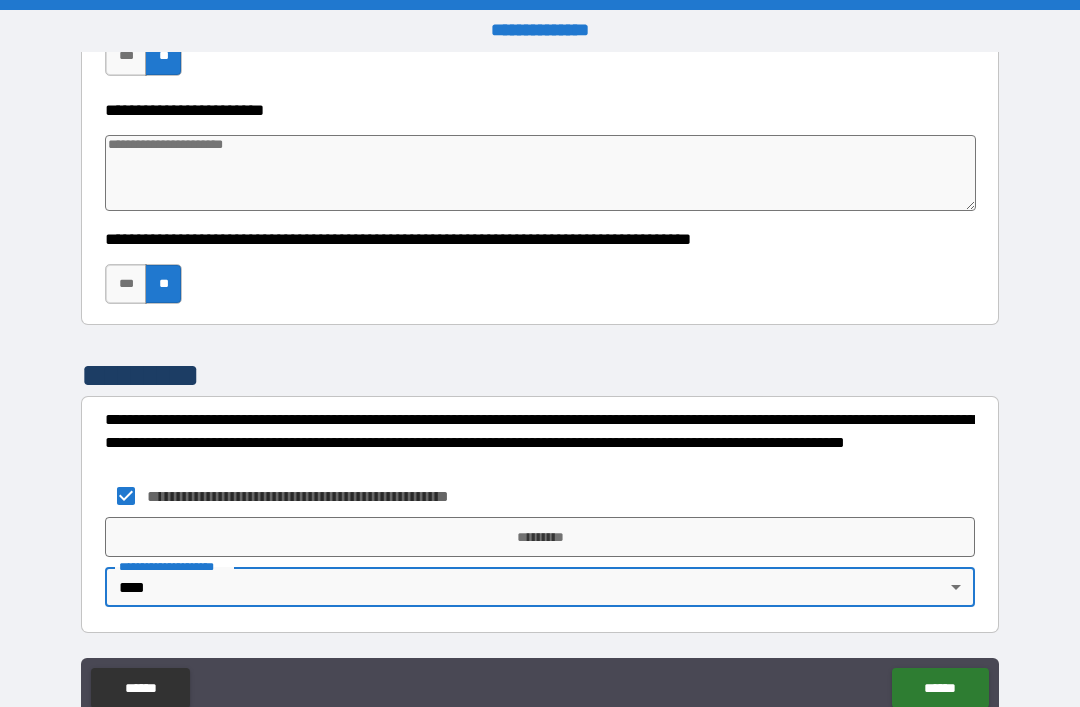 click on "*********" at bounding box center [540, 537] 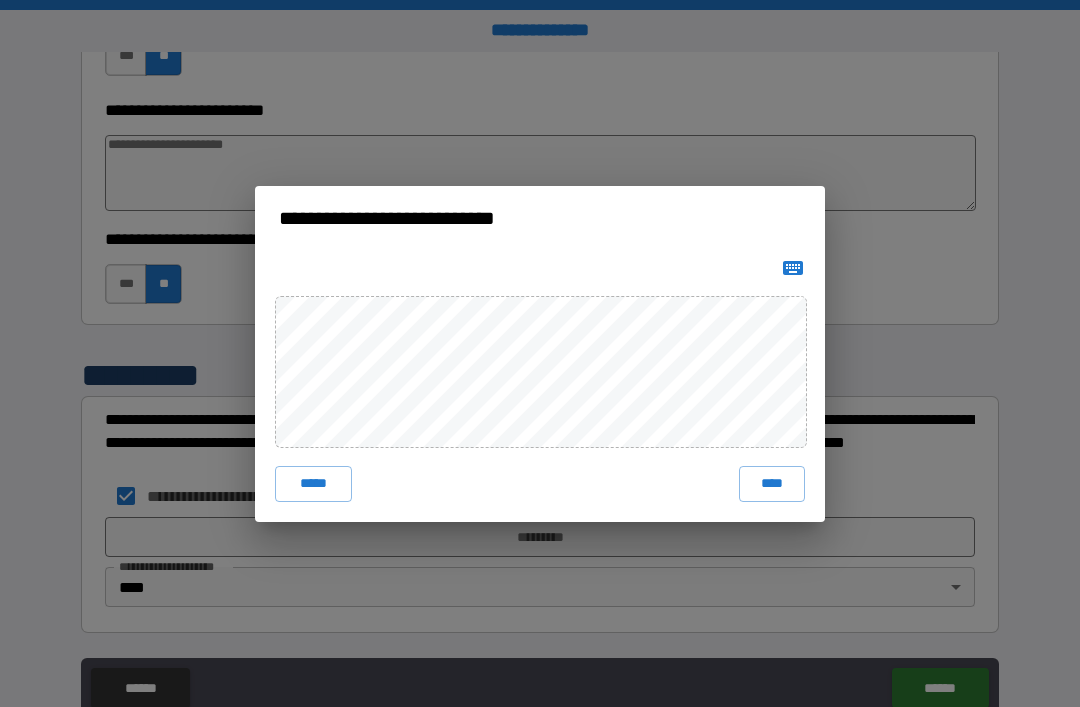 click on "****" at bounding box center [772, 484] 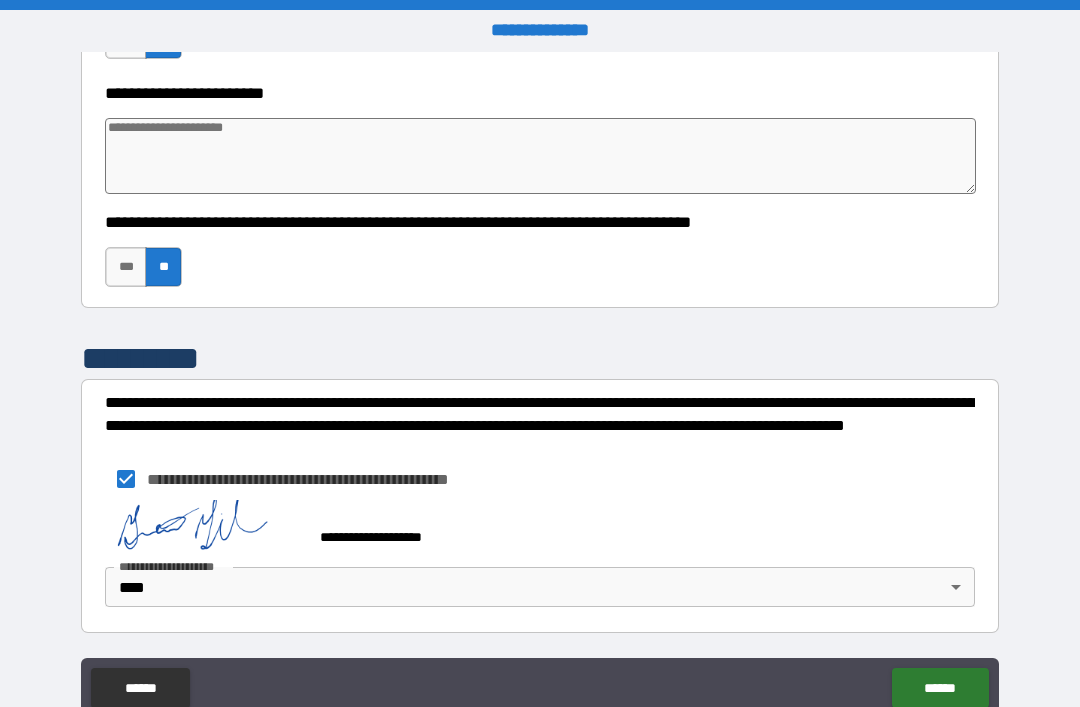 scroll, scrollTop: 5187, scrollLeft: 0, axis: vertical 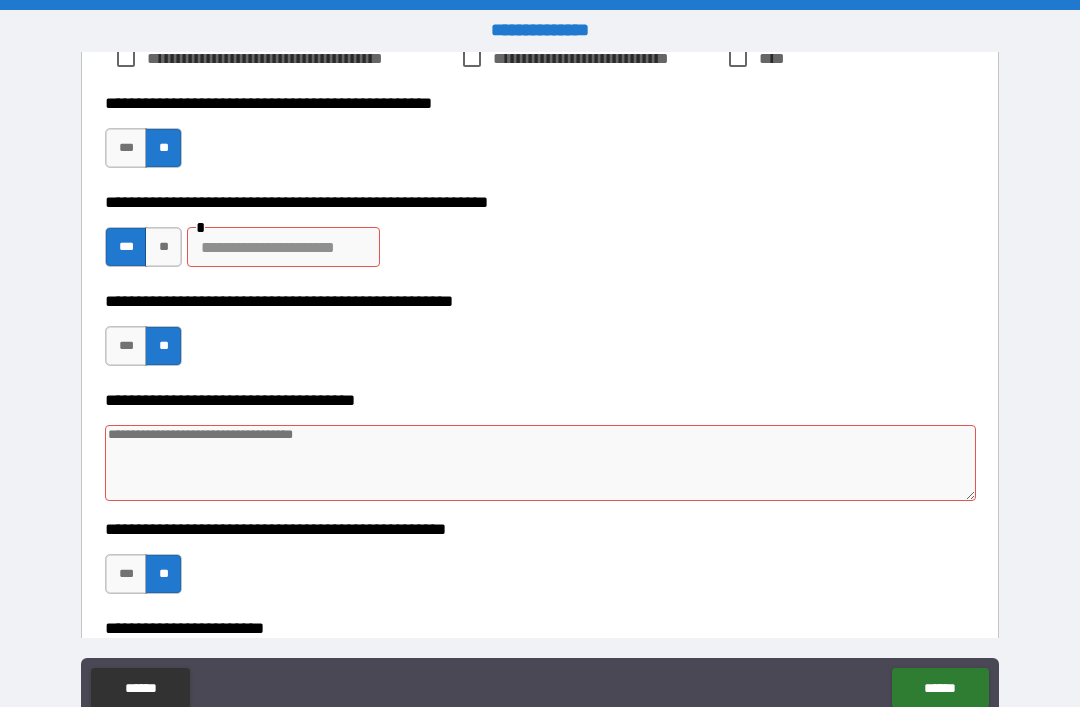 click at bounding box center [283, 247] 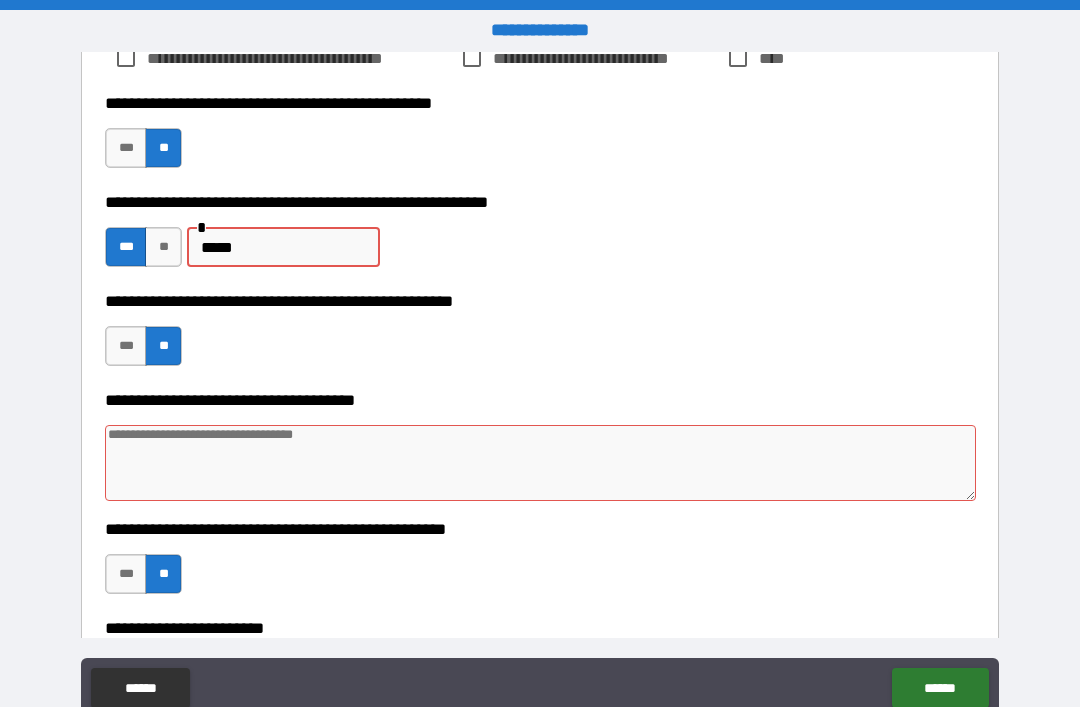 click at bounding box center [540, 463] 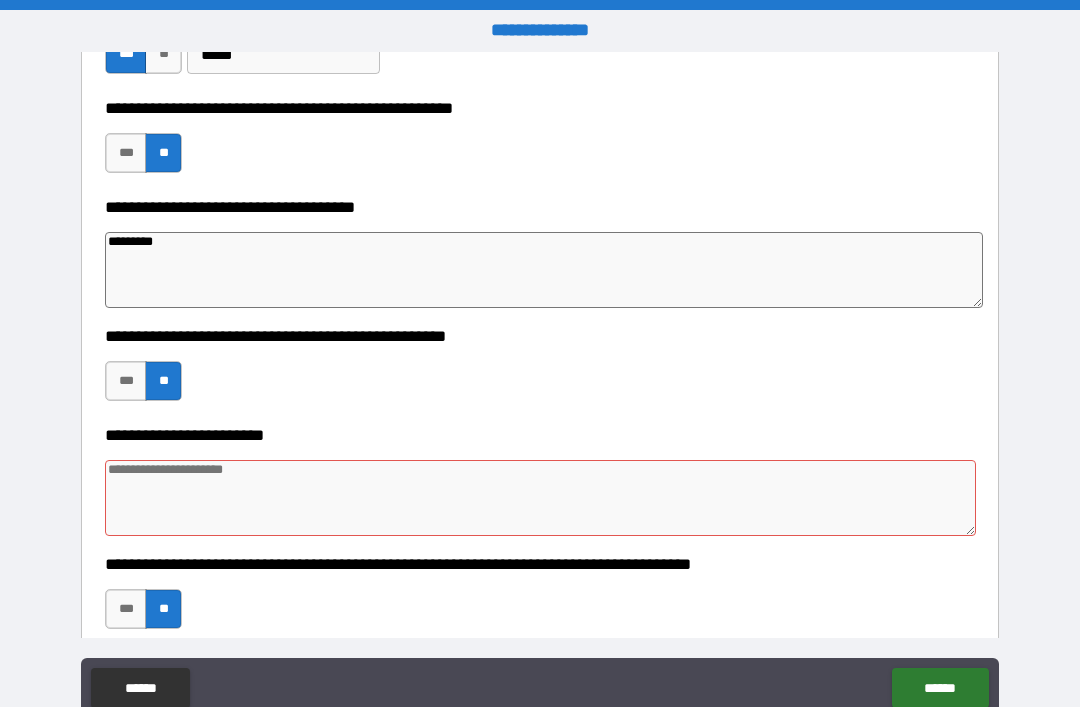 scroll, scrollTop: 4904, scrollLeft: 0, axis: vertical 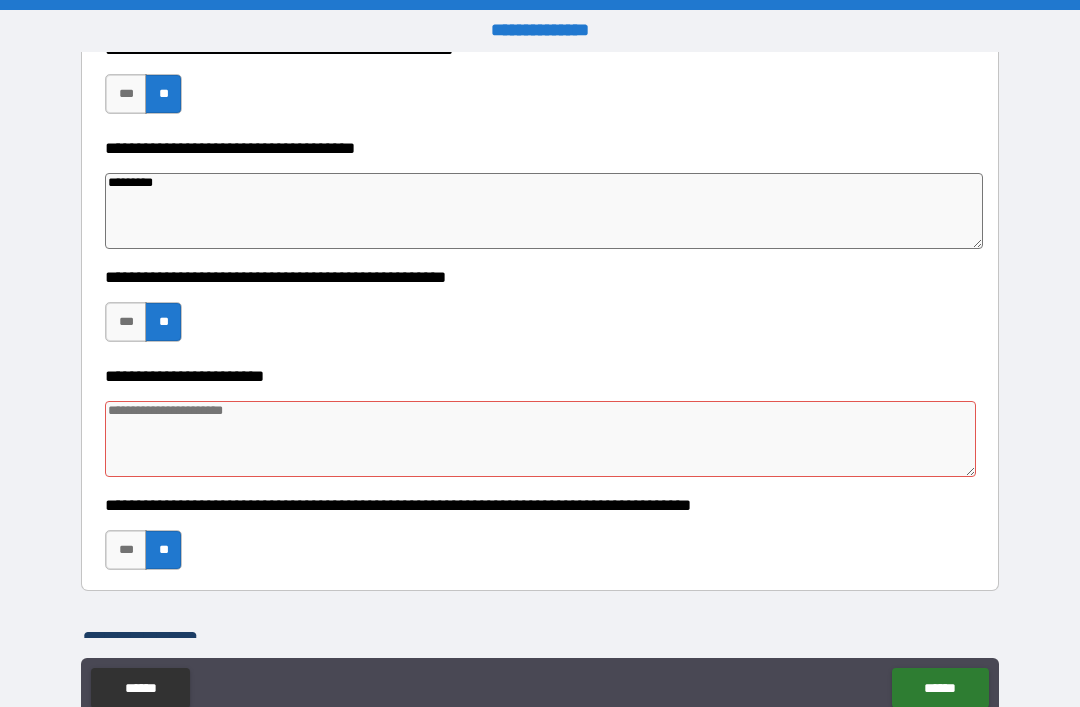 click at bounding box center [540, 439] 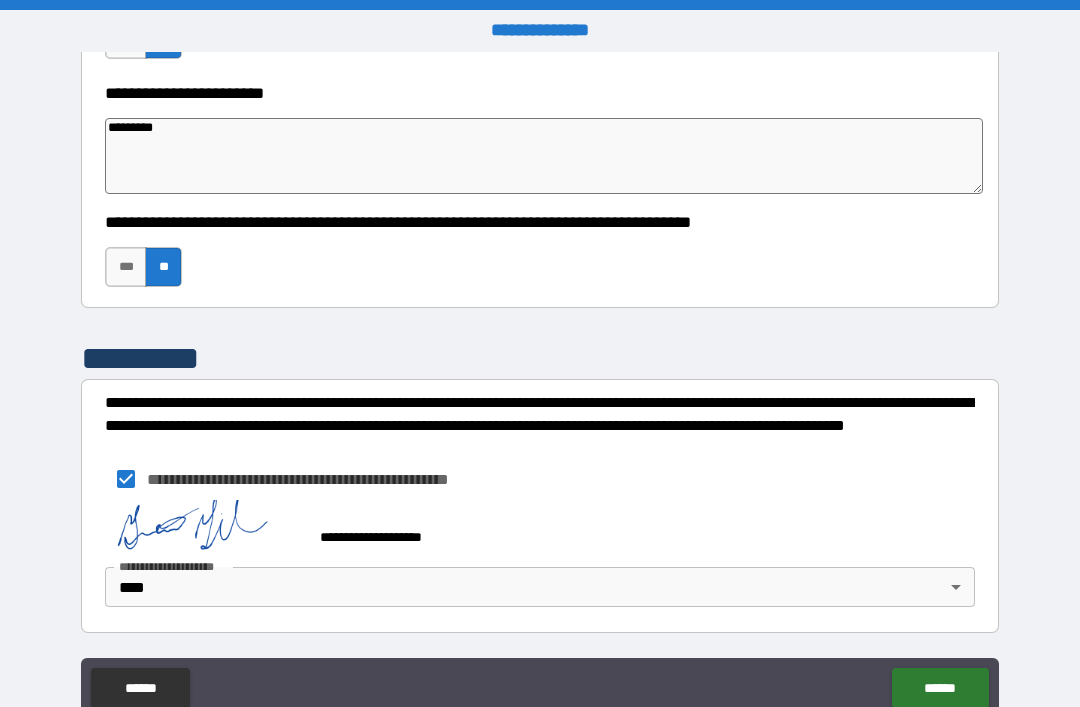 scroll, scrollTop: 5187, scrollLeft: 0, axis: vertical 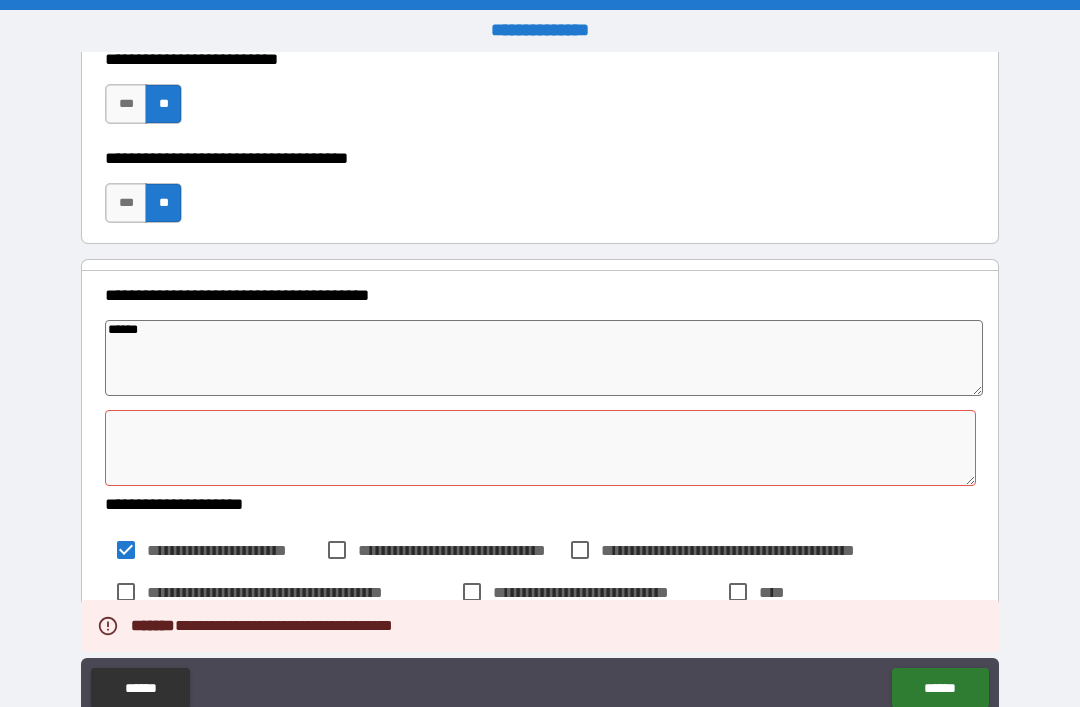 click at bounding box center (540, 448) 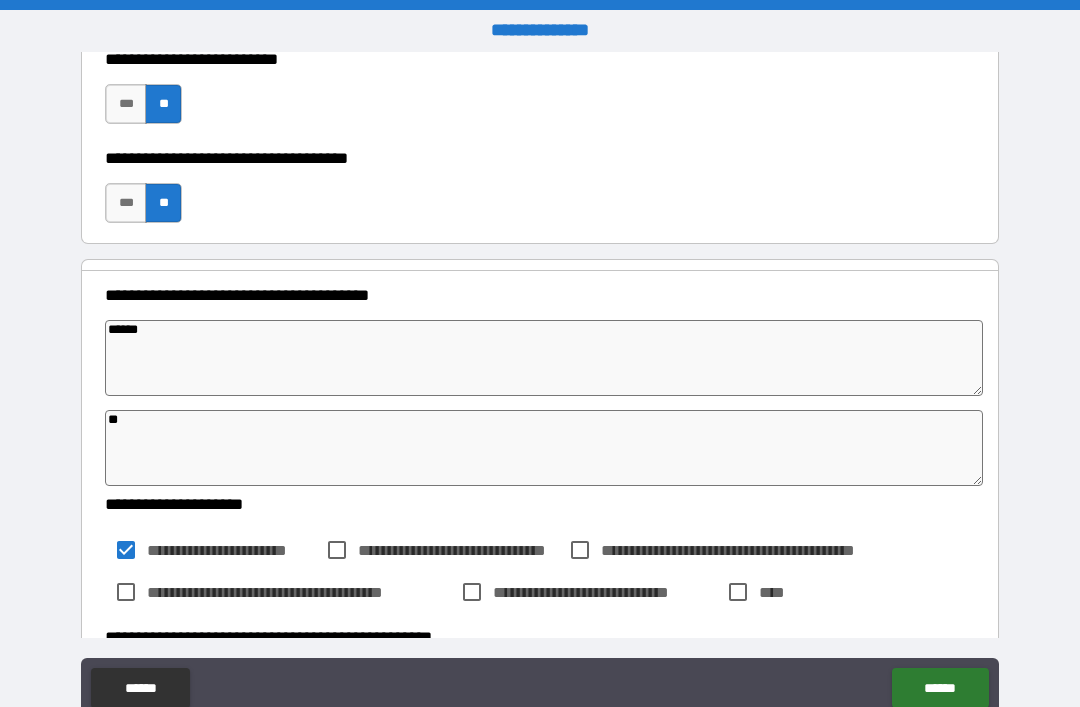 click on "******" at bounding box center (940, 688) 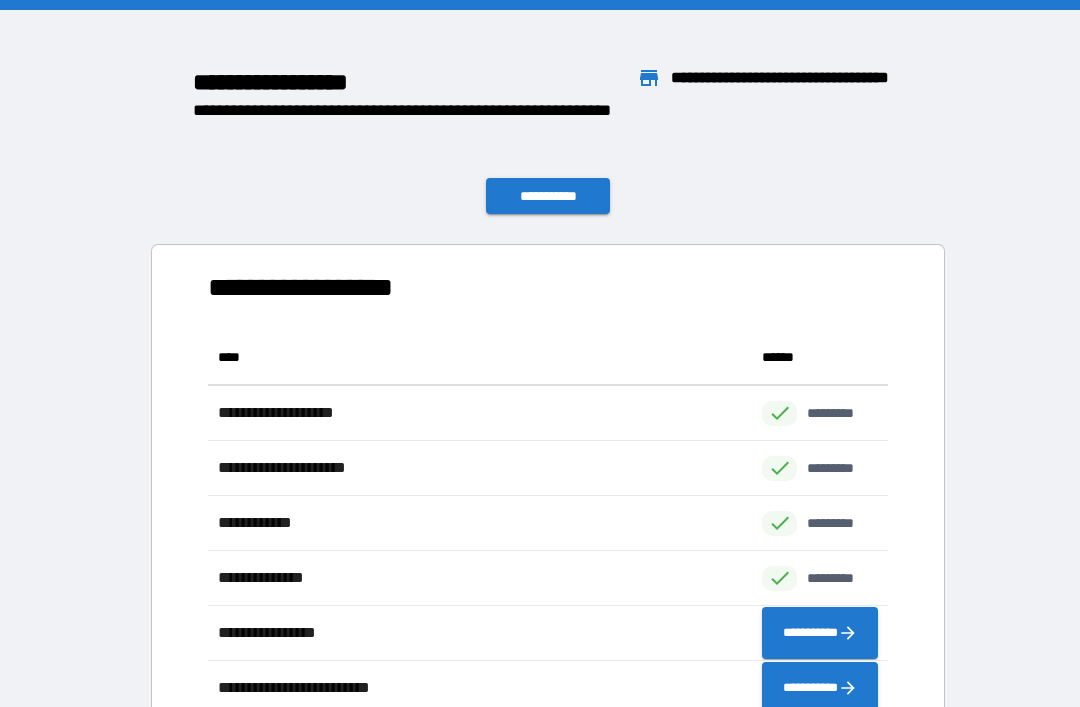 scroll, scrollTop: 496, scrollLeft: 680, axis: both 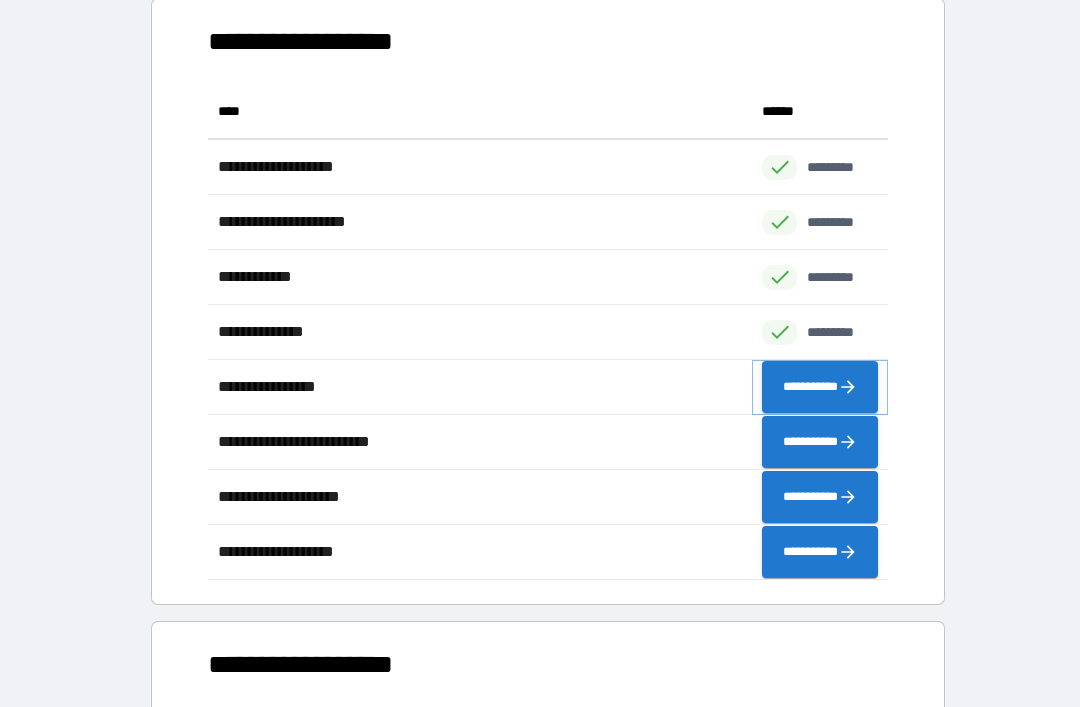 click on "**********" at bounding box center [820, 387] 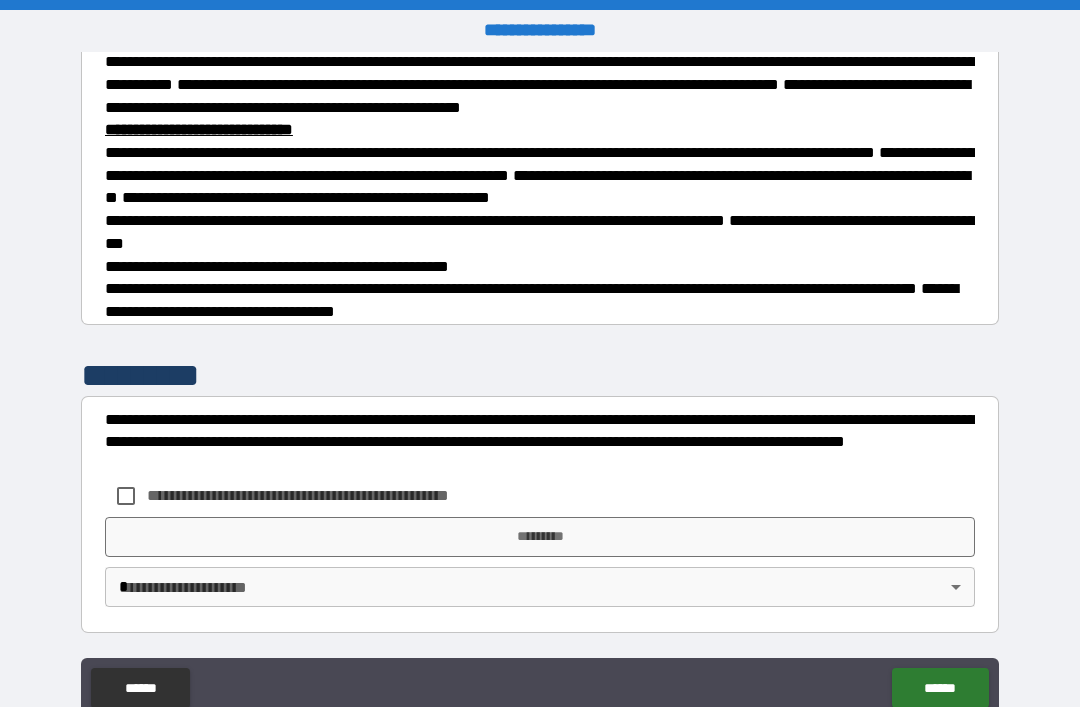 scroll, scrollTop: 1533, scrollLeft: 0, axis: vertical 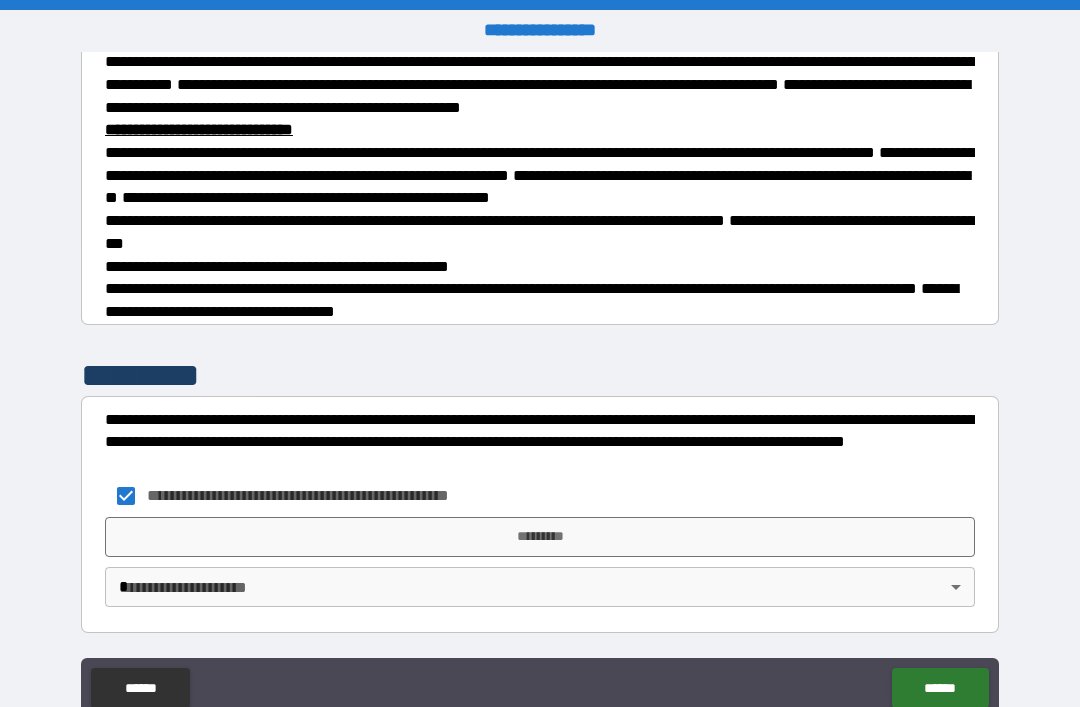 click on "**********" at bounding box center (540, 385) 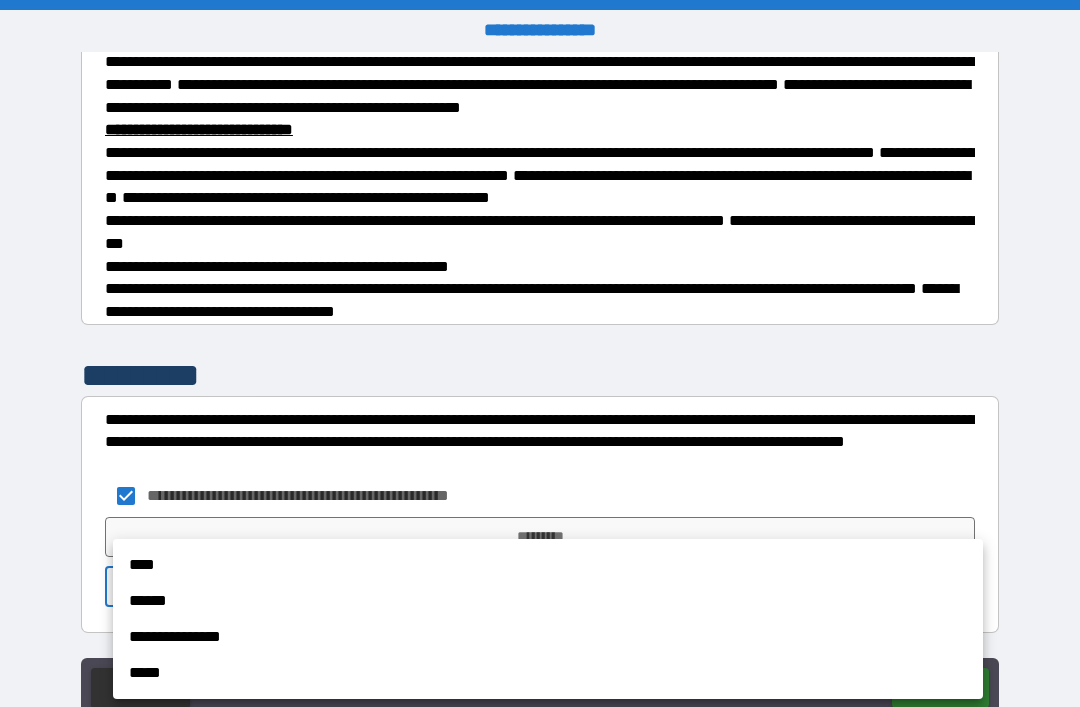 click on "****" at bounding box center [548, 565] 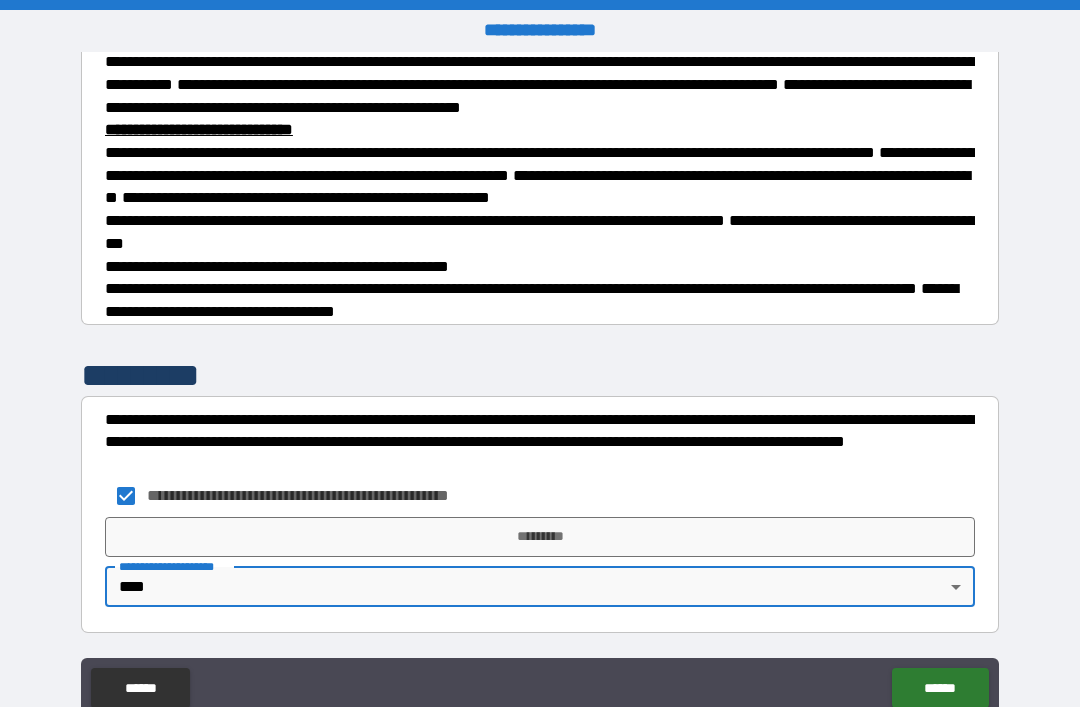 click on "*********" at bounding box center [540, 537] 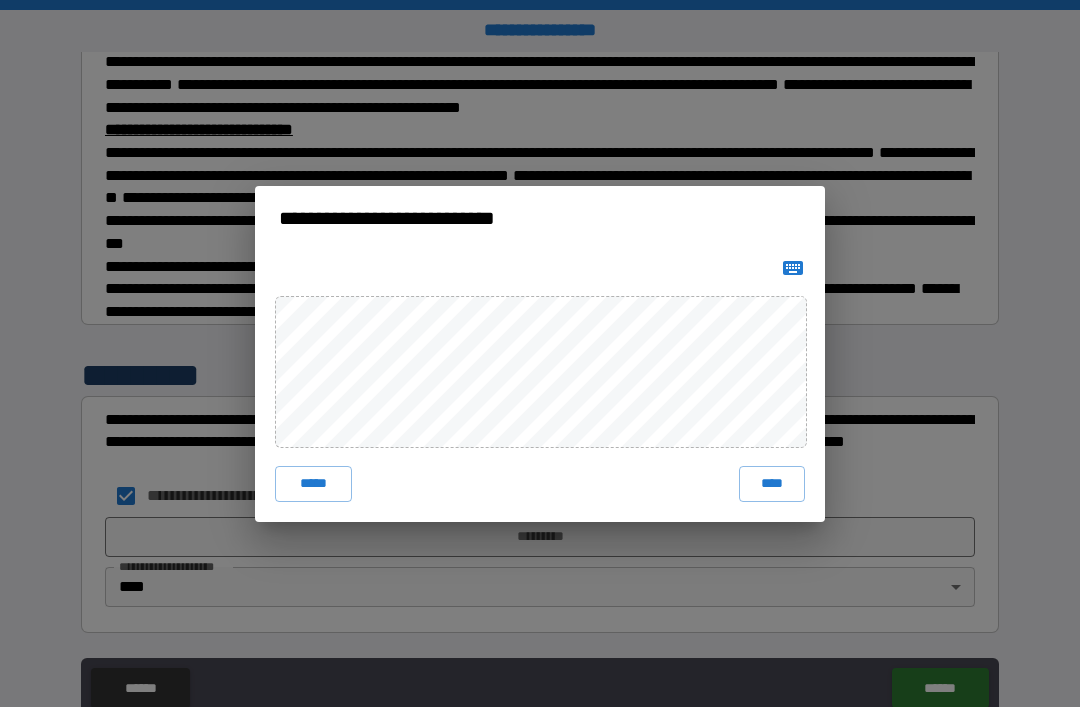 click on "****" at bounding box center [772, 484] 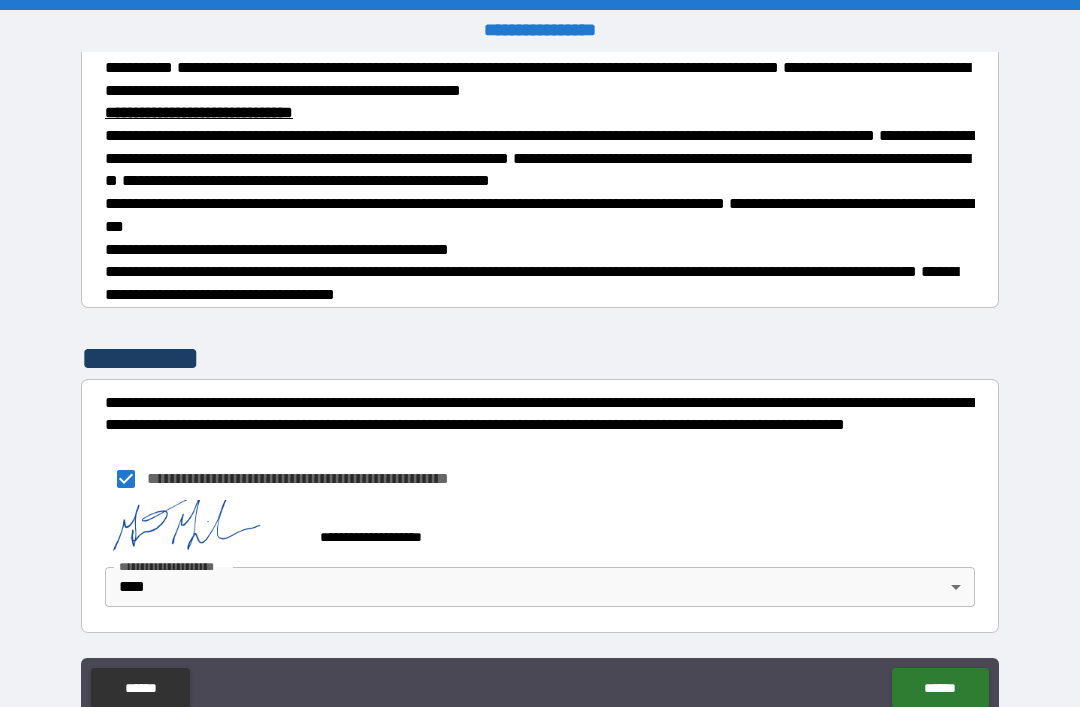 click on "******" at bounding box center (940, 688) 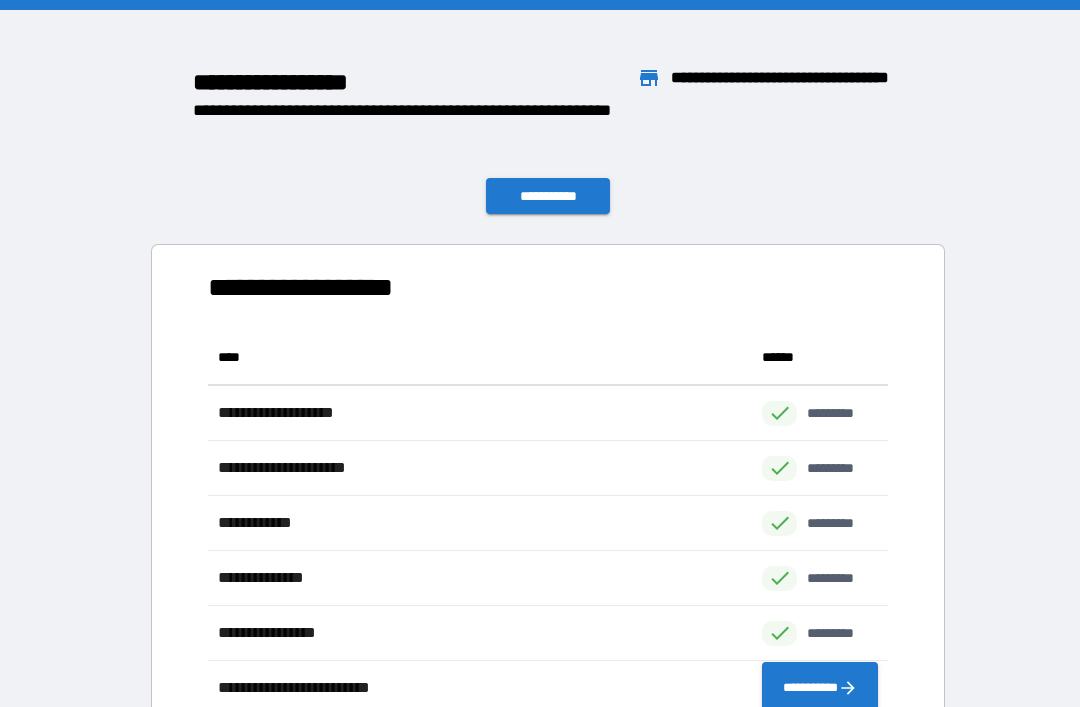 scroll, scrollTop: 496, scrollLeft: 680, axis: both 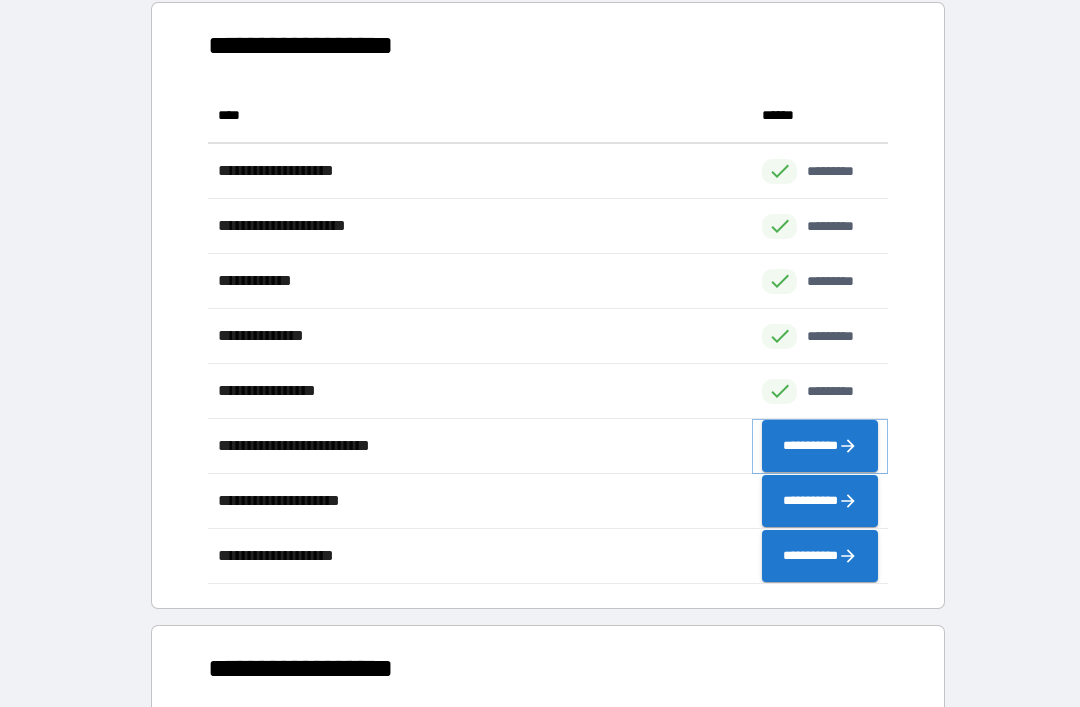 click 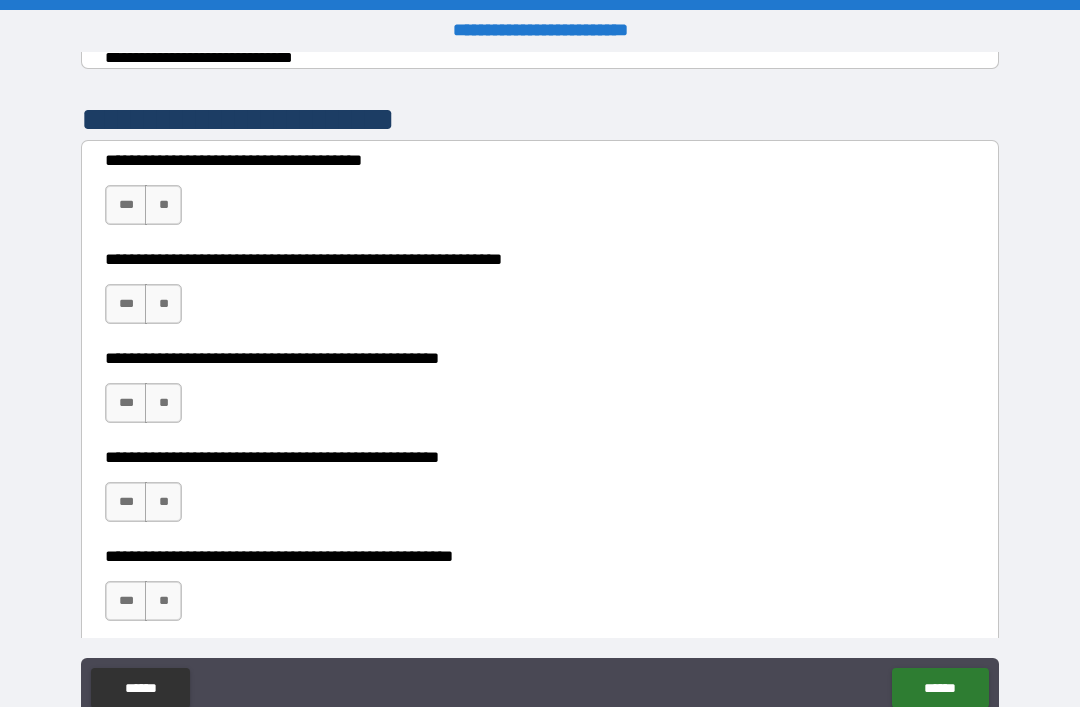 scroll, scrollTop: 391, scrollLeft: 0, axis: vertical 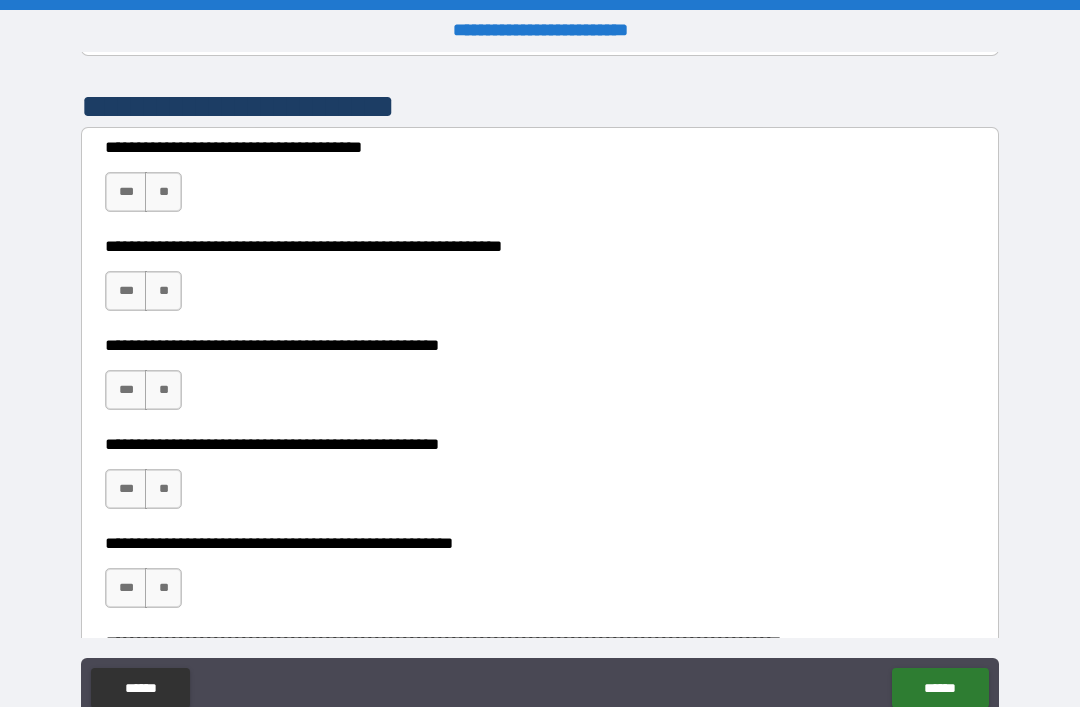 click on "**" at bounding box center (163, 192) 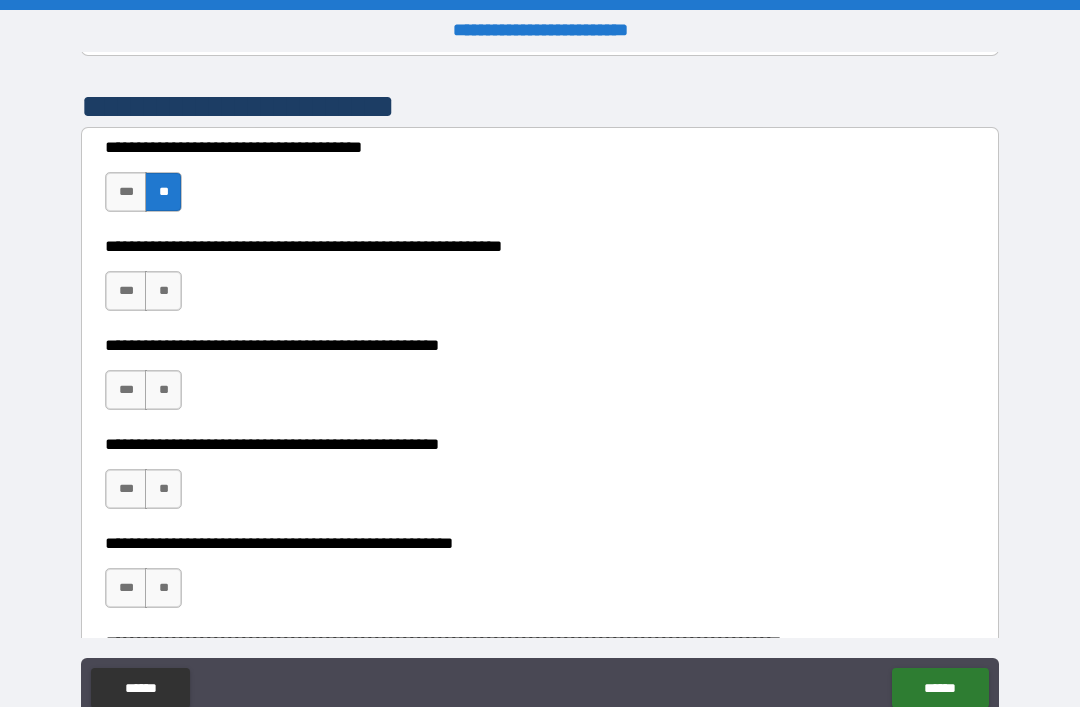 click on "**" at bounding box center (163, 291) 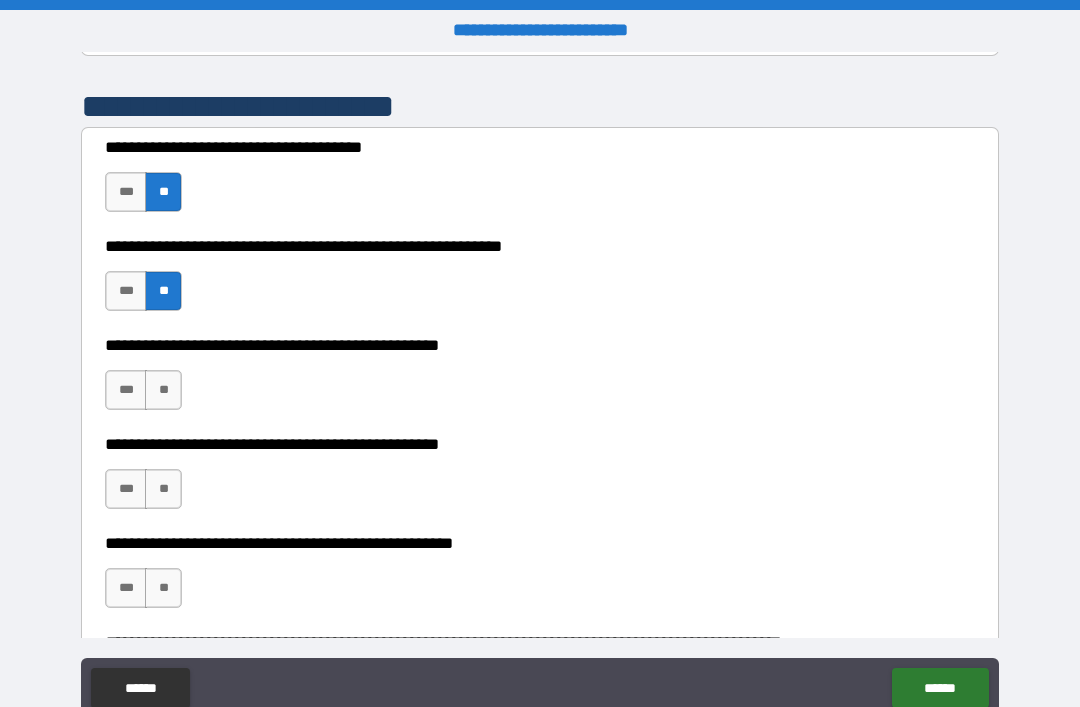 click on "**" at bounding box center (163, 390) 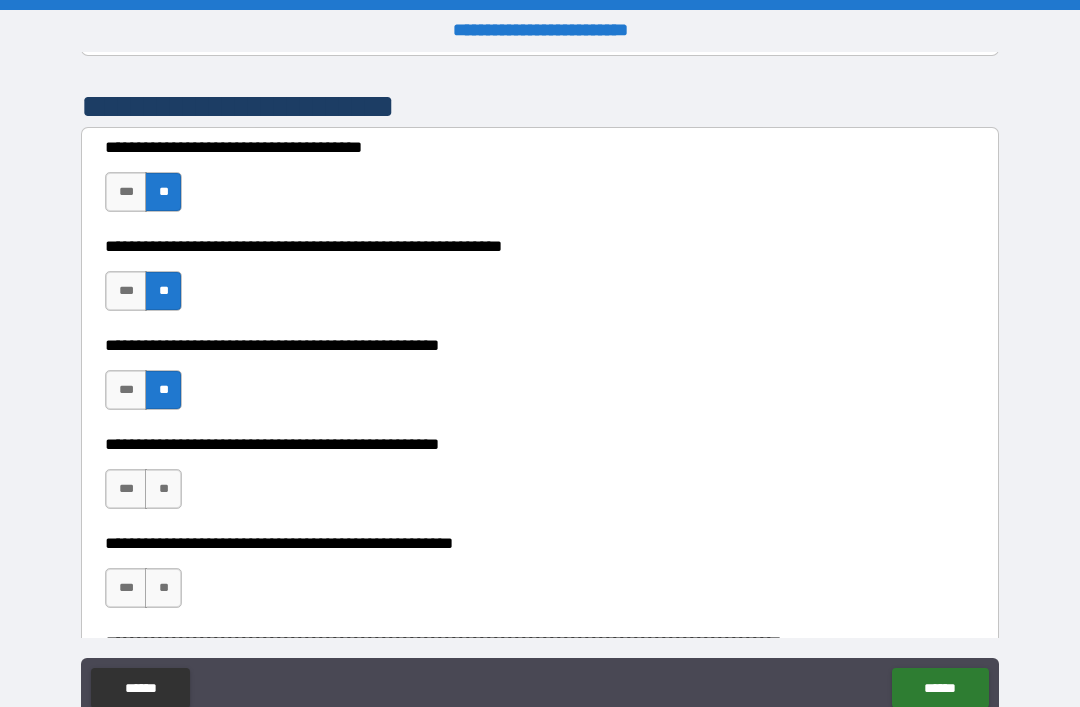click on "**" at bounding box center [163, 489] 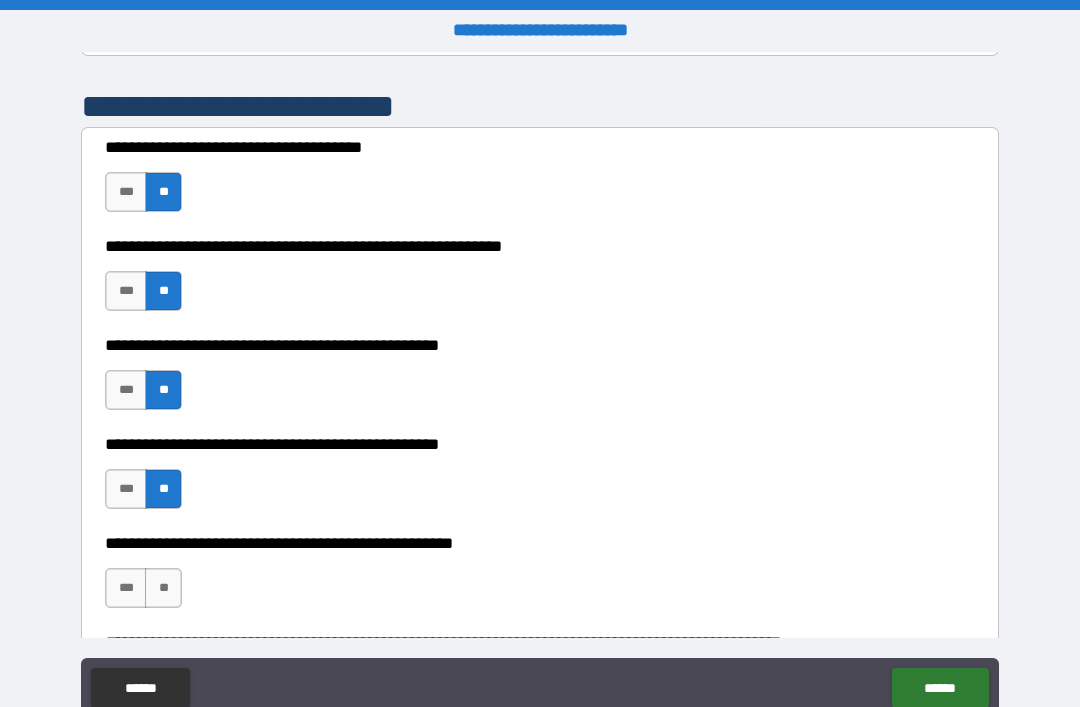 click on "**" at bounding box center [163, 588] 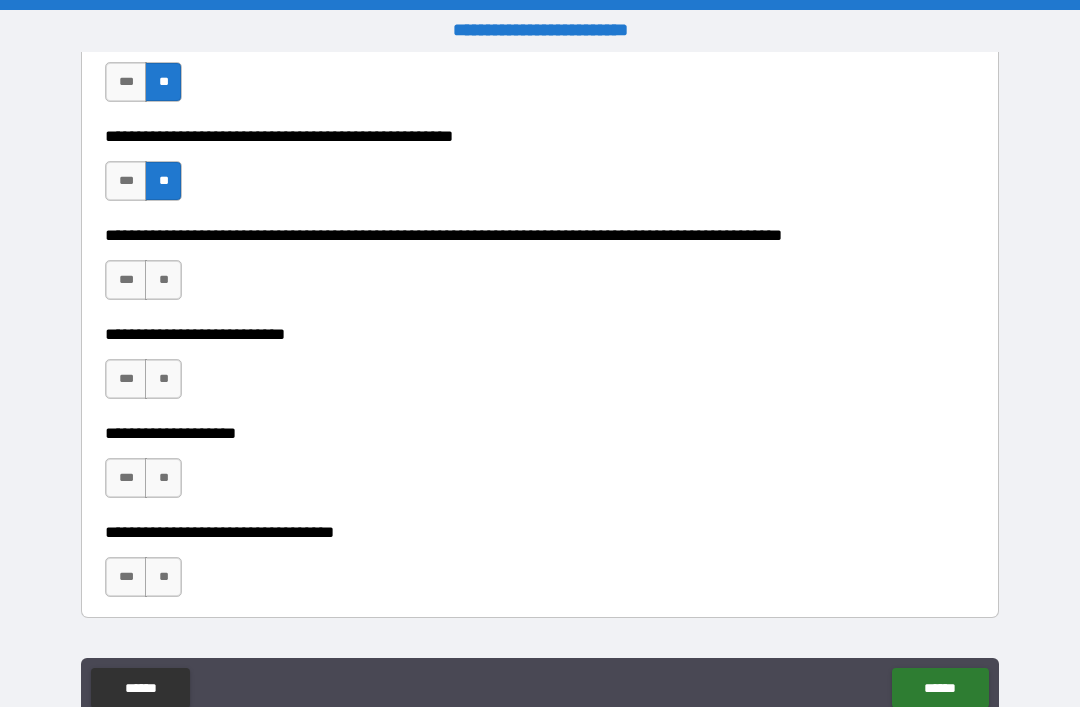 scroll, scrollTop: 799, scrollLeft: 0, axis: vertical 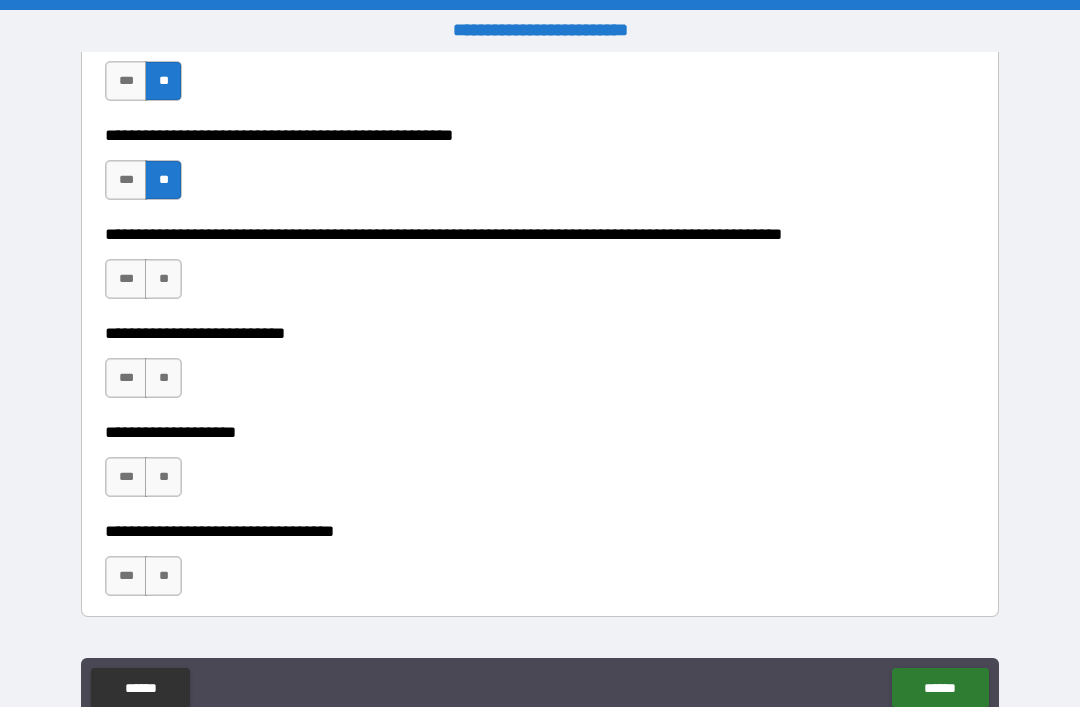 click on "**" at bounding box center (163, 279) 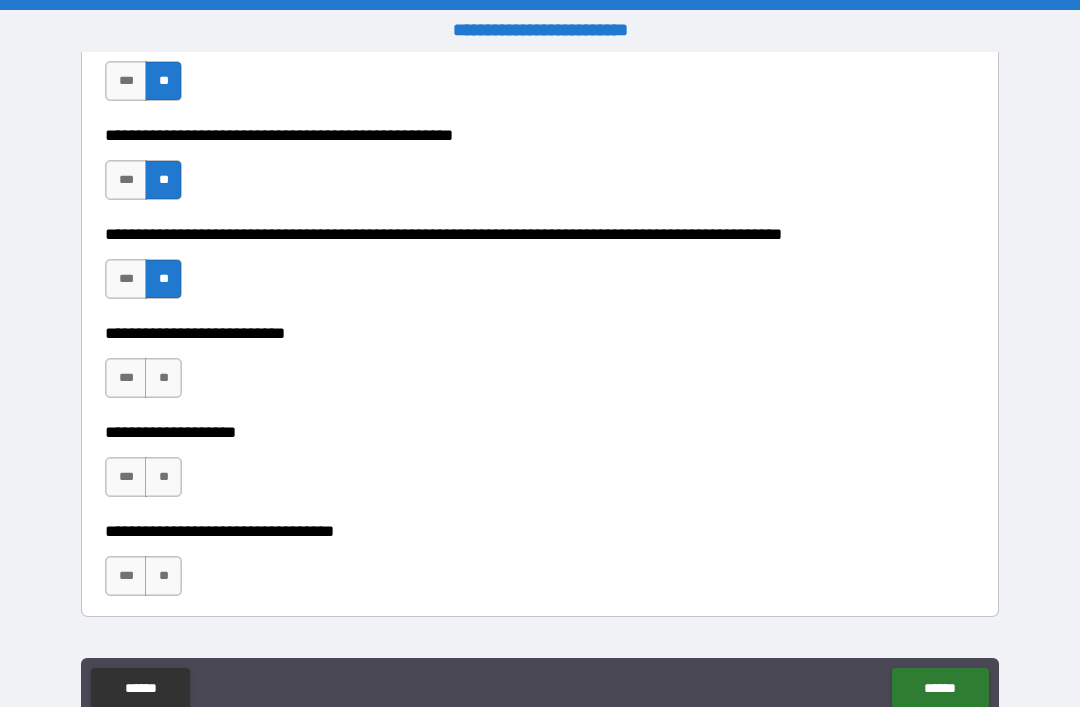 click on "**" at bounding box center [163, 378] 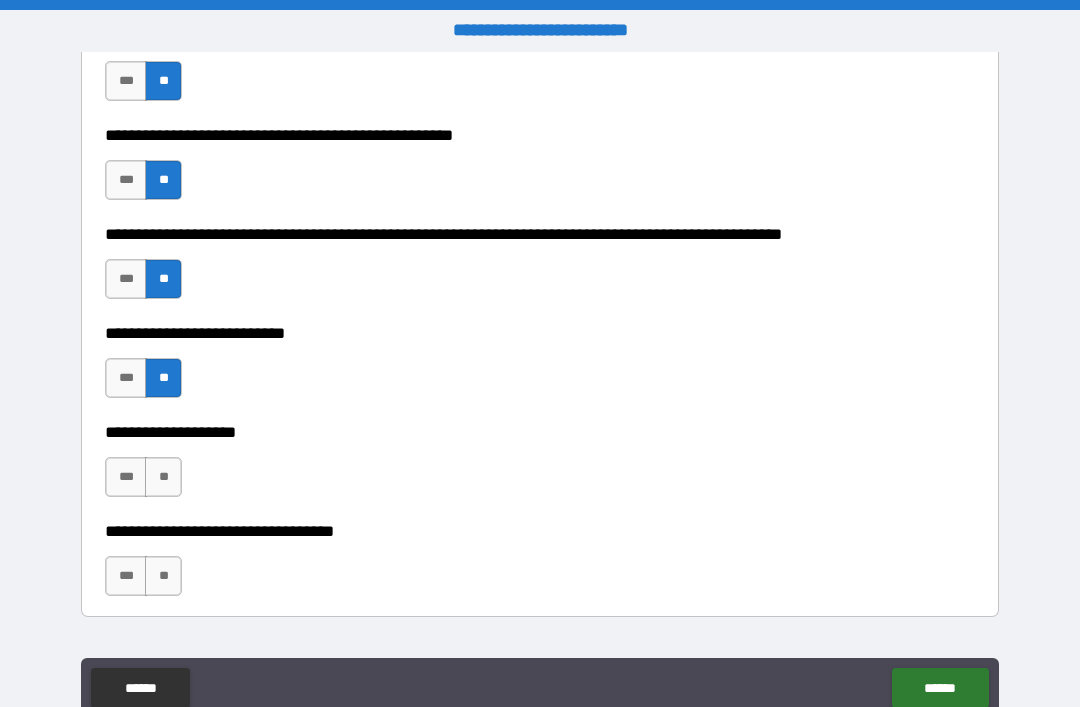 click on "***" at bounding box center (126, 477) 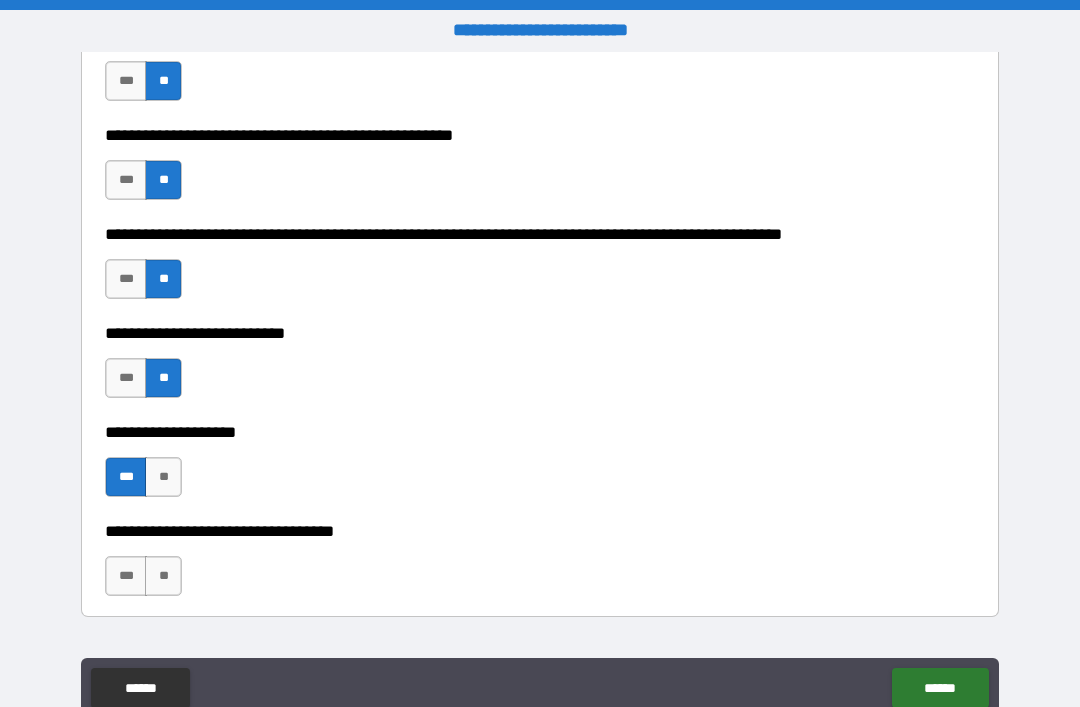 click on "**" at bounding box center (163, 576) 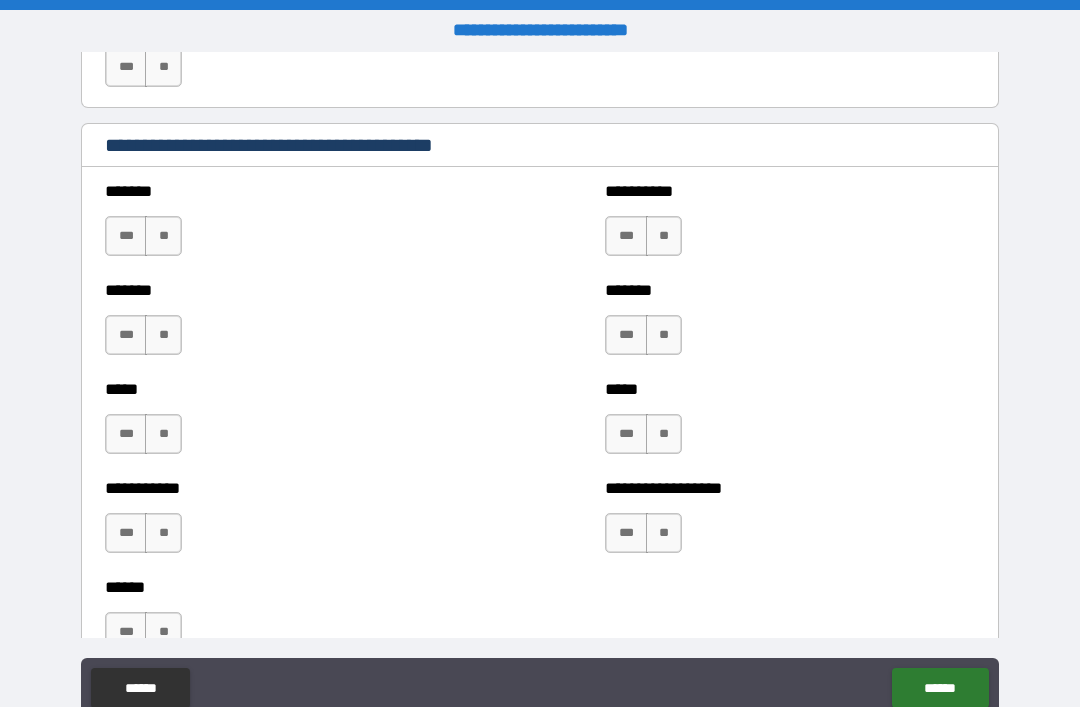 scroll, scrollTop: 1653, scrollLeft: 0, axis: vertical 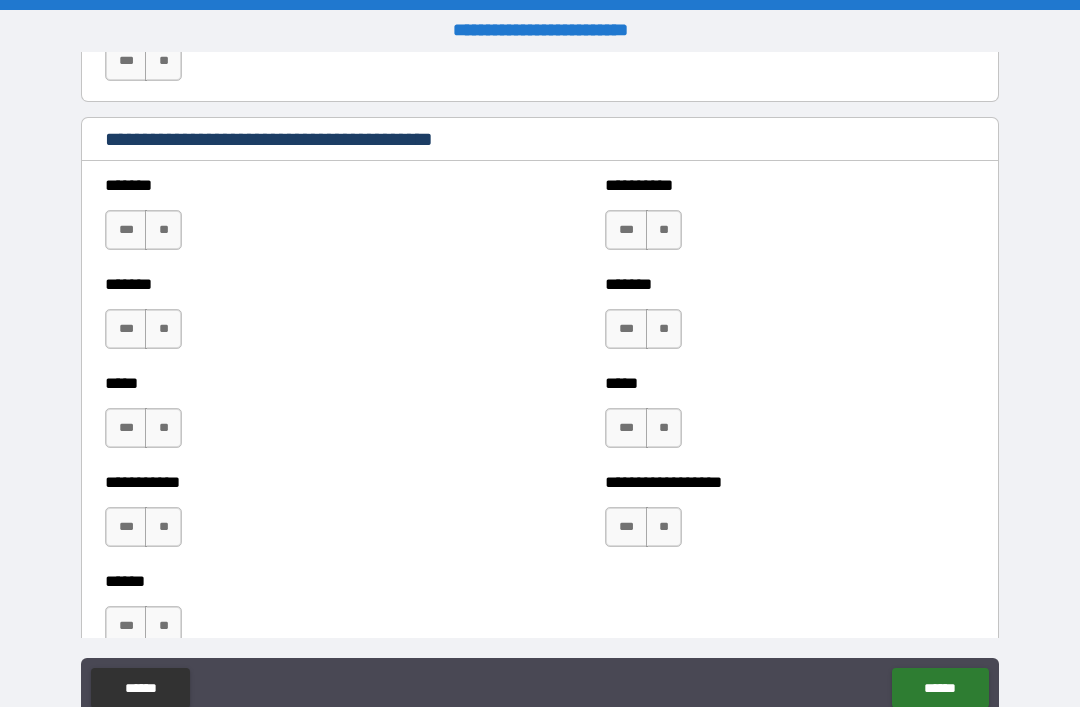 click on "**" at bounding box center (664, 230) 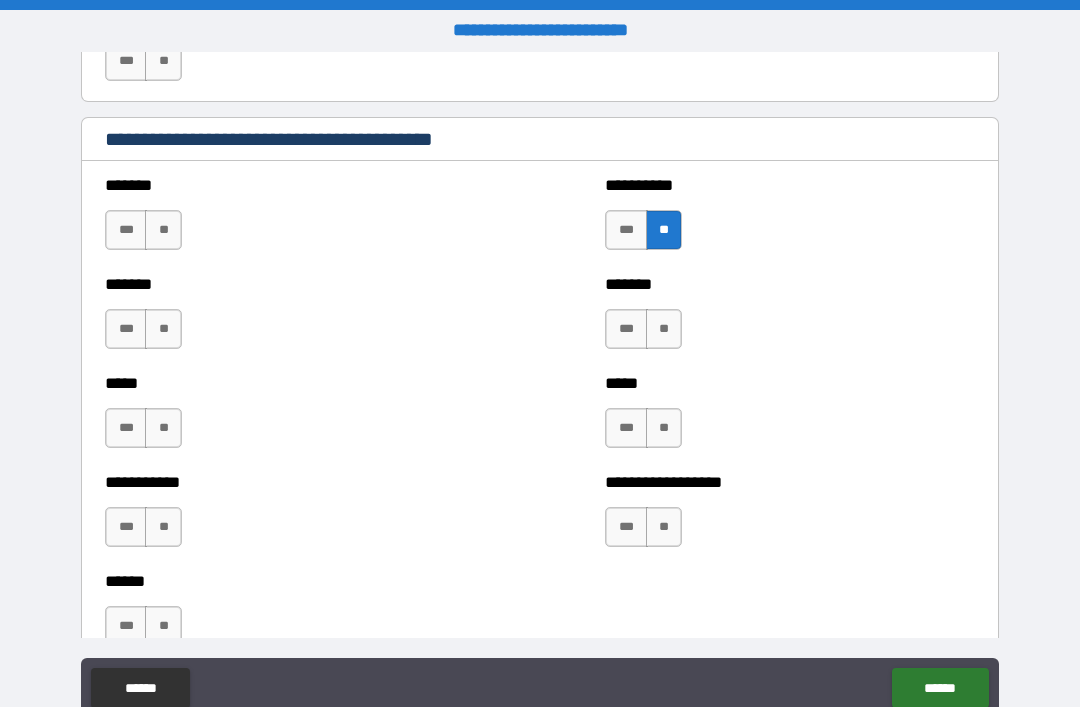 click on "**" at bounding box center (664, 329) 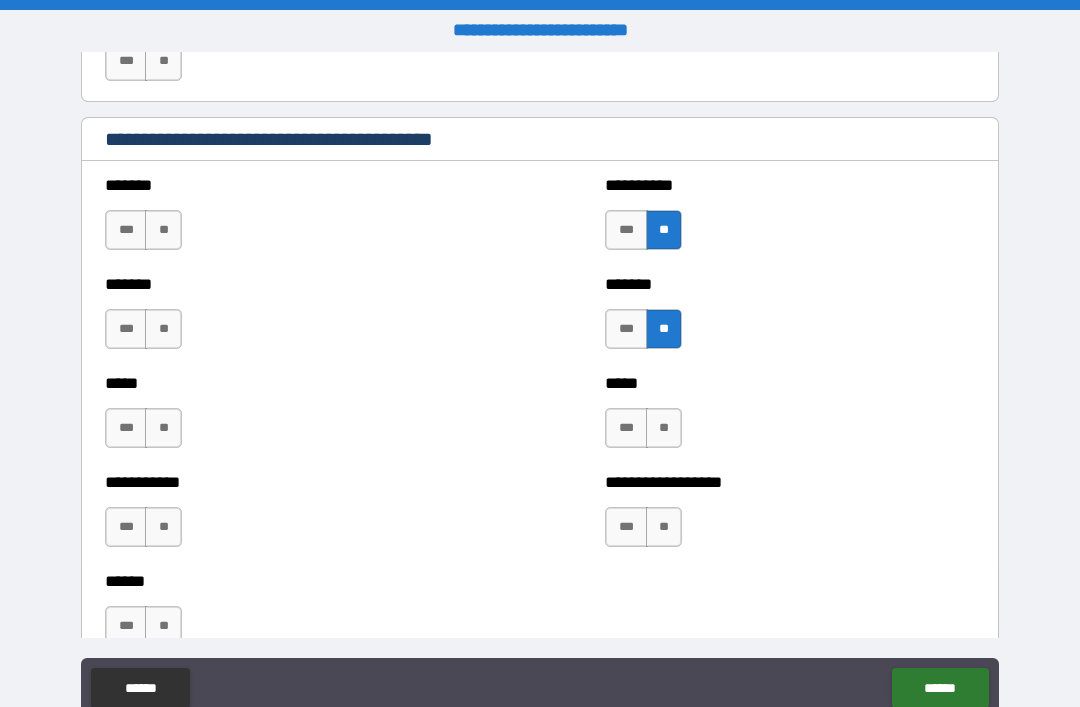 click on "**" at bounding box center (664, 428) 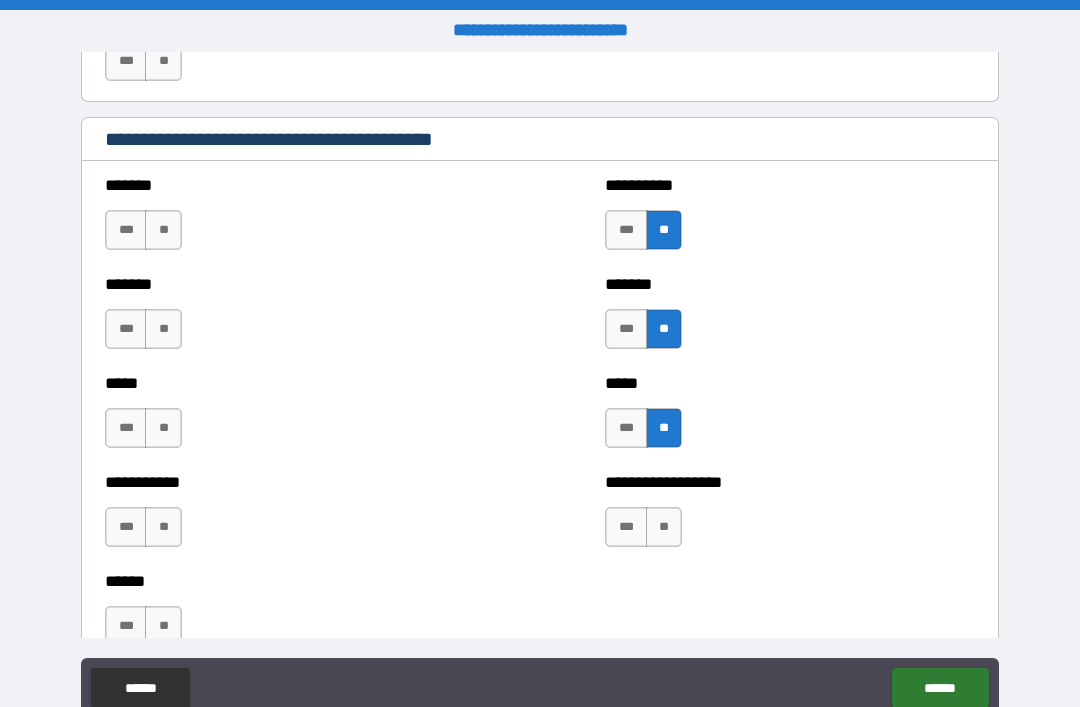 click on "**" at bounding box center (664, 527) 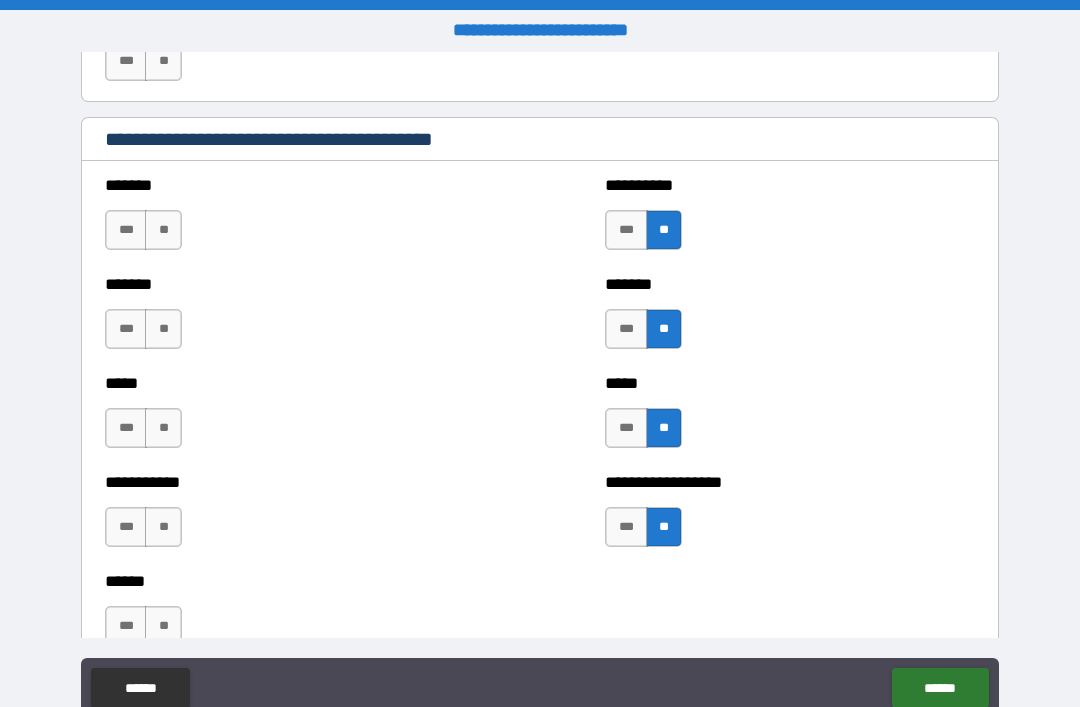 click on "**" at bounding box center (163, 230) 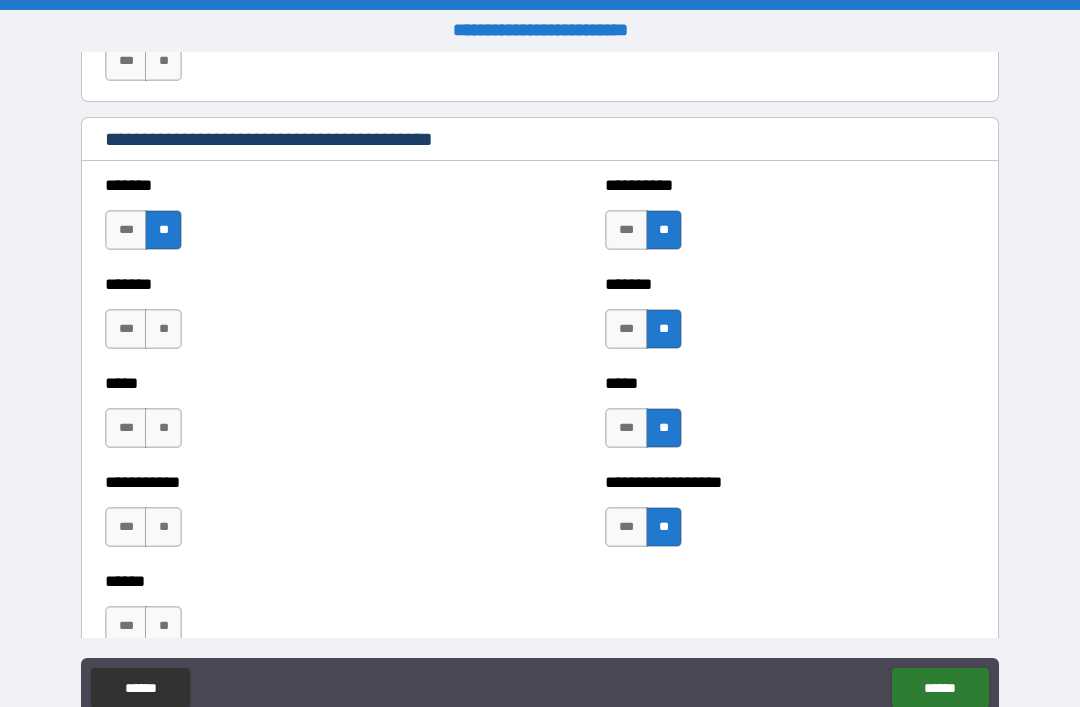 click on "**" at bounding box center (163, 329) 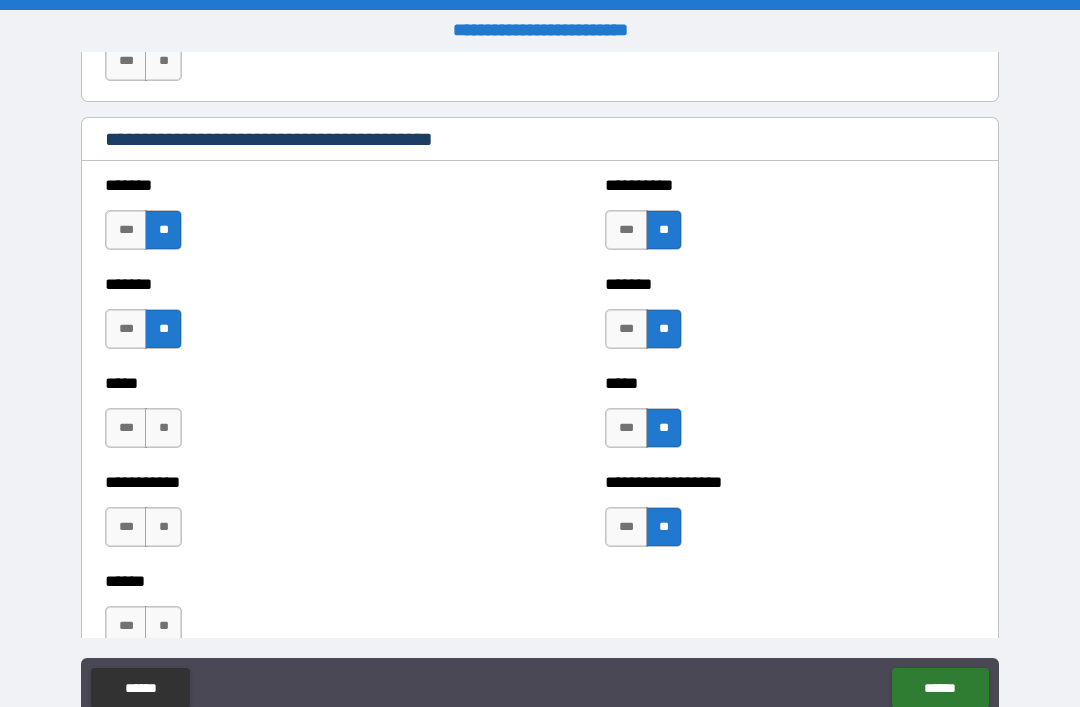click on "**" at bounding box center (163, 428) 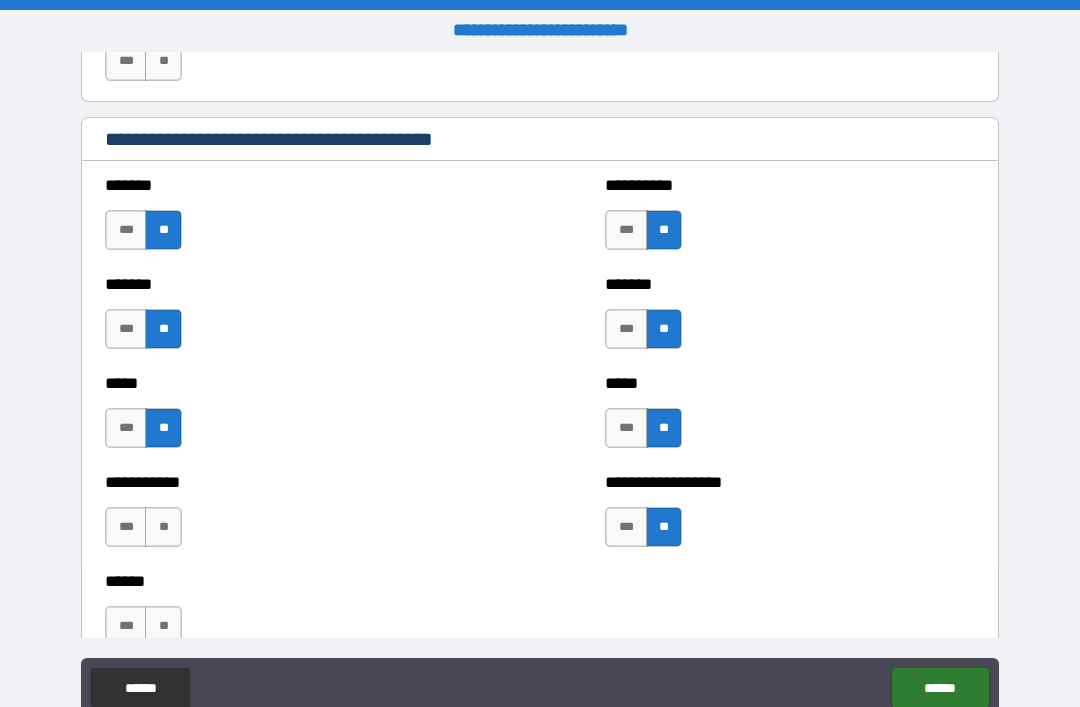 click on "*** **" at bounding box center (146, 532) 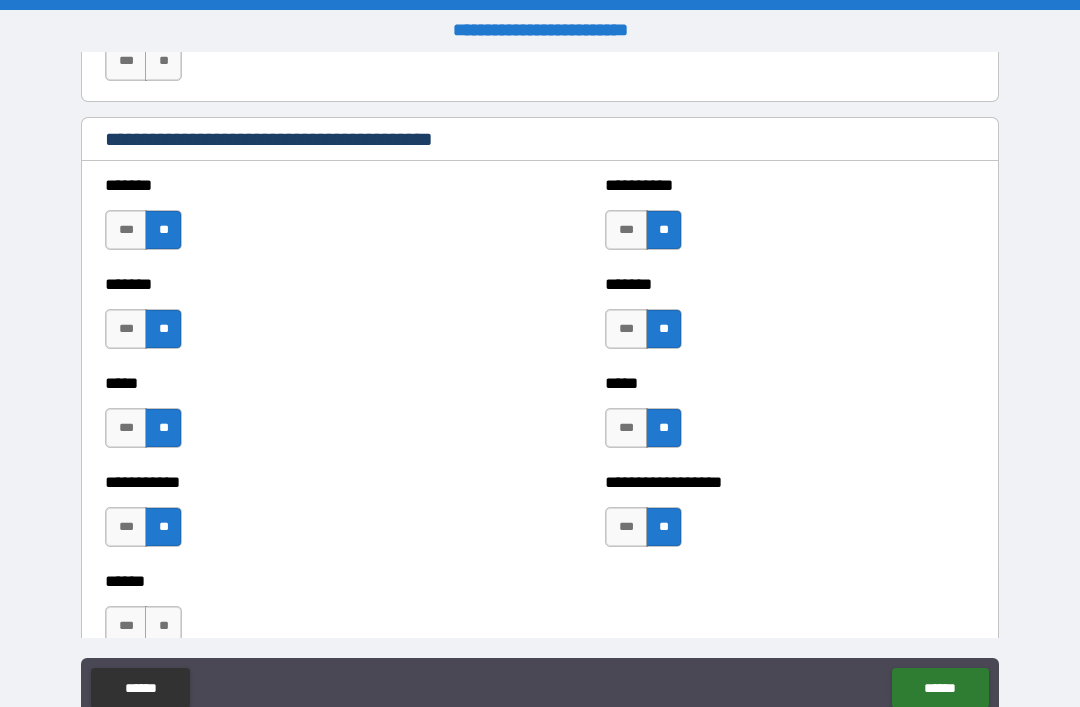 click on "**" at bounding box center [163, 626] 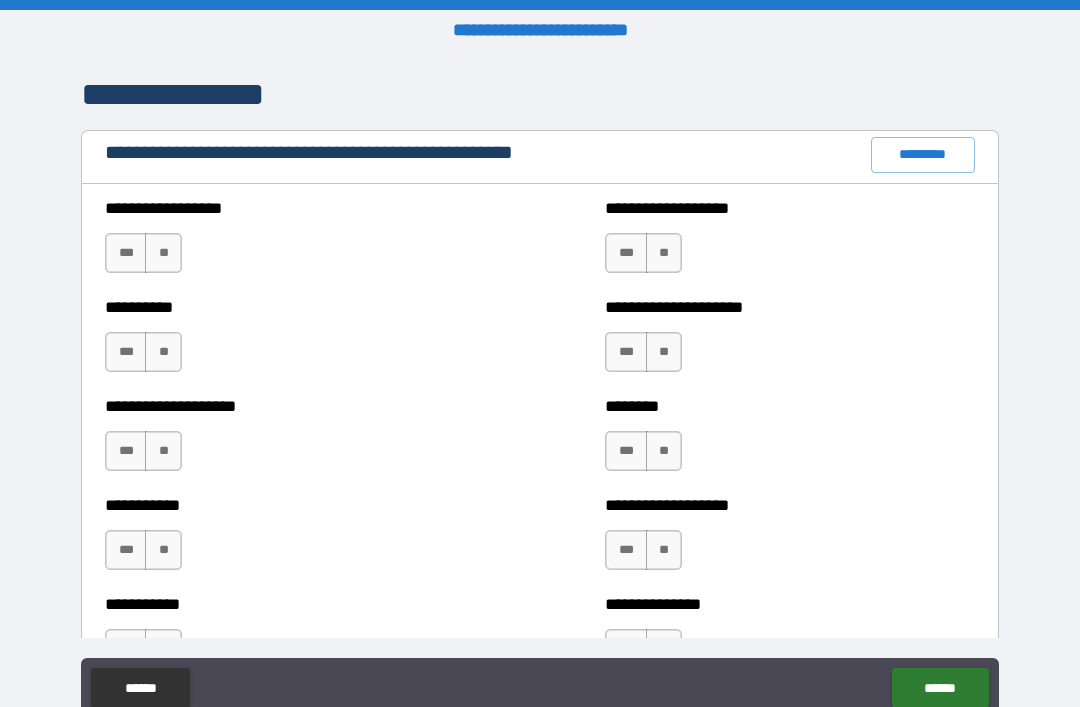 scroll, scrollTop: 2296, scrollLeft: 0, axis: vertical 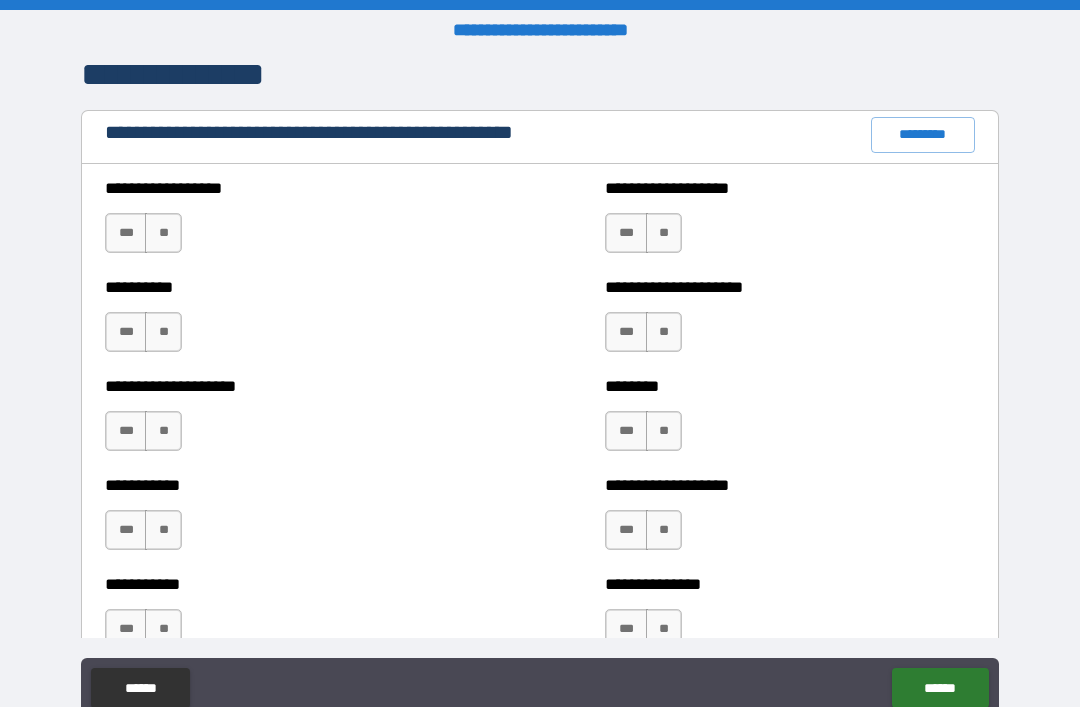 click on "**" at bounding box center [163, 233] 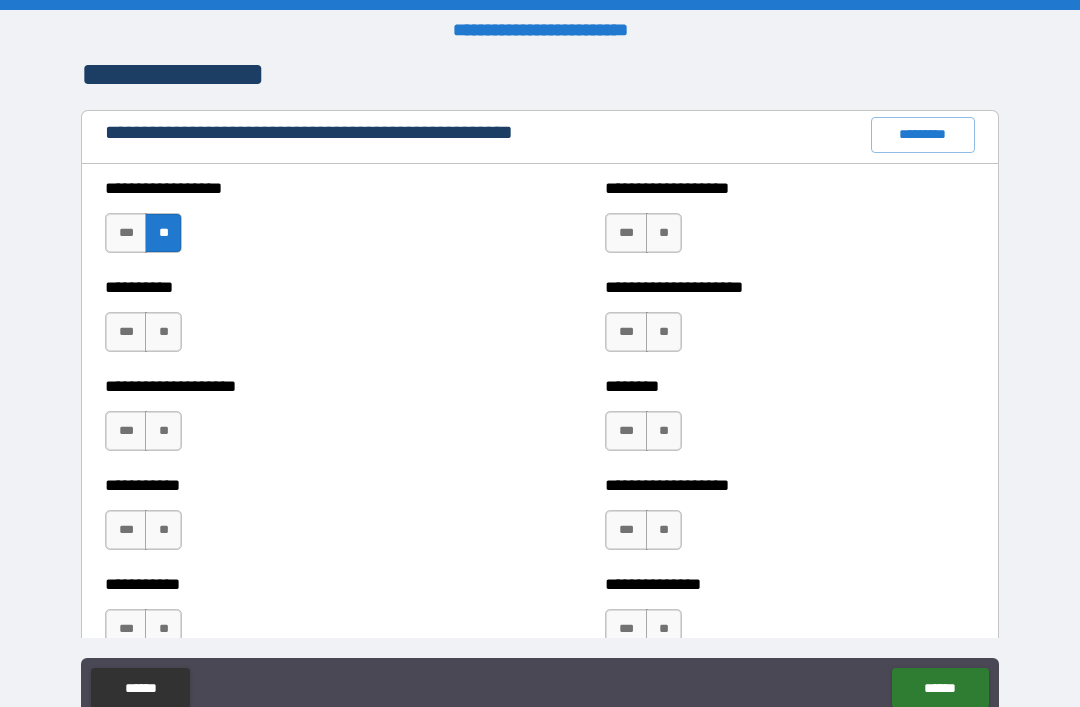 click on "**" at bounding box center [163, 332] 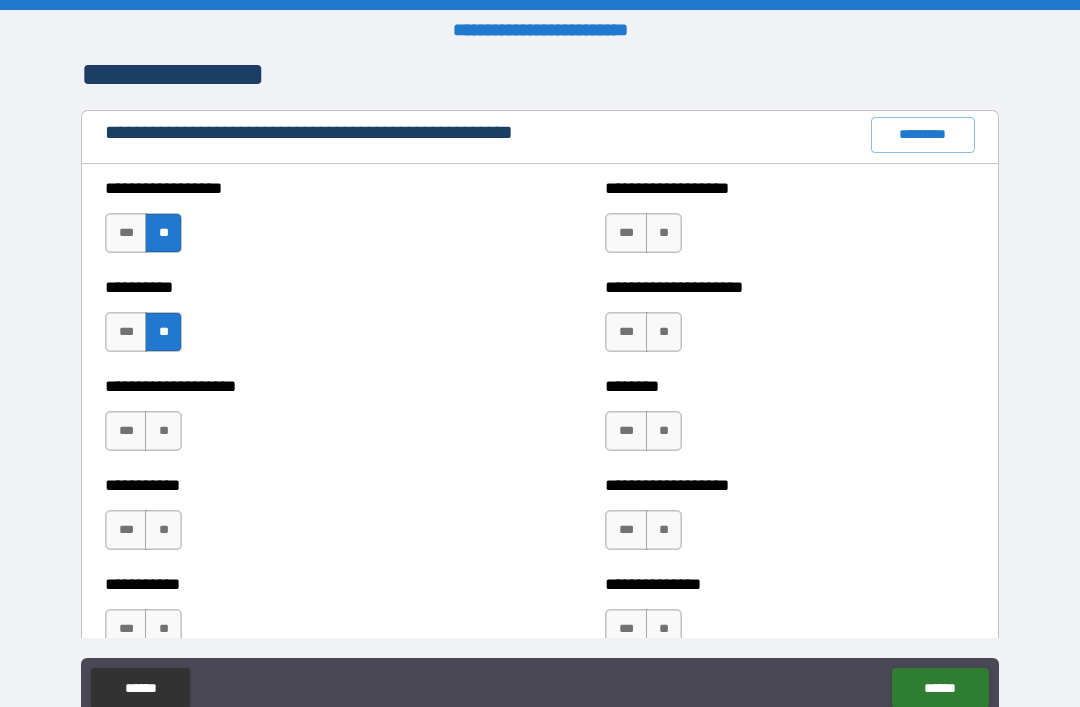 click on "**" at bounding box center (163, 431) 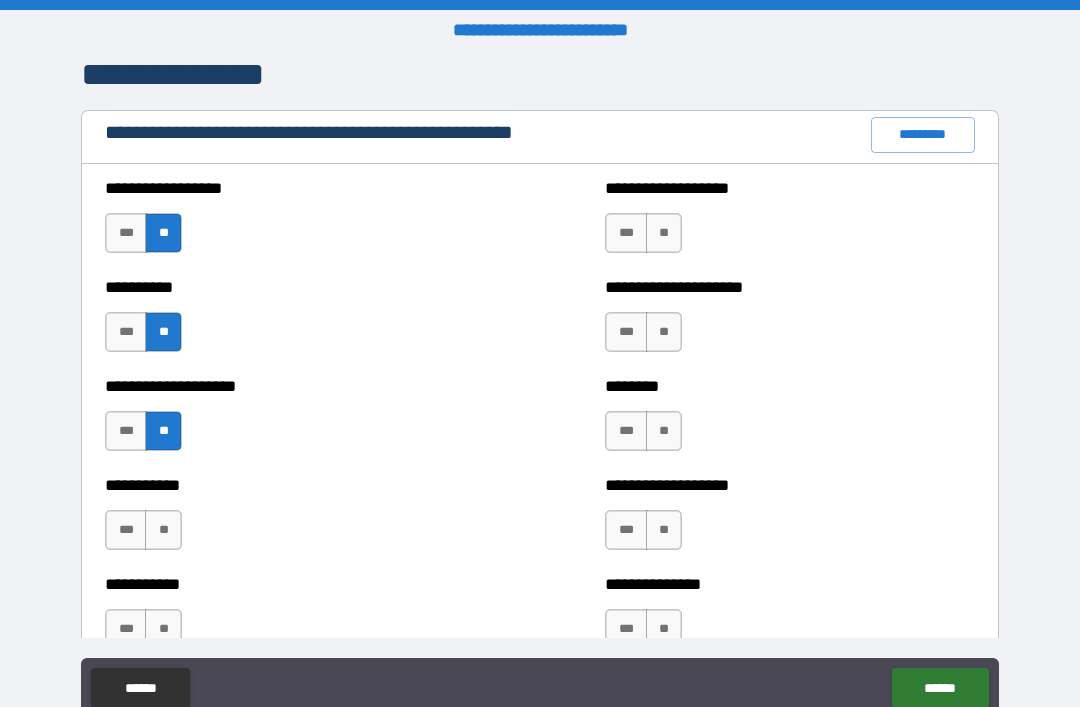 click on "**" at bounding box center (163, 530) 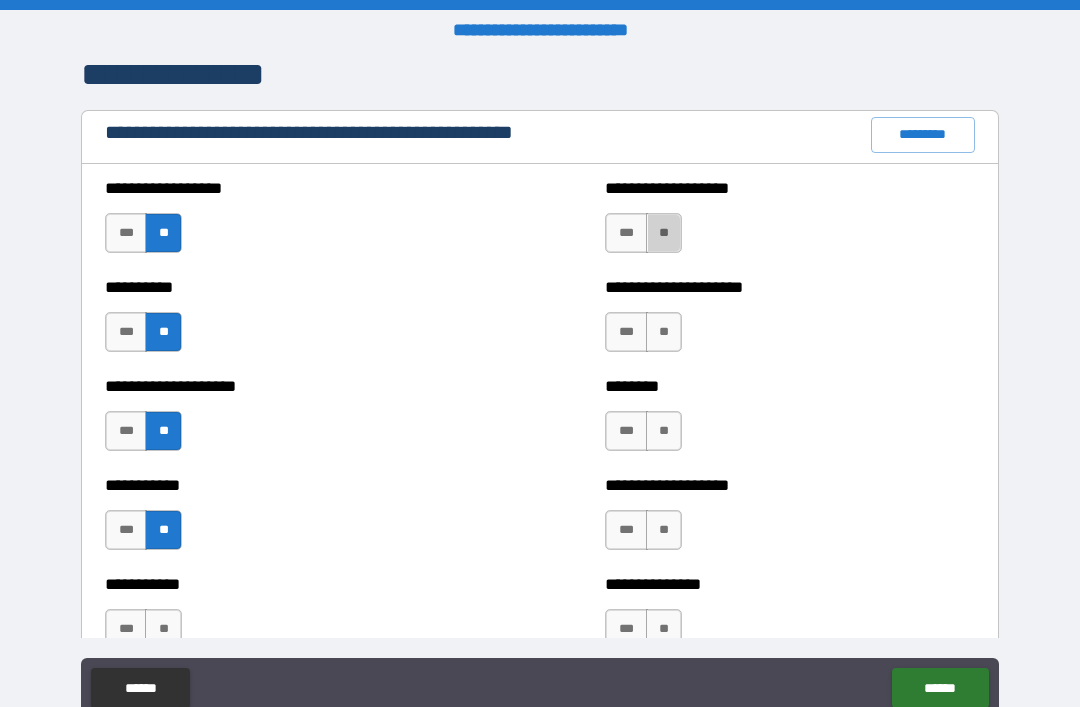 click on "**" at bounding box center (664, 233) 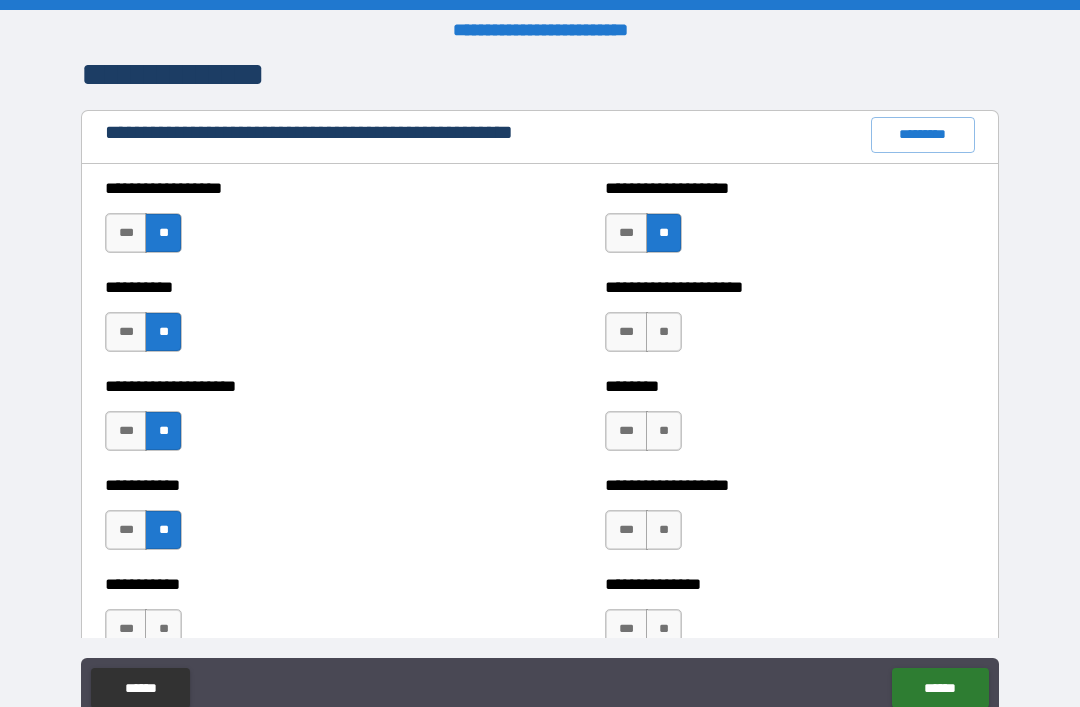 click on "**" at bounding box center (664, 332) 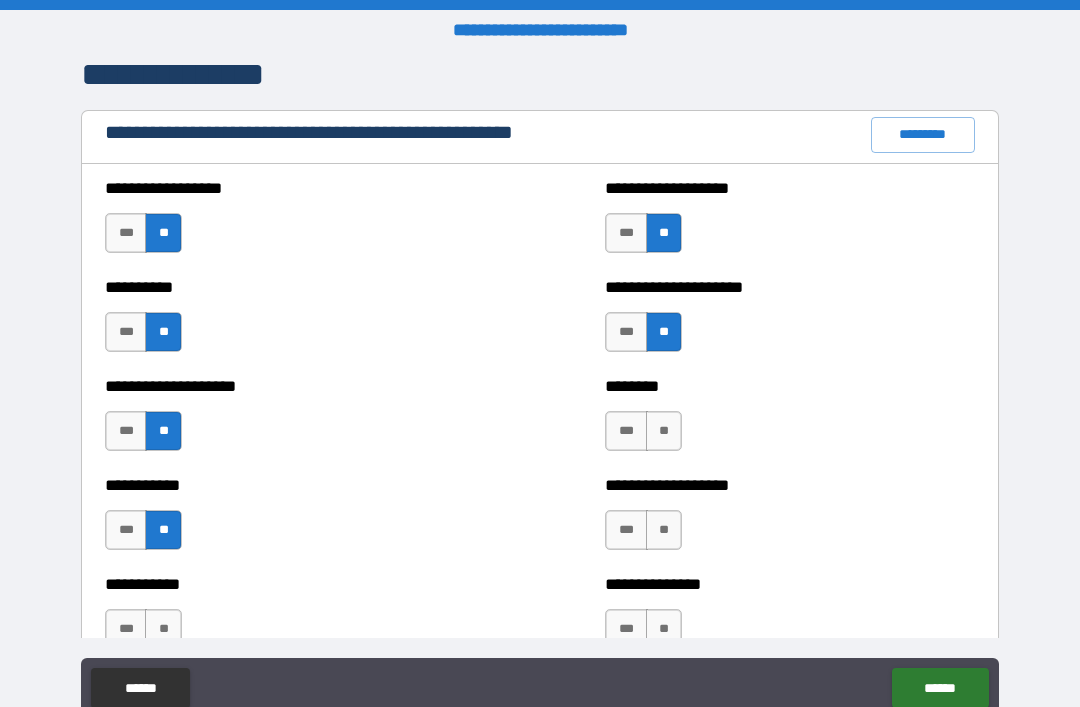 click on "**" at bounding box center (664, 431) 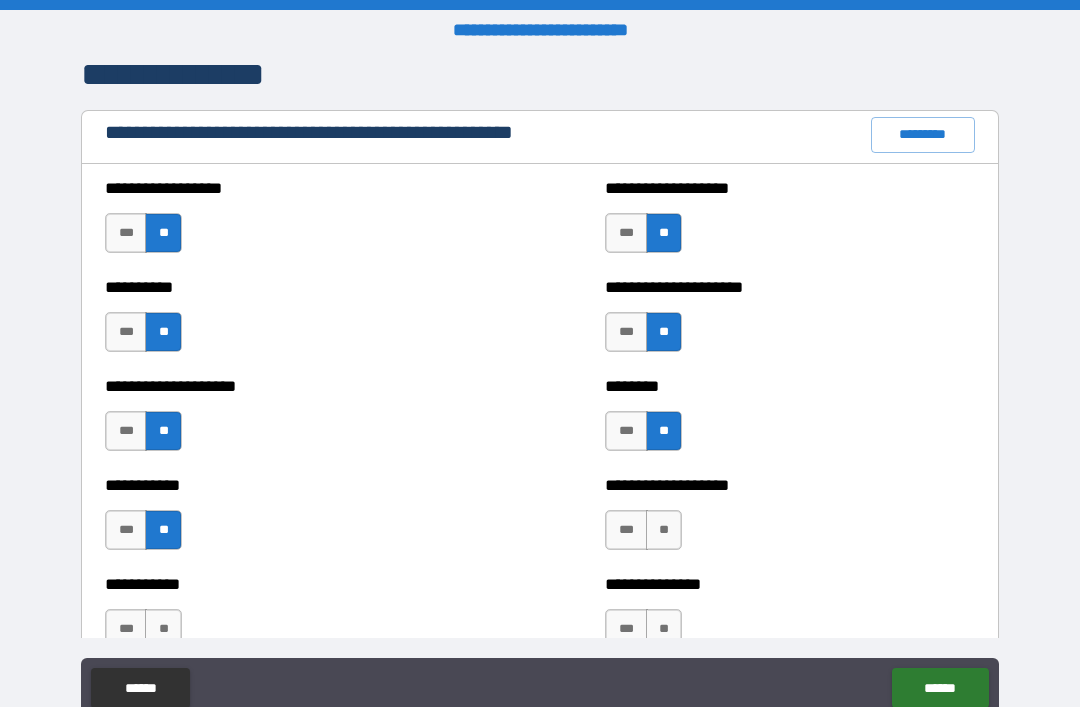 click on "**" at bounding box center [664, 530] 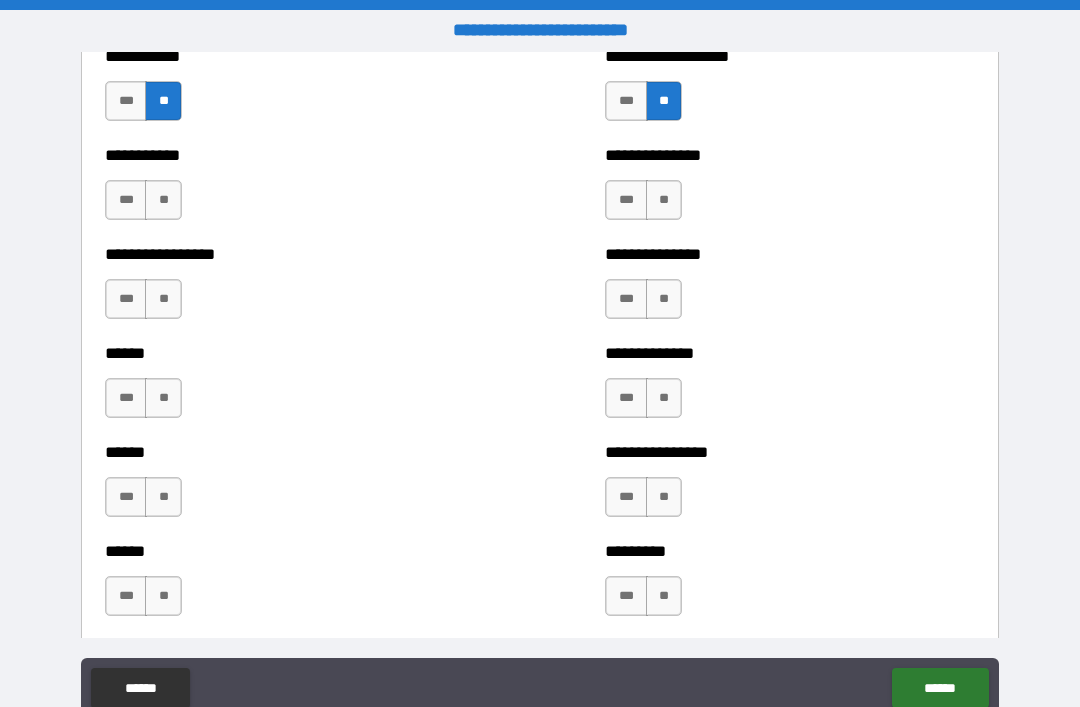 scroll, scrollTop: 2729, scrollLeft: 0, axis: vertical 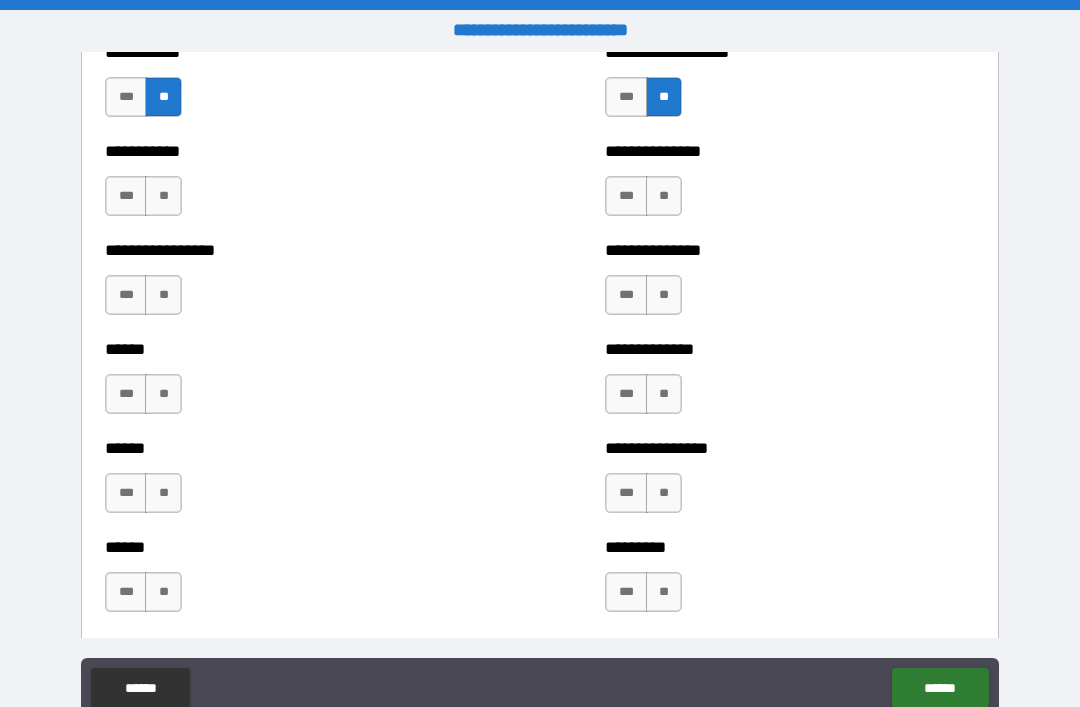 click on "**" at bounding box center (664, 196) 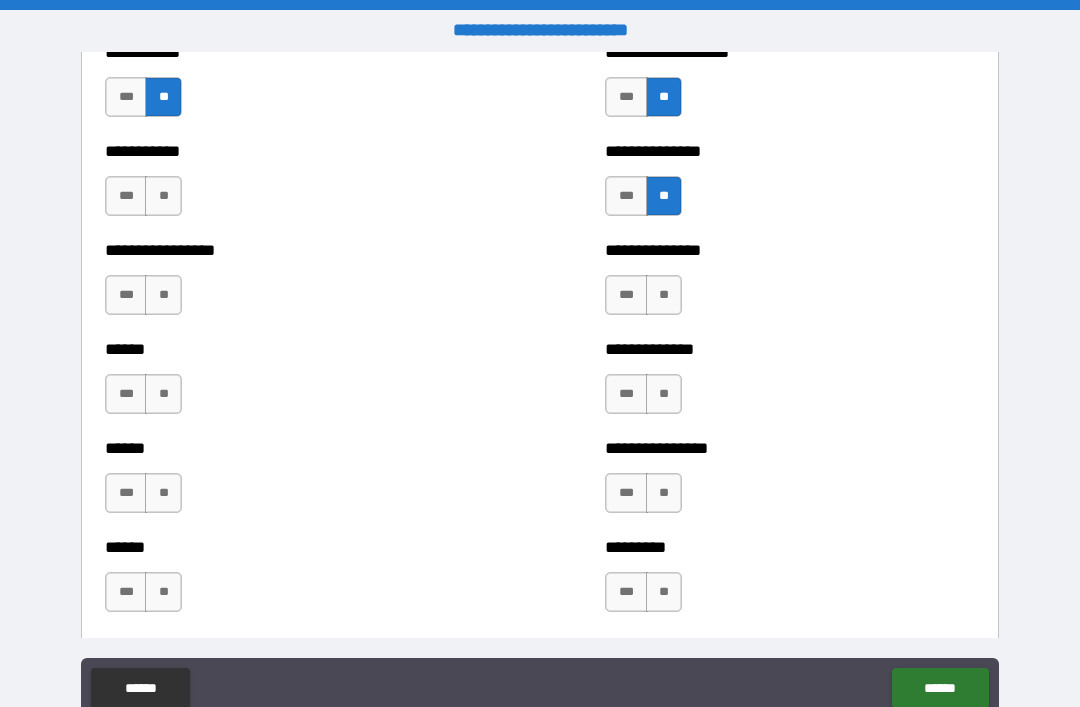 click on "**" at bounding box center (664, 295) 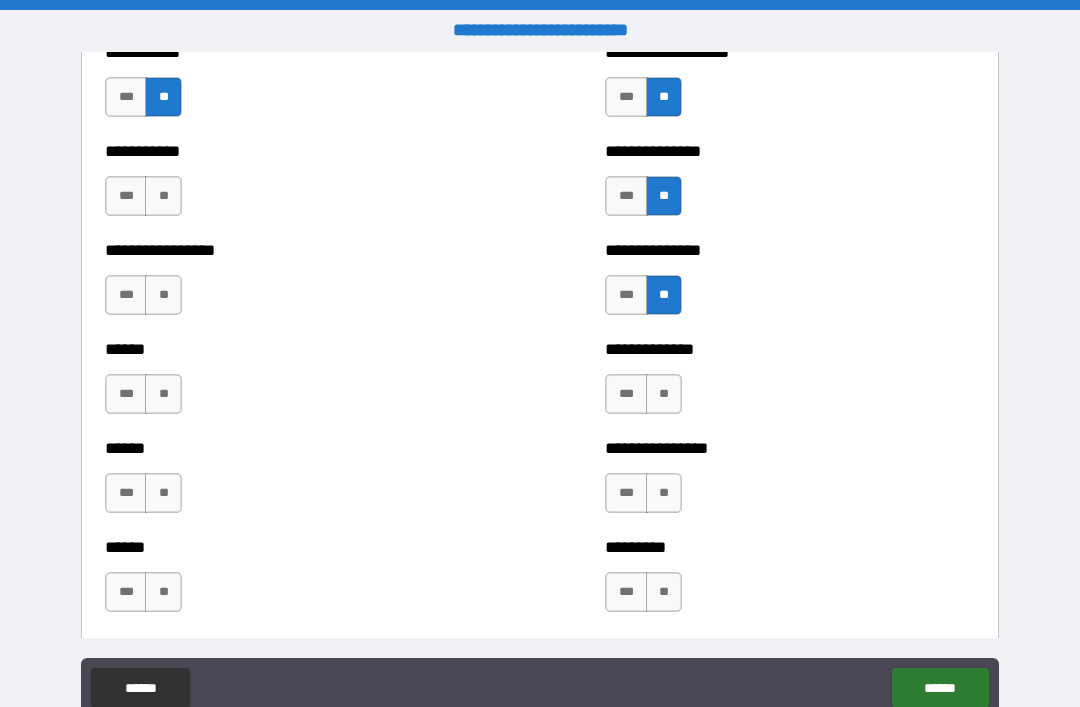 click on "**" at bounding box center [664, 394] 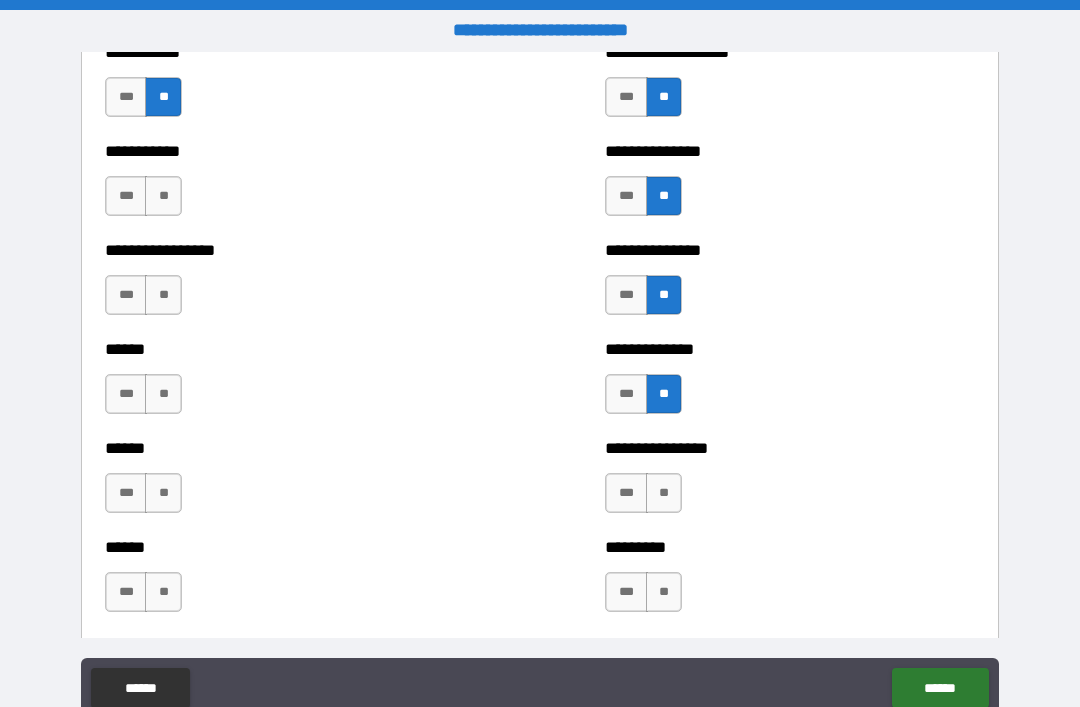 click on "**" at bounding box center [664, 493] 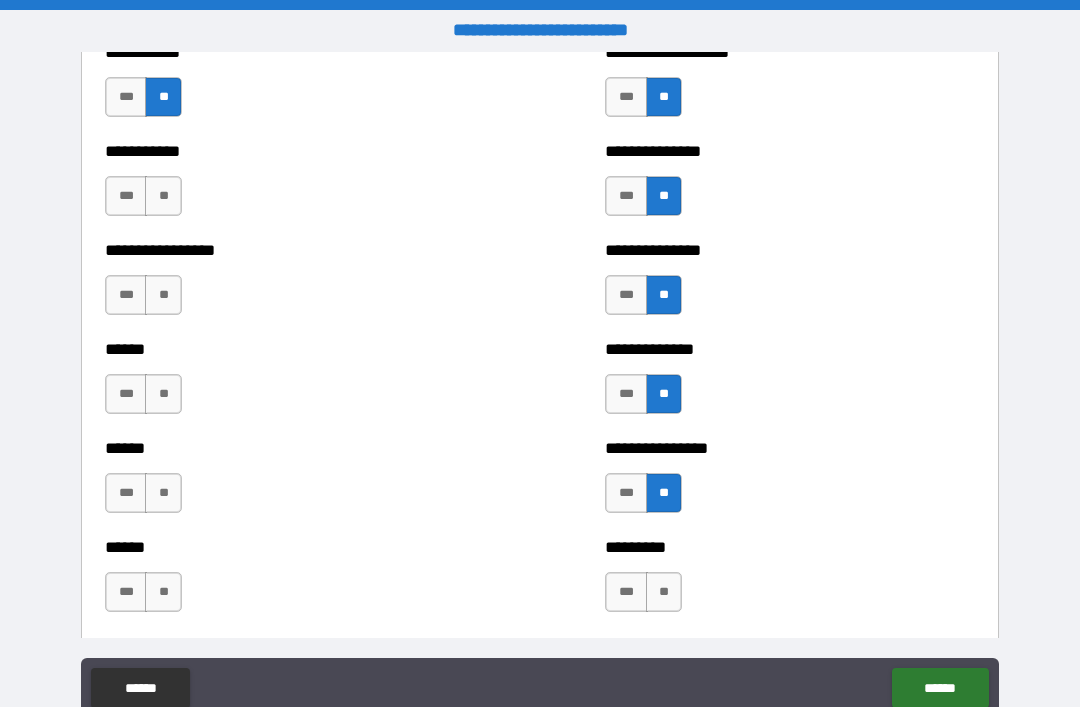 click on "**" at bounding box center (664, 592) 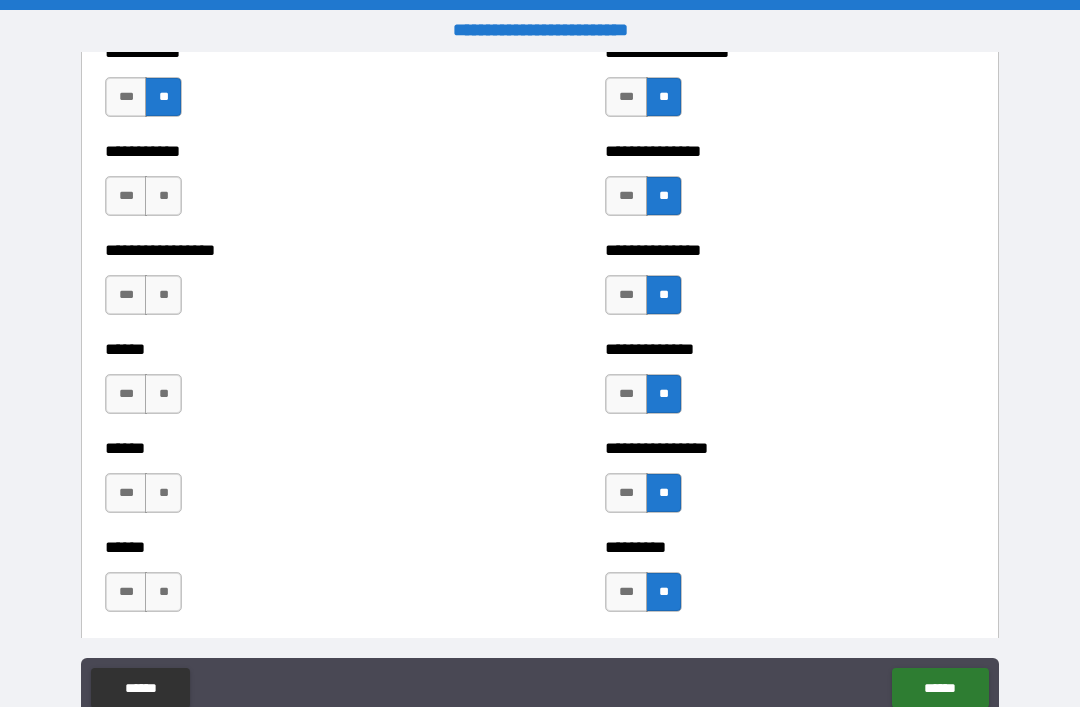 click on "**" at bounding box center (163, 196) 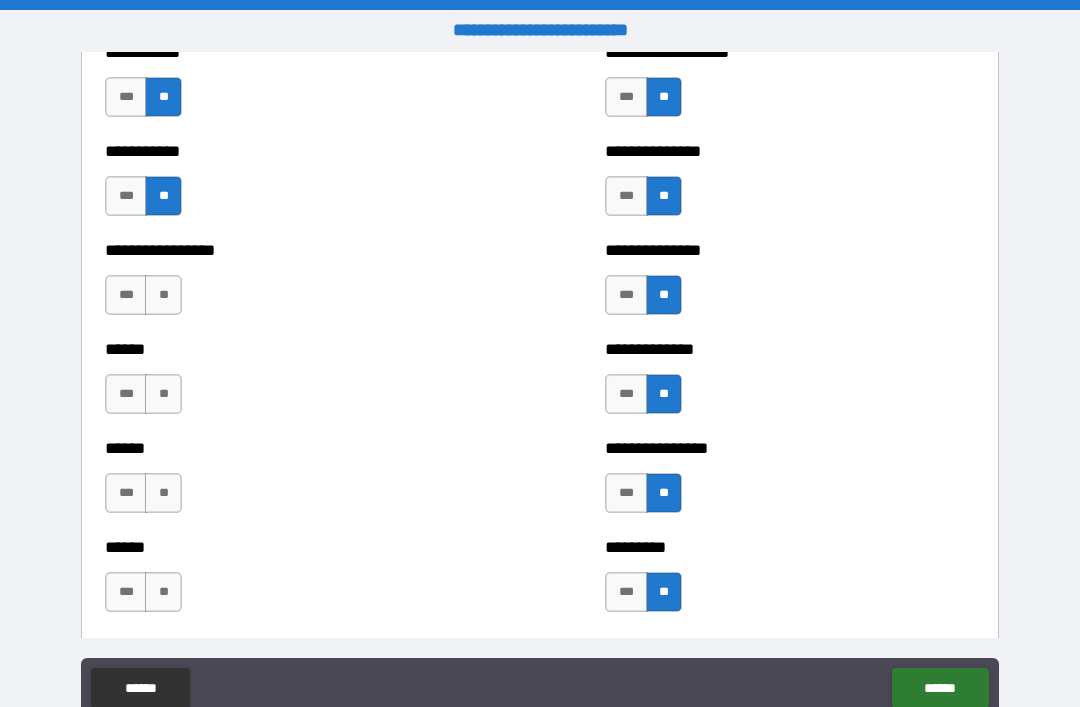 click on "**" at bounding box center [163, 295] 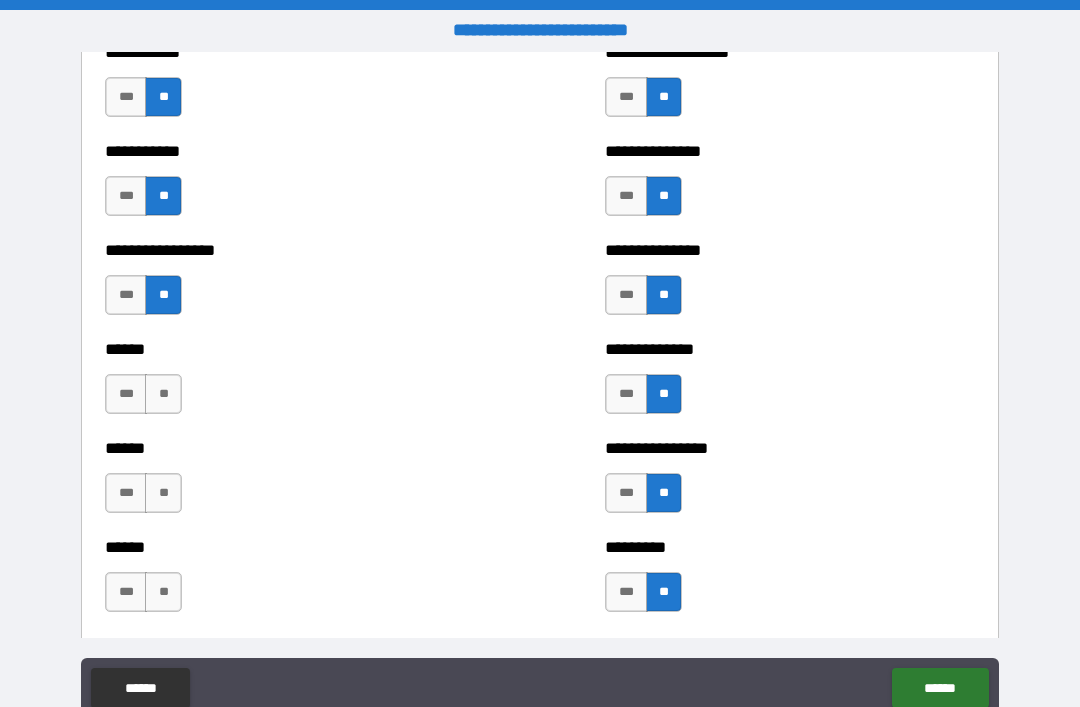 click on "**" at bounding box center (163, 394) 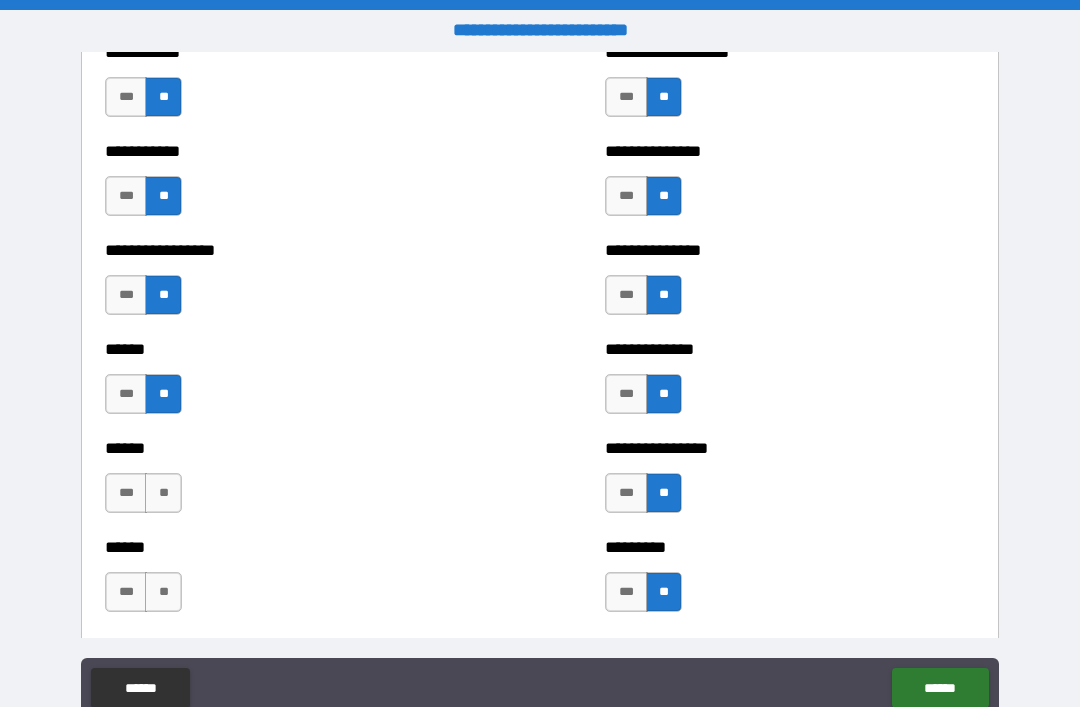 click on "**" at bounding box center (163, 493) 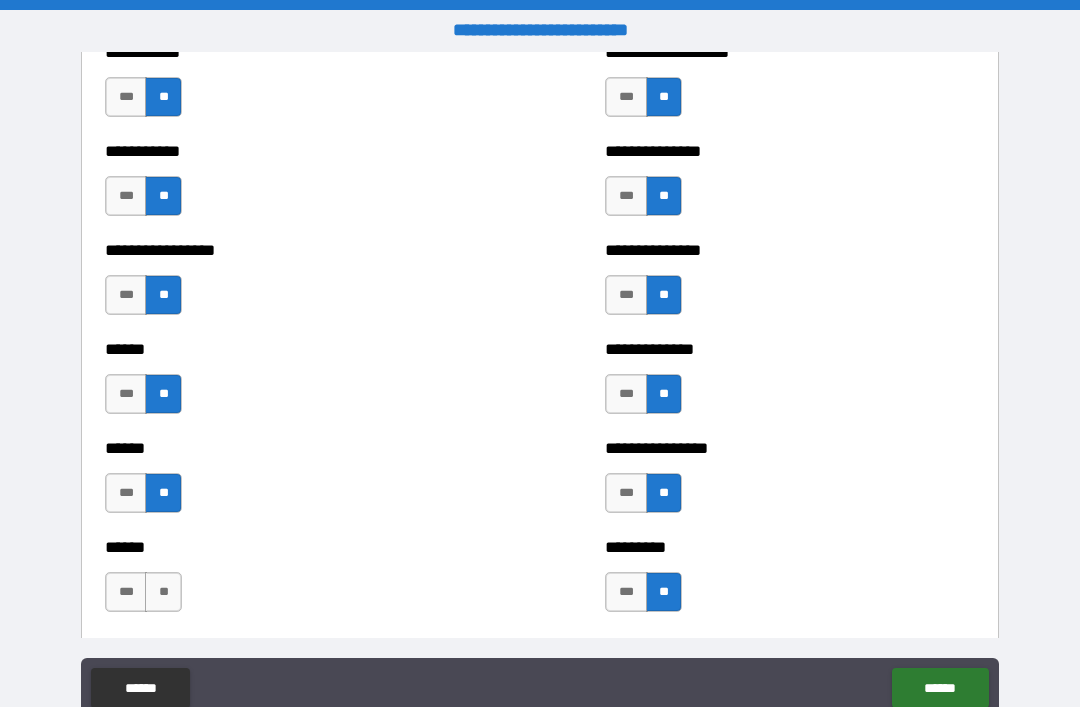 click on "**" at bounding box center (163, 592) 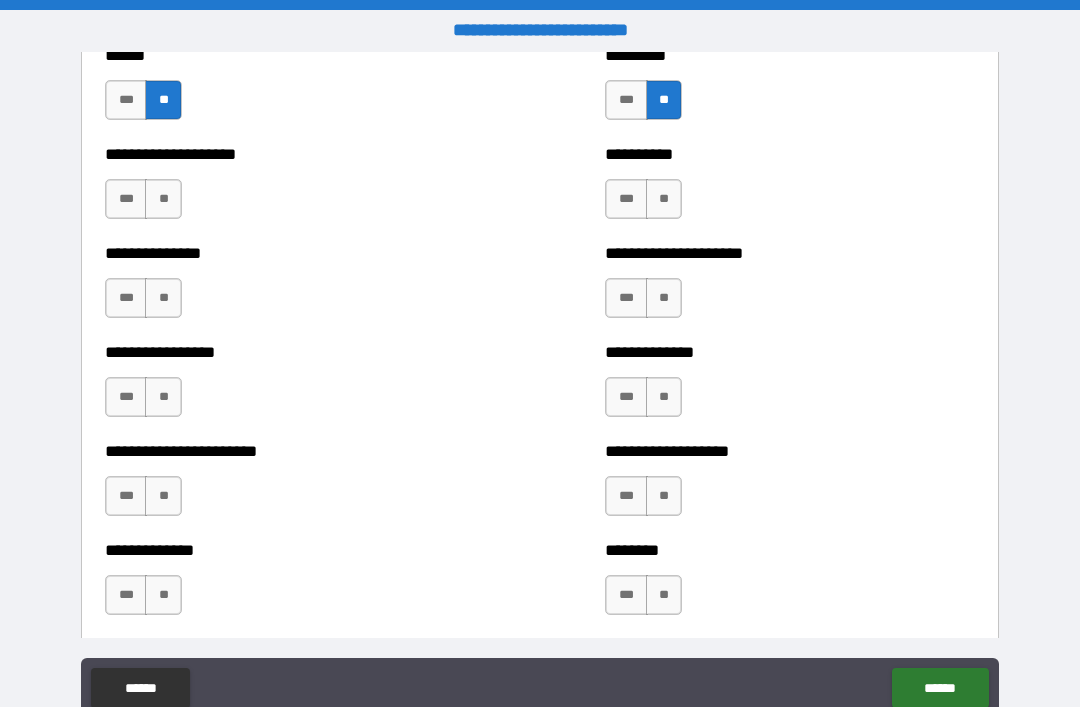 scroll, scrollTop: 3226, scrollLeft: 0, axis: vertical 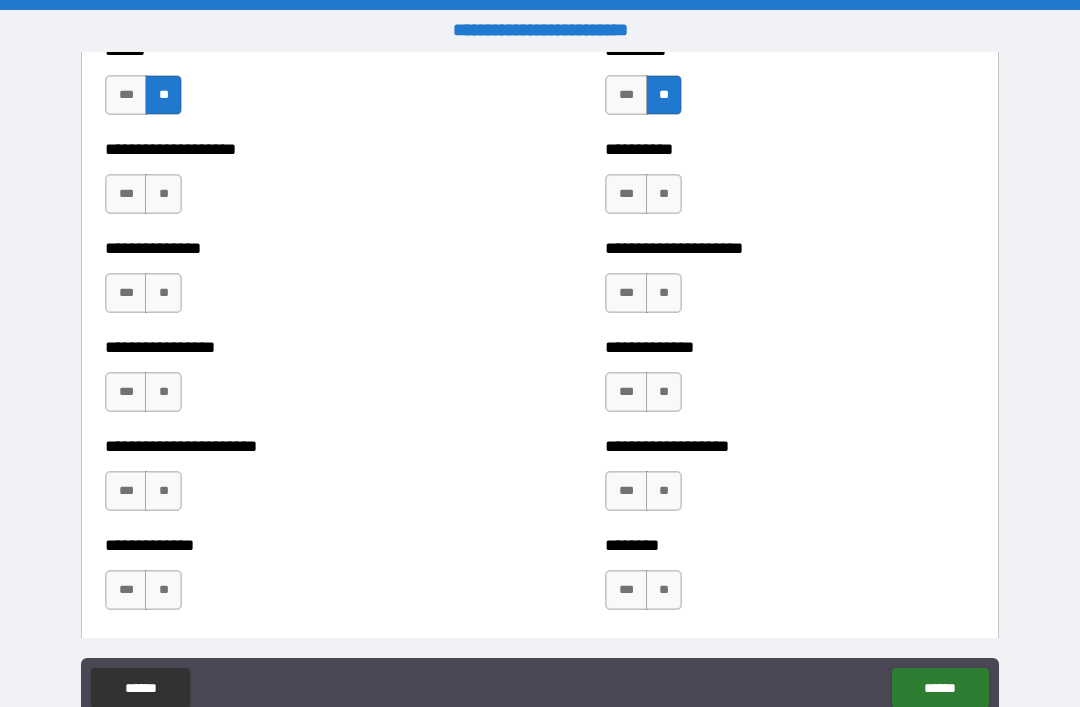 click on "**" at bounding box center (664, 194) 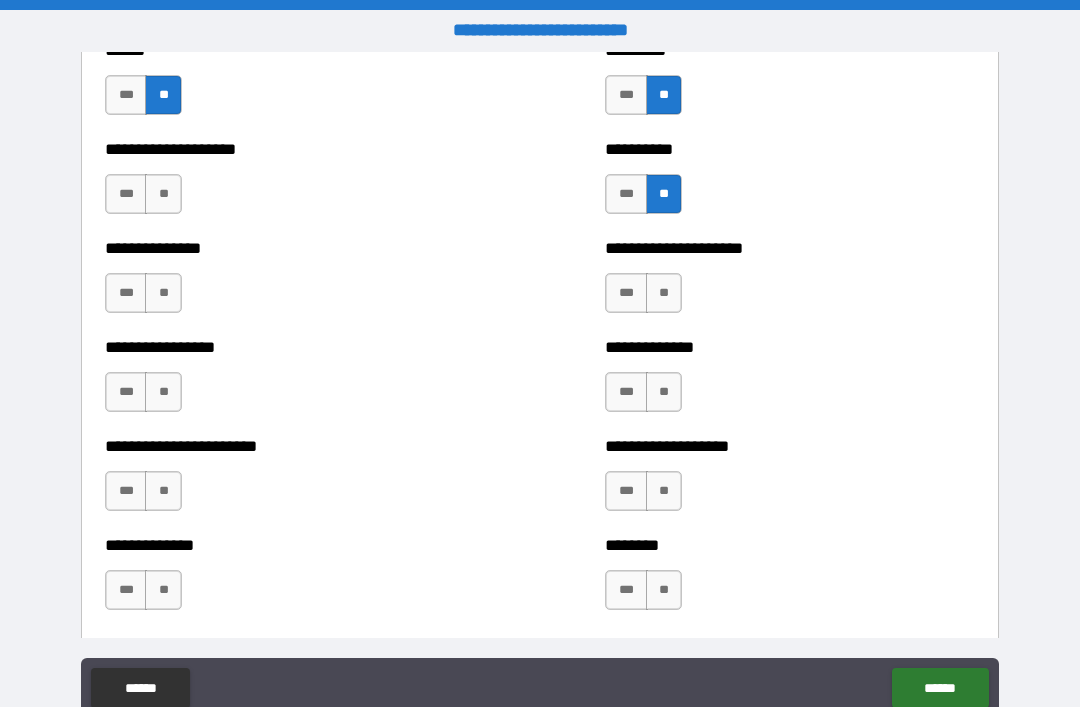 click on "**" at bounding box center [664, 293] 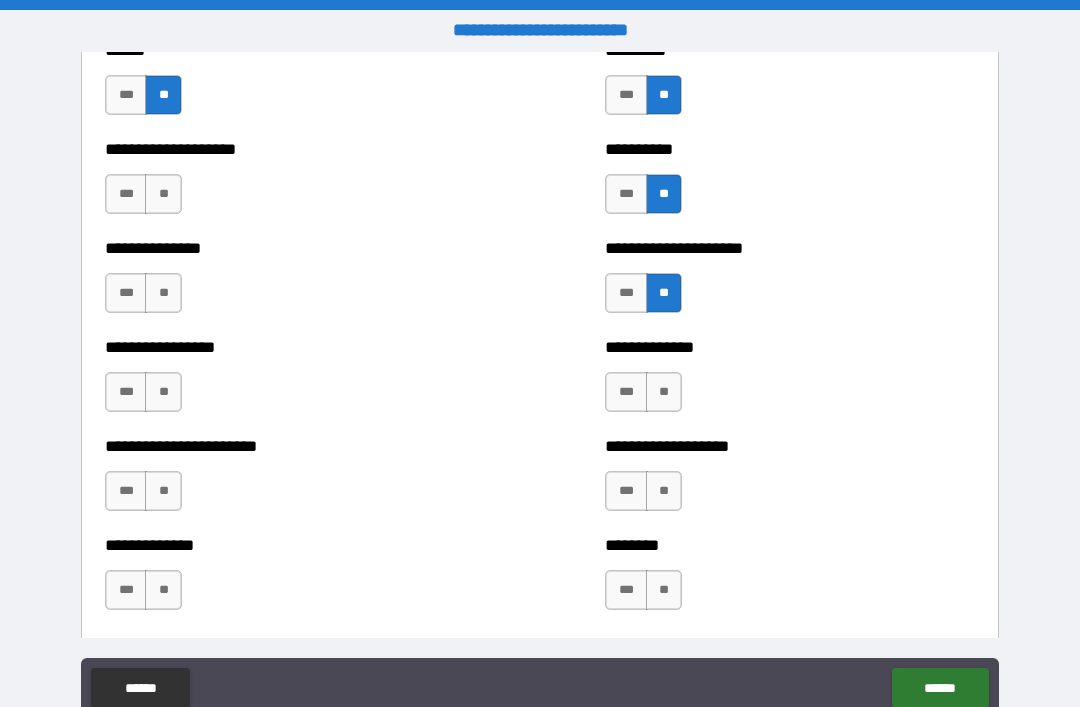 click on "**" at bounding box center (664, 392) 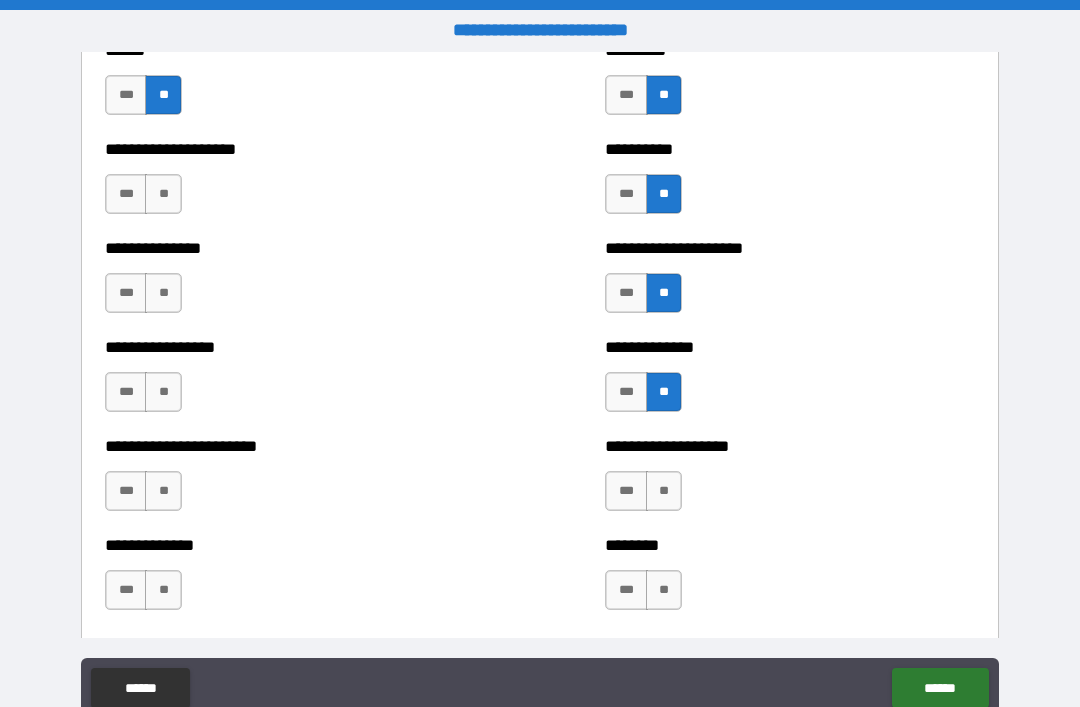 click on "**" at bounding box center (664, 491) 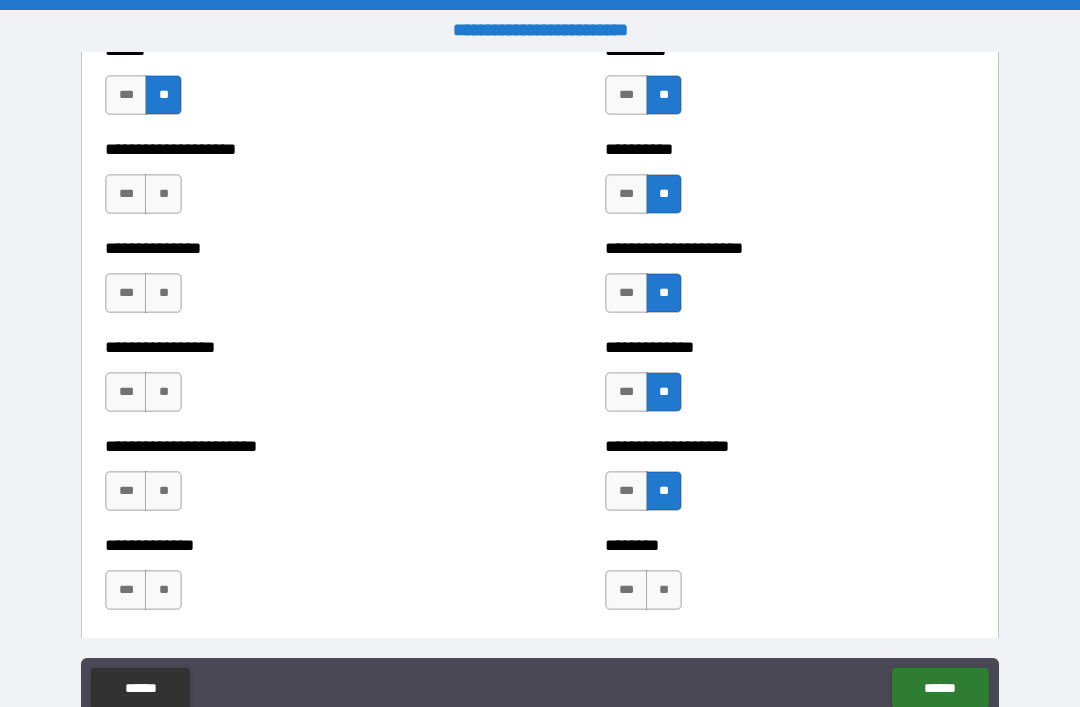 click on "**" at bounding box center [664, 590] 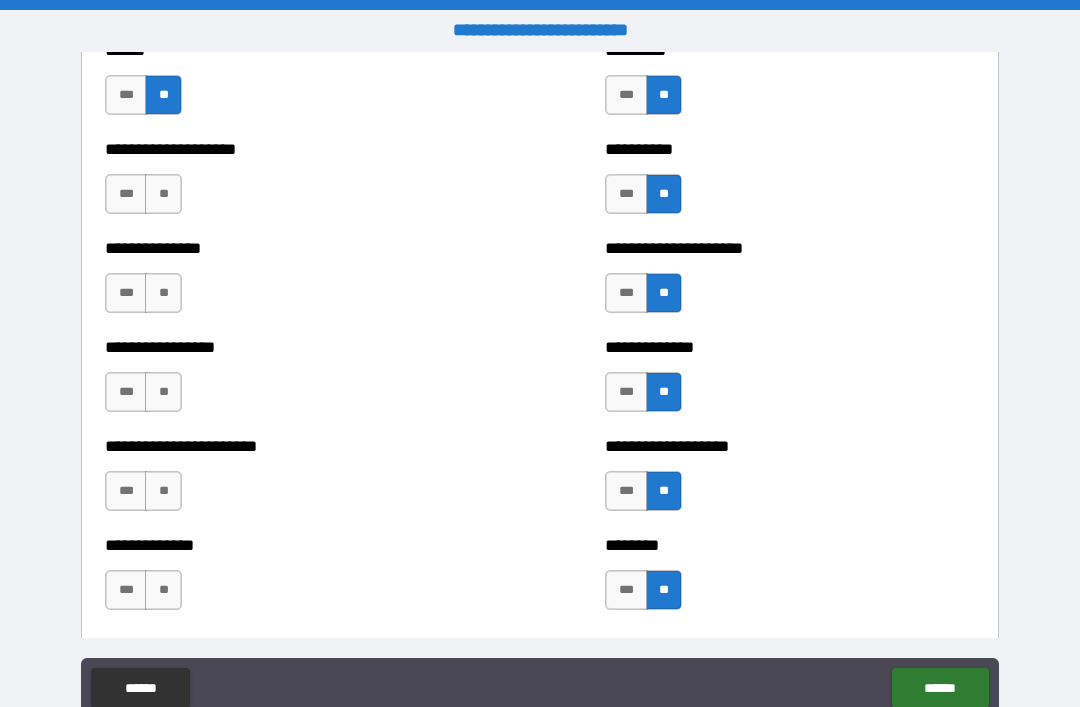click on "**" at bounding box center [163, 194] 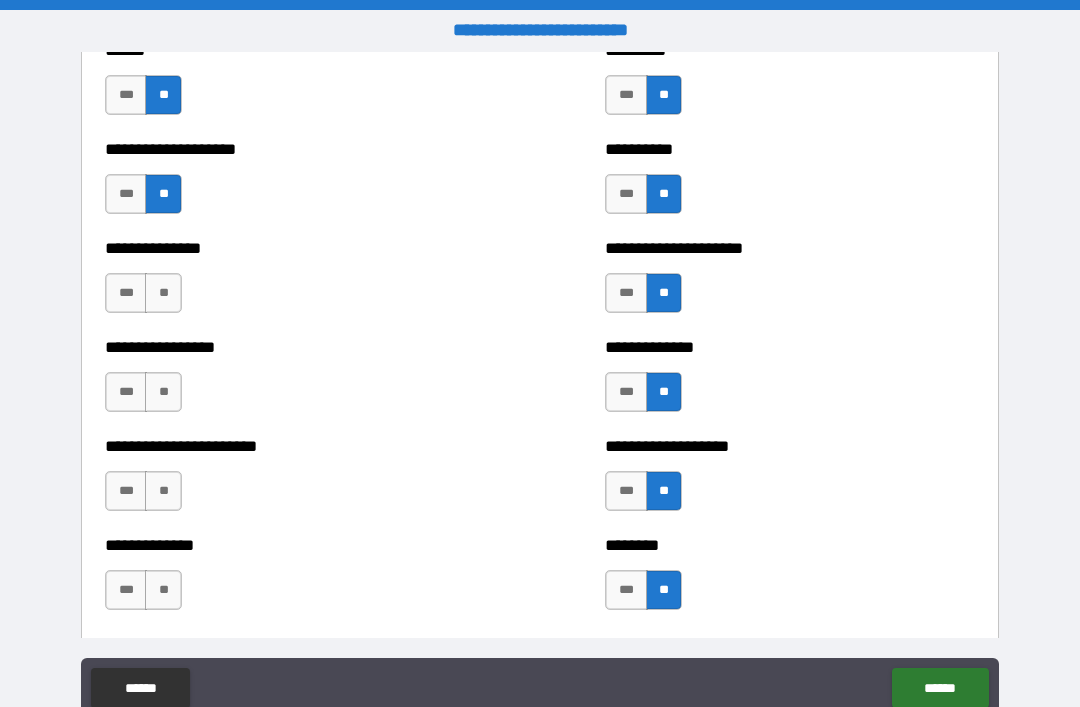 click on "**" at bounding box center [163, 293] 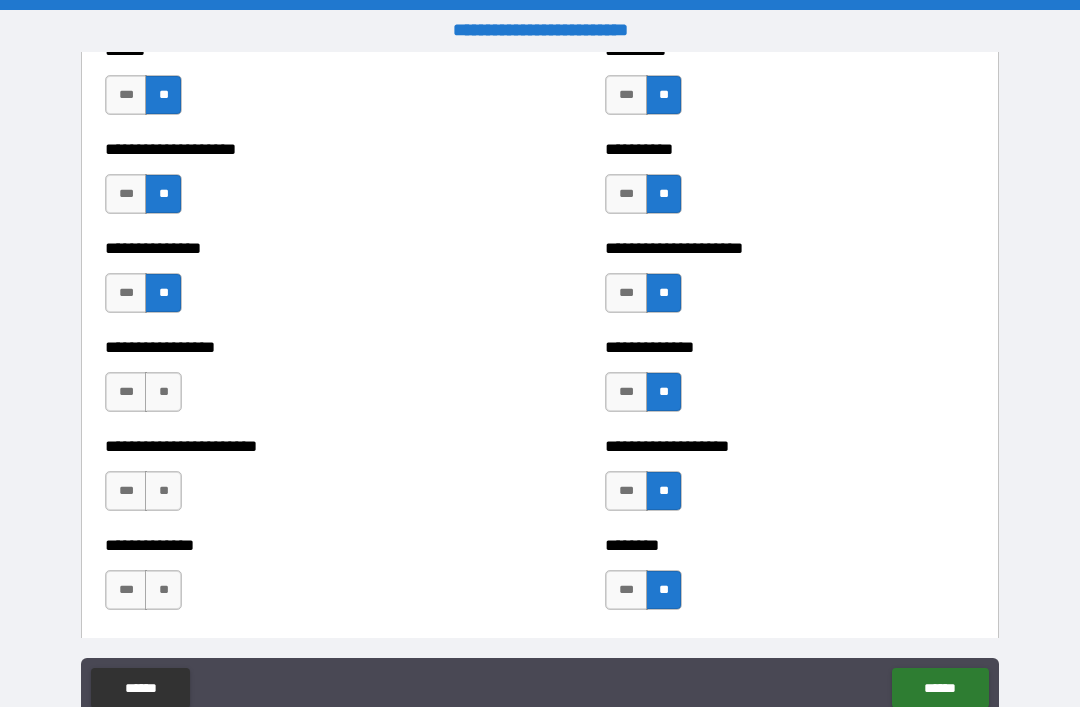 click on "**" at bounding box center (163, 392) 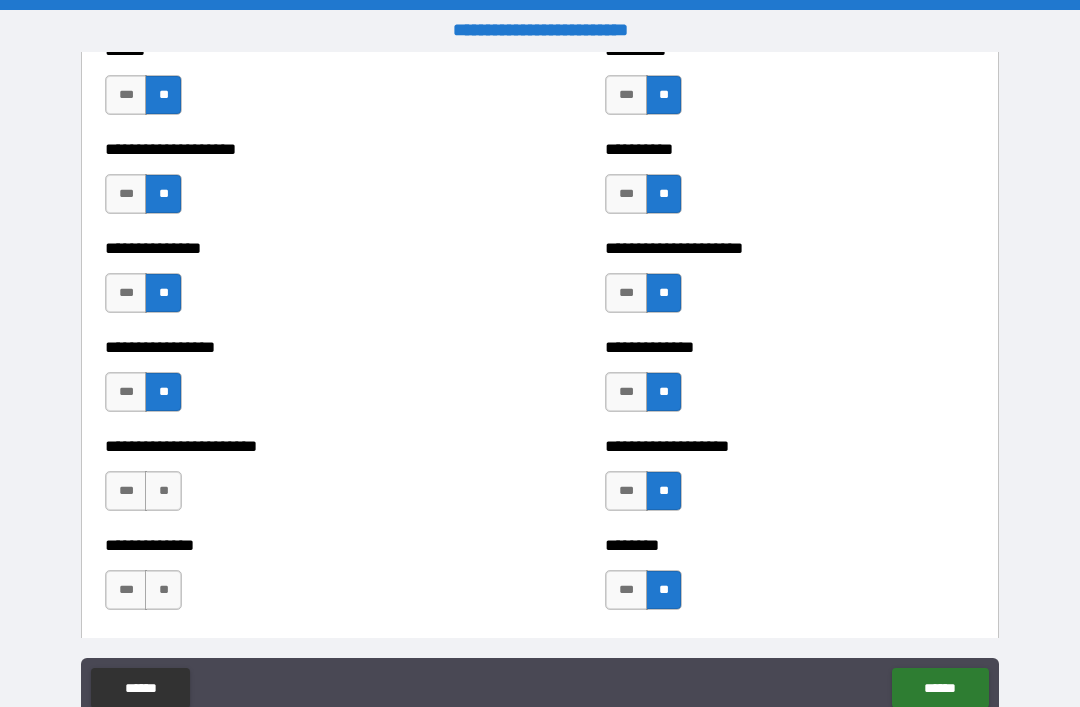 click on "**" at bounding box center (163, 491) 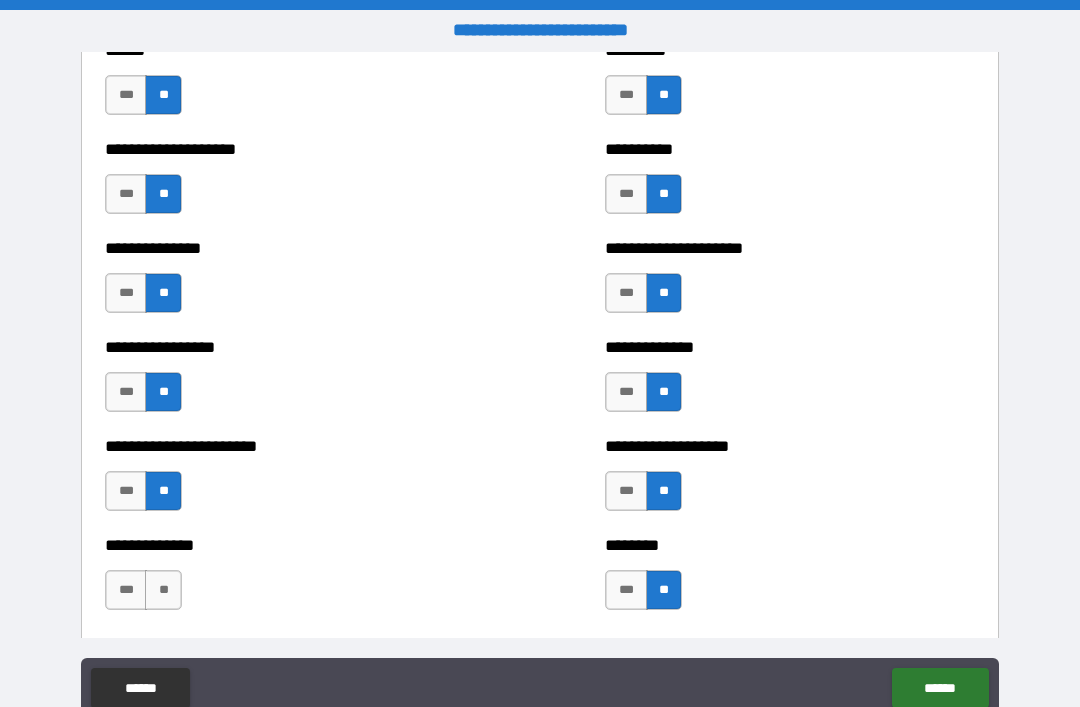 click on "**" at bounding box center (163, 590) 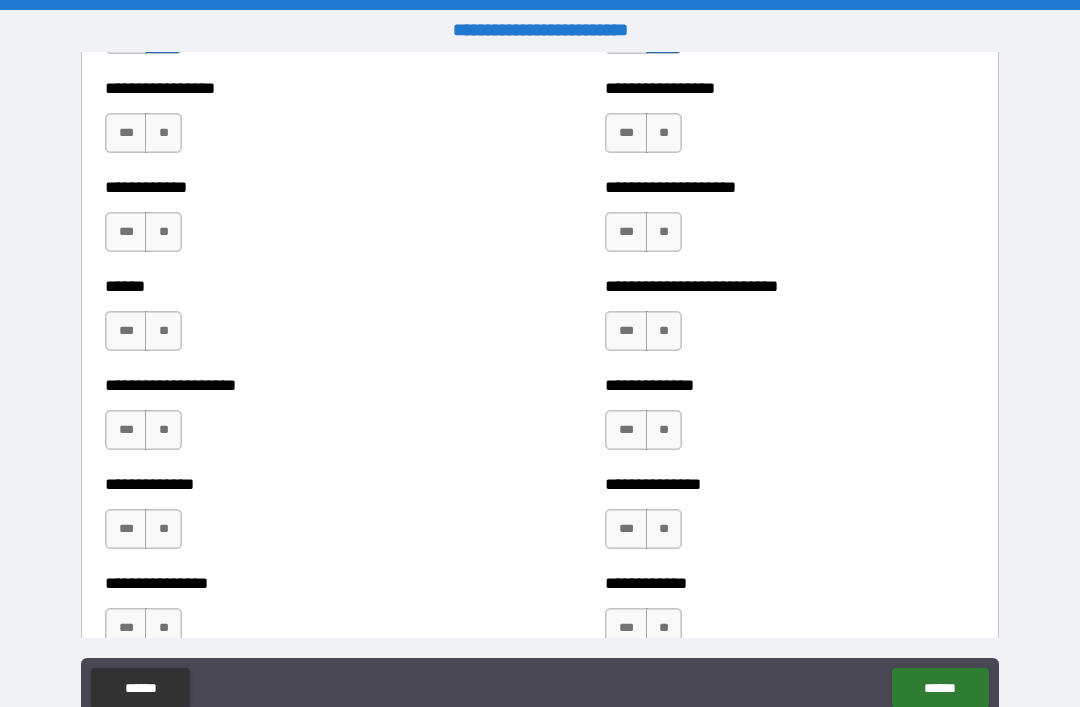 scroll, scrollTop: 3783, scrollLeft: 0, axis: vertical 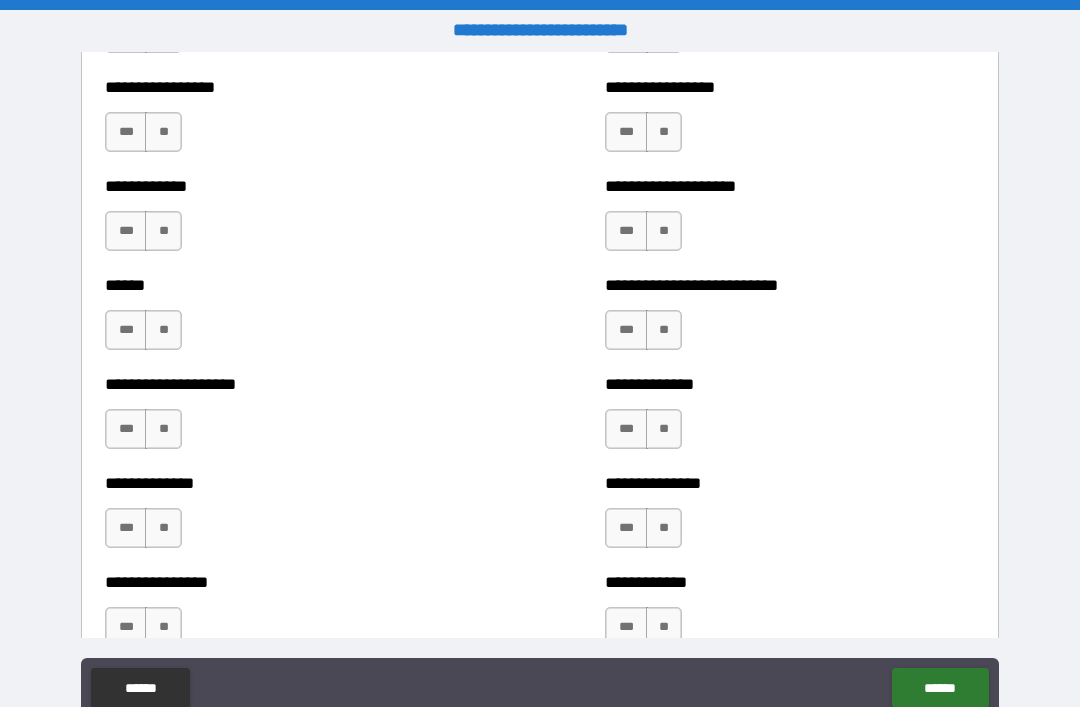 click on "**" at bounding box center [163, 132] 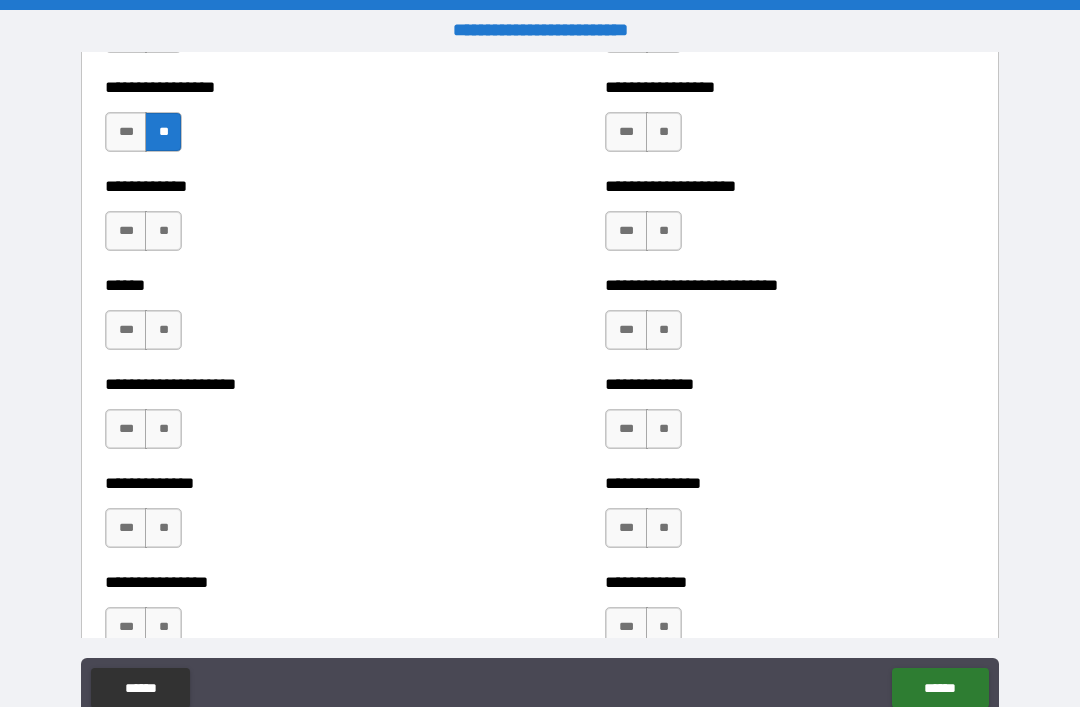 click on "**" at bounding box center [163, 231] 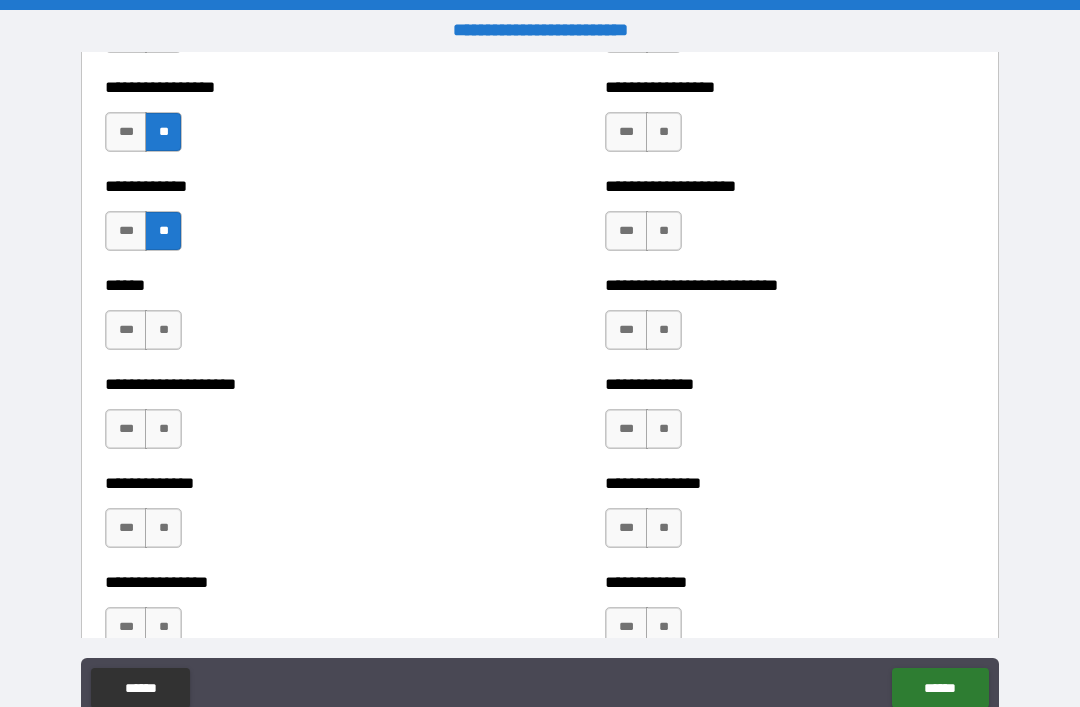 click on "**" at bounding box center [163, 330] 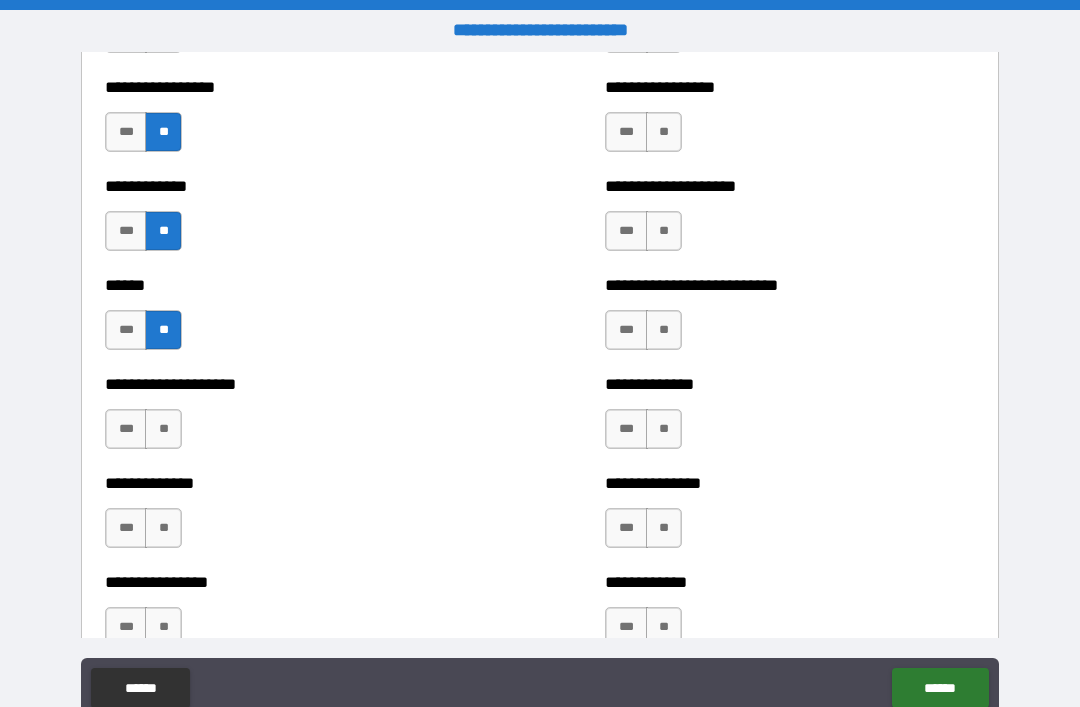 click on "**" at bounding box center (163, 429) 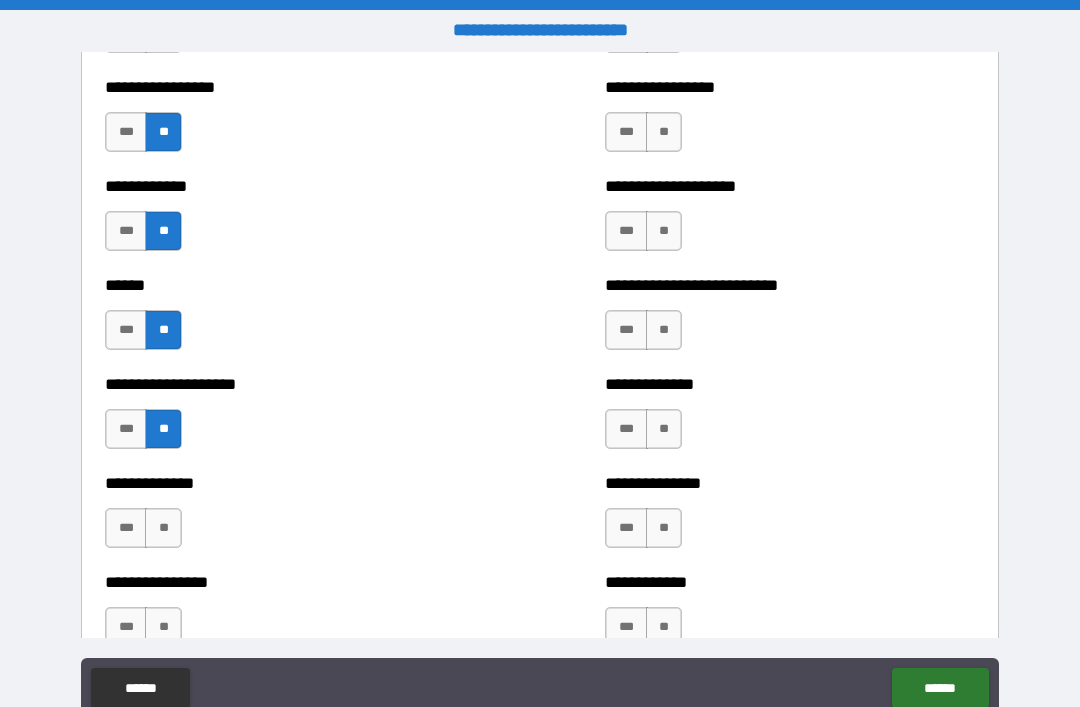 click on "**" at bounding box center (163, 528) 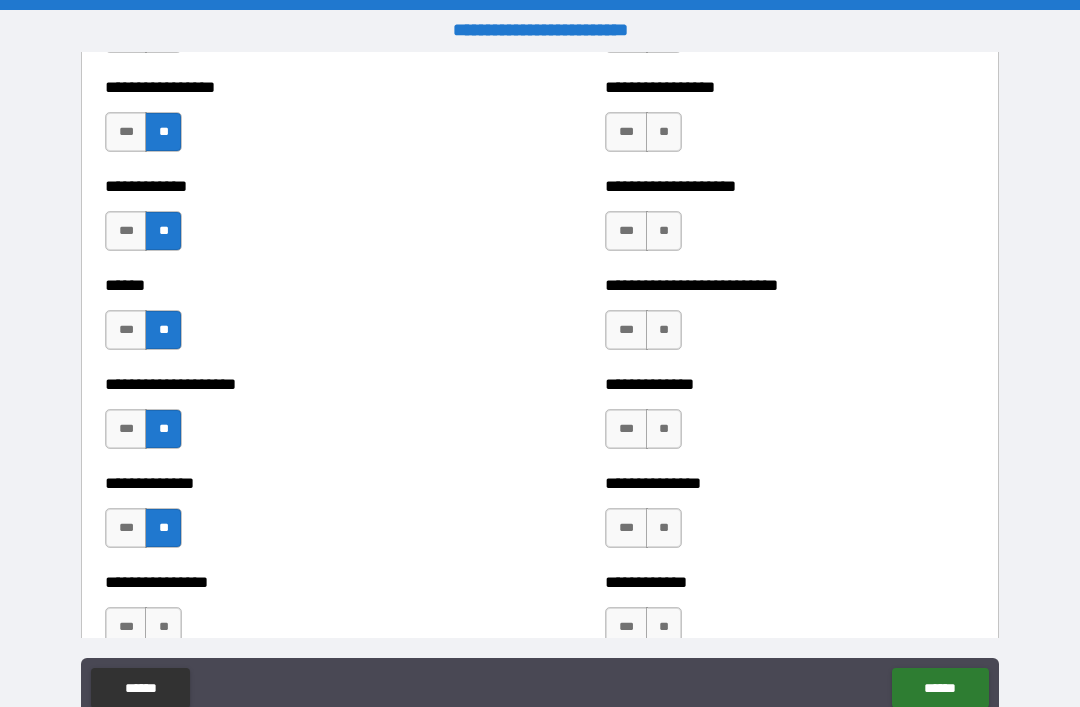 click on "**" at bounding box center [664, 132] 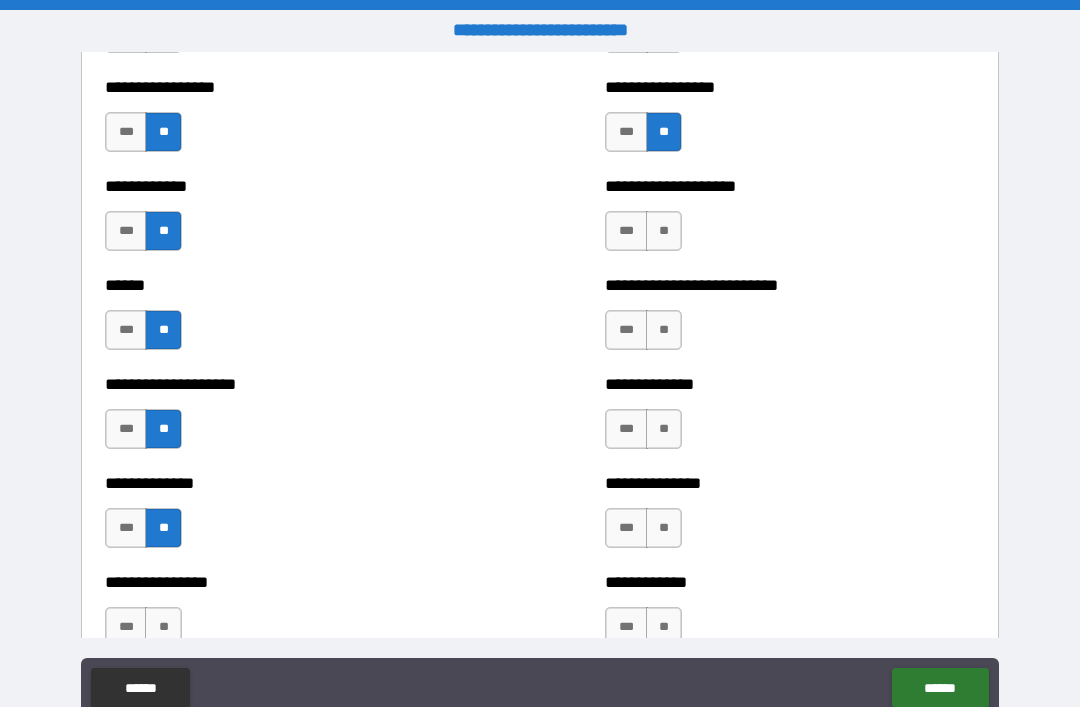 click on "**" at bounding box center [664, 231] 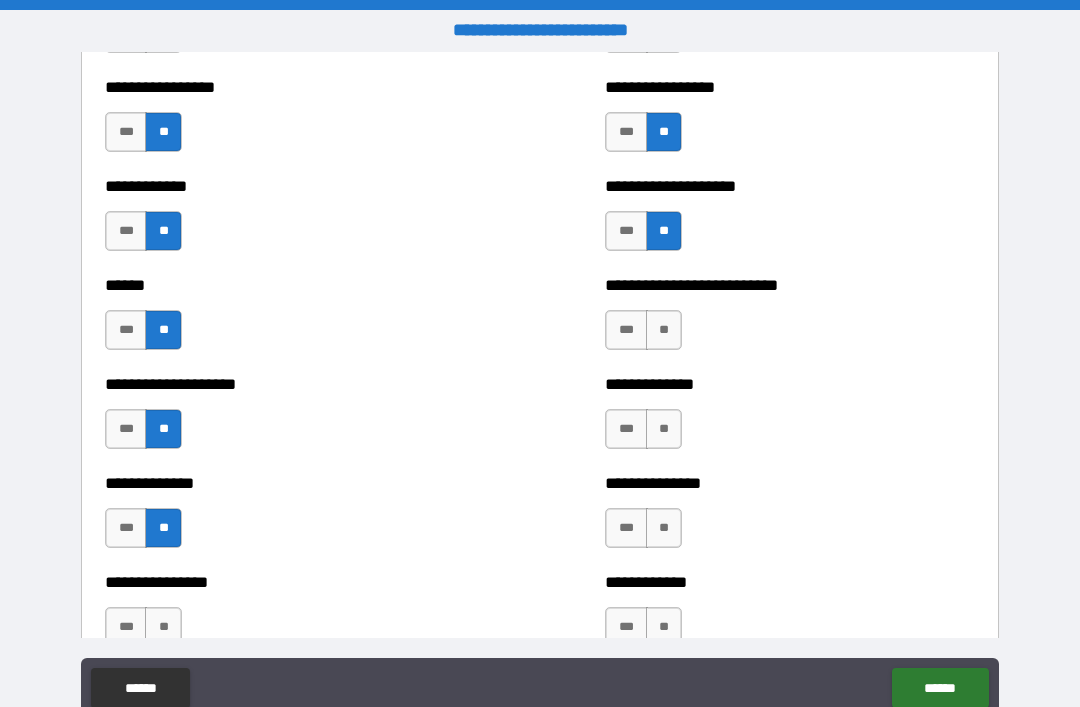 click on "**" at bounding box center [664, 330] 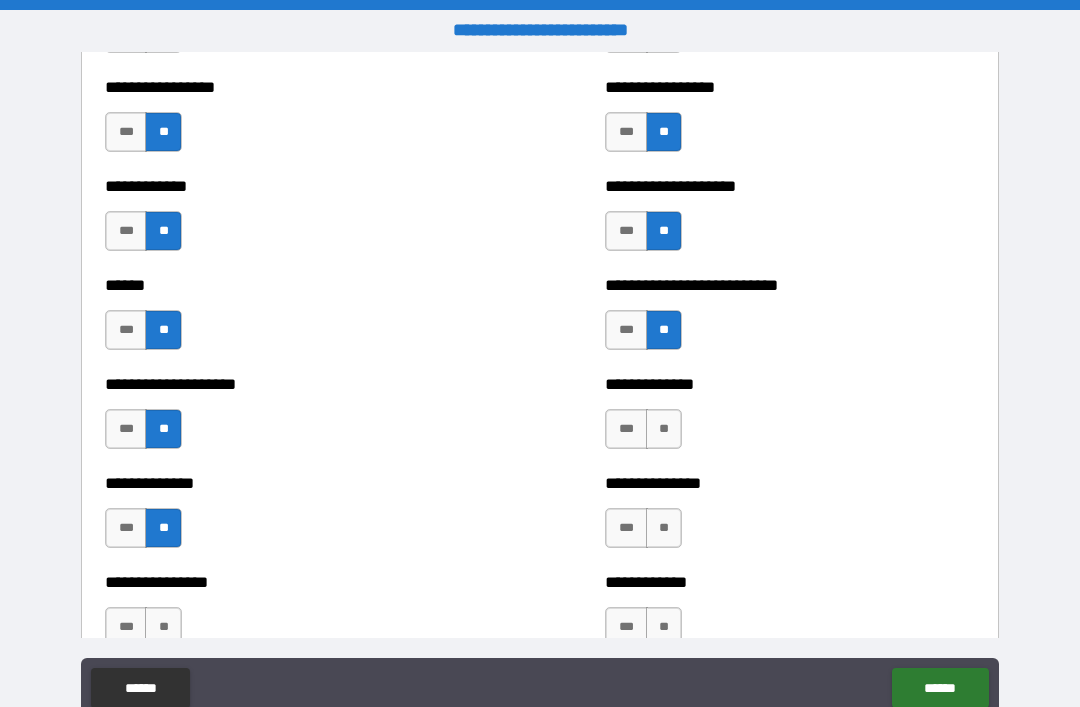 click on "**" at bounding box center [664, 429] 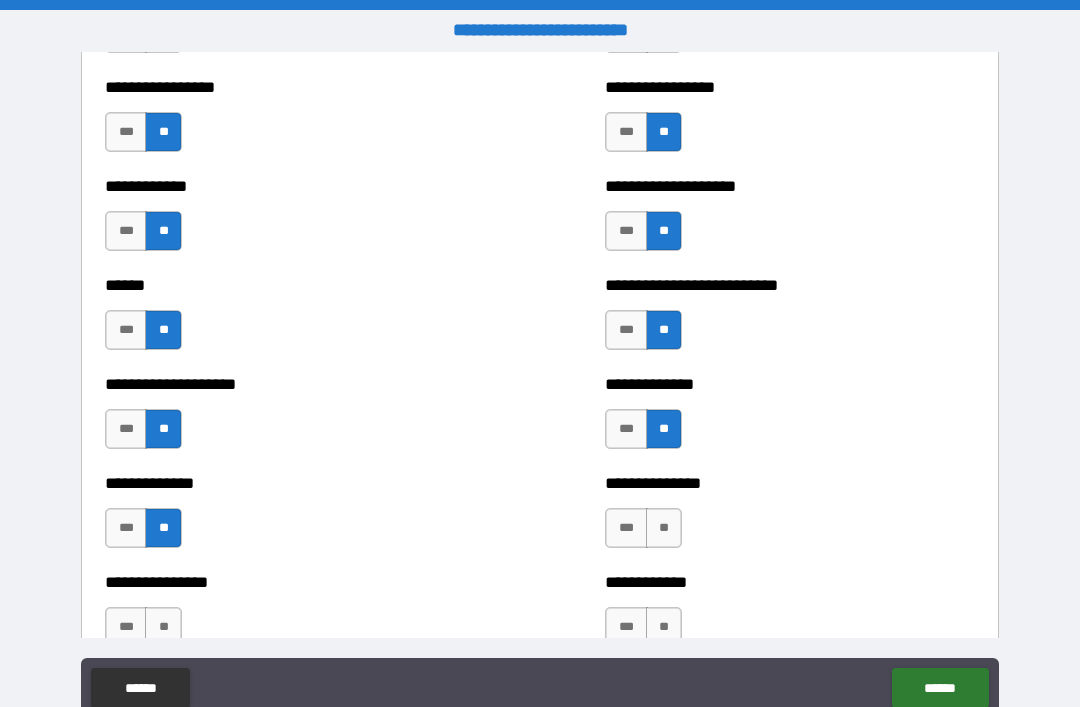 click on "**" at bounding box center [664, 528] 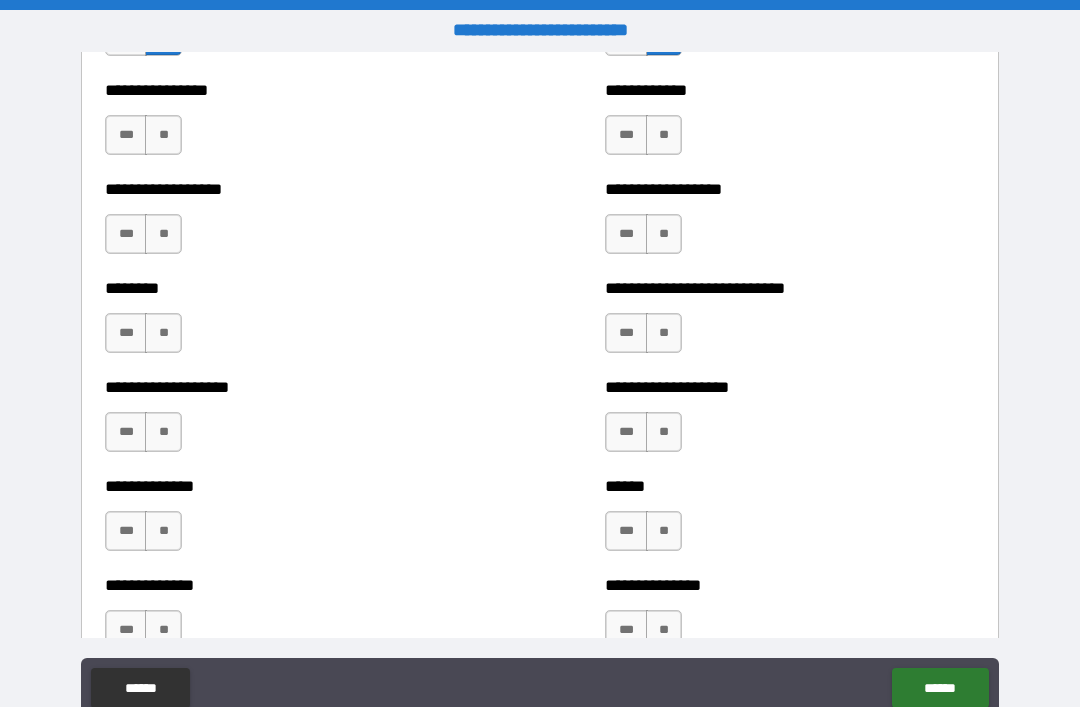 scroll, scrollTop: 4276, scrollLeft: 0, axis: vertical 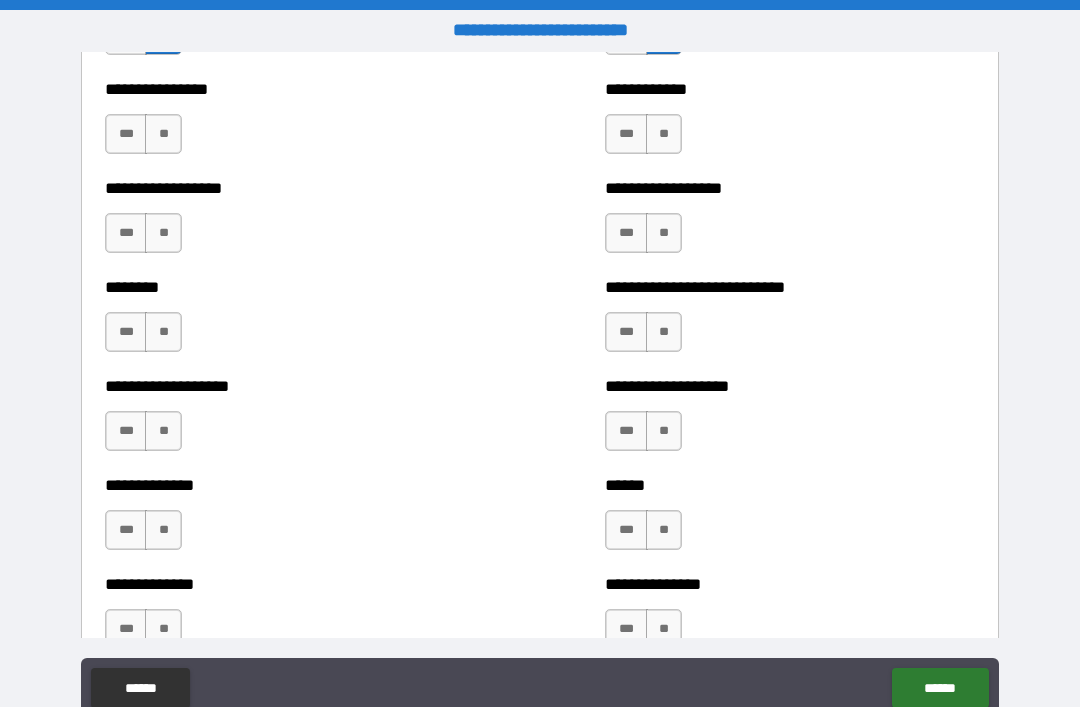 click on "**" at bounding box center (664, 134) 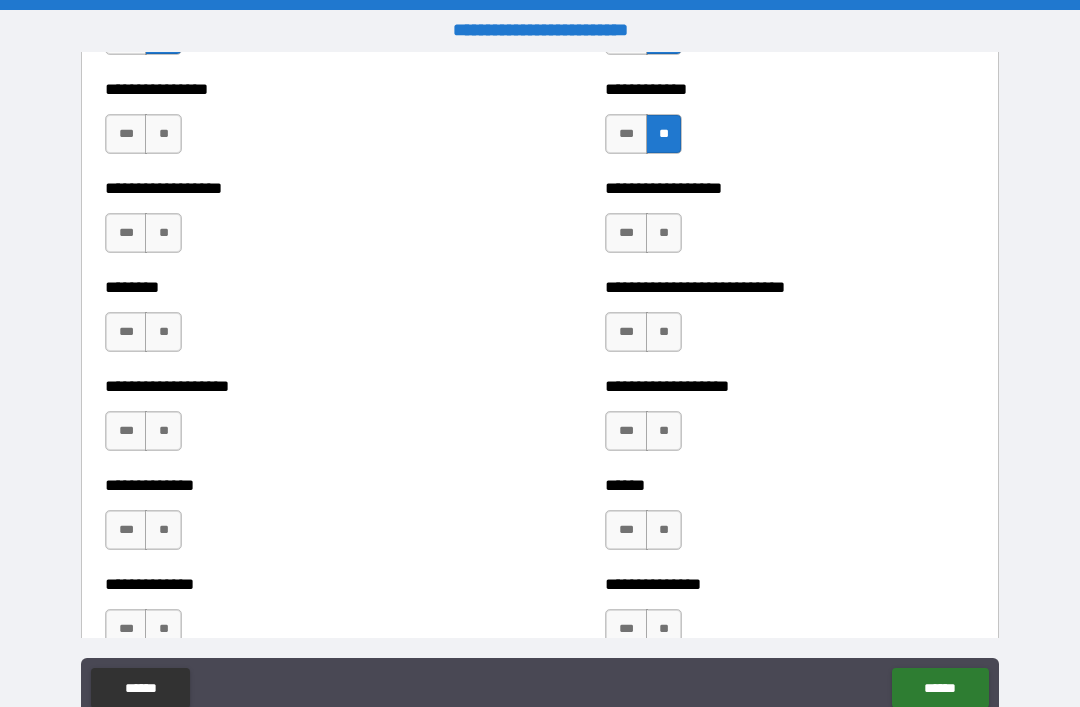 click on "**" at bounding box center (664, 233) 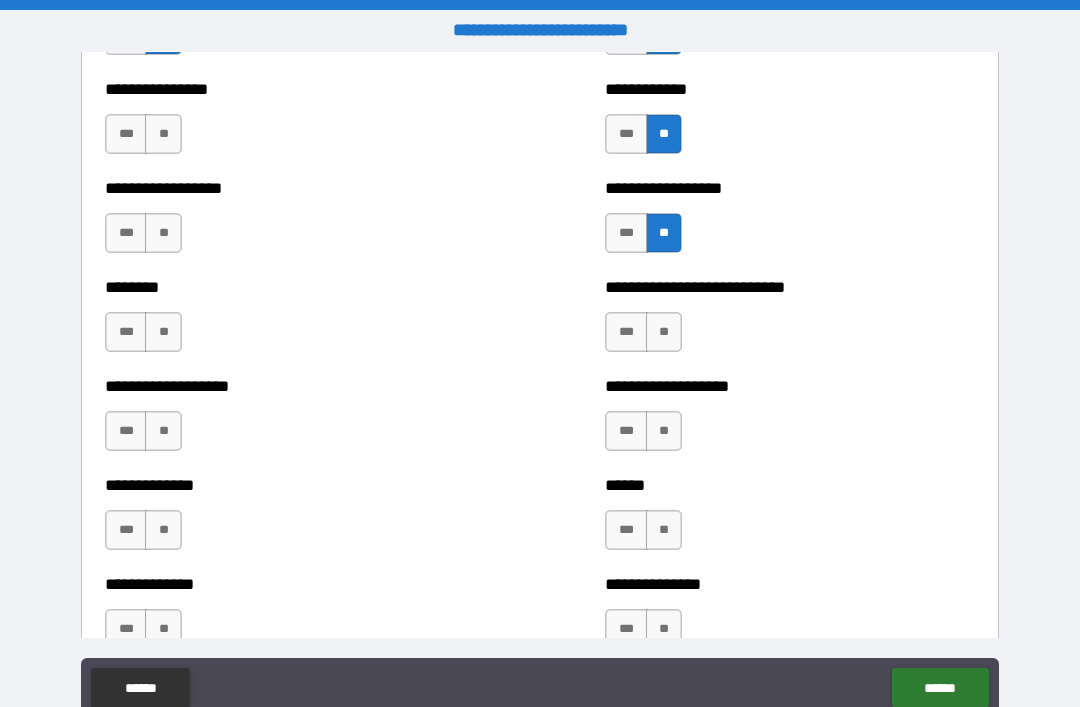 click on "**" at bounding box center [664, 332] 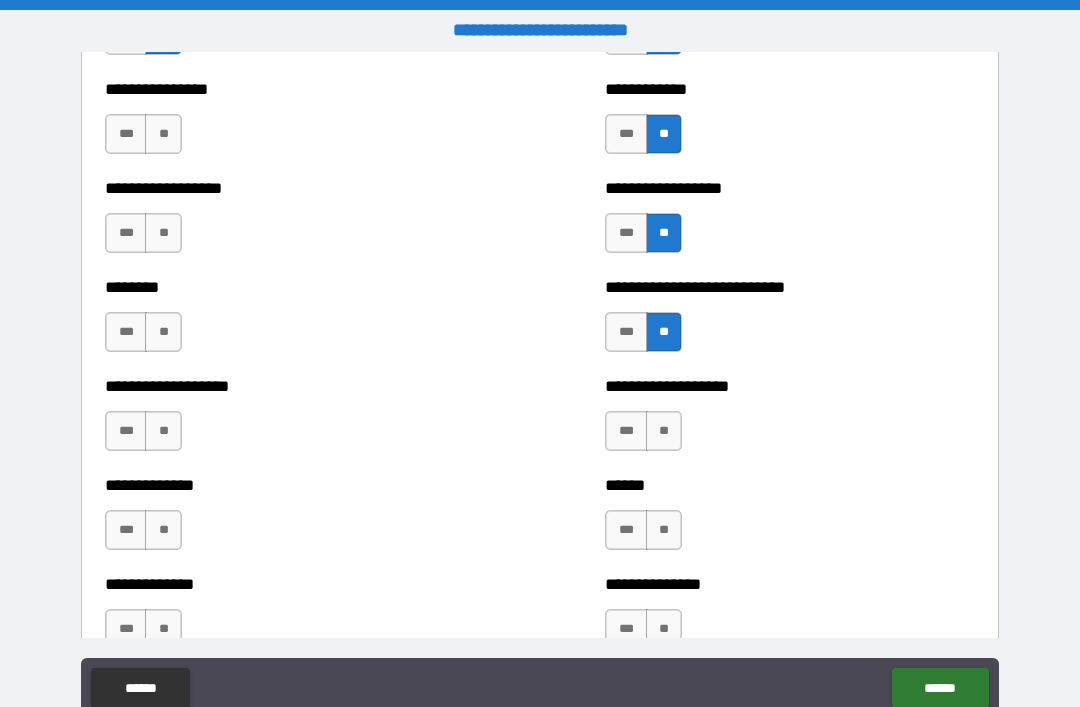 click on "**" at bounding box center [664, 431] 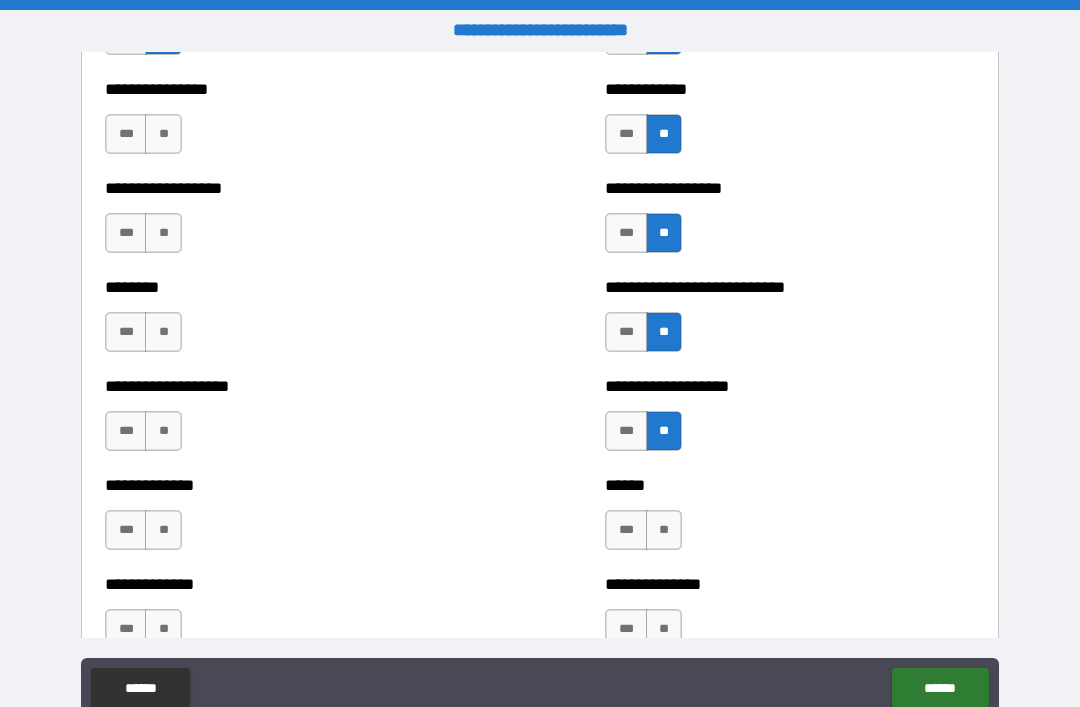 click on "**" at bounding box center (664, 530) 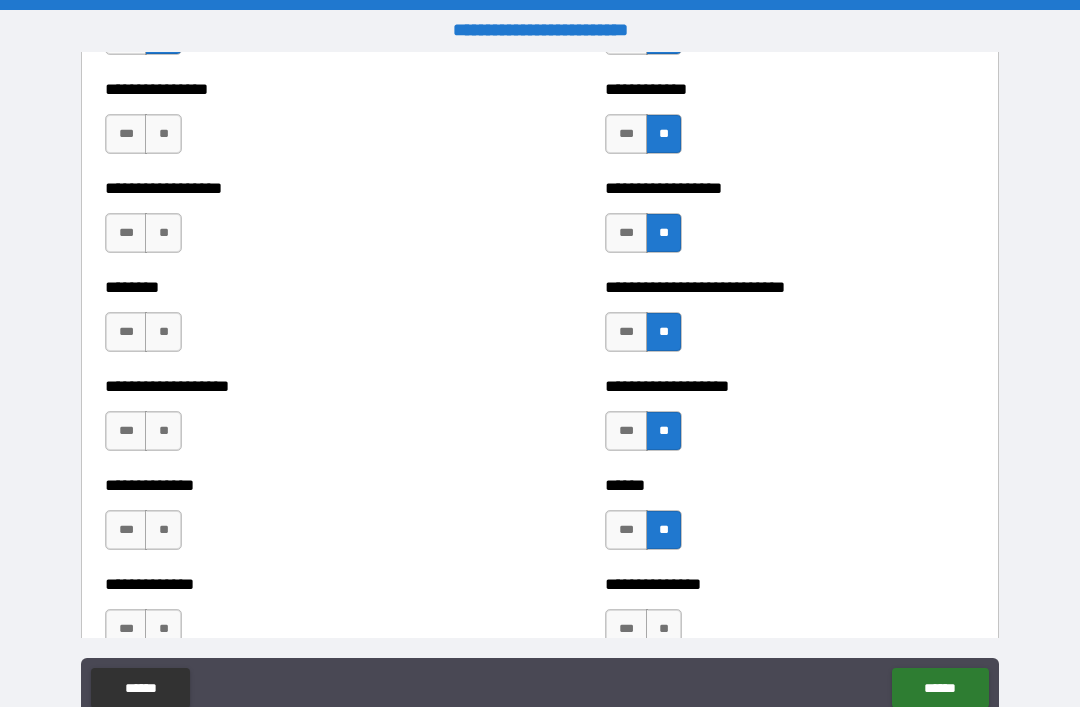 click on "**" at bounding box center [163, 134] 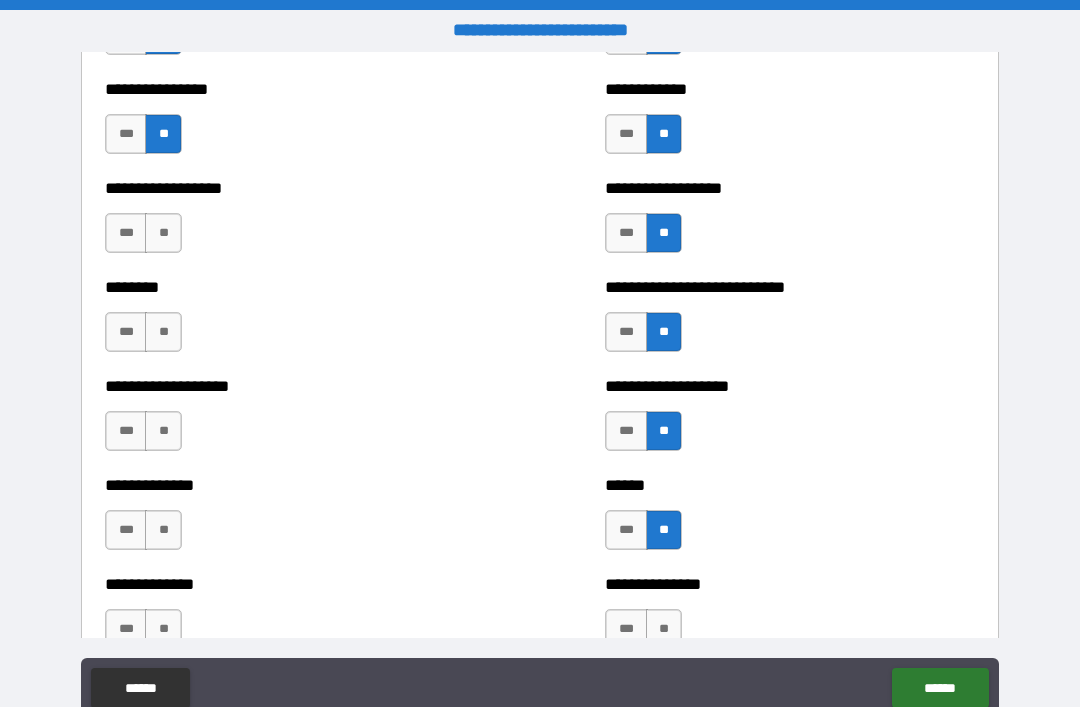 click on "**" at bounding box center (163, 233) 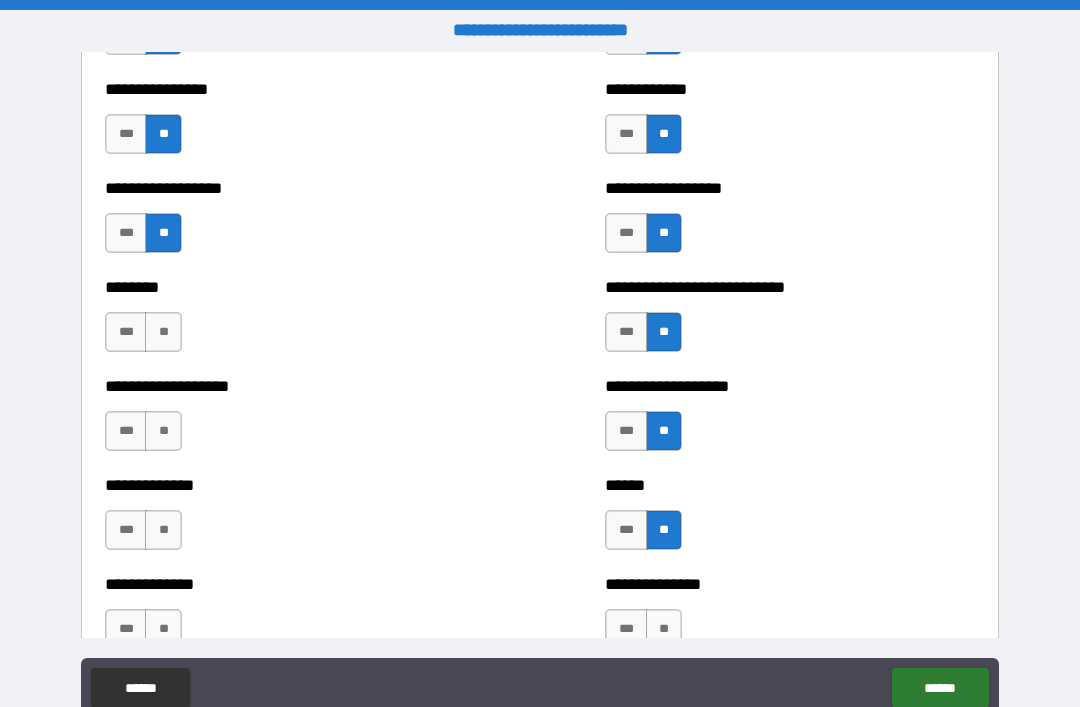 click on "**" at bounding box center [163, 332] 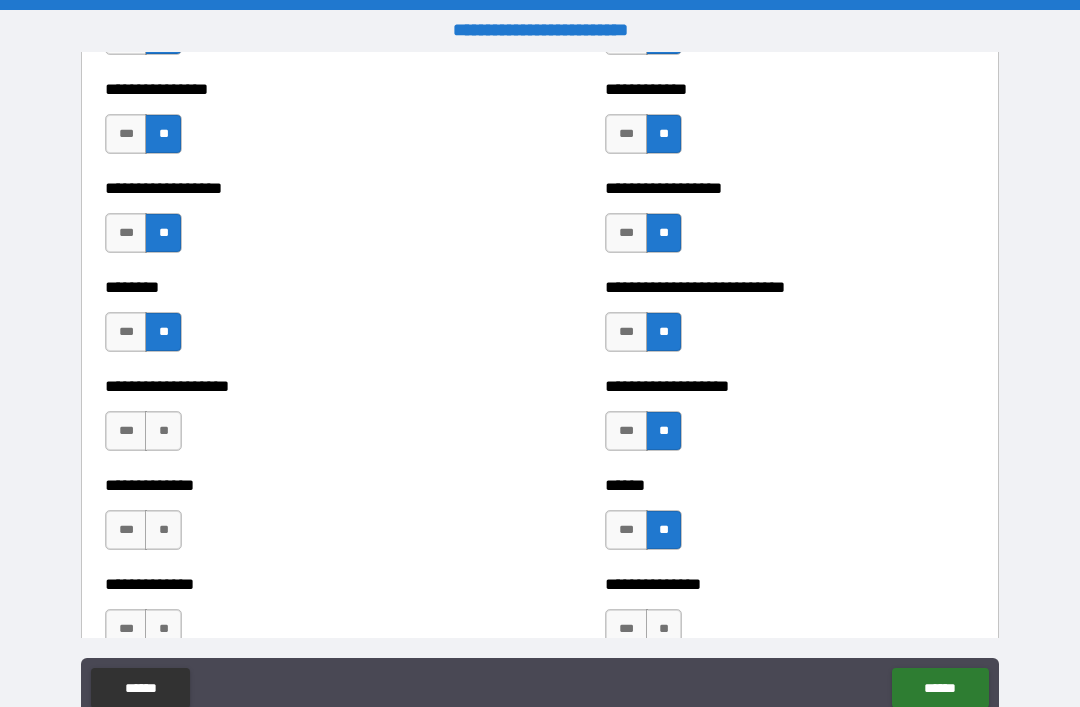 click on "**" at bounding box center (163, 431) 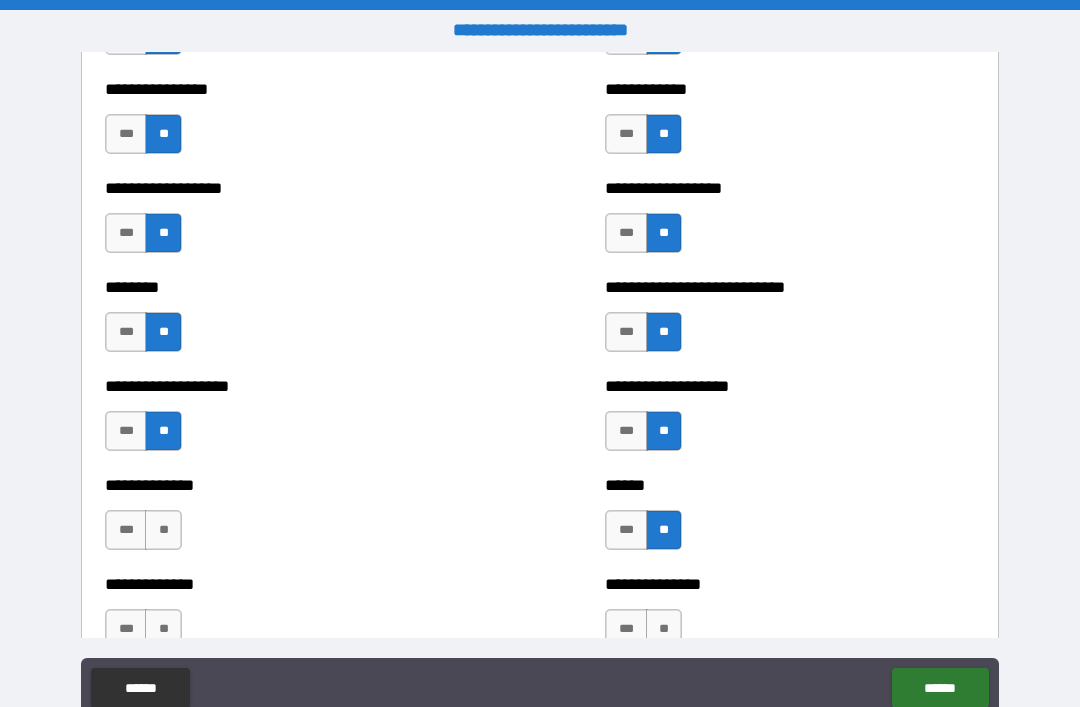 click on "**" at bounding box center (163, 530) 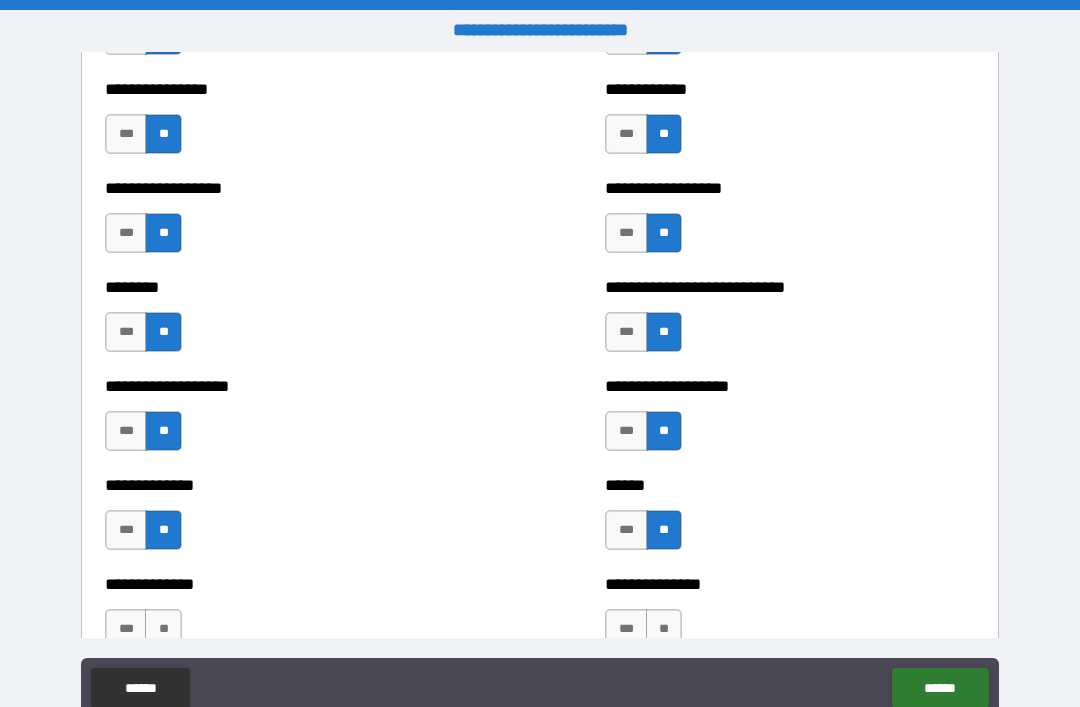 click on "**" at bounding box center [163, 629] 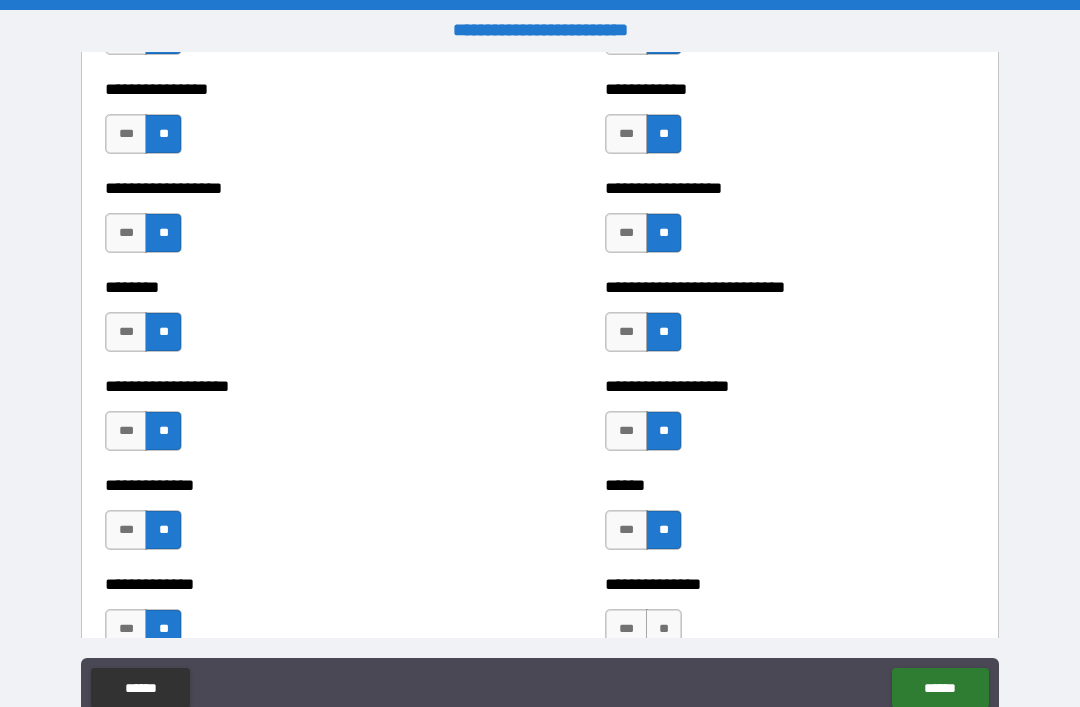 click on "**" at bounding box center [664, 629] 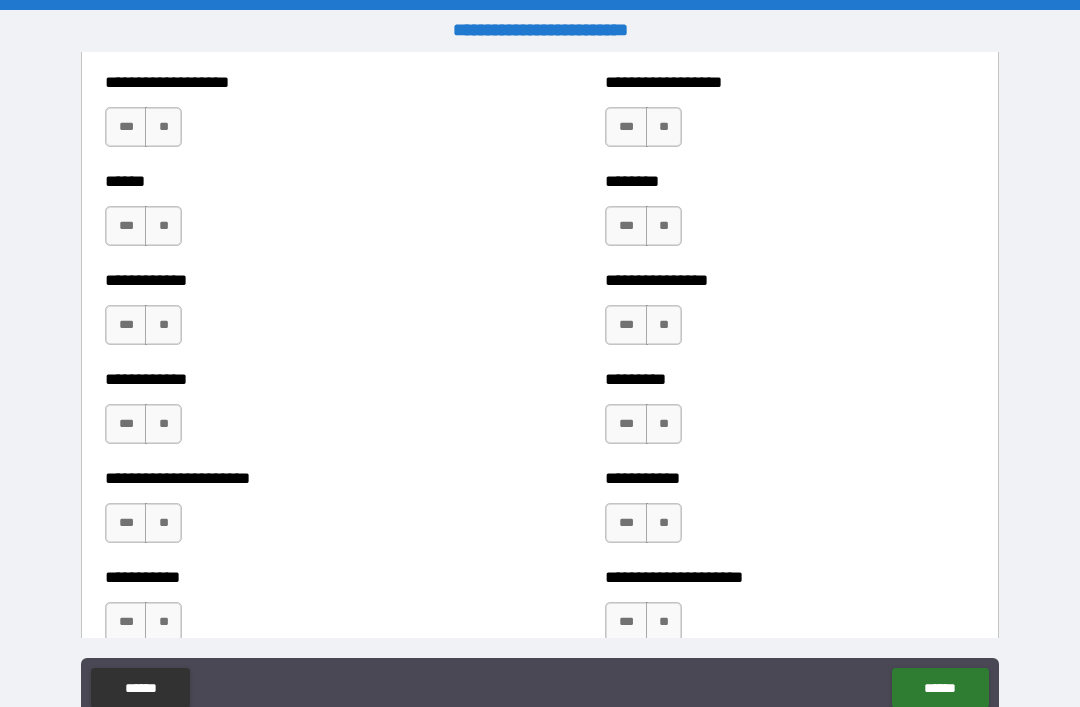 scroll, scrollTop: 4881, scrollLeft: 0, axis: vertical 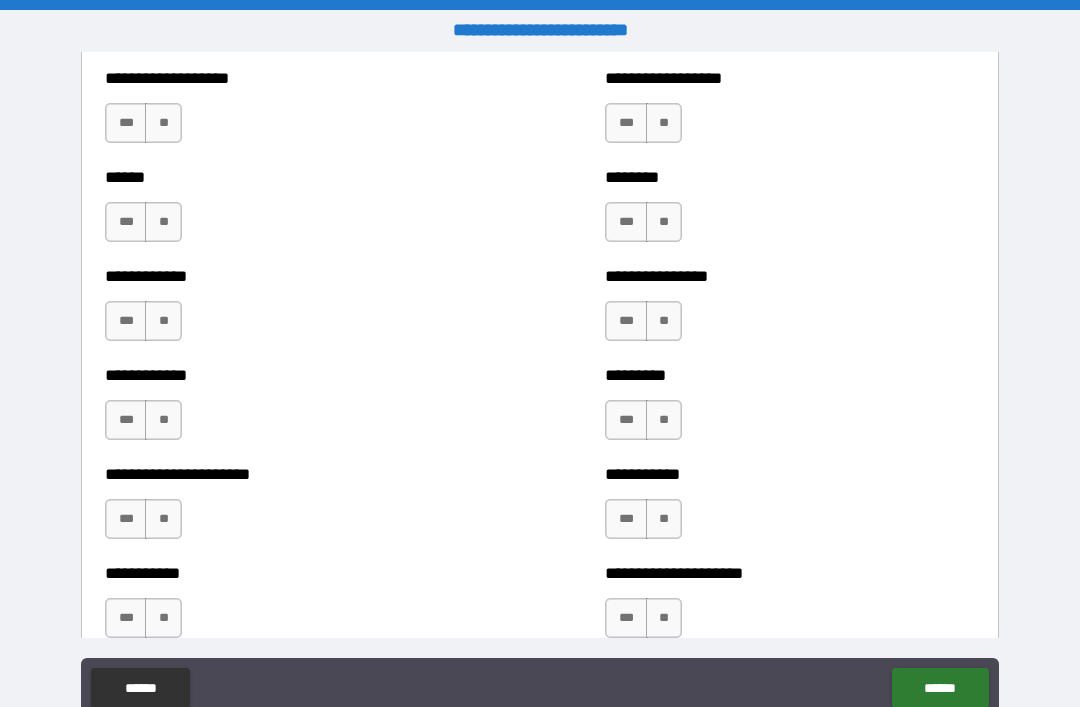 click on "**" at bounding box center (664, 123) 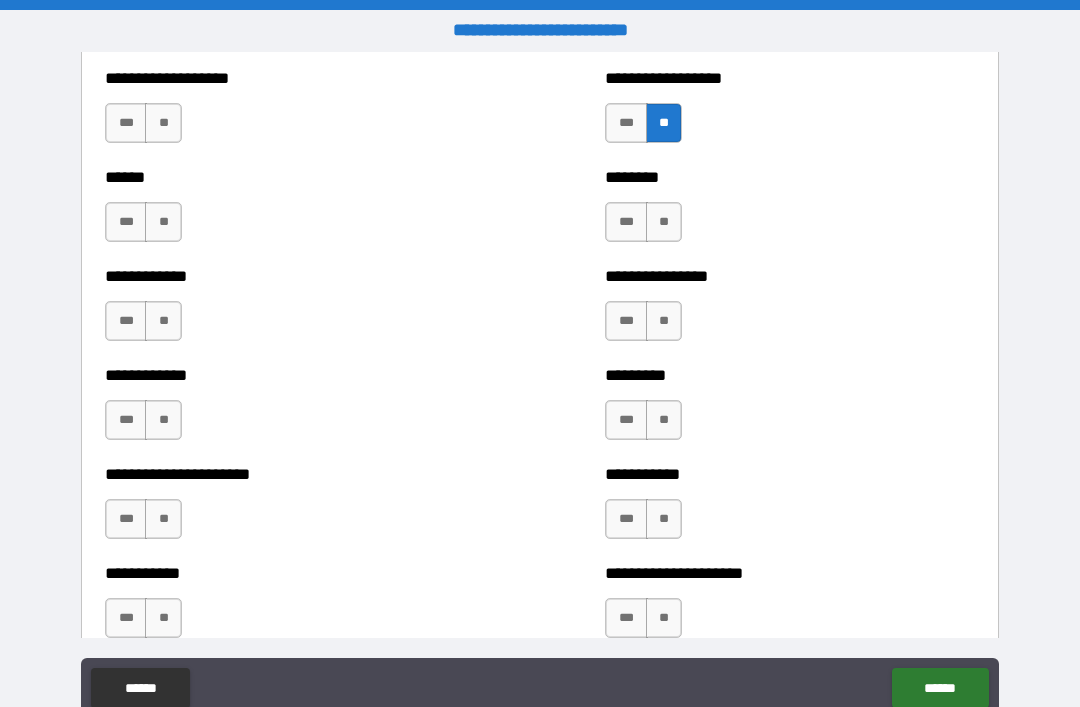 click on "**" at bounding box center (664, 222) 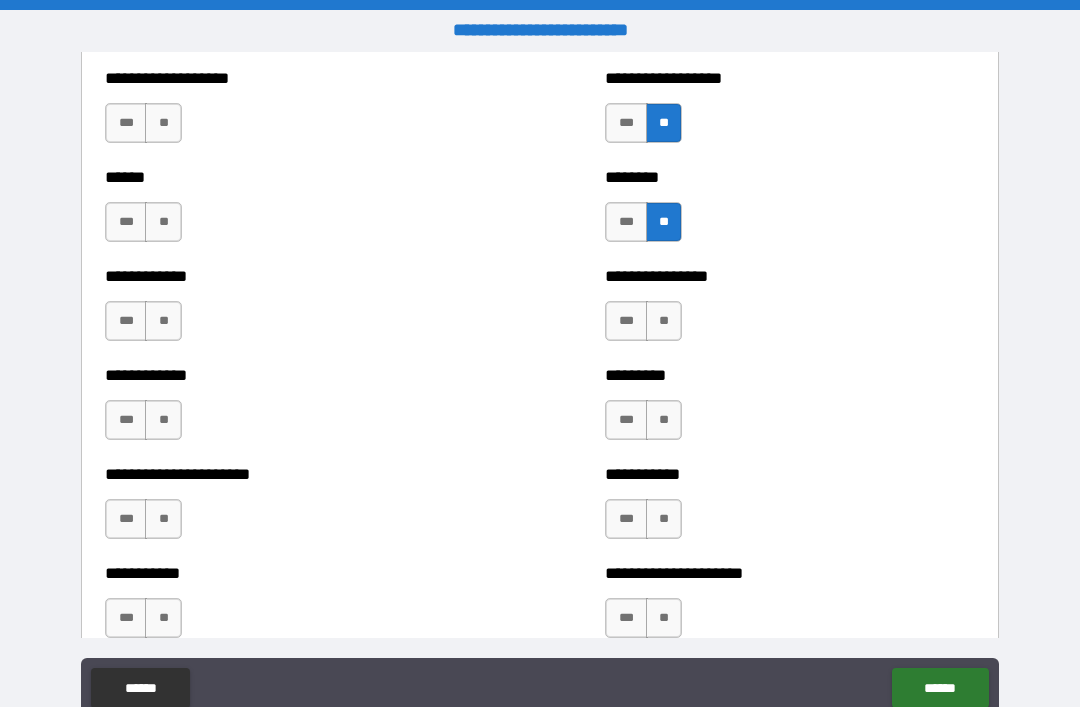 click on "**" at bounding box center [664, 321] 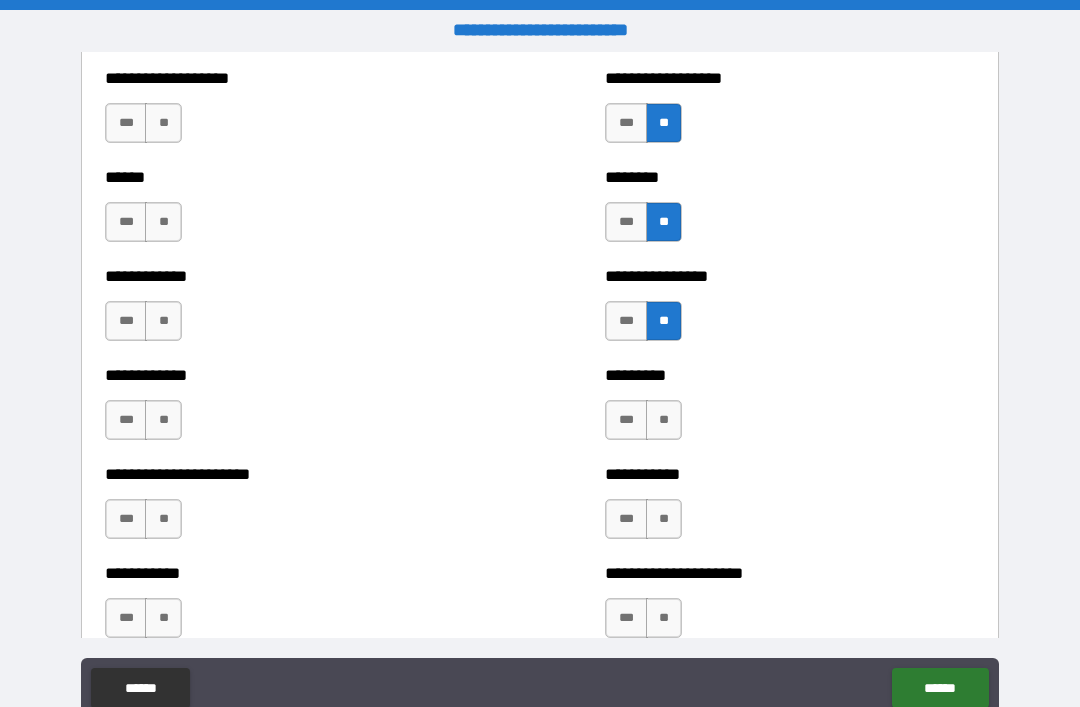 click on "**" at bounding box center [664, 420] 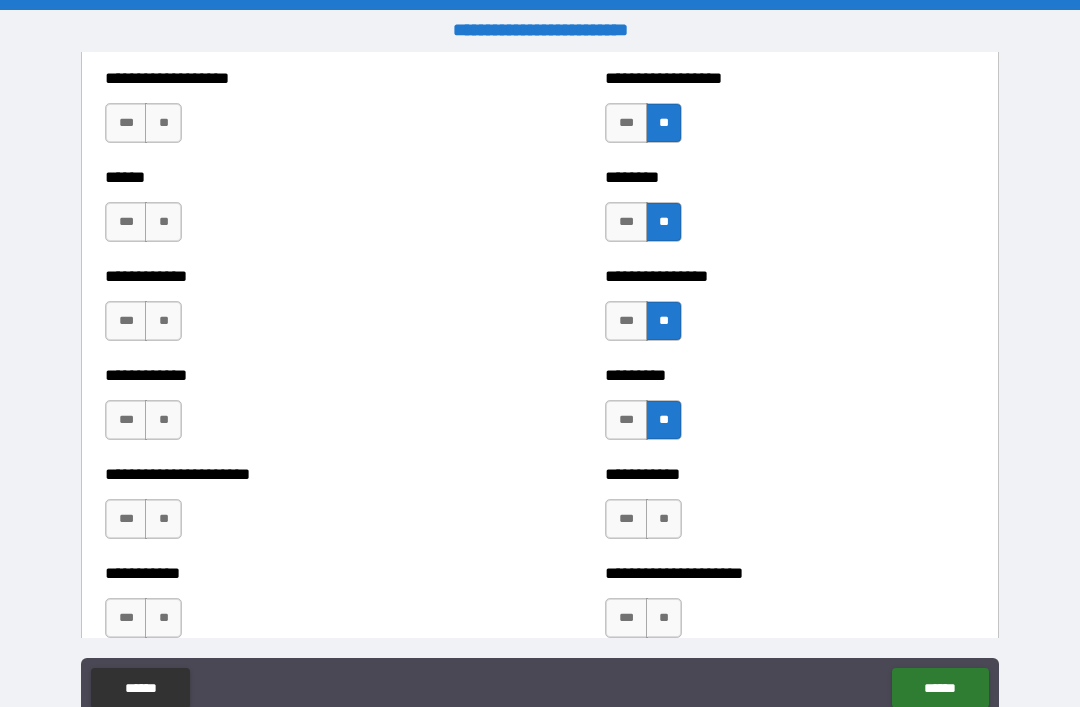 click on "**" at bounding box center (664, 519) 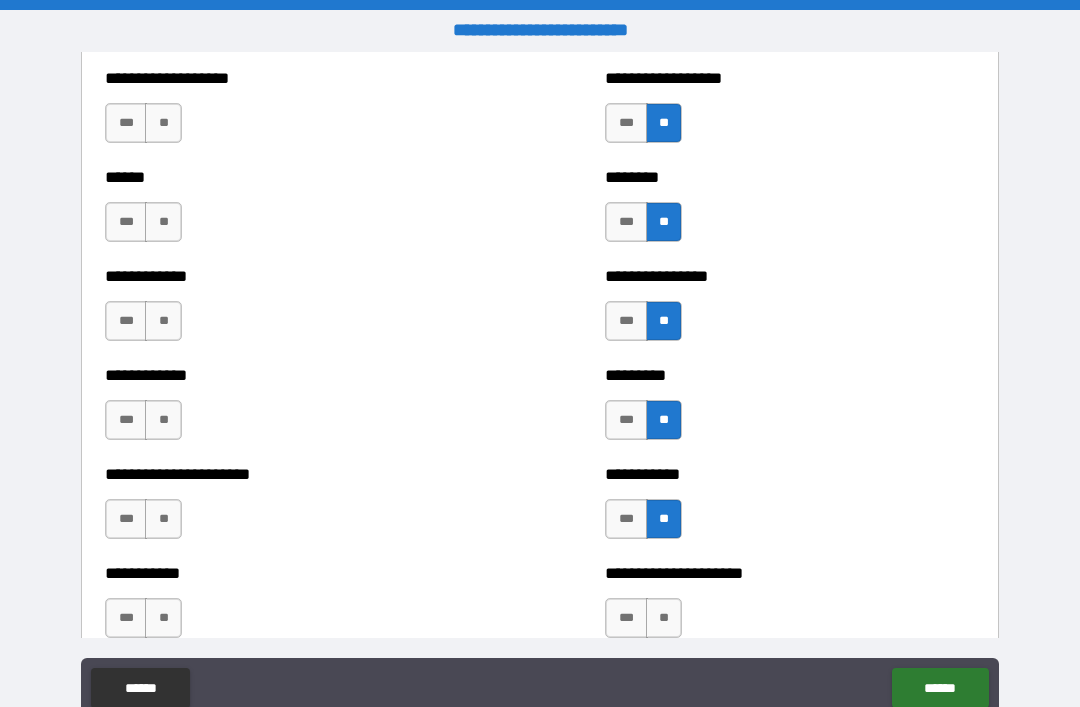 click on "**" at bounding box center [664, 618] 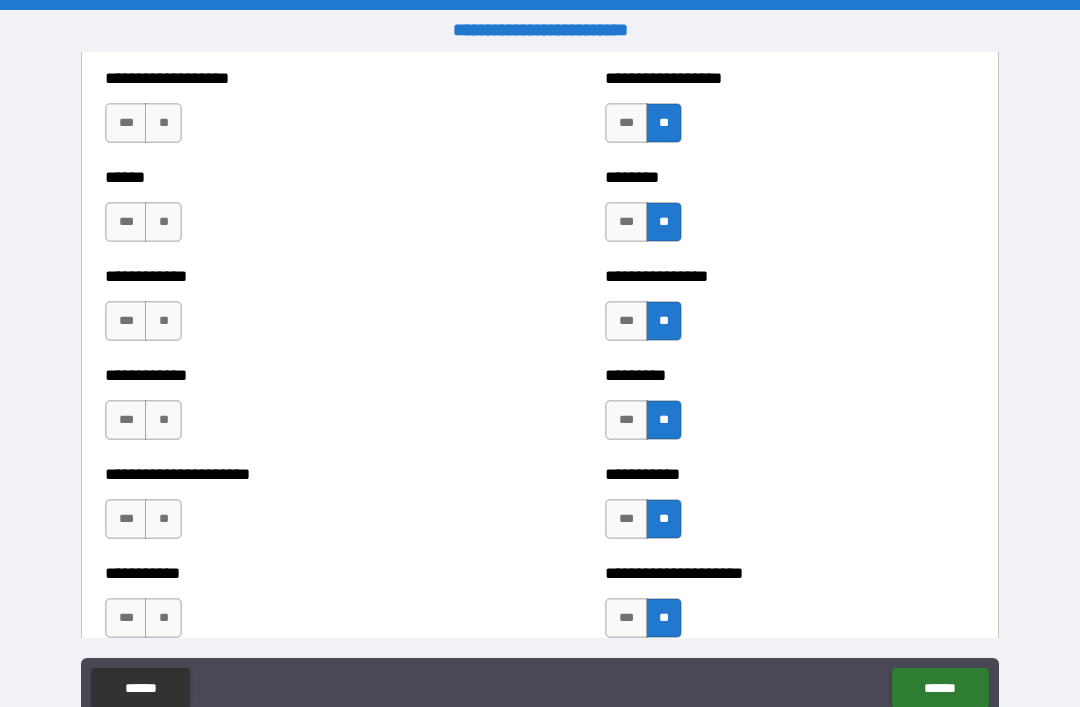 click on "**" at bounding box center [163, 618] 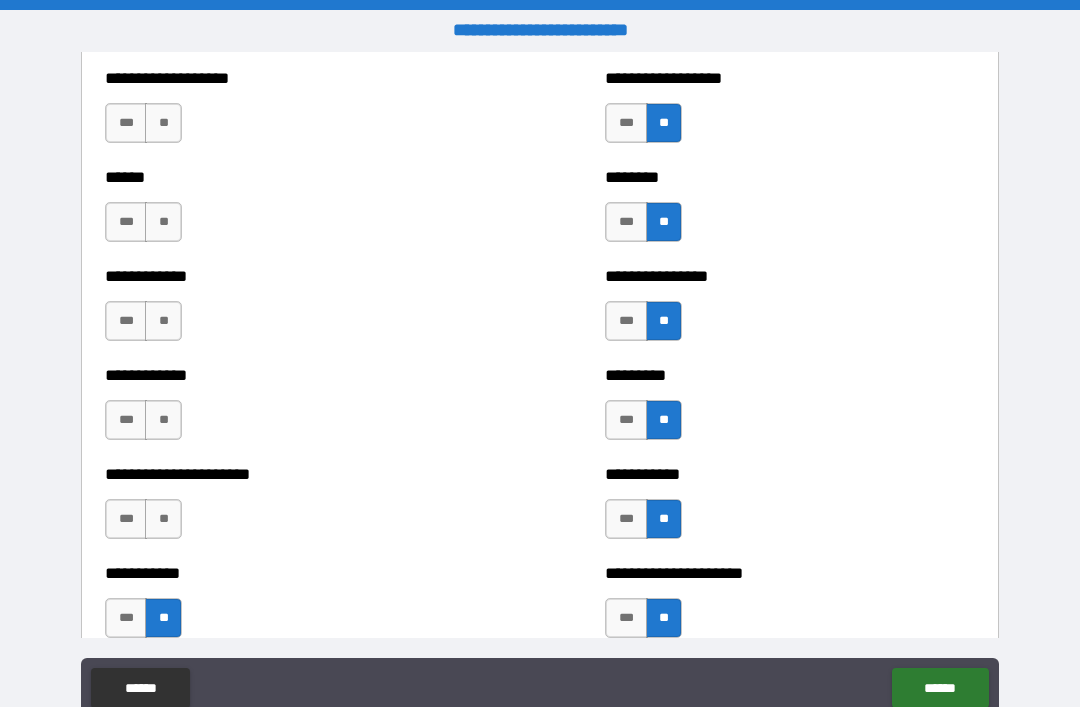 click on "**" at bounding box center (163, 519) 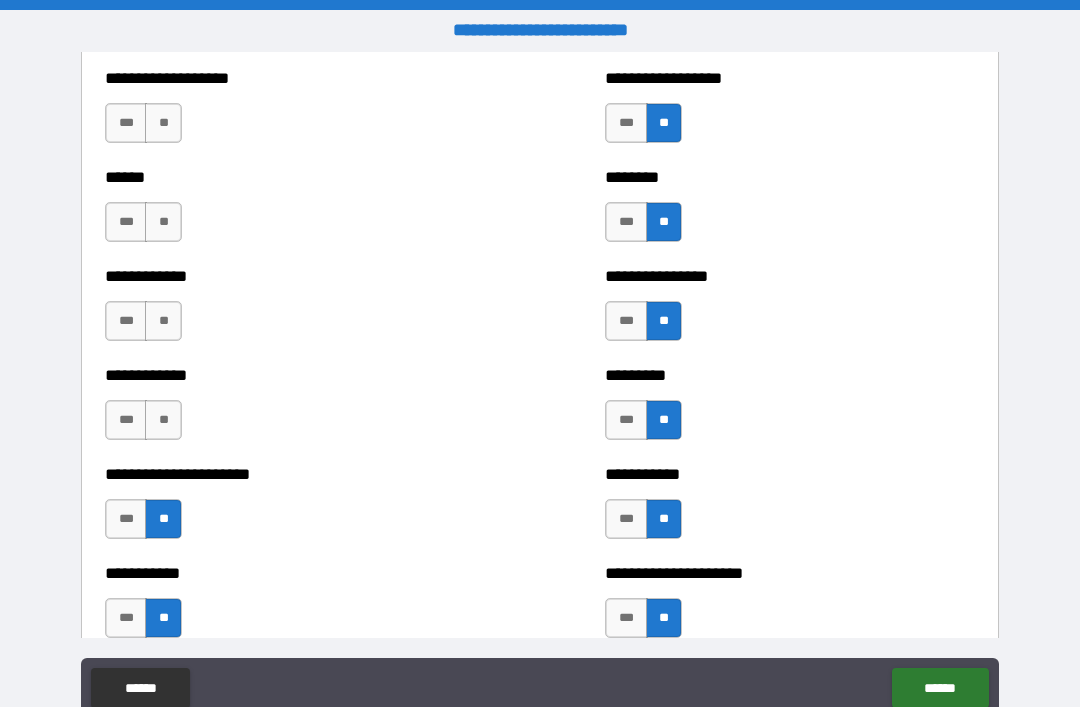 click on "**" at bounding box center [163, 420] 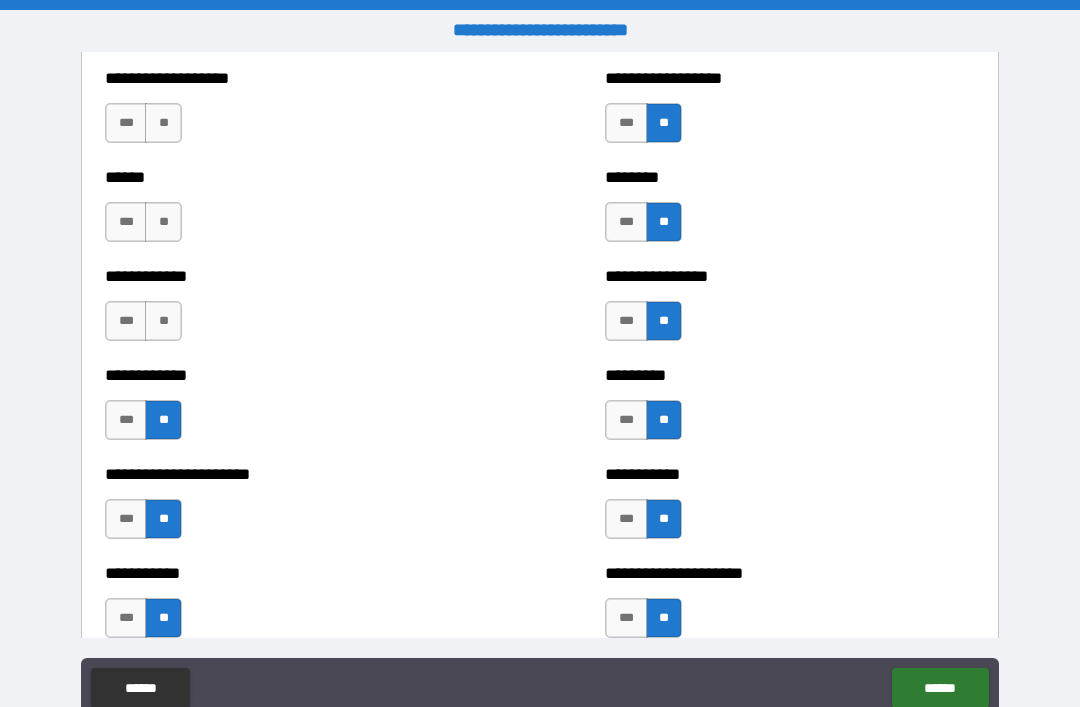 click on "**" at bounding box center (163, 321) 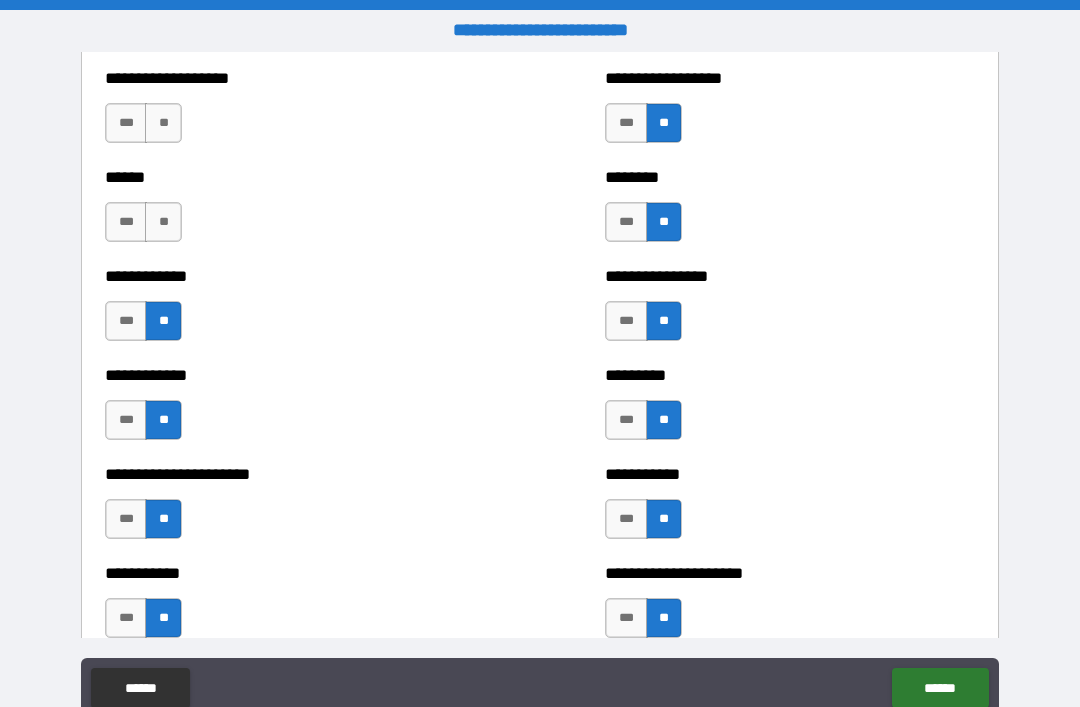 click on "**" at bounding box center [163, 222] 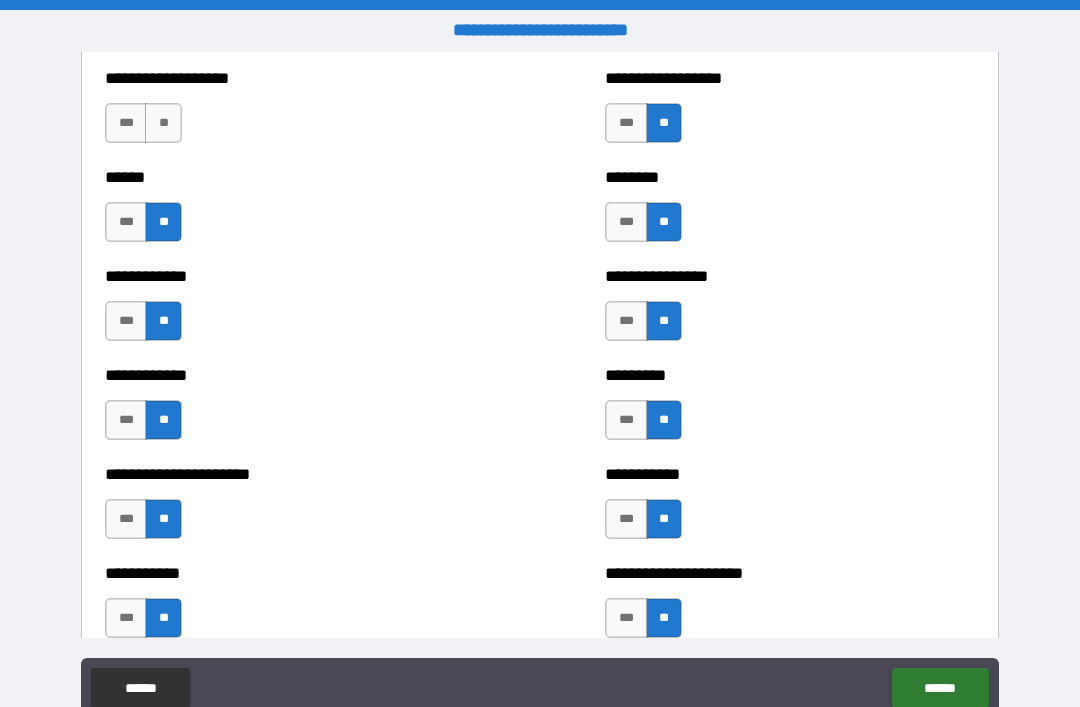 click on "**" at bounding box center (163, 123) 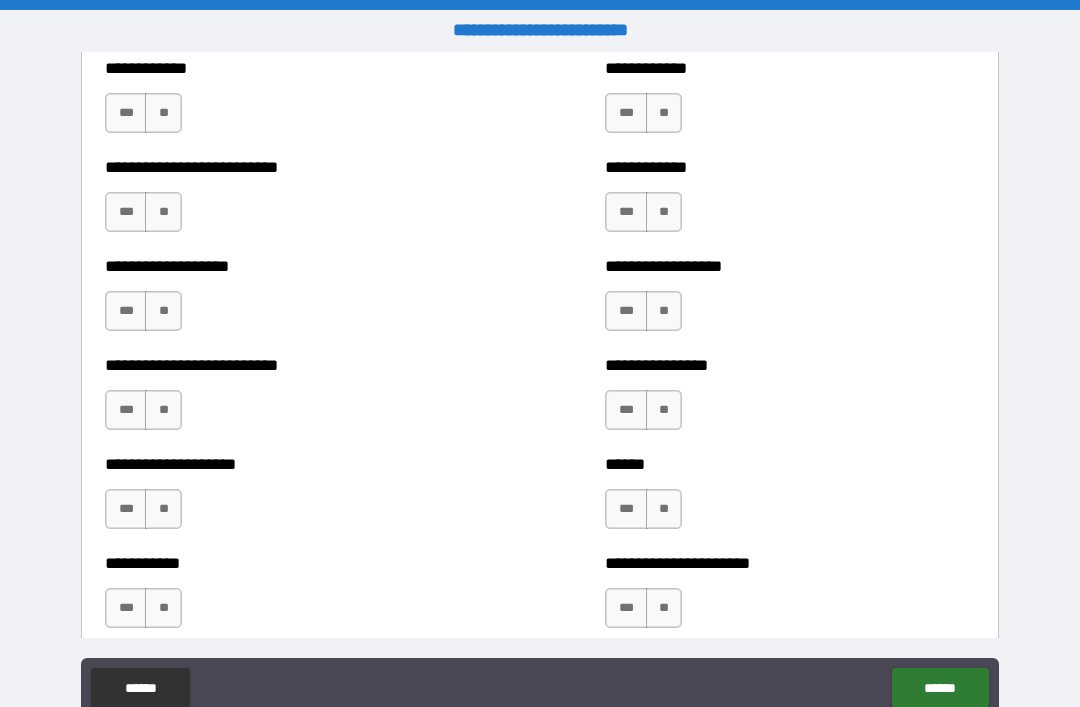scroll, scrollTop: 5494, scrollLeft: 0, axis: vertical 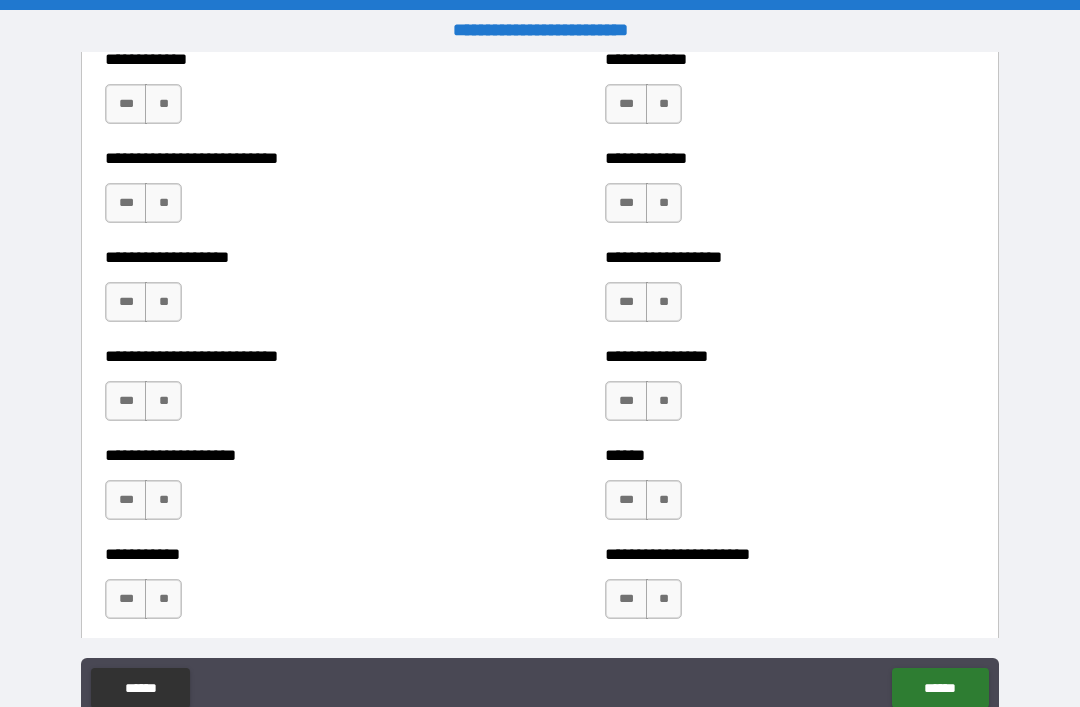 click on "**" at bounding box center (664, 104) 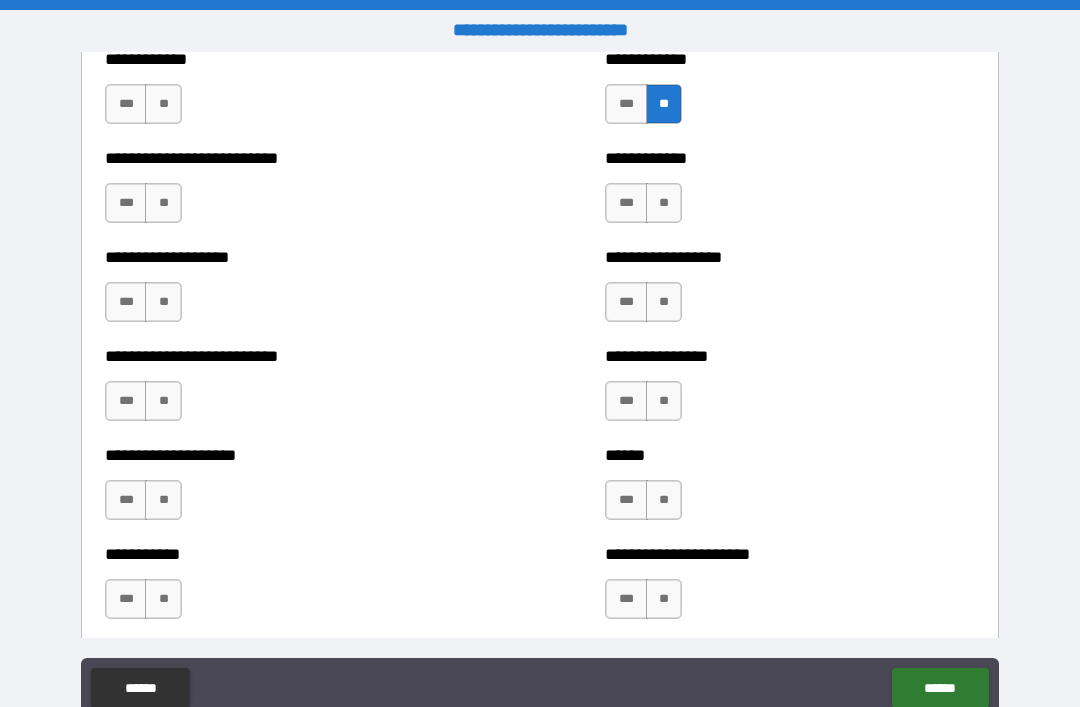 click on "**" at bounding box center (664, 203) 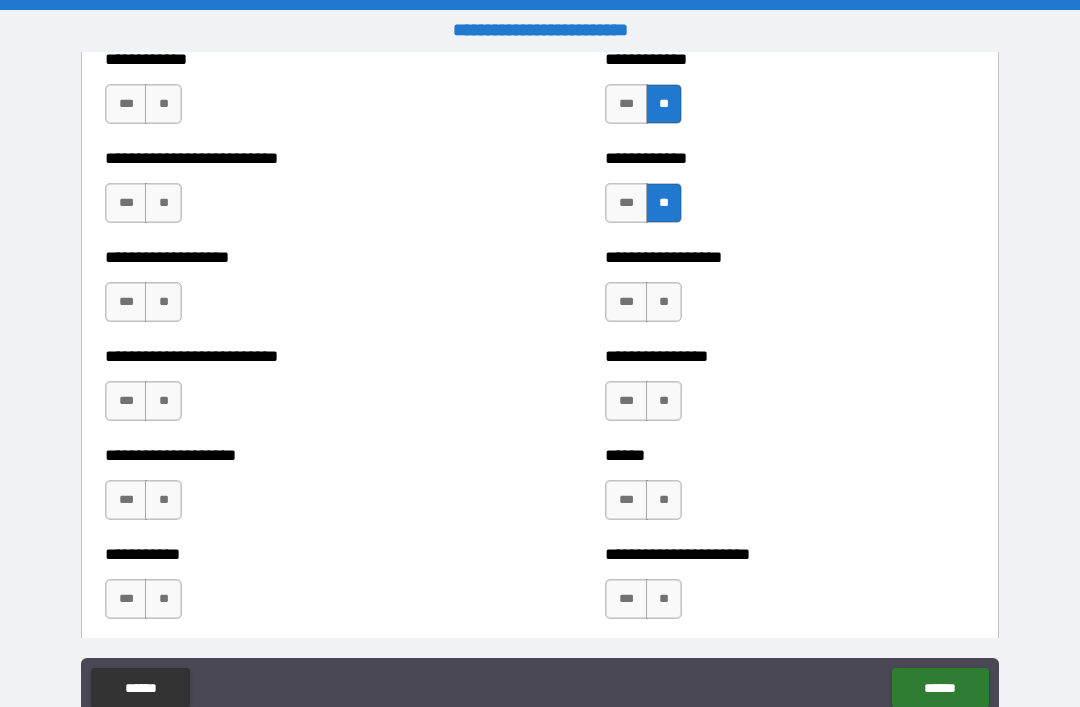 click on "**" at bounding box center [664, 302] 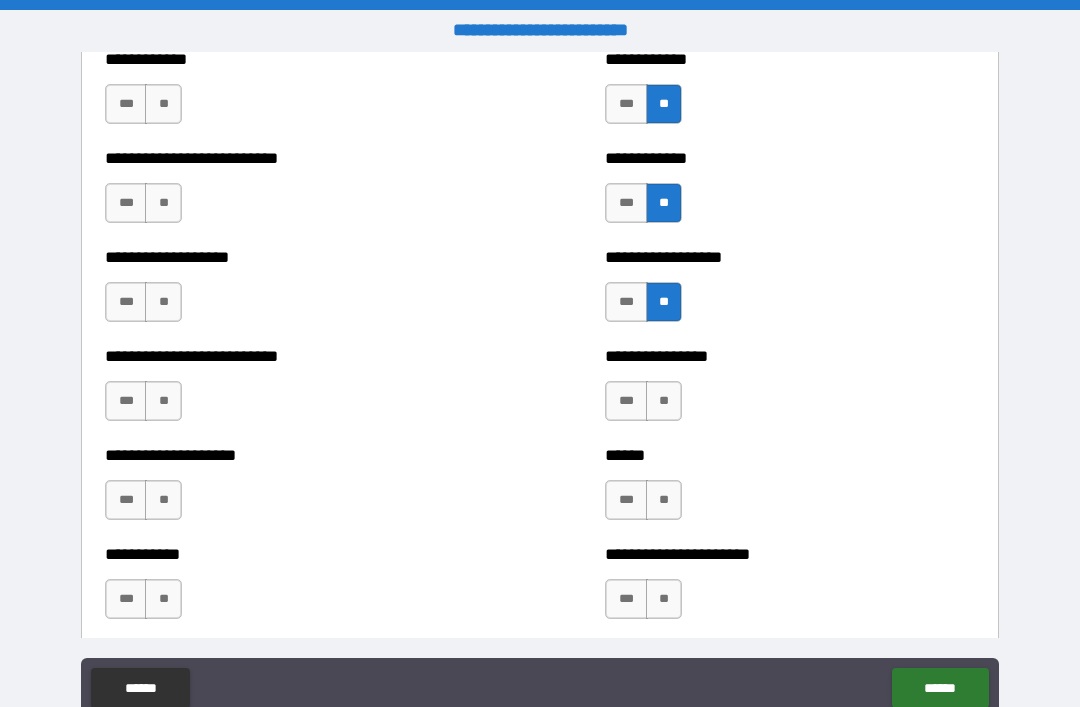 click on "**" at bounding box center (664, 401) 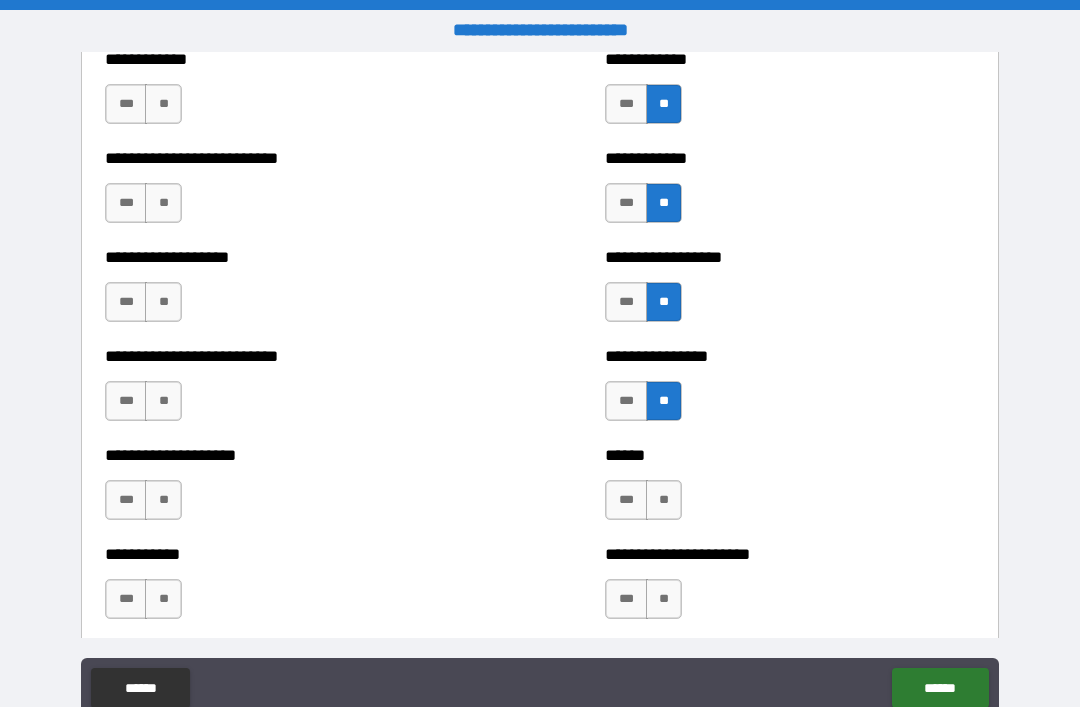 click on "**" at bounding box center (664, 500) 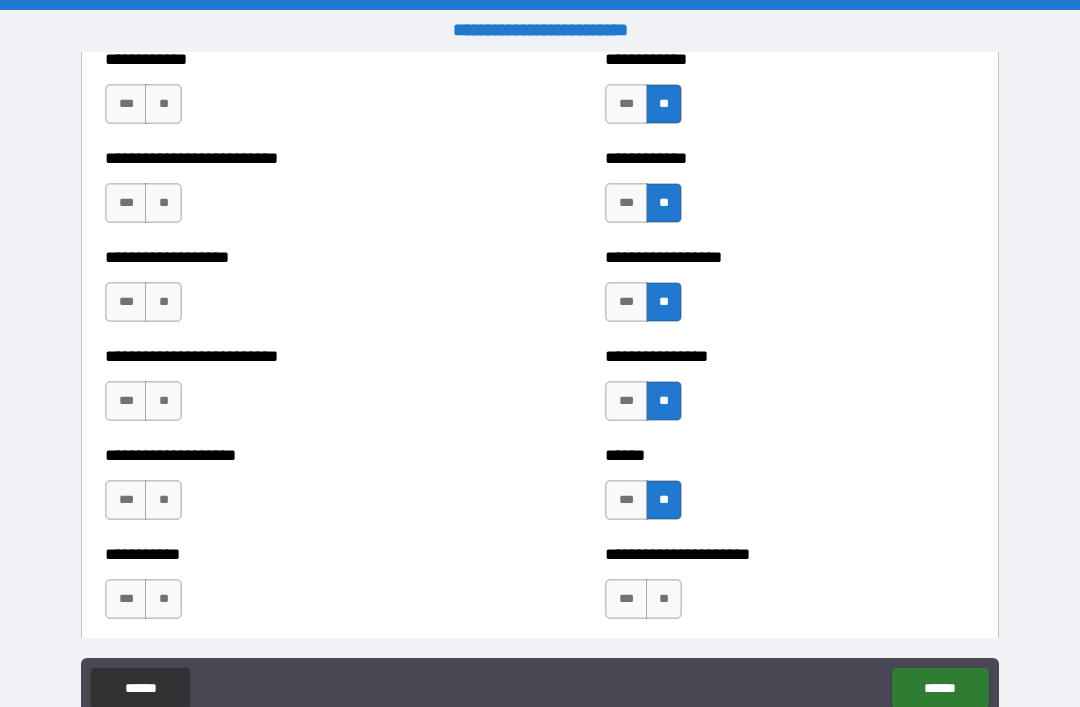 click on "**" at bounding box center (664, 599) 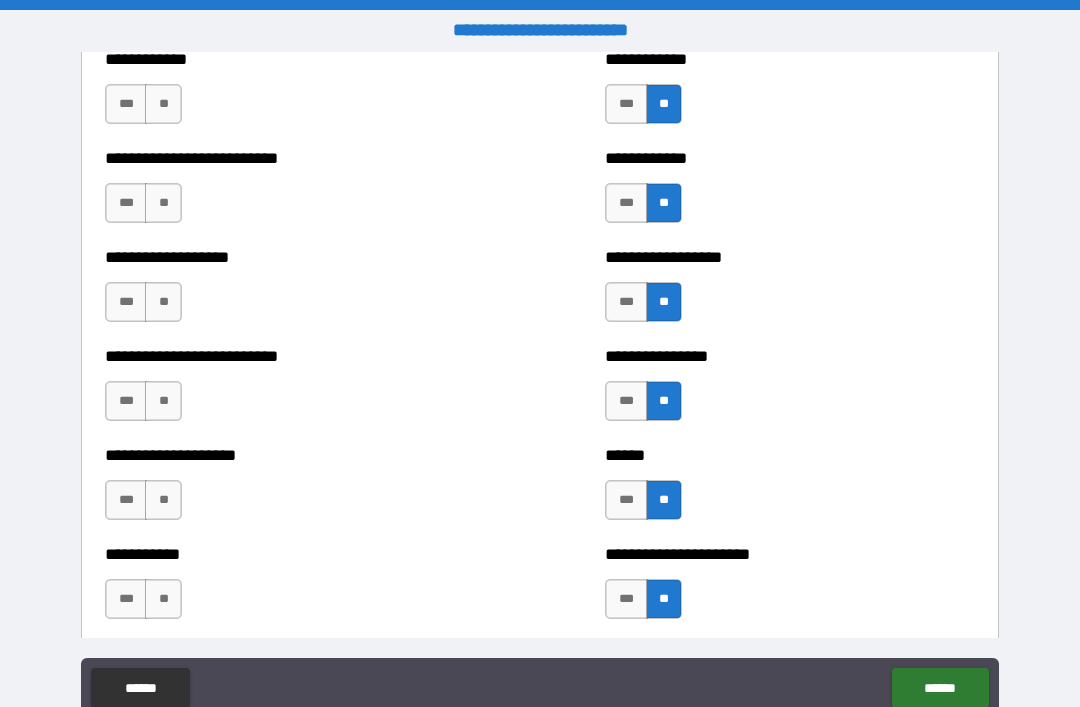 click on "**" at bounding box center (163, 599) 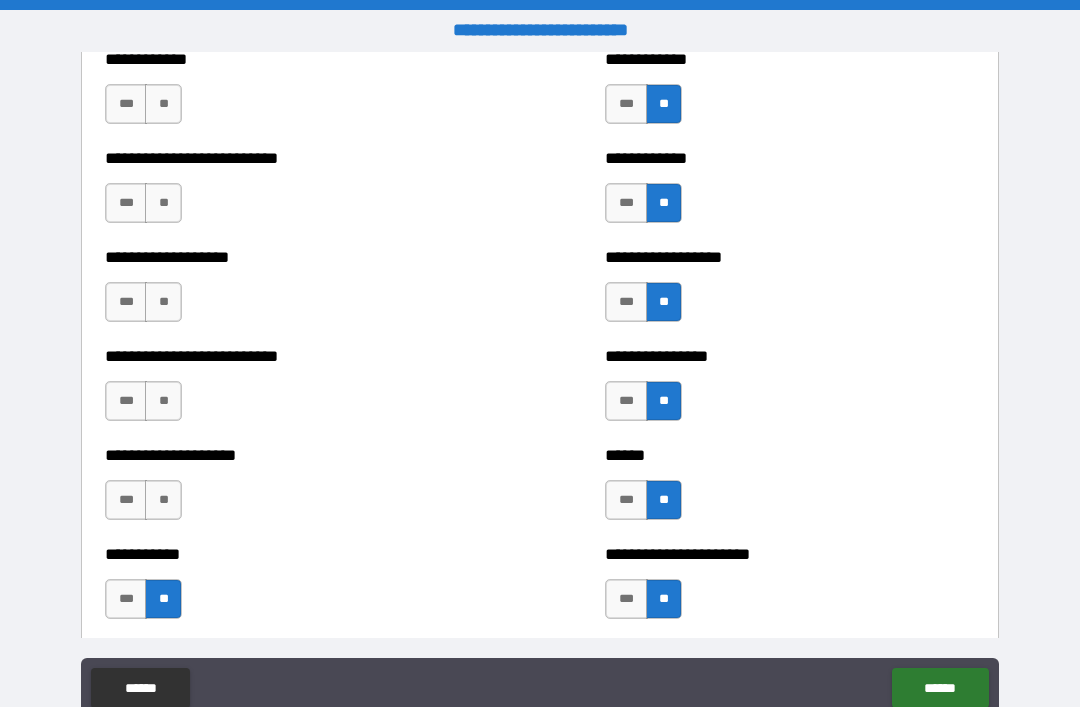 click on "**" at bounding box center (163, 500) 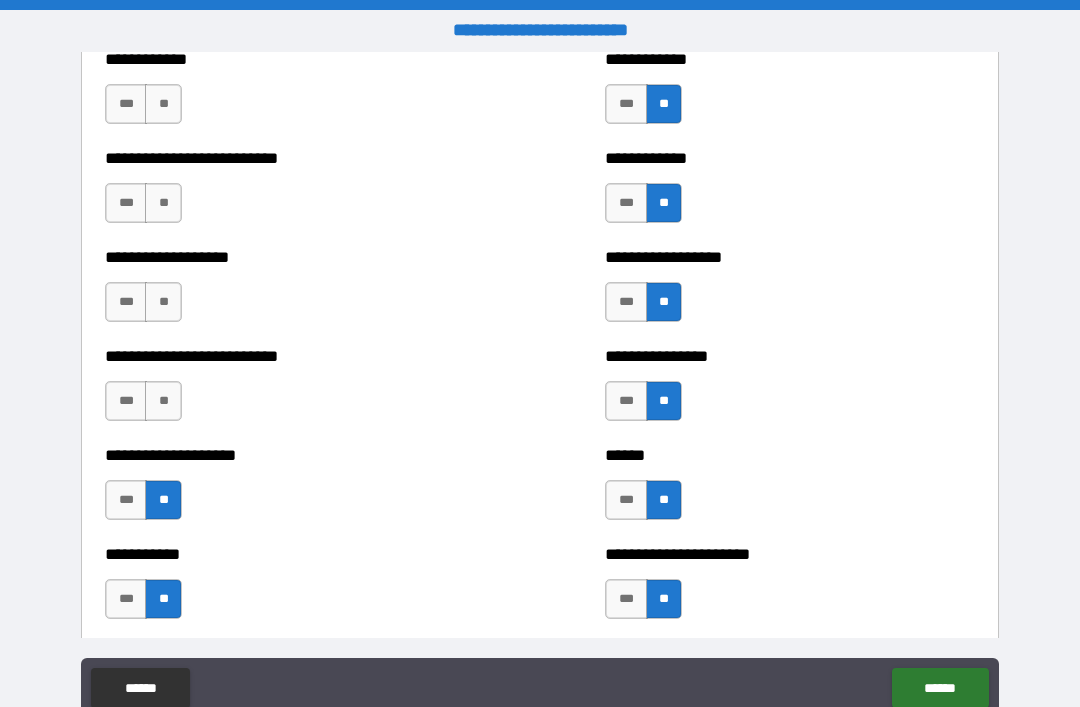 click on "**" at bounding box center [163, 401] 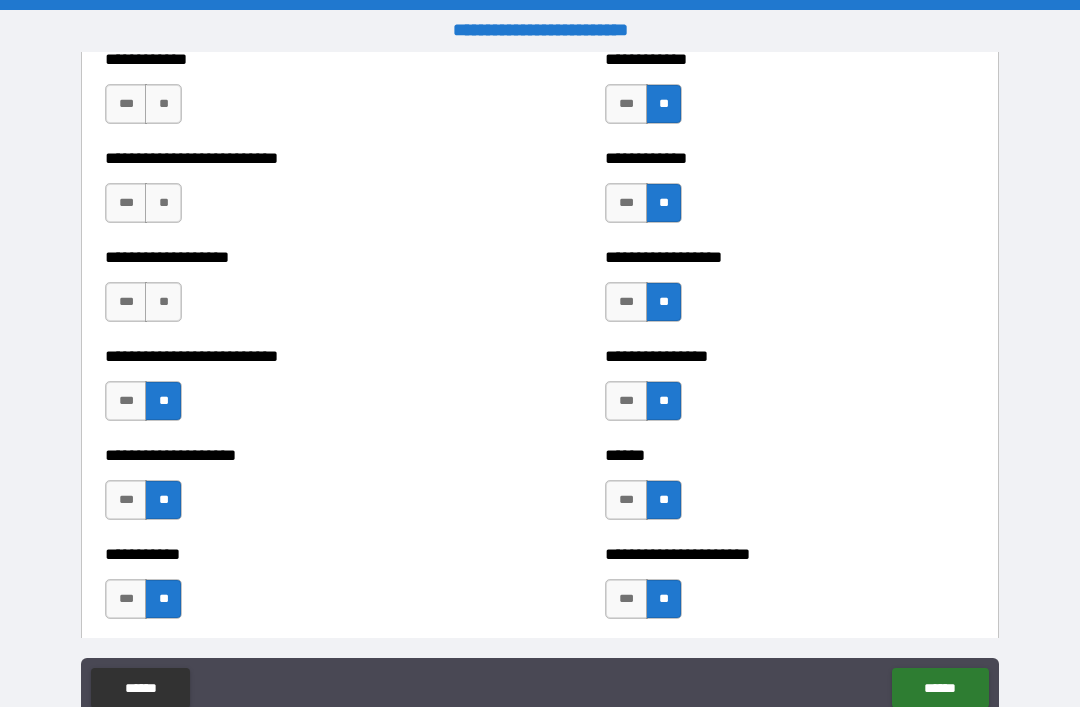 click on "**" at bounding box center [163, 302] 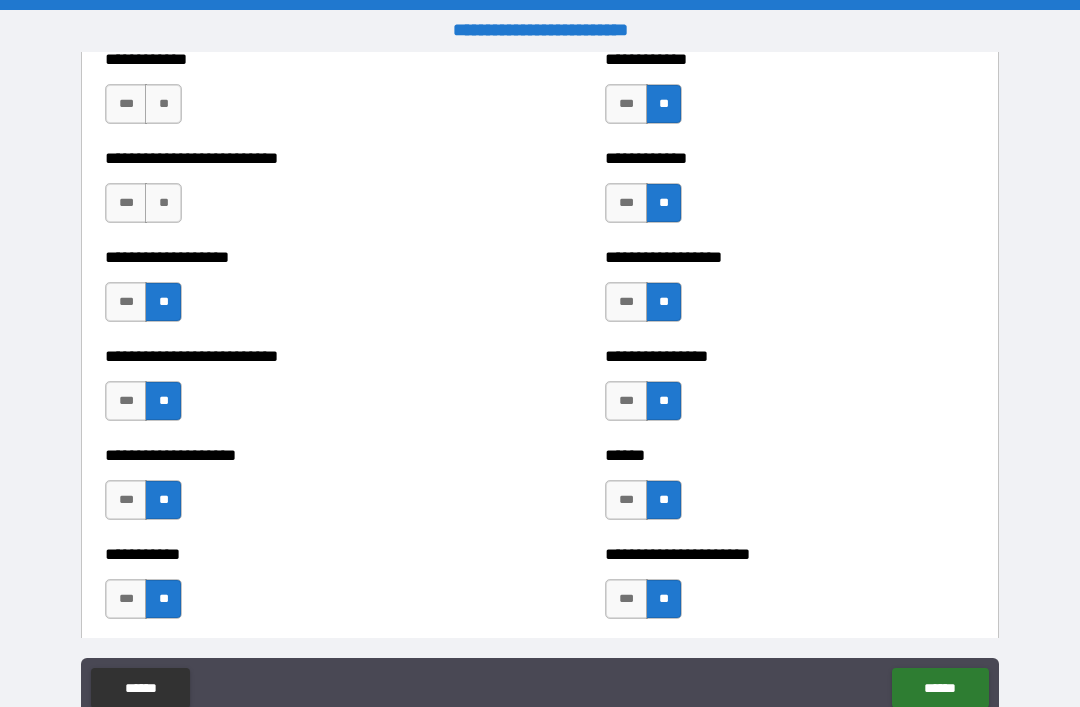 click on "**" at bounding box center (163, 203) 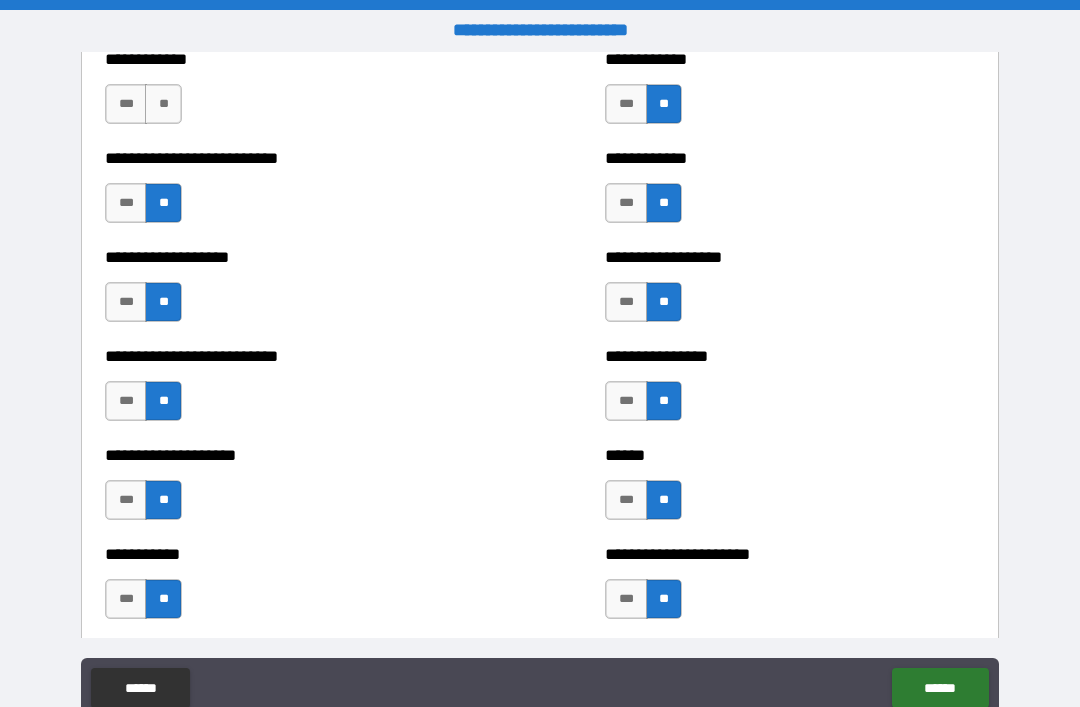click on "**" at bounding box center (163, 104) 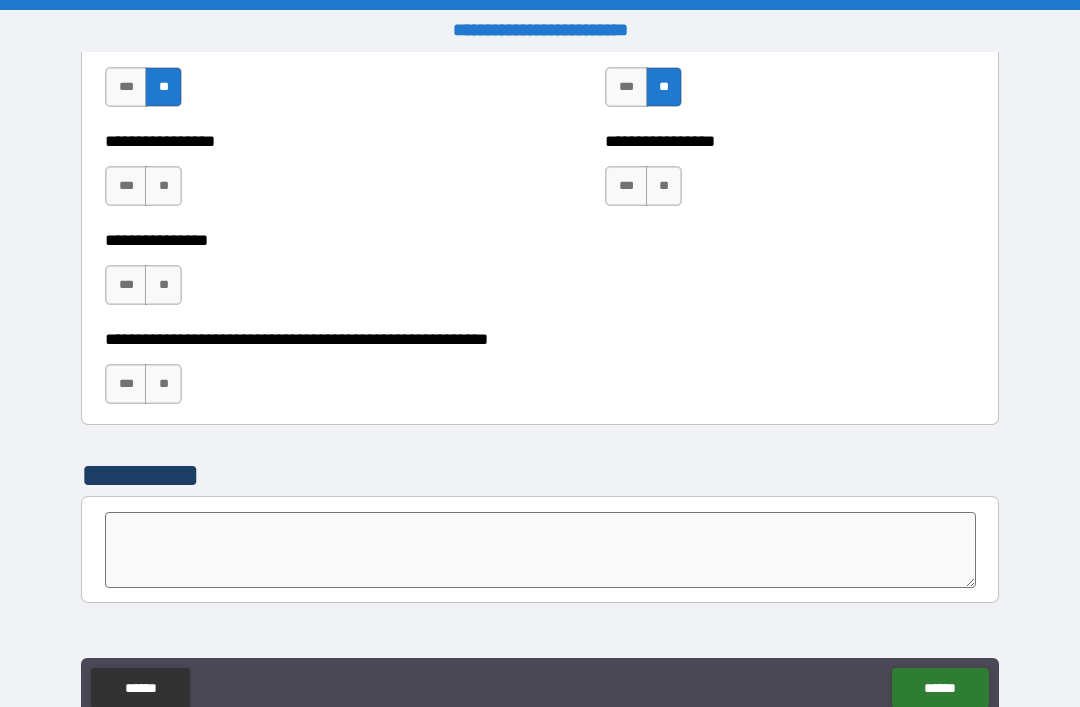 scroll, scrollTop: 6009, scrollLeft: 0, axis: vertical 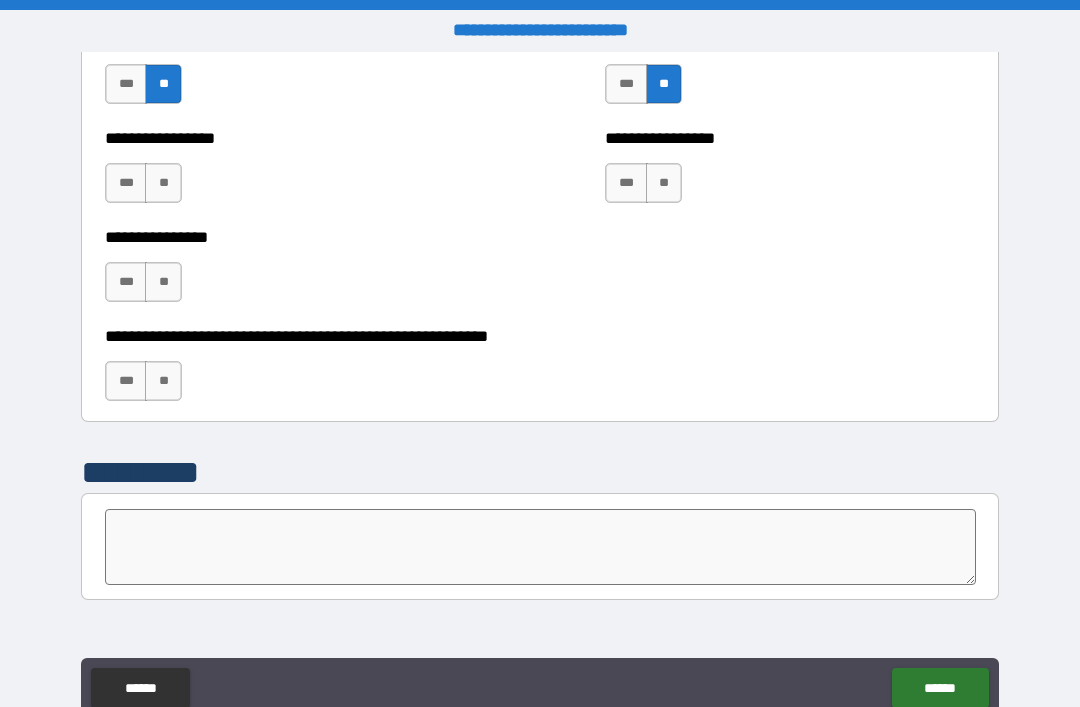 click on "**" at bounding box center [163, 183] 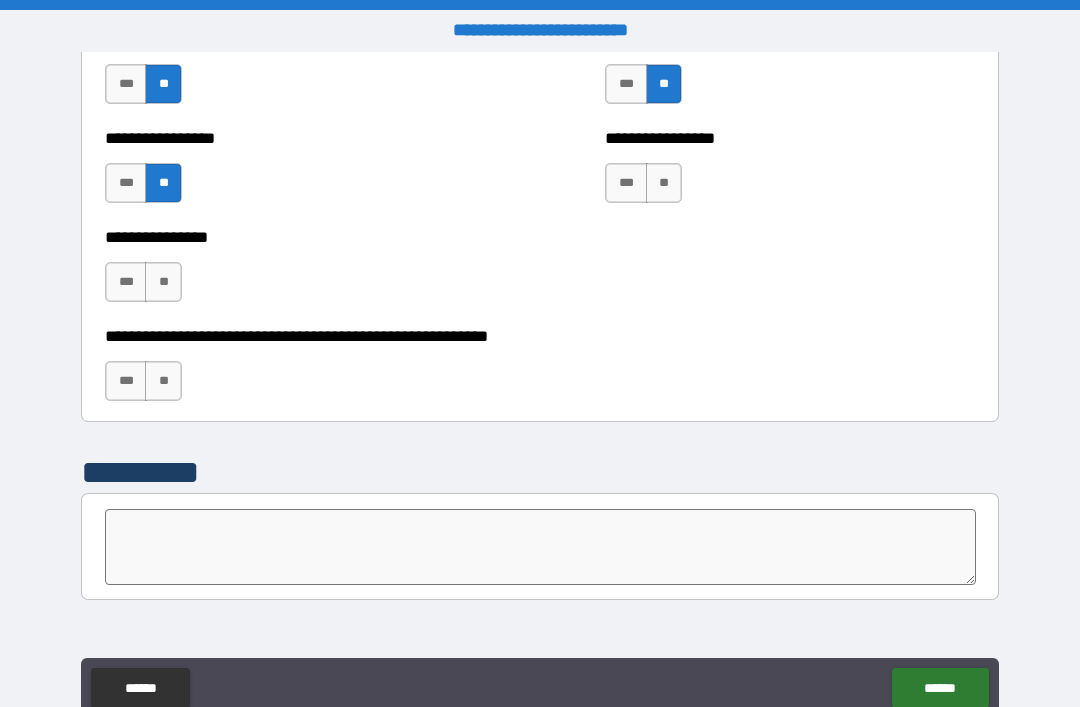 click on "**" at bounding box center (163, 282) 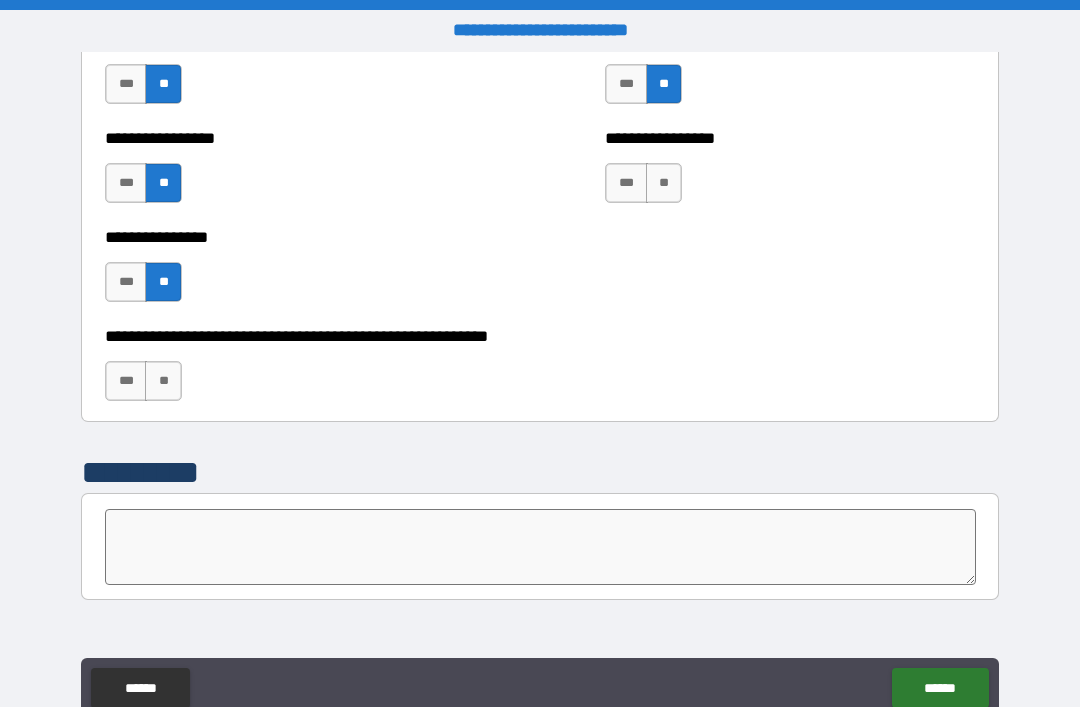click on "**" at bounding box center [163, 381] 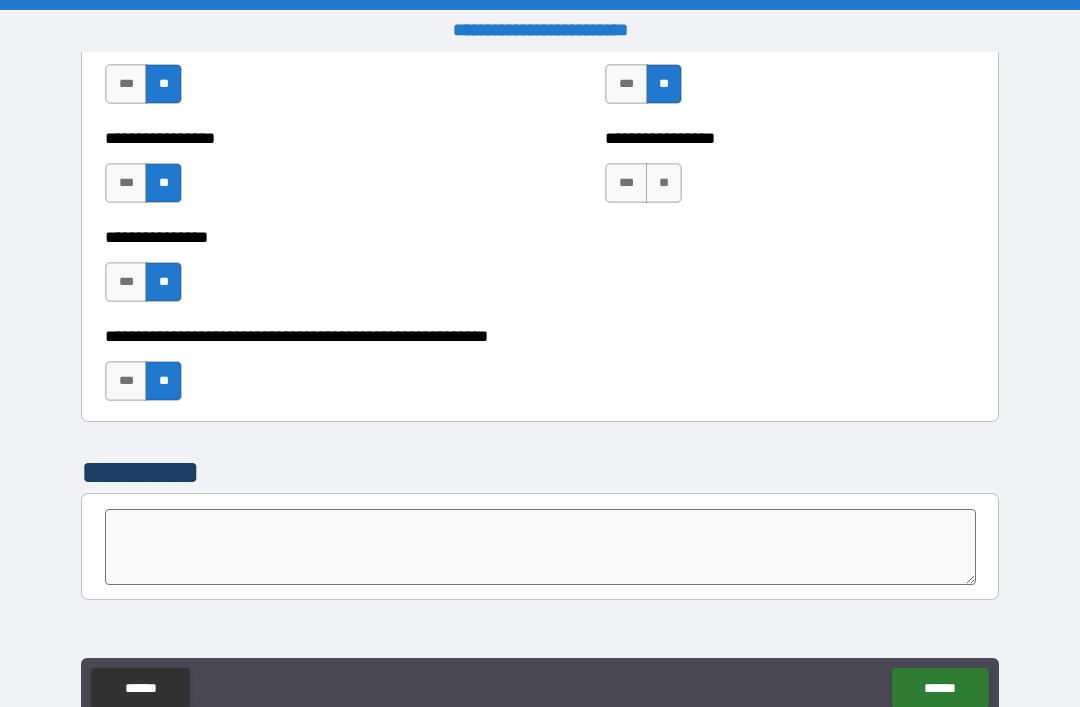click on "**" at bounding box center (664, 183) 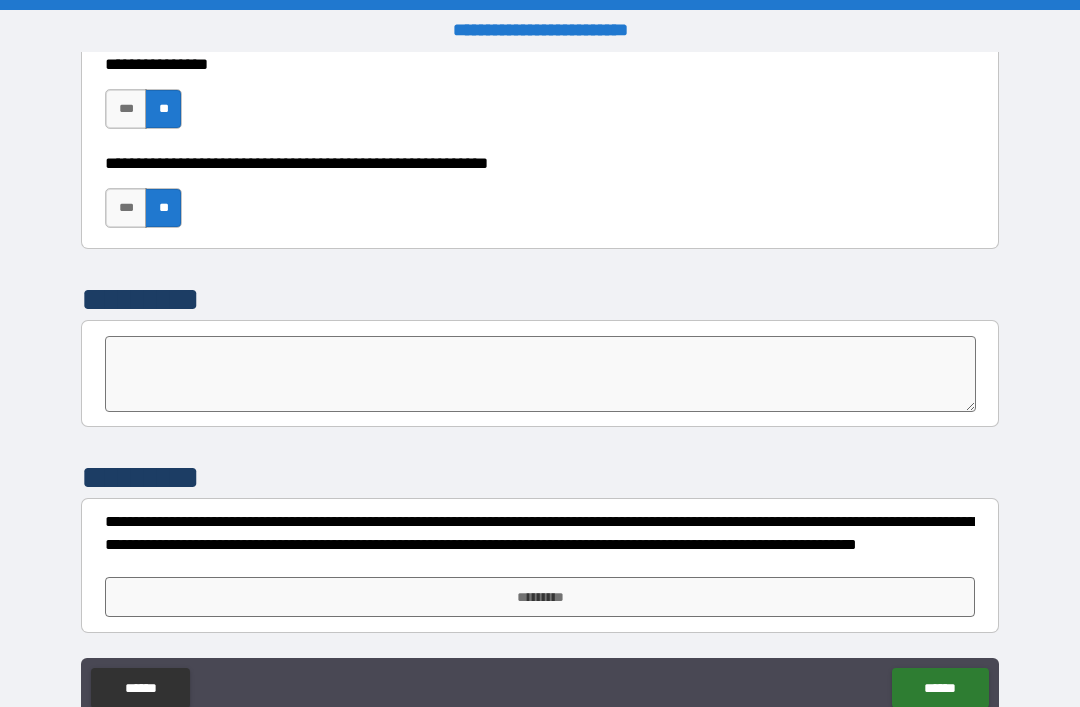 scroll, scrollTop: 6182, scrollLeft: 0, axis: vertical 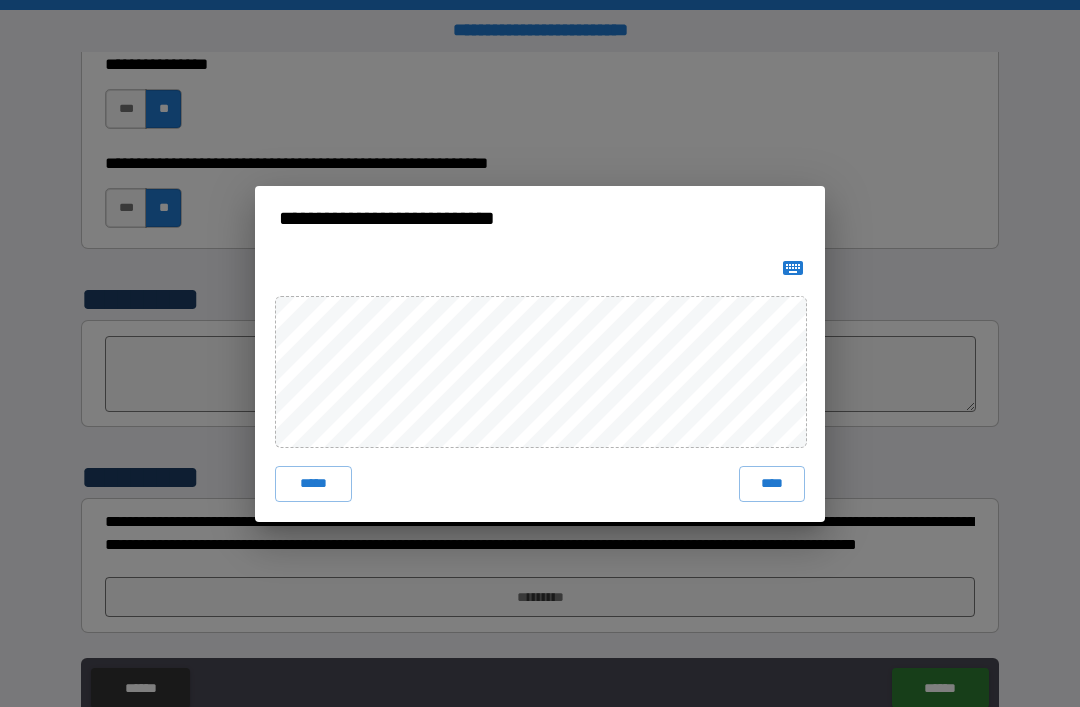 click on "****" at bounding box center (772, 484) 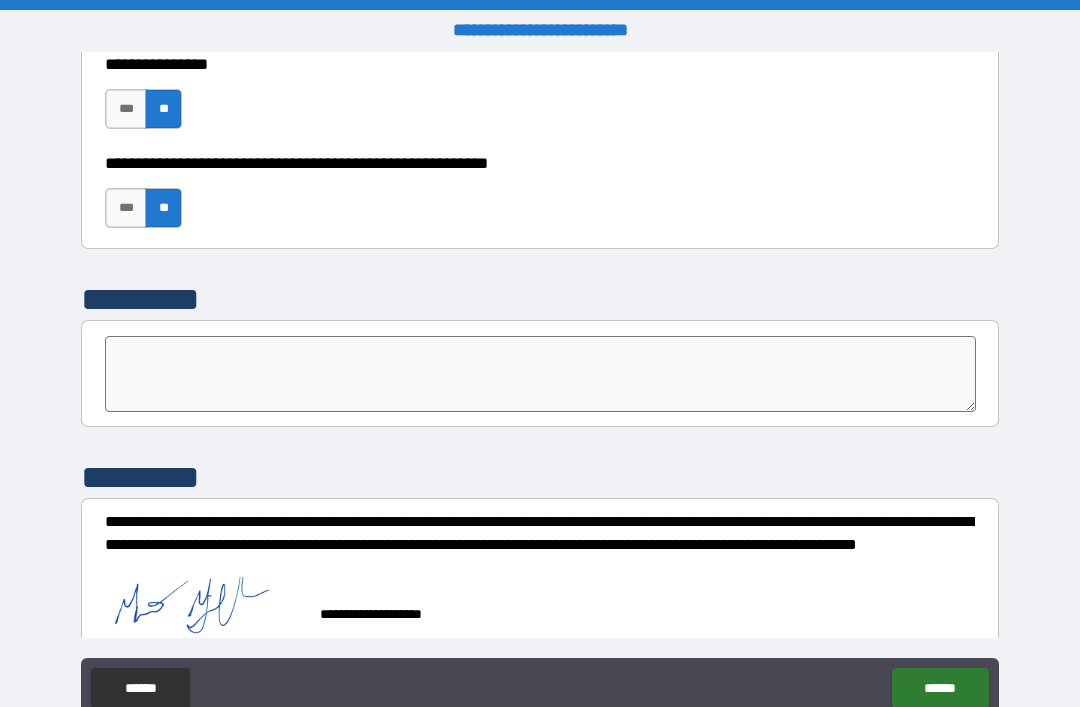 click on "******" at bounding box center (940, 688) 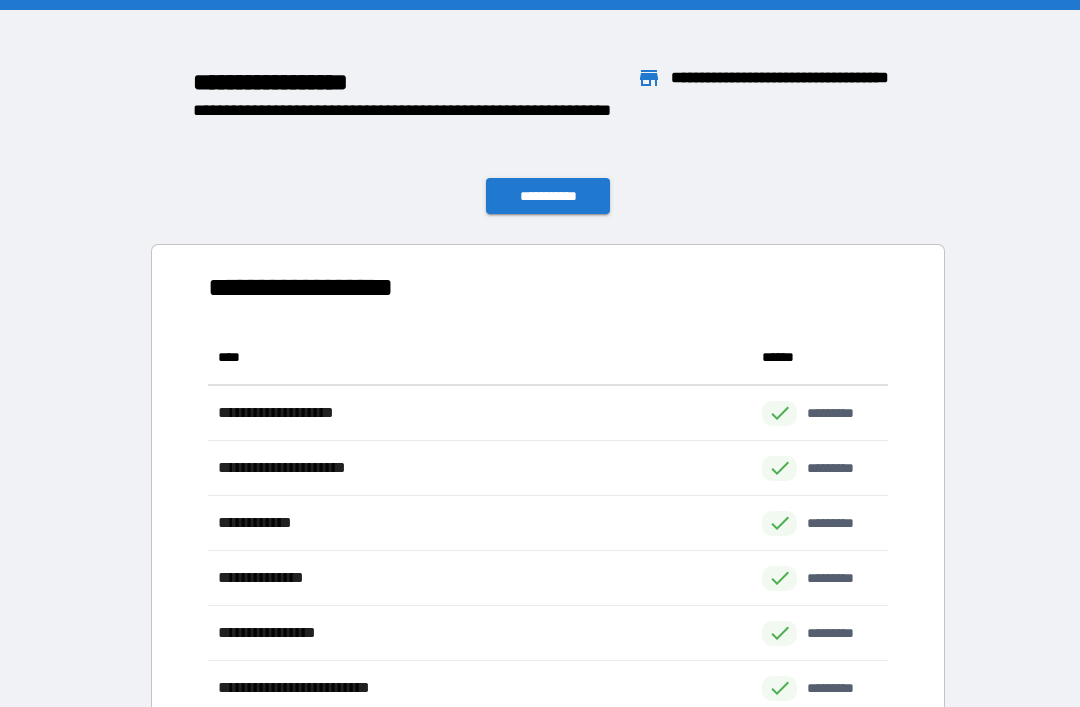 scroll, scrollTop: 1, scrollLeft: 1, axis: both 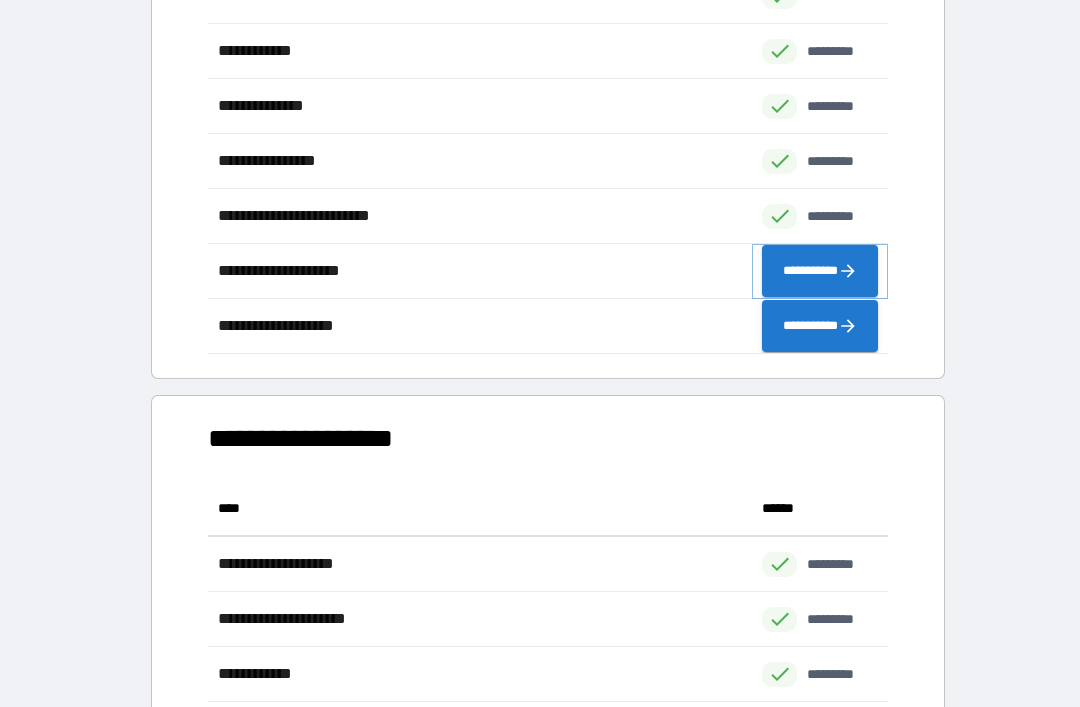 click 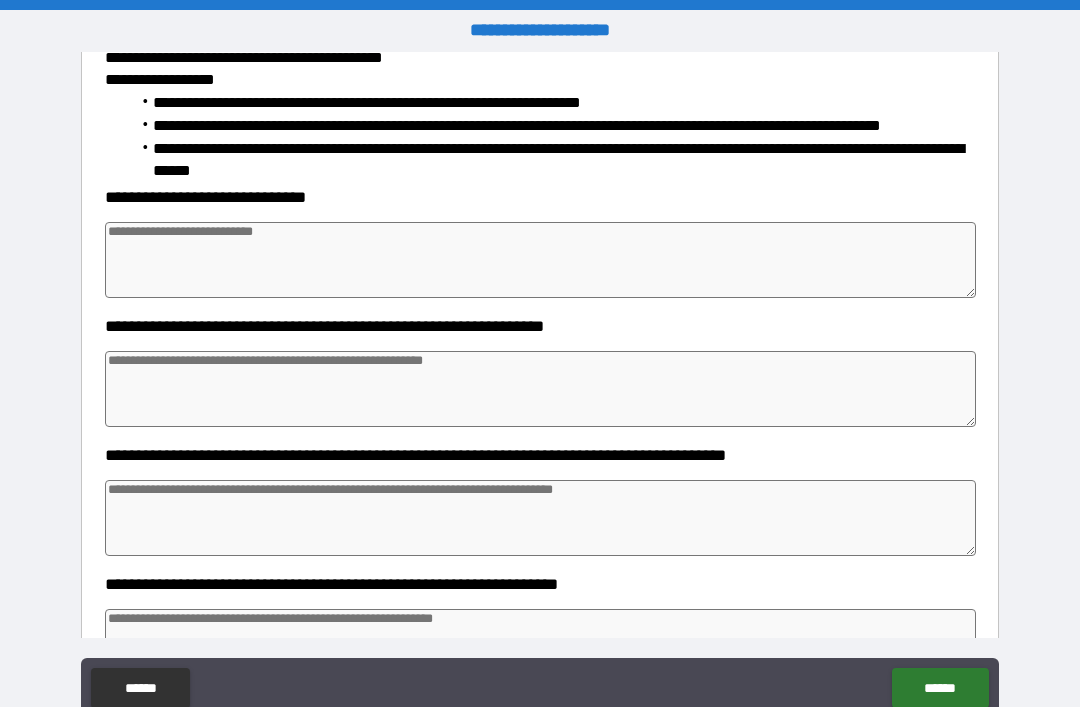 scroll, scrollTop: 311, scrollLeft: 0, axis: vertical 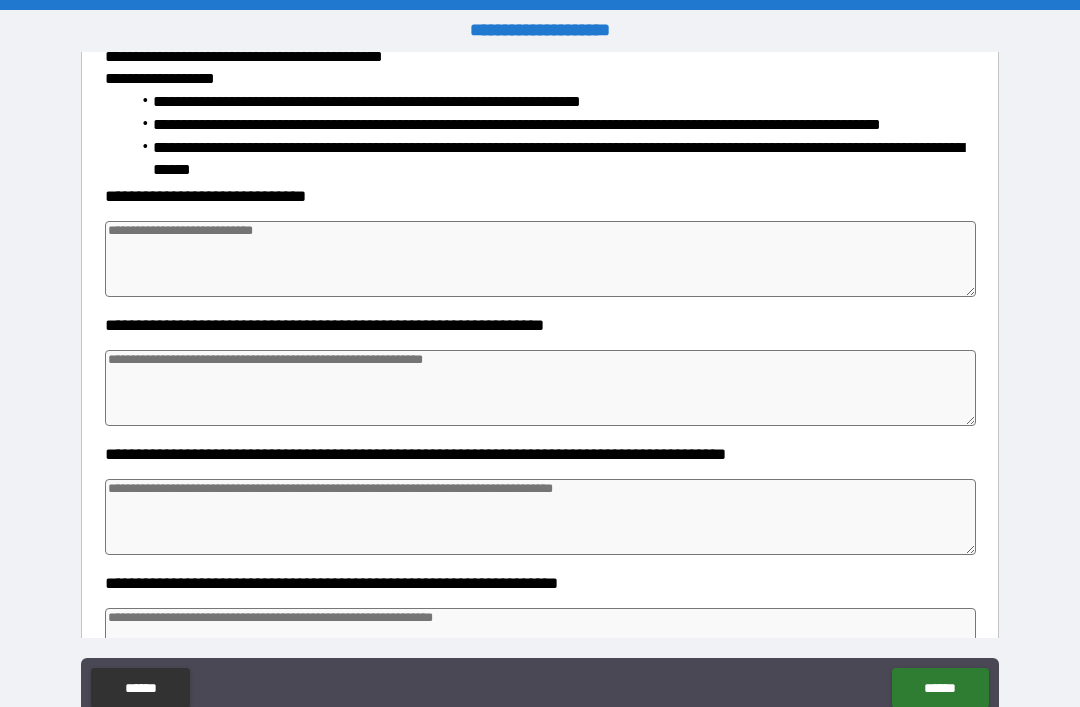 click at bounding box center [540, 259] 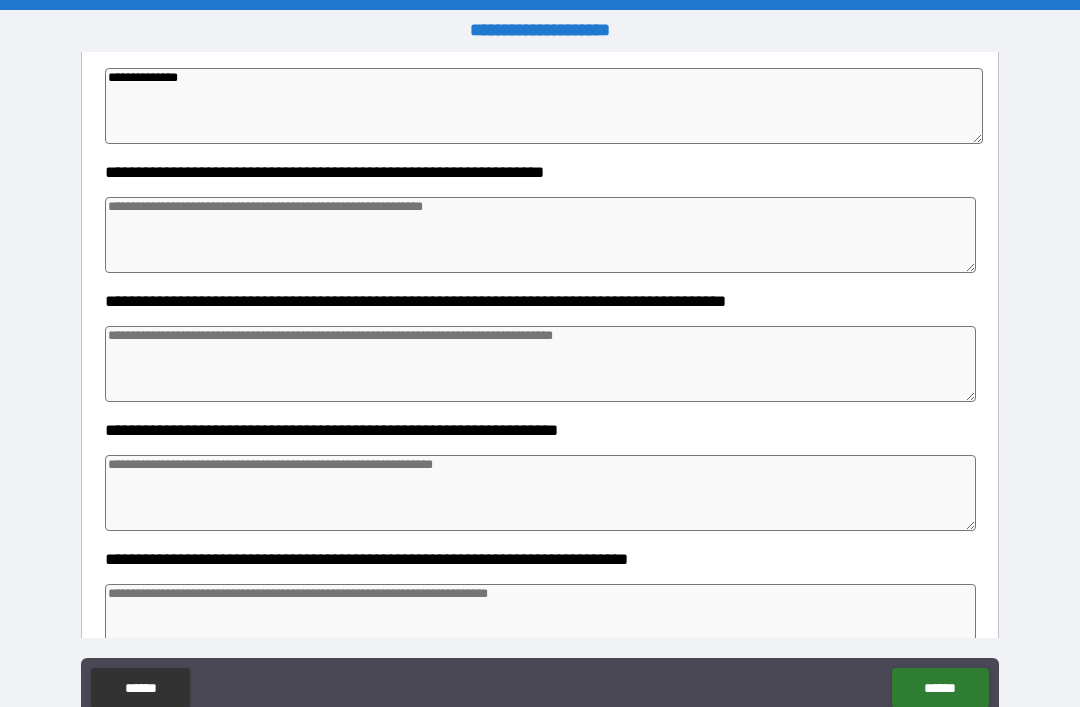 scroll, scrollTop: 469, scrollLeft: 0, axis: vertical 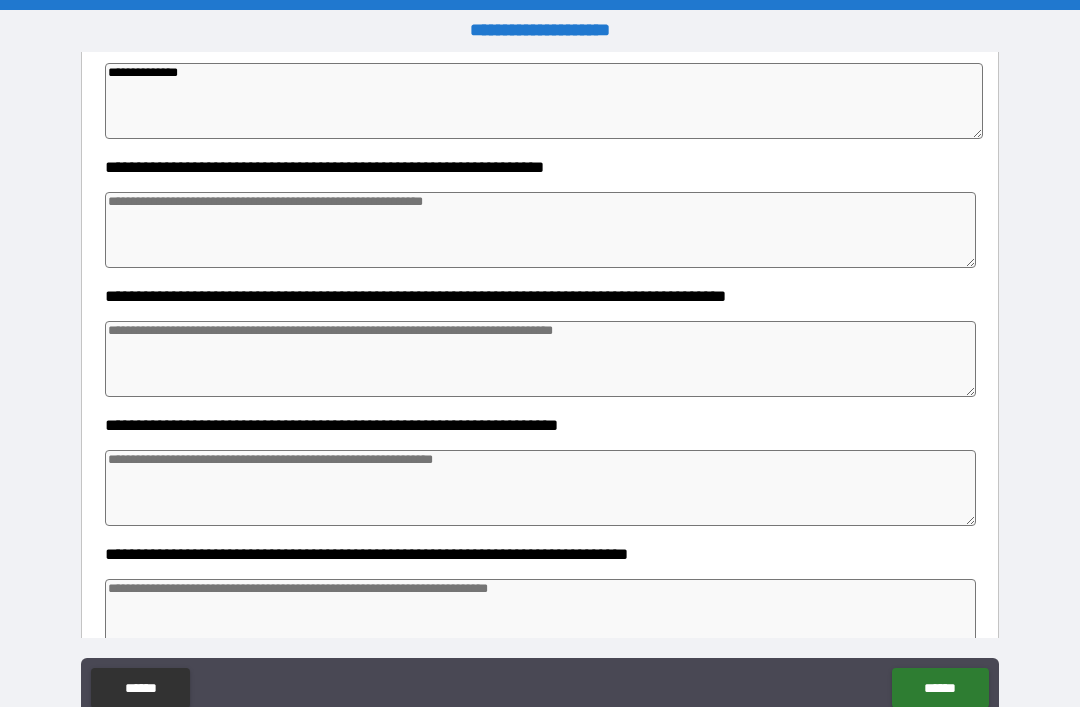 click at bounding box center (540, 230) 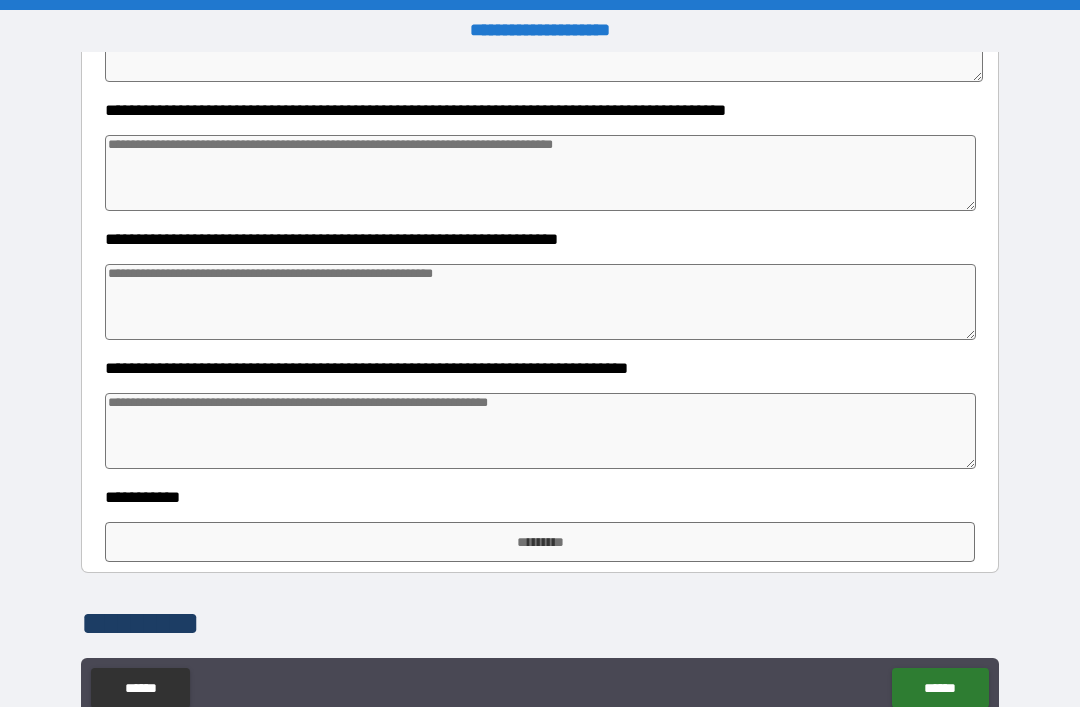scroll, scrollTop: 656, scrollLeft: 0, axis: vertical 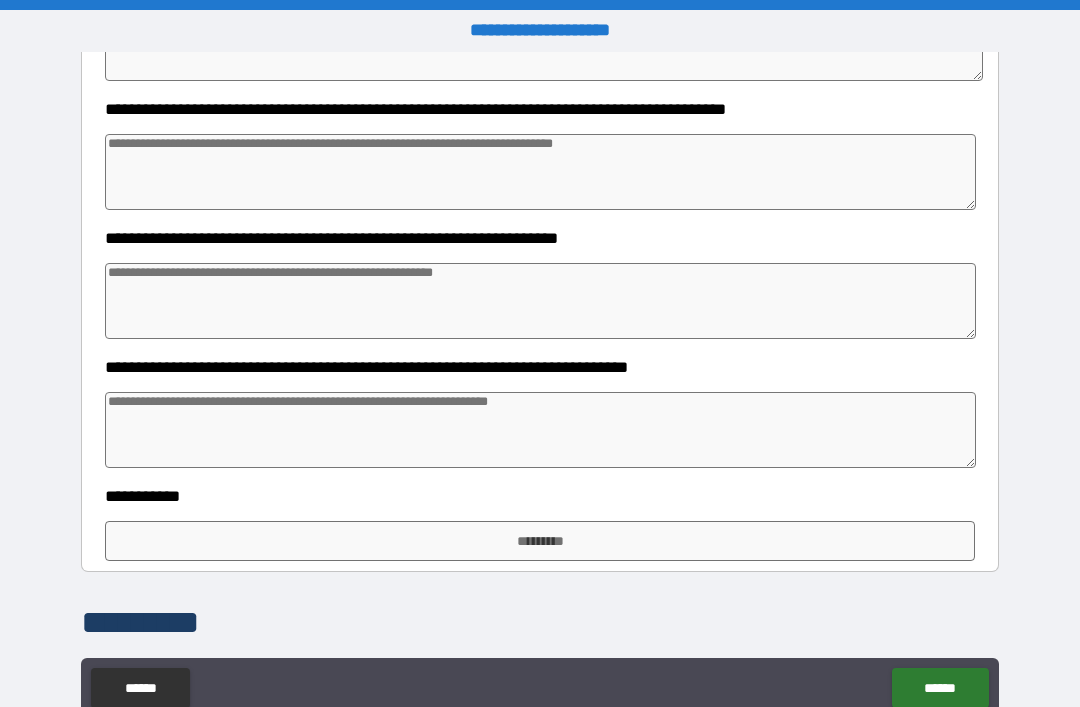 click at bounding box center (540, 172) 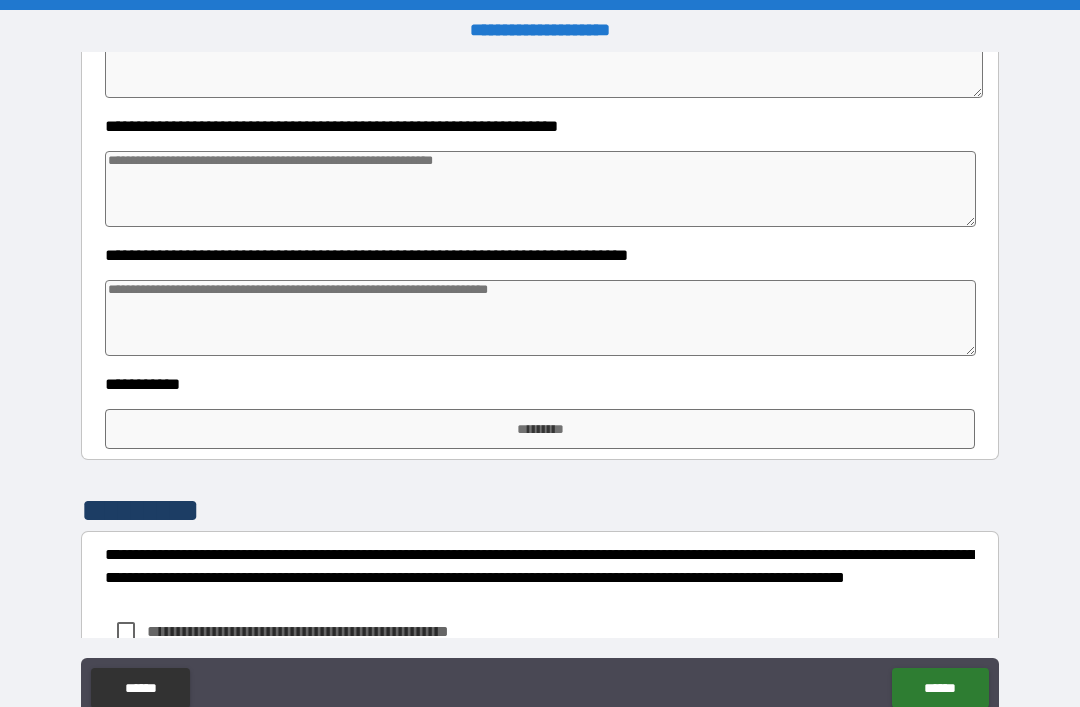 scroll, scrollTop: 772, scrollLeft: 0, axis: vertical 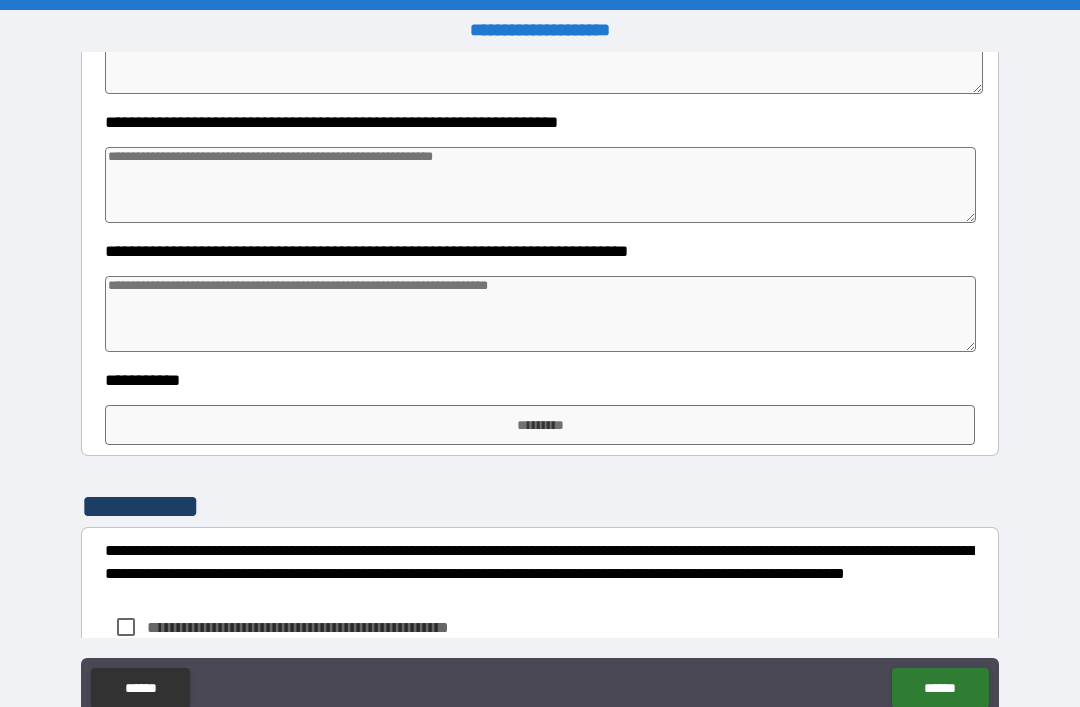 click at bounding box center (540, 185) 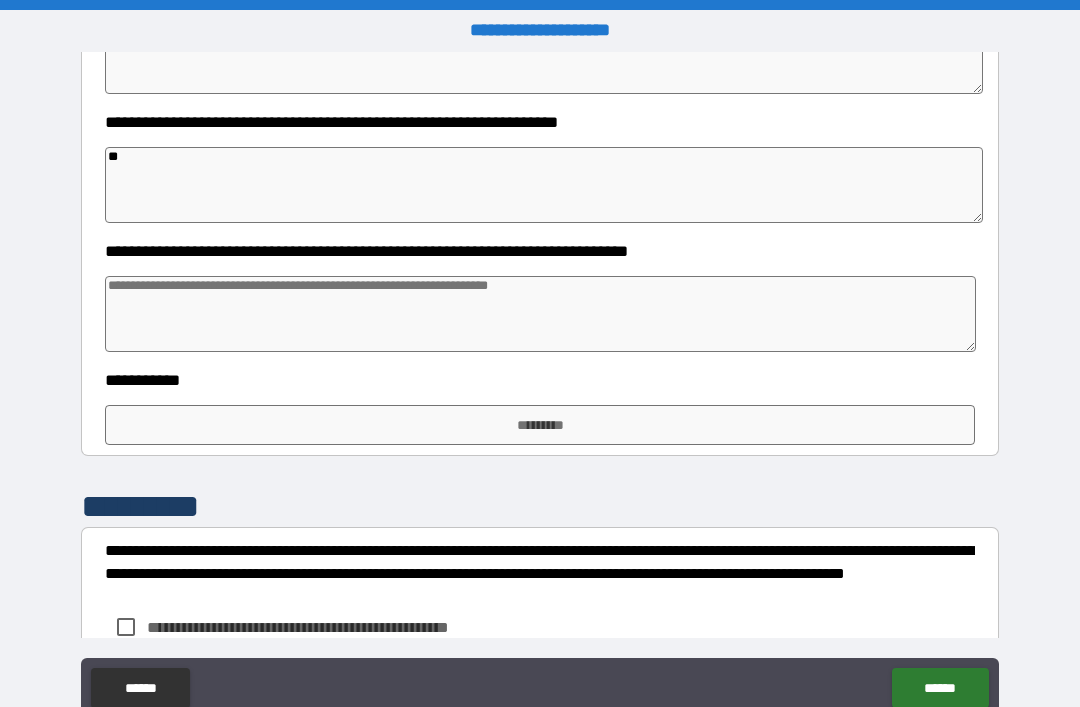 click at bounding box center (540, 314) 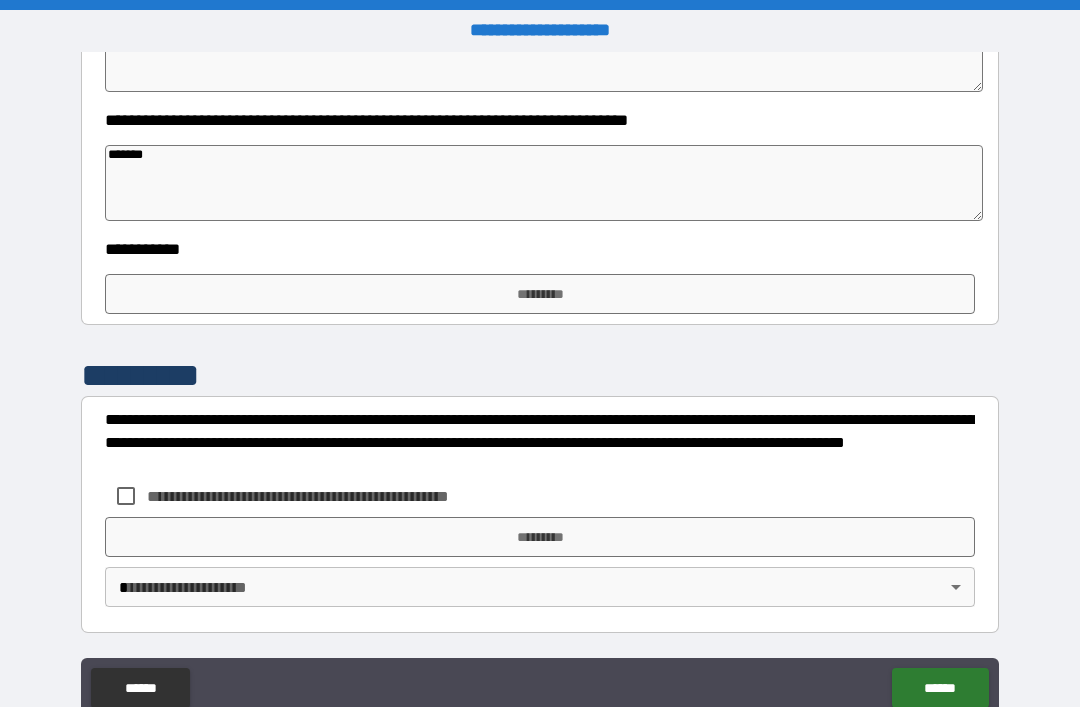 scroll, scrollTop: 910, scrollLeft: 0, axis: vertical 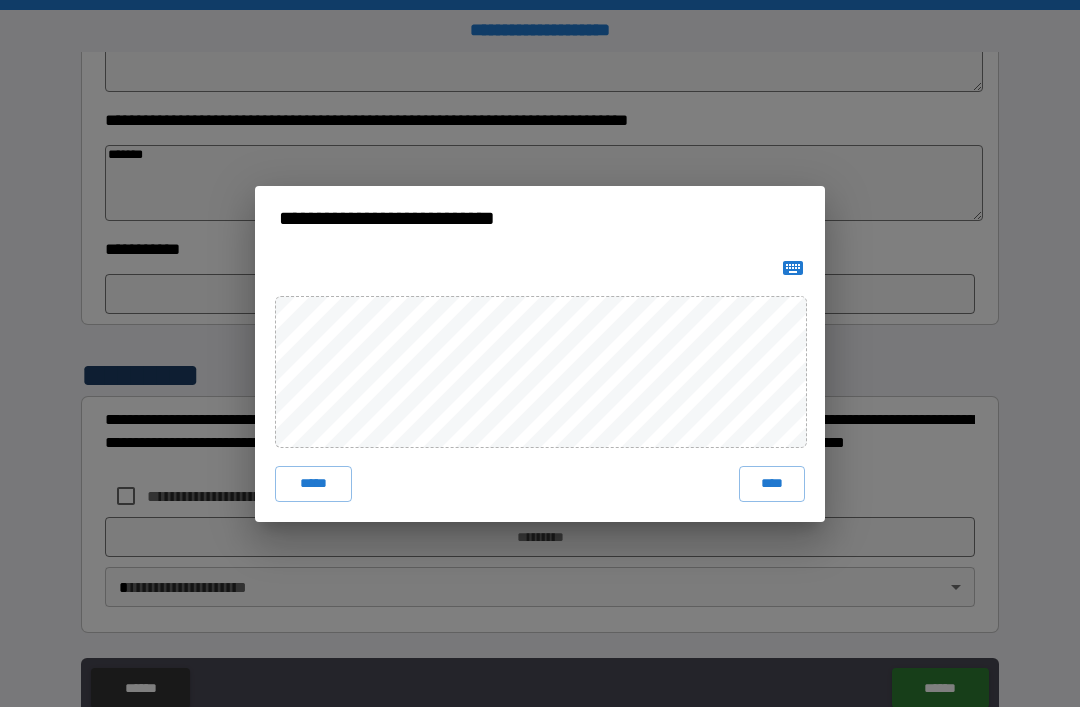 click on "****" at bounding box center [772, 484] 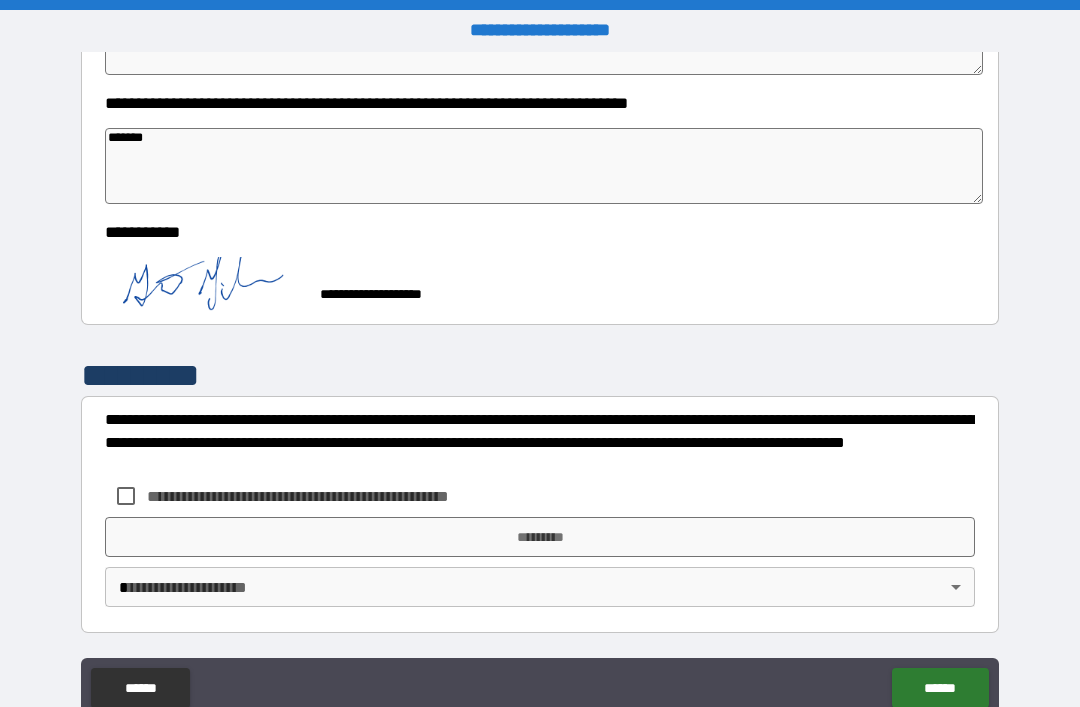 scroll, scrollTop: 937, scrollLeft: 0, axis: vertical 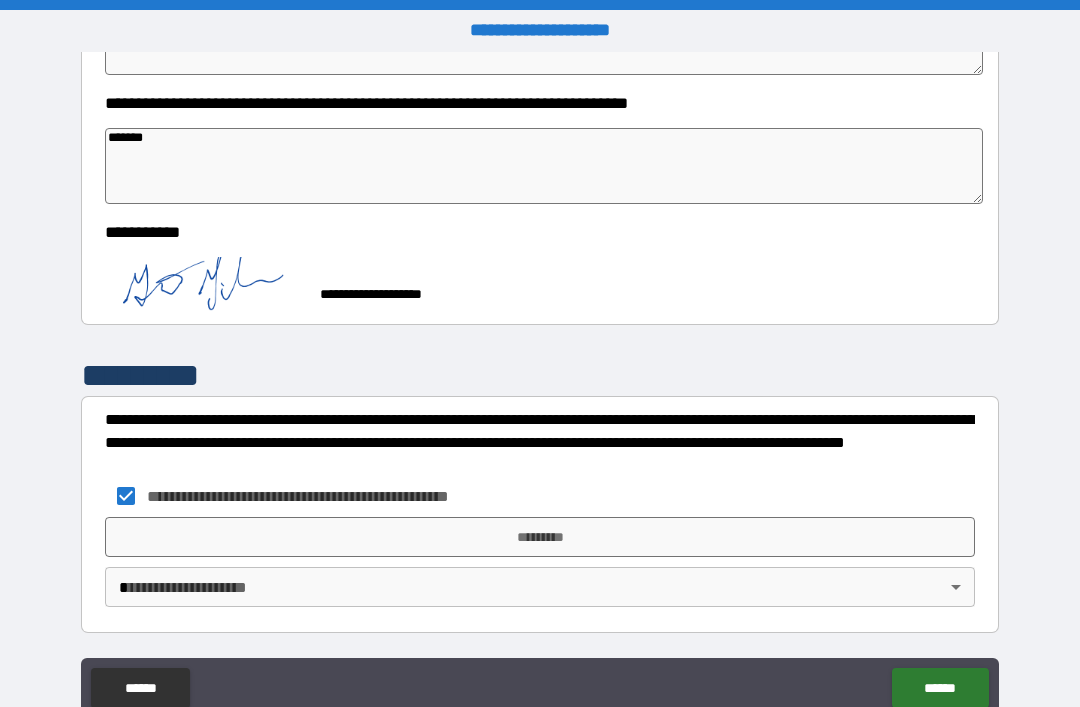 click on "**********" at bounding box center (540, 385) 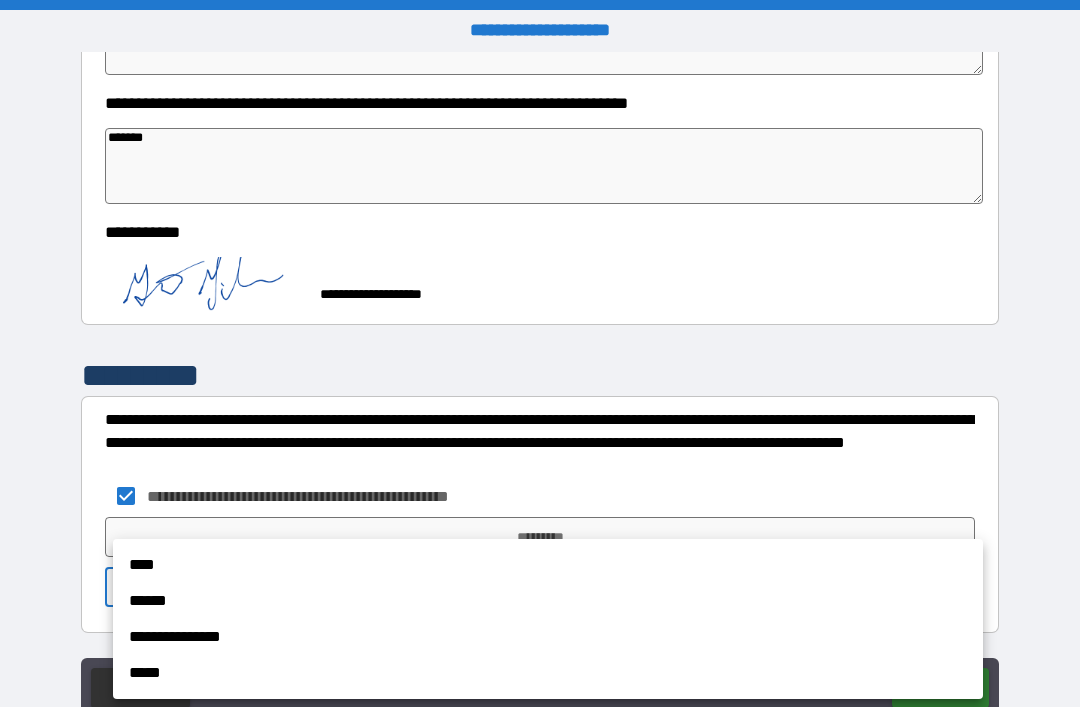 click on "****" at bounding box center [548, 565] 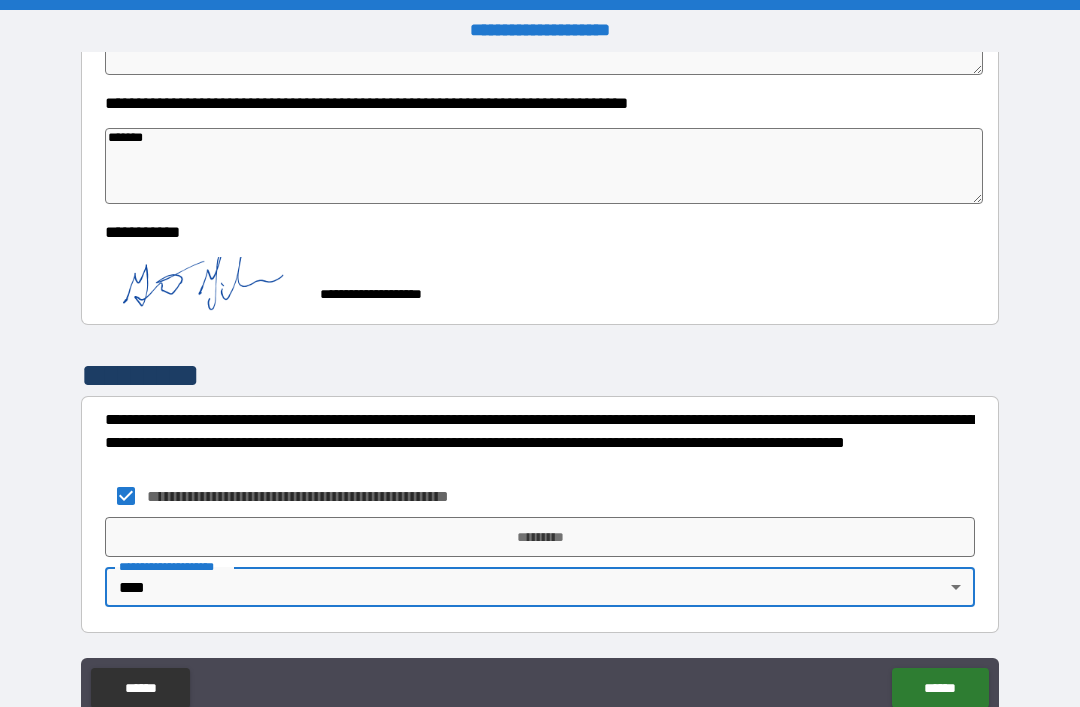 click on "*********" at bounding box center (540, 537) 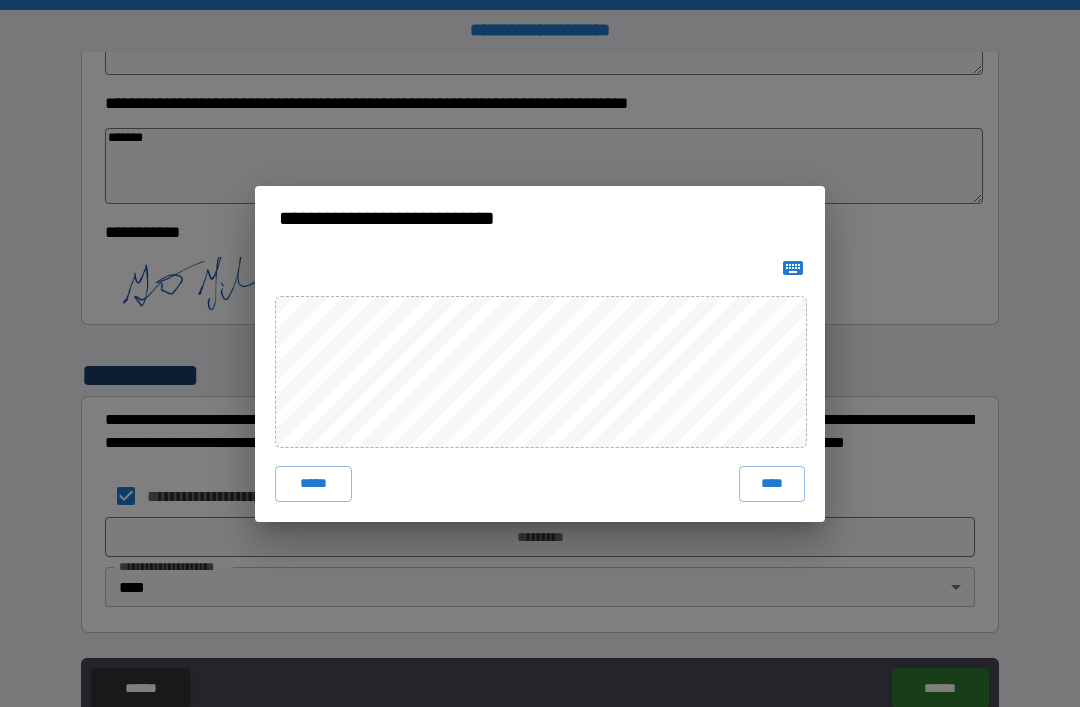 click on "****" at bounding box center (772, 484) 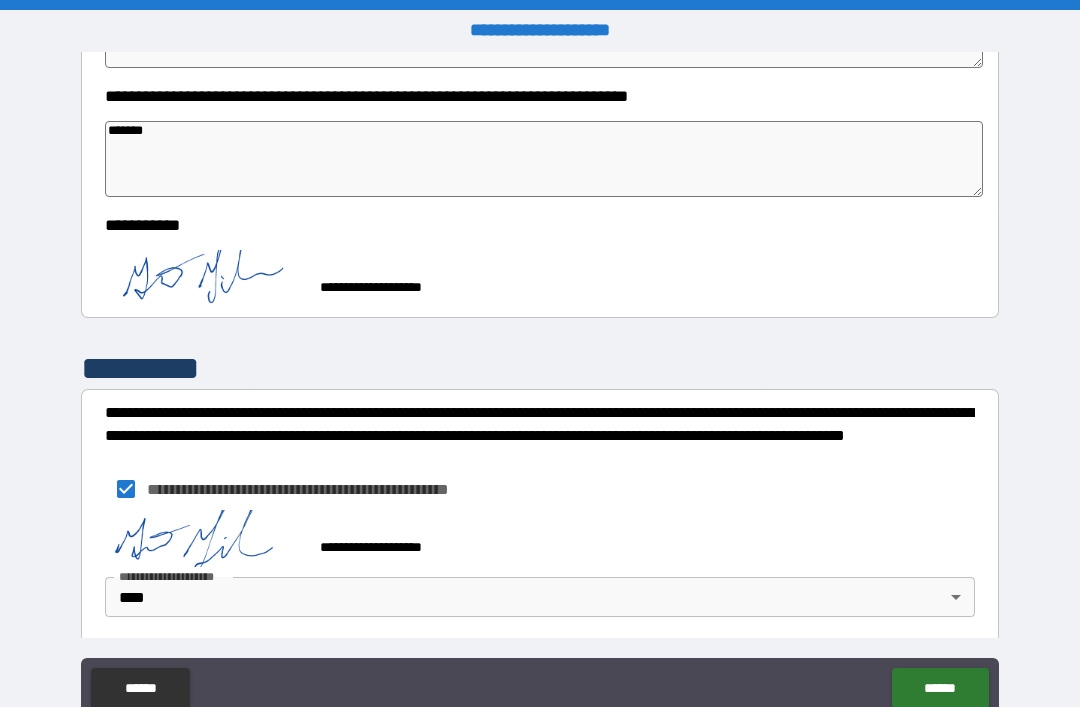 click on "******" at bounding box center [940, 688] 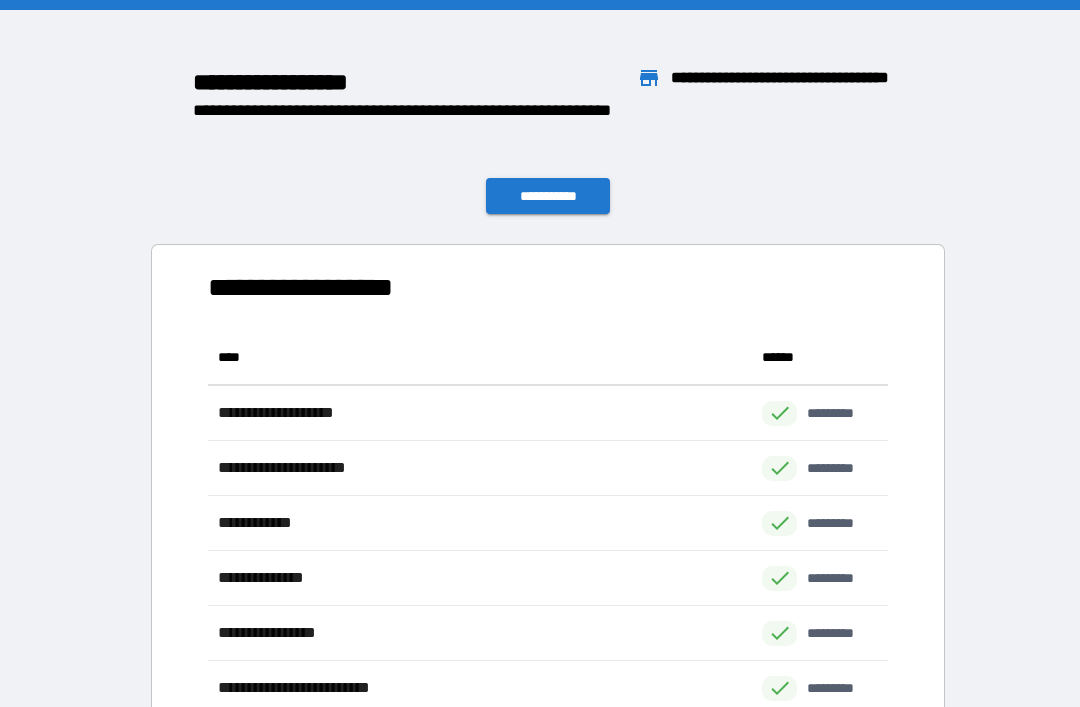 scroll, scrollTop: 496, scrollLeft: 680, axis: both 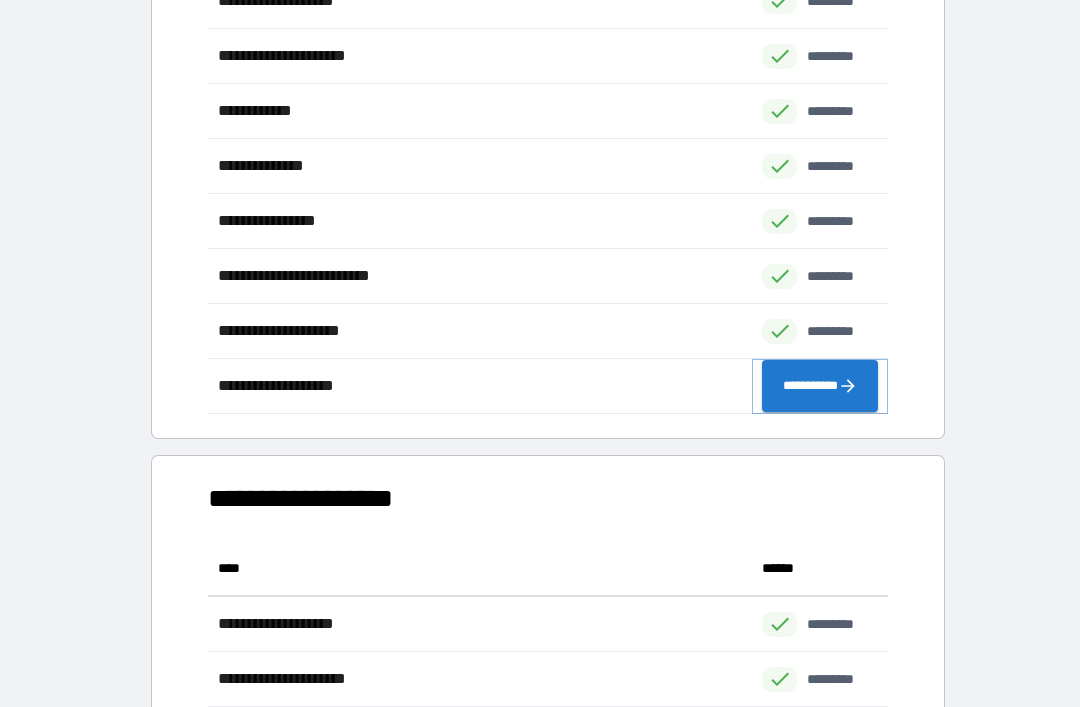 click 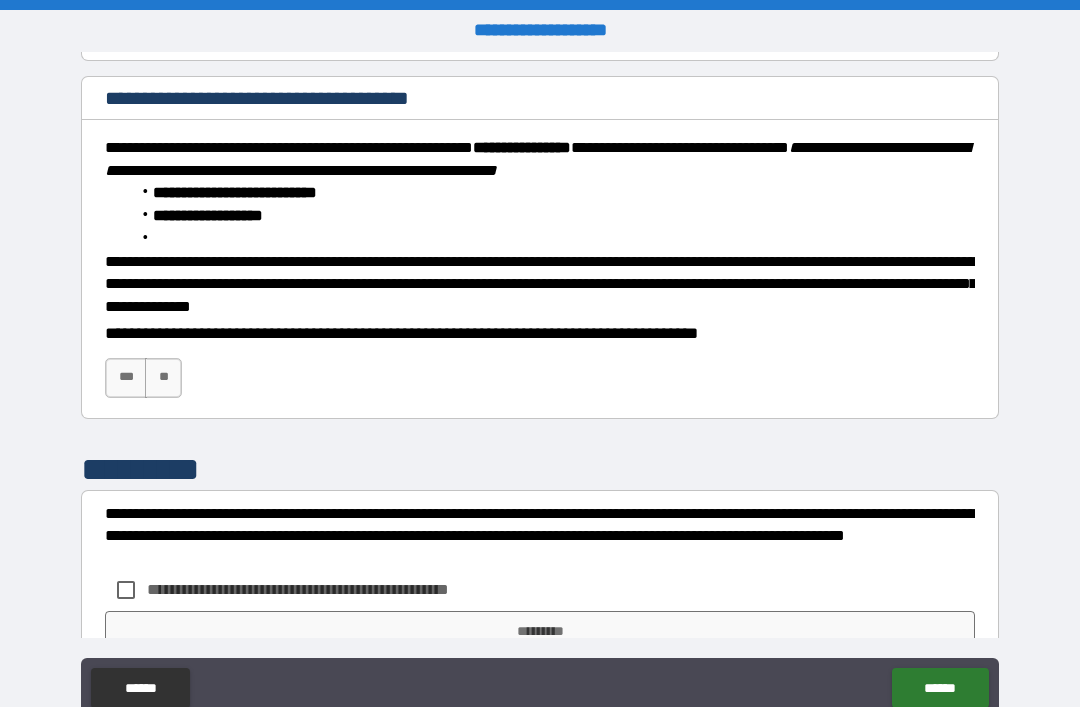 scroll, scrollTop: 238, scrollLeft: 0, axis: vertical 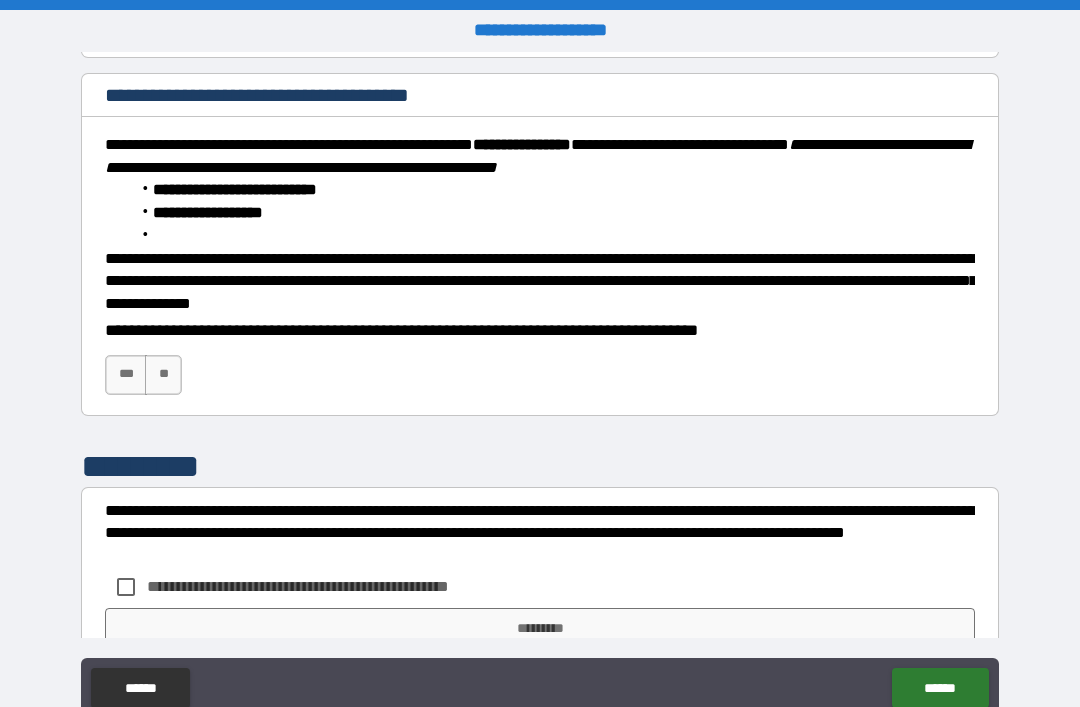 click on "***" at bounding box center (126, 375) 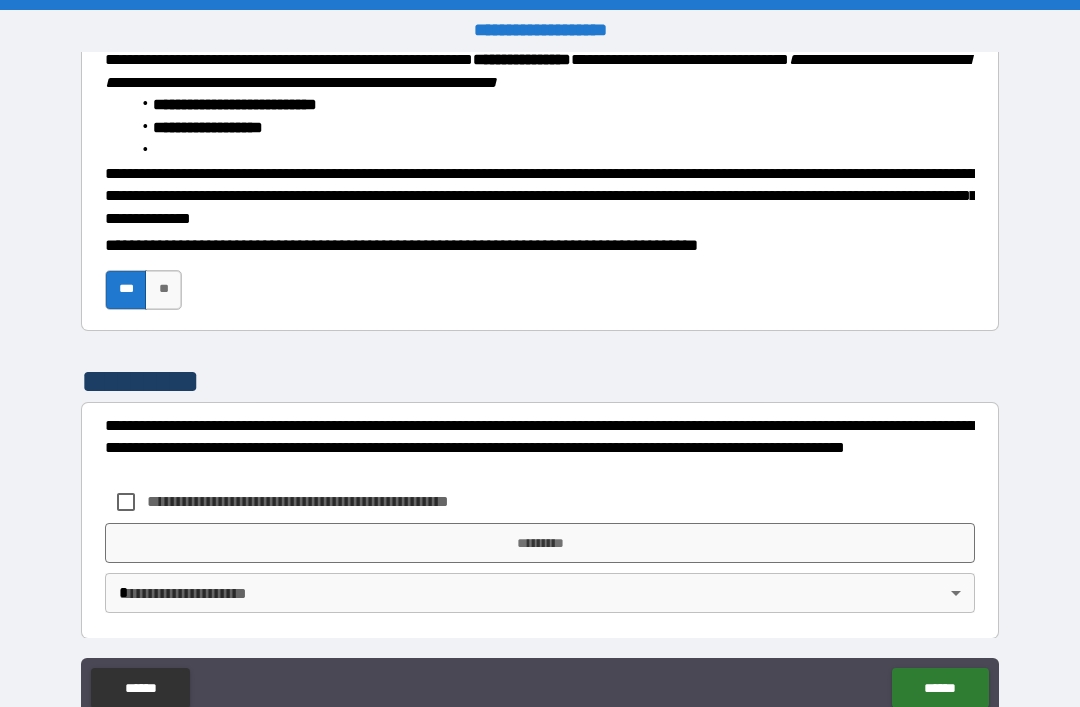 scroll, scrollTop: 323, scrollLeft: 0, axis: vertical 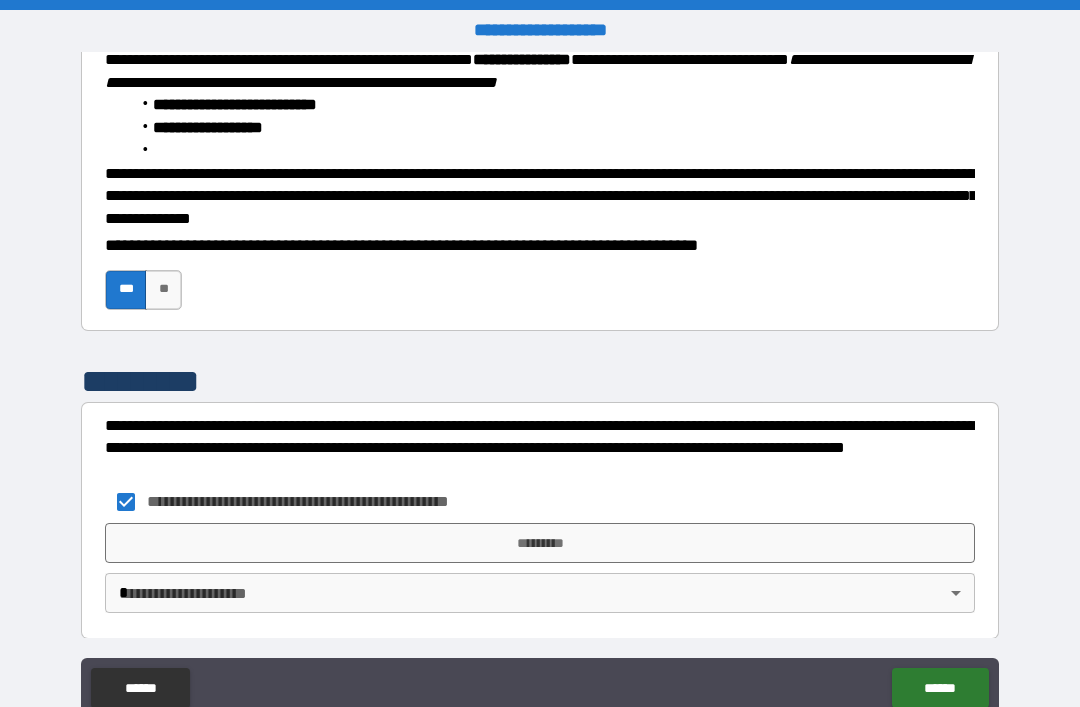 click on "*********" at bounding box center (540, 543) 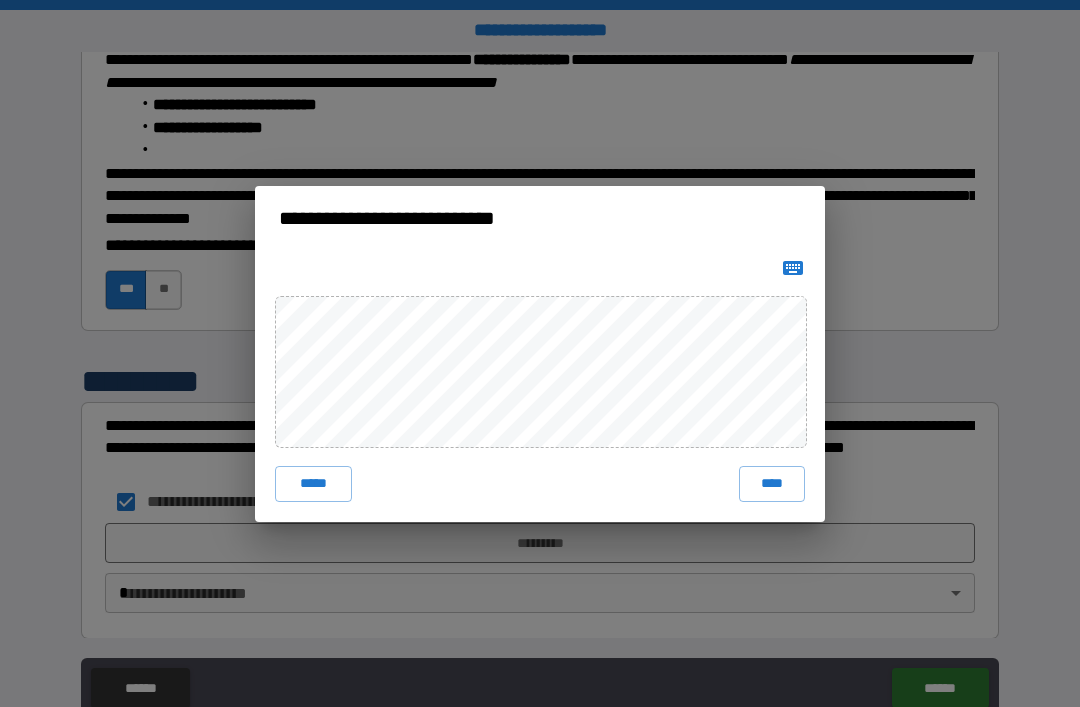 click on "****" at bounding box center (772, 484) 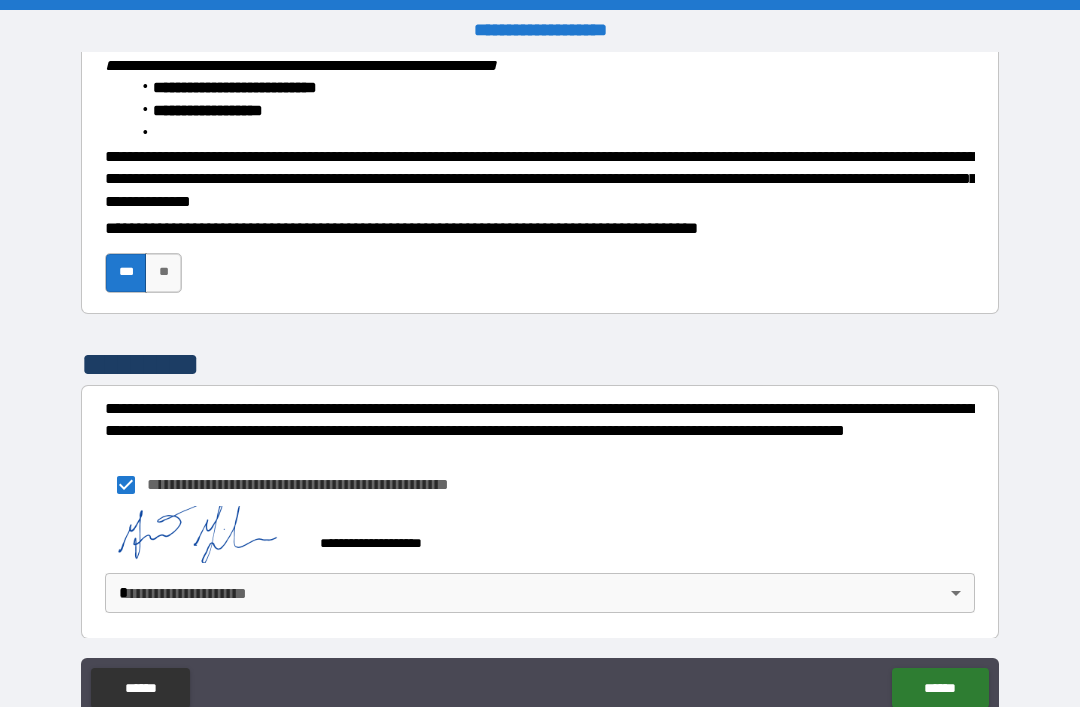 scroll, scrollTop: 340, scrollLeft: 0, axis: vertical 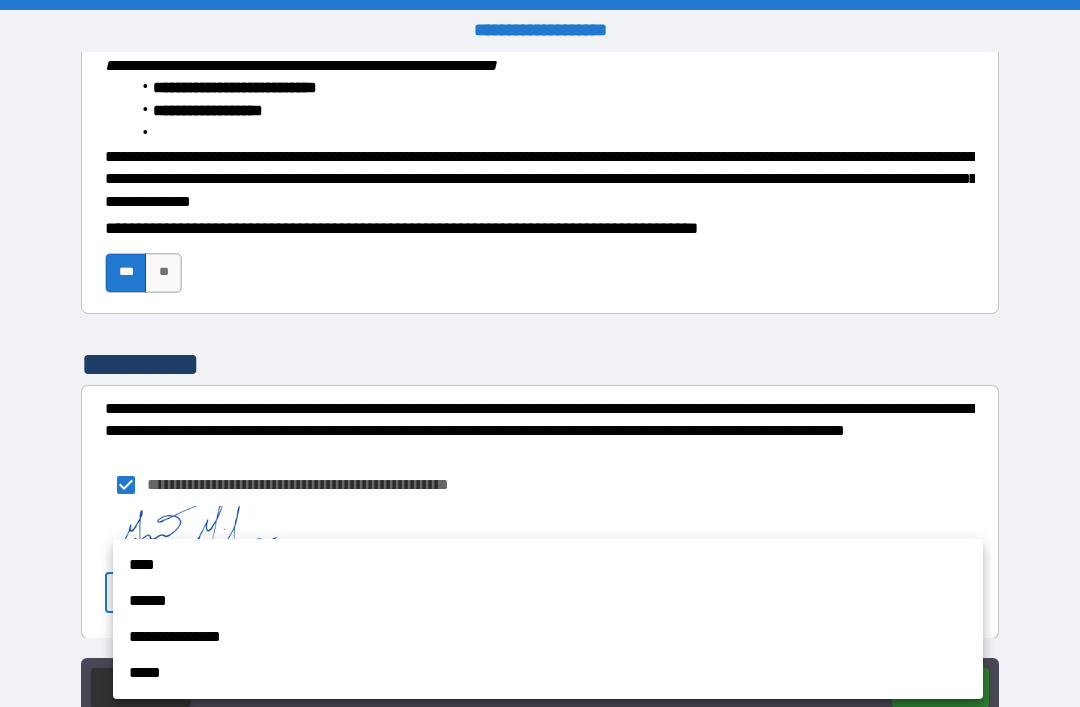 click on "****" at bounding box center (548, 565) 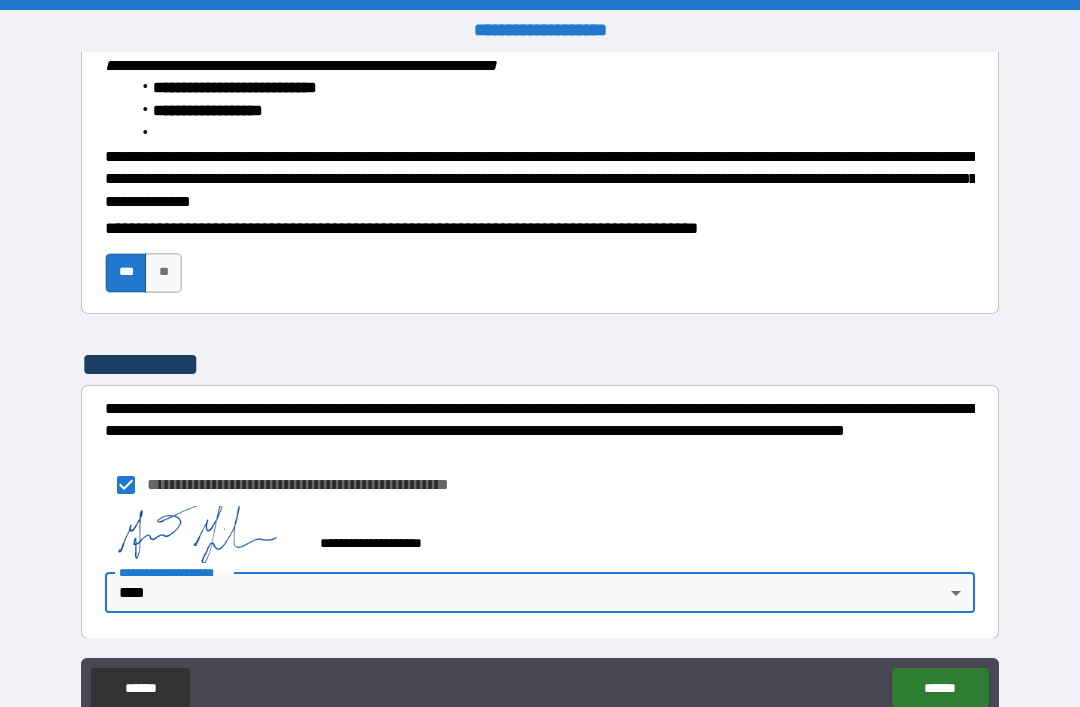 click on "******" at bounding box center [940, 688] 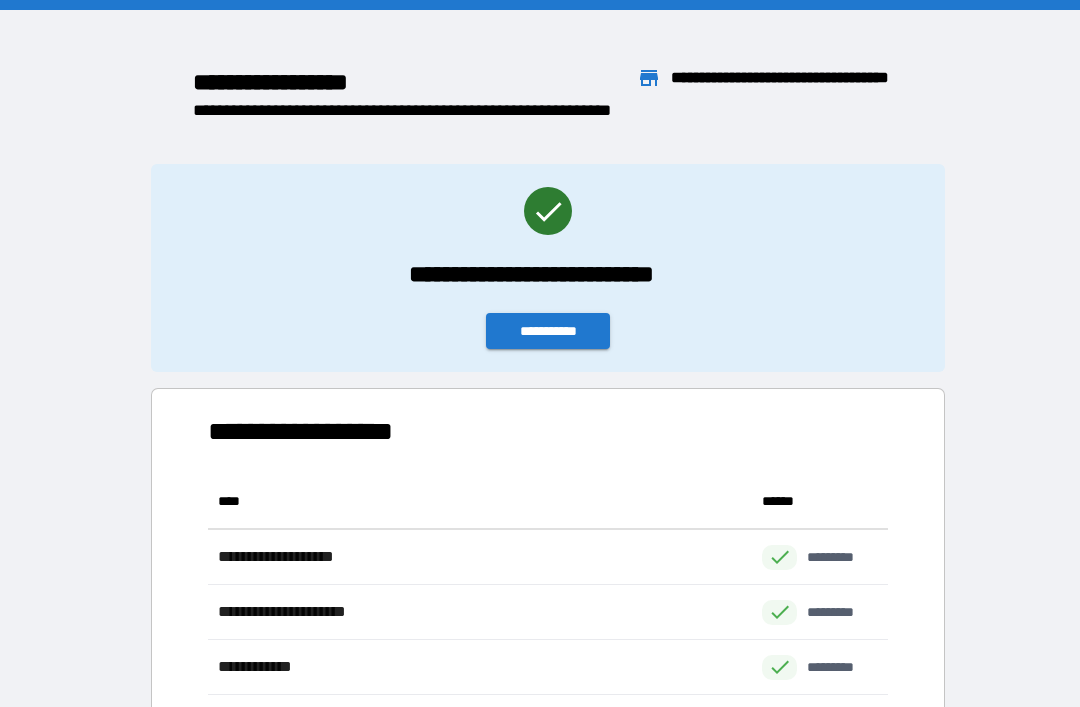 scroll, scrollTop: 496, scrollLeft: 680, axis: both 